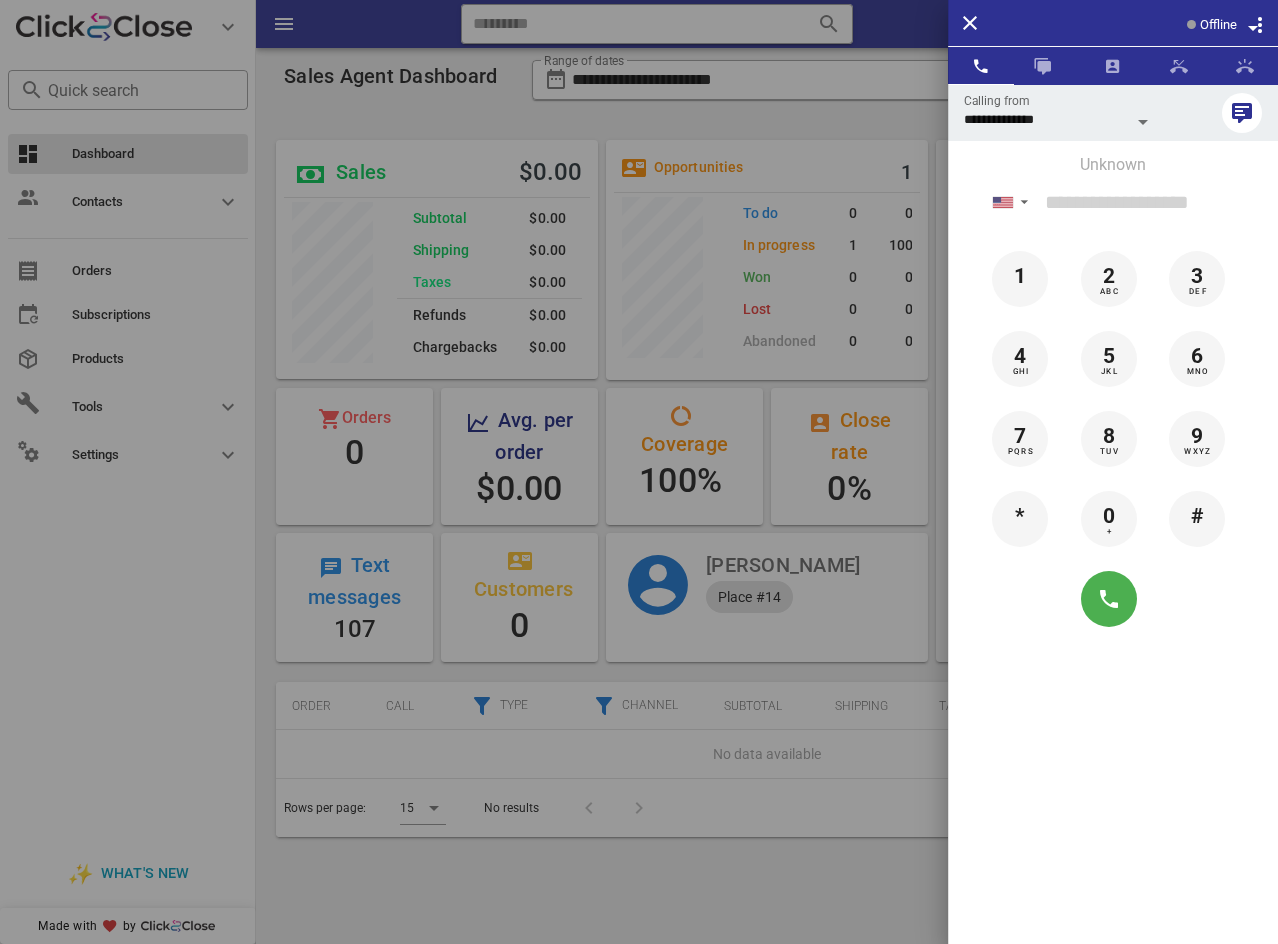 scroll, scrollTop: 0, scrollLeft: 0, axis: both 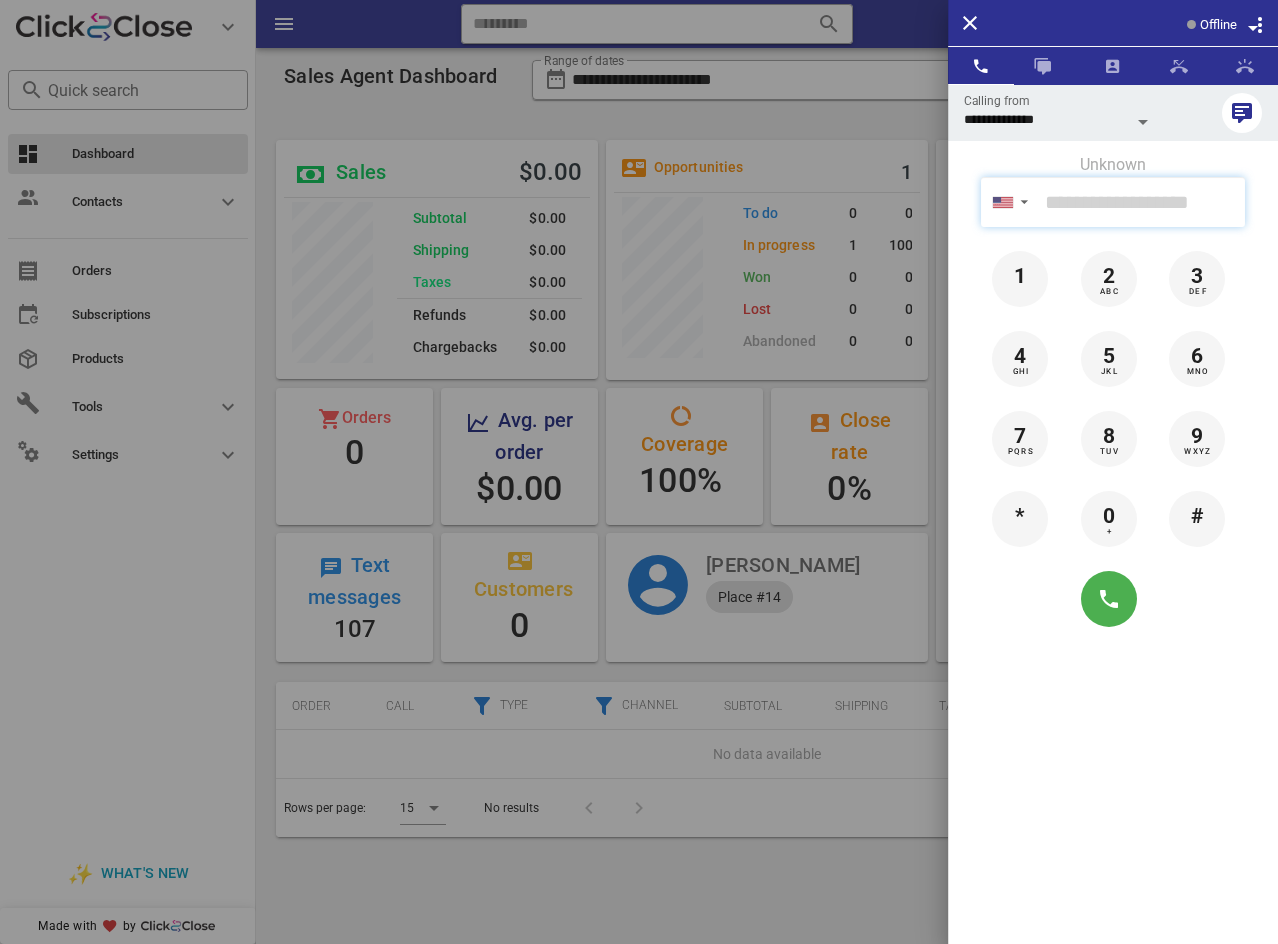 click at bounding box center [1141, 202] 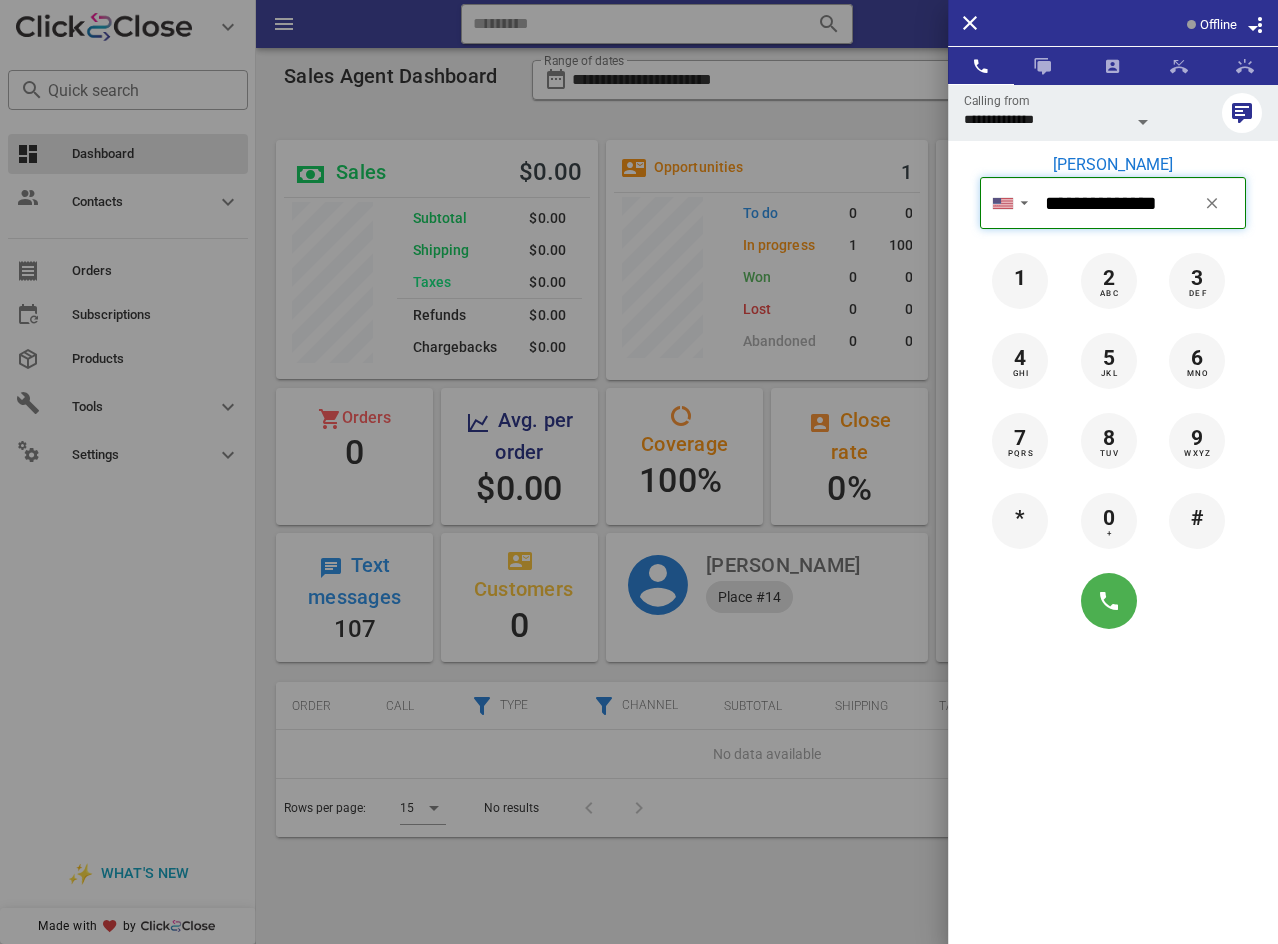 type on "**********" 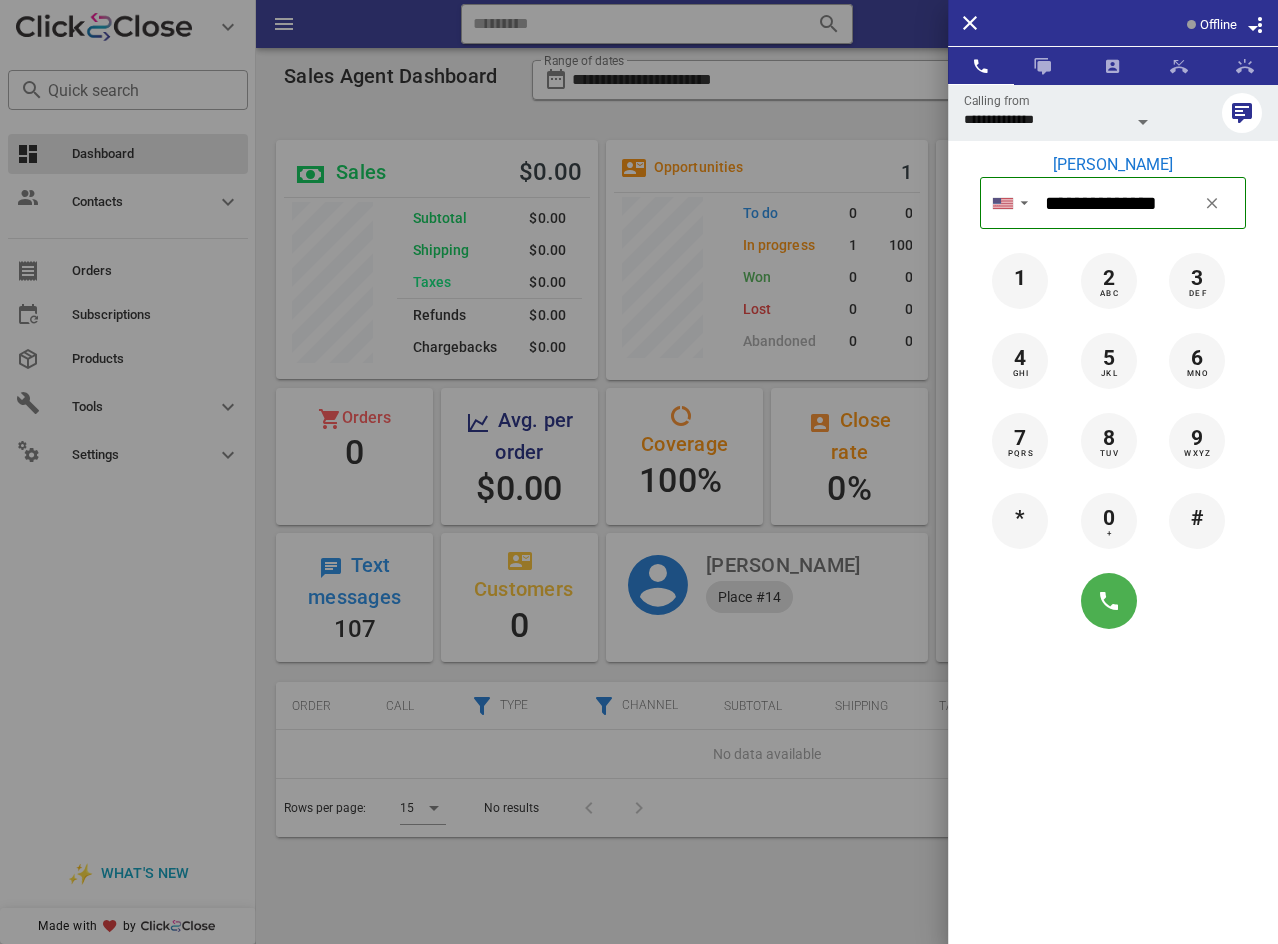 click on "[PERSON_NAME]" at bounding box center (1113, 165) 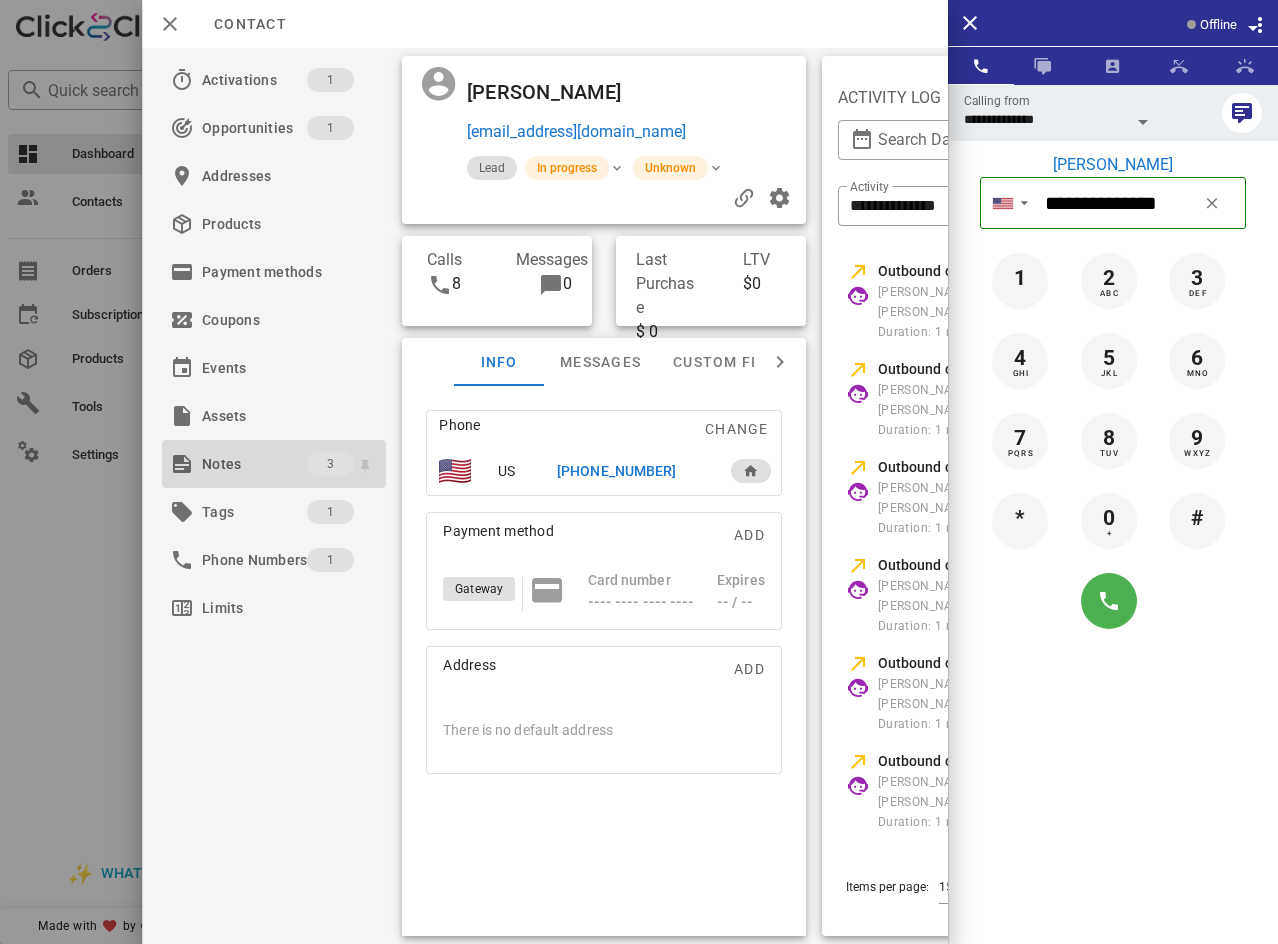 click on "Notes" at bounding box center [254, 464] 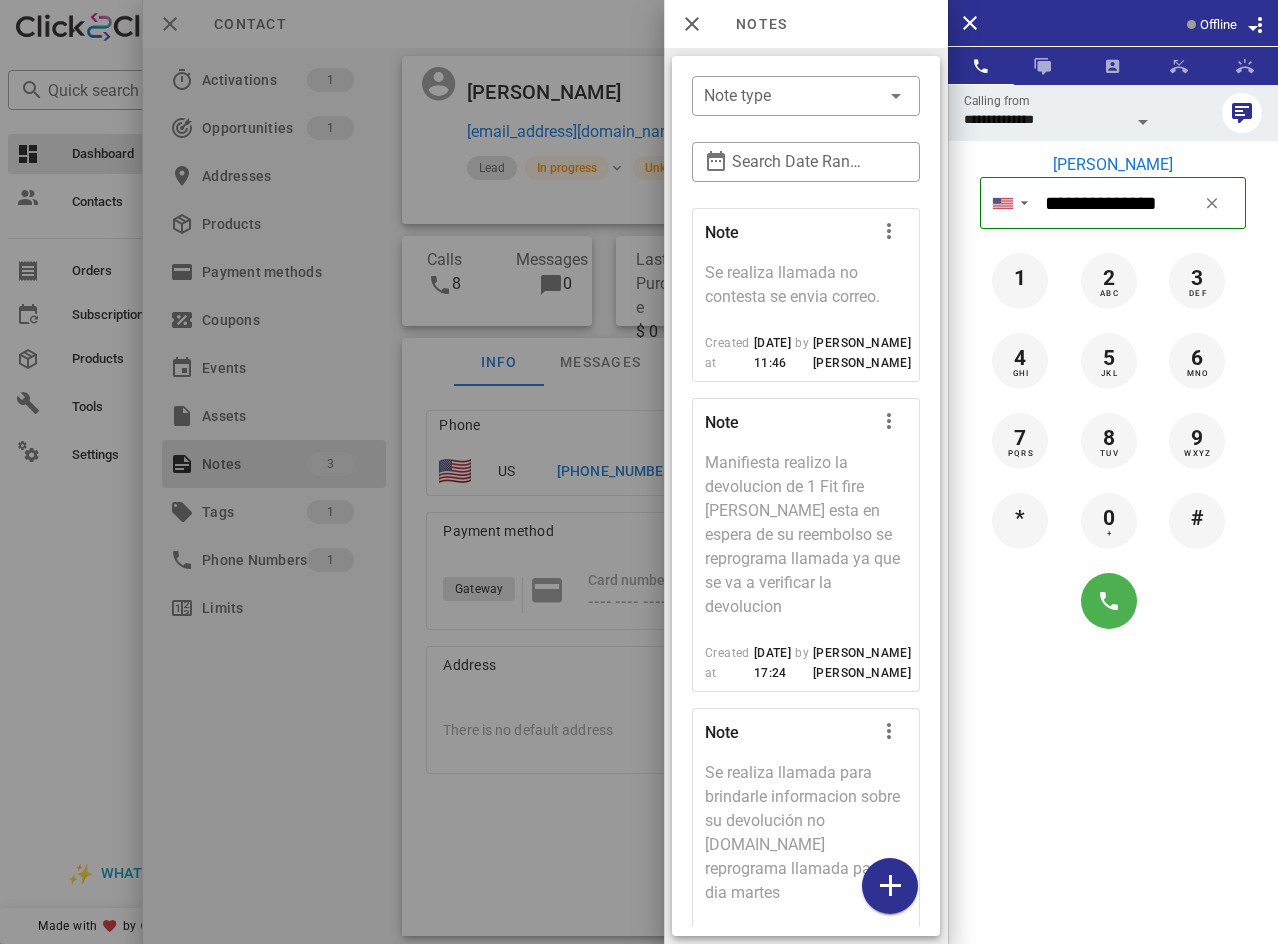 scroll, scrollTop: 115, scrollLeft: 0, axis: vertical 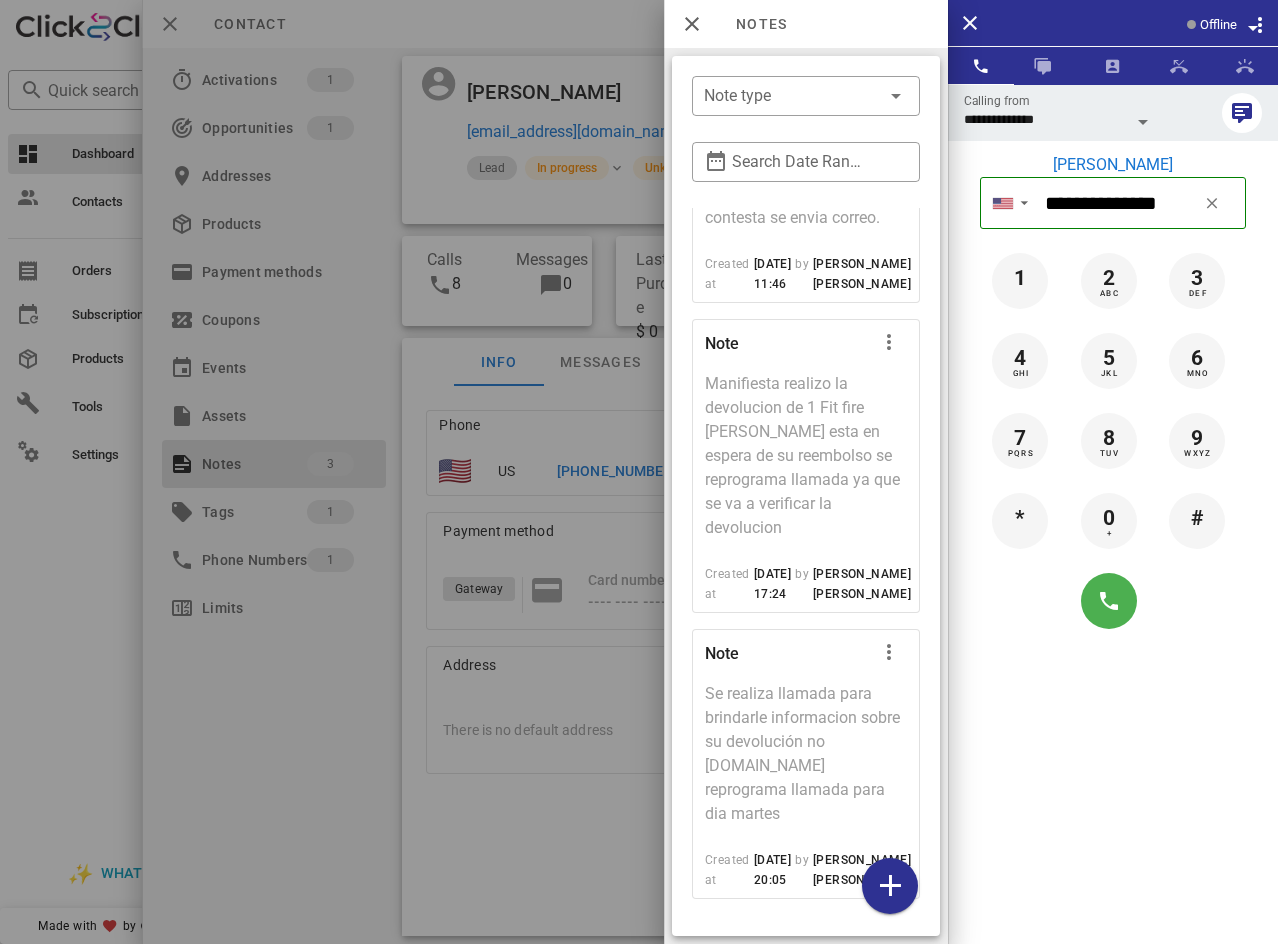 click at bounding box center (639, 472) 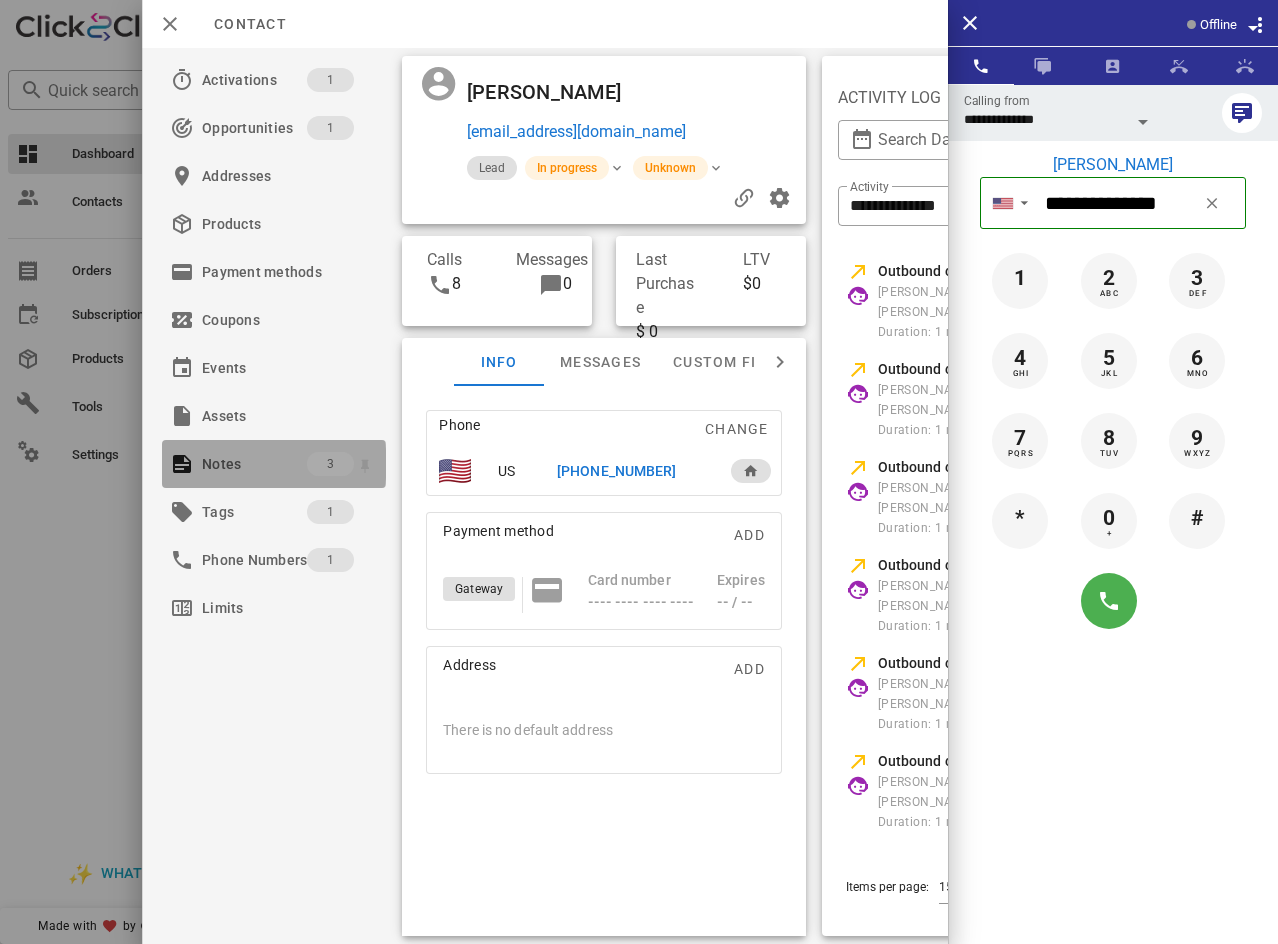 click on "3" at bounding box center (330, 464) 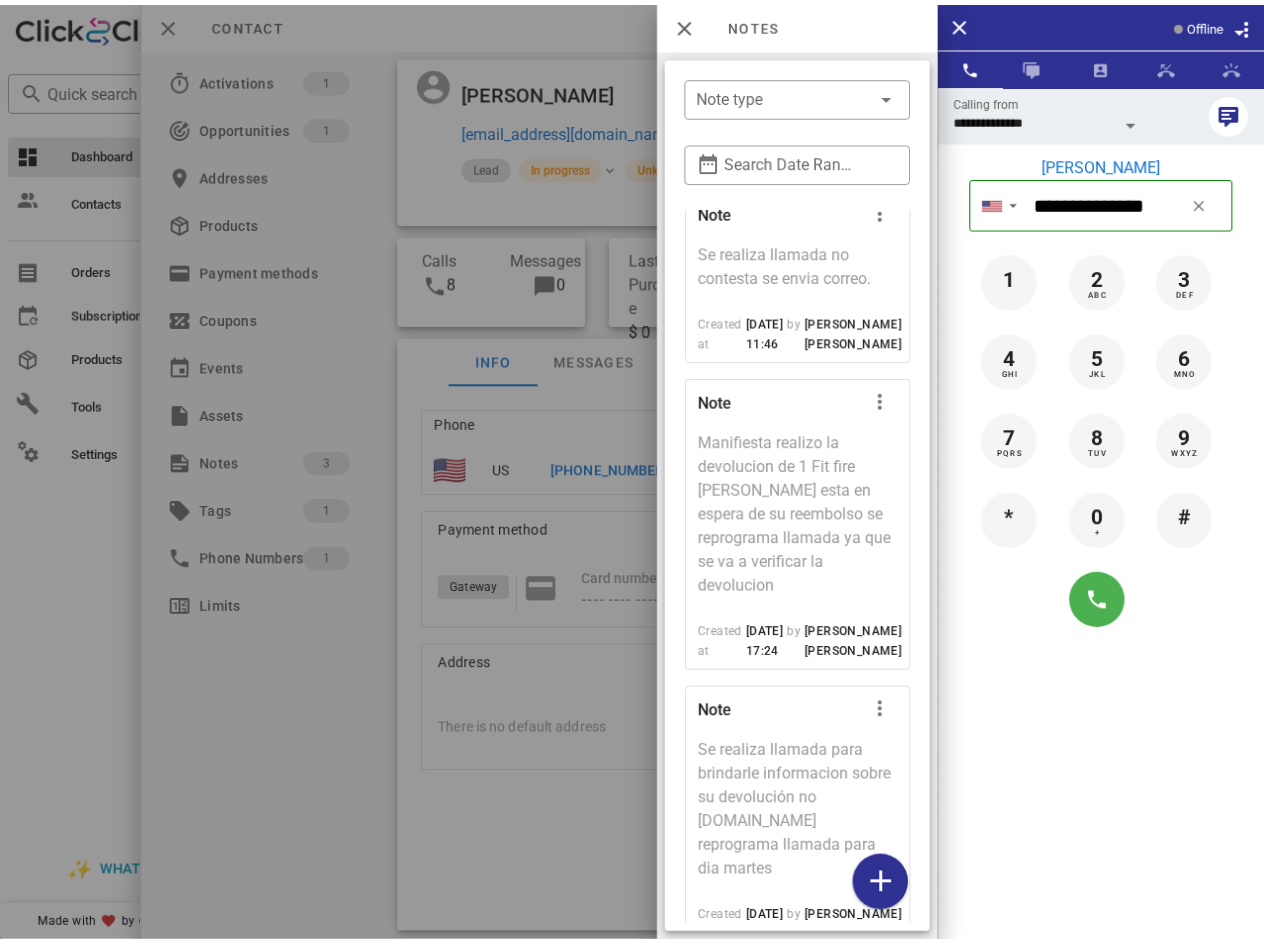 scroll, scrollTop: 115, scrollLeft: 0, axis: vertical 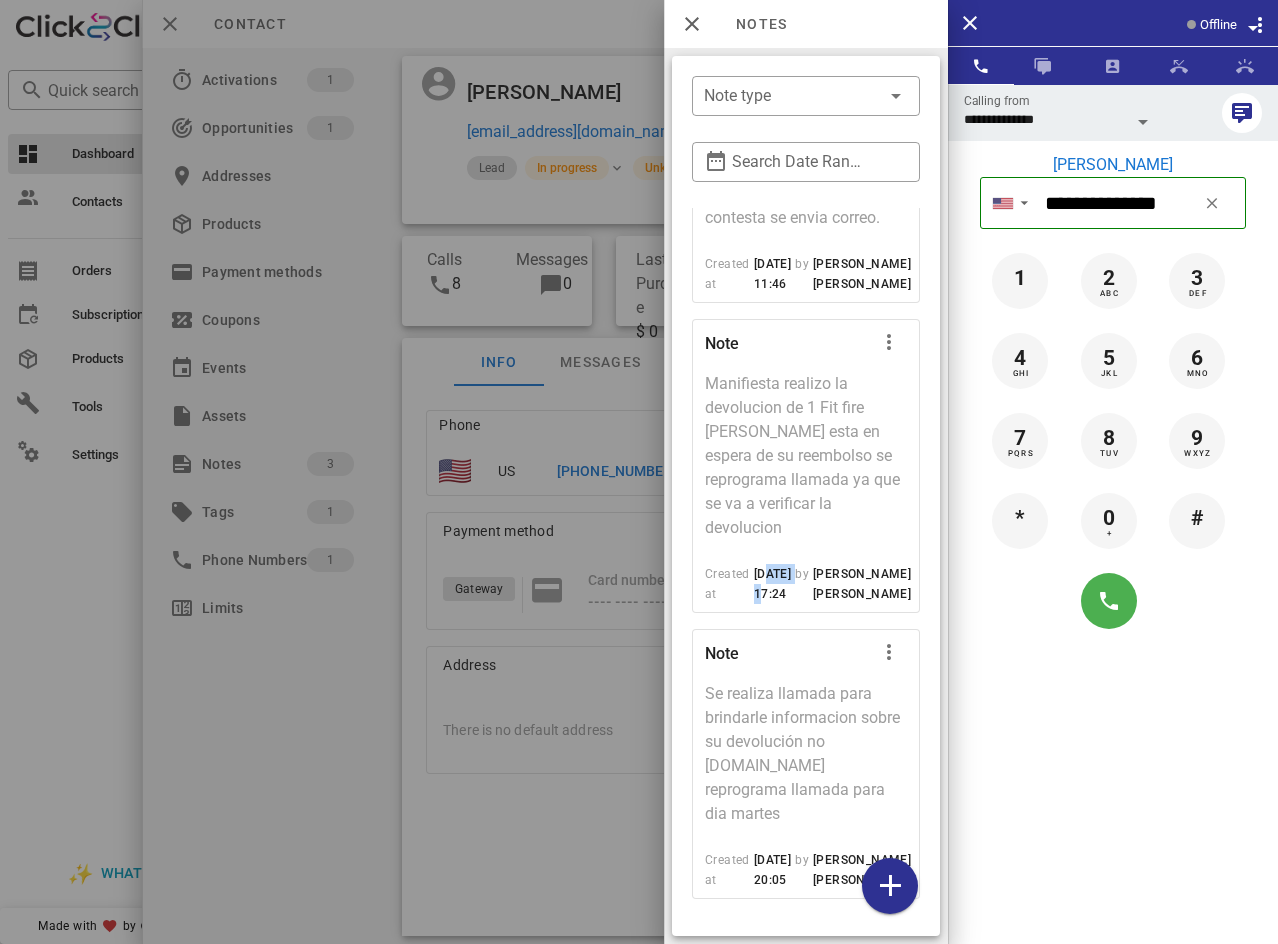 drag, startPoint x: 761, startPoint y: 550, endPoint x: 802, endPoint y: 555, distance: 41.303753 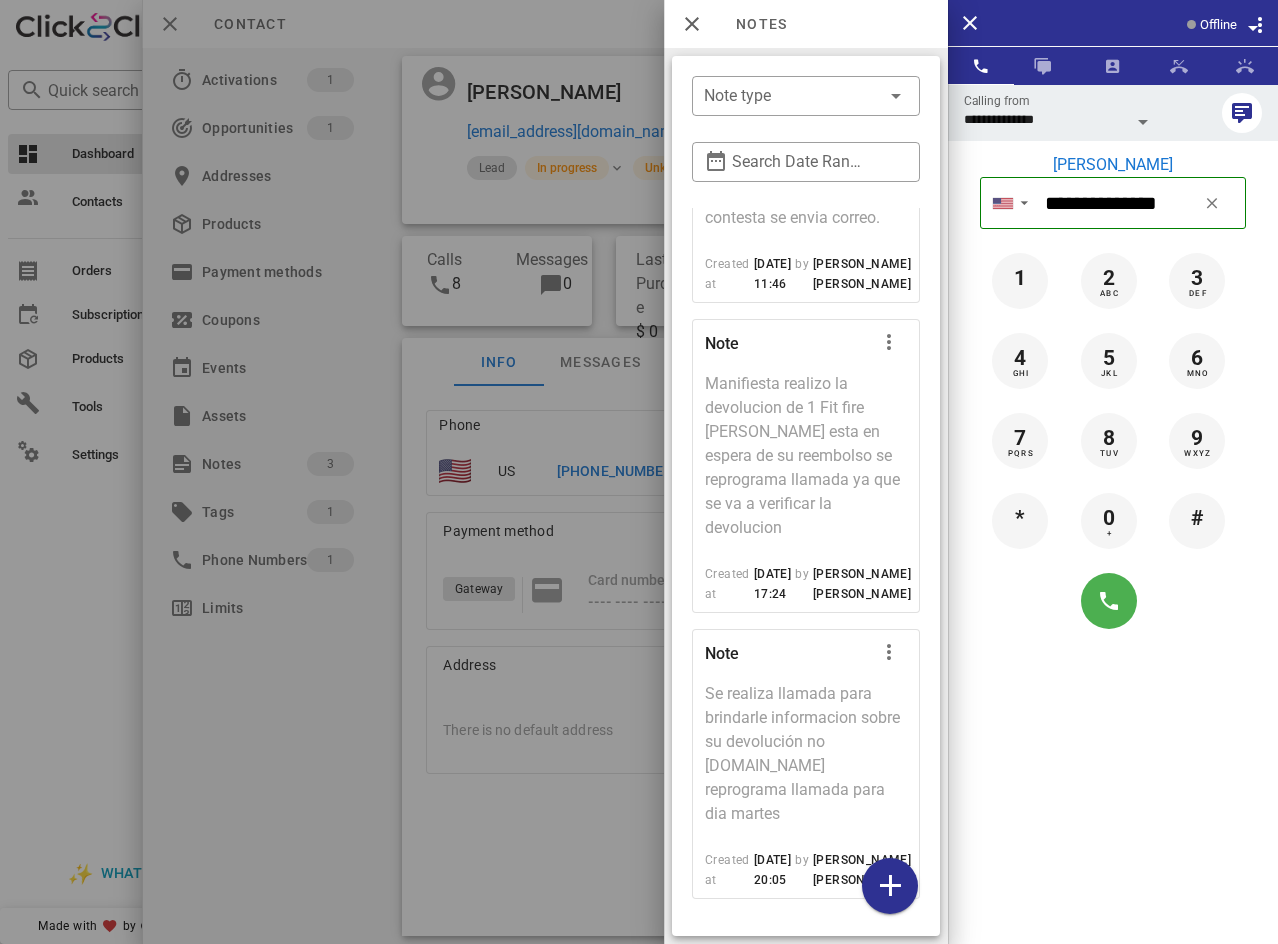 click on "Se realiza llamada para brindarle informacion sobre su devolución no [DOMAIN_NAME] reprograma llamada para dia martes" at bounding box center (806, 760) 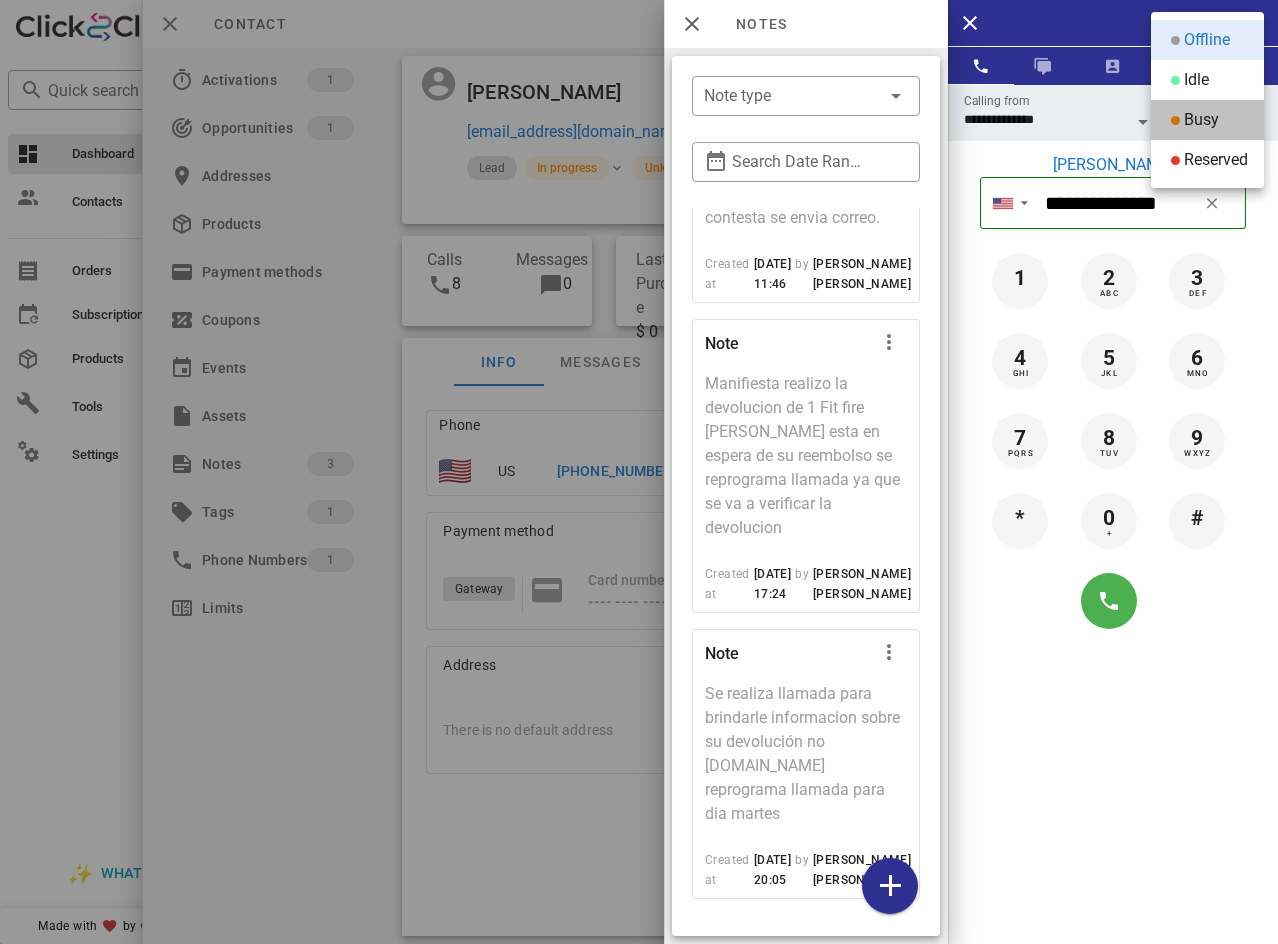 click on "Busy" at bounding box center [1201, 120] 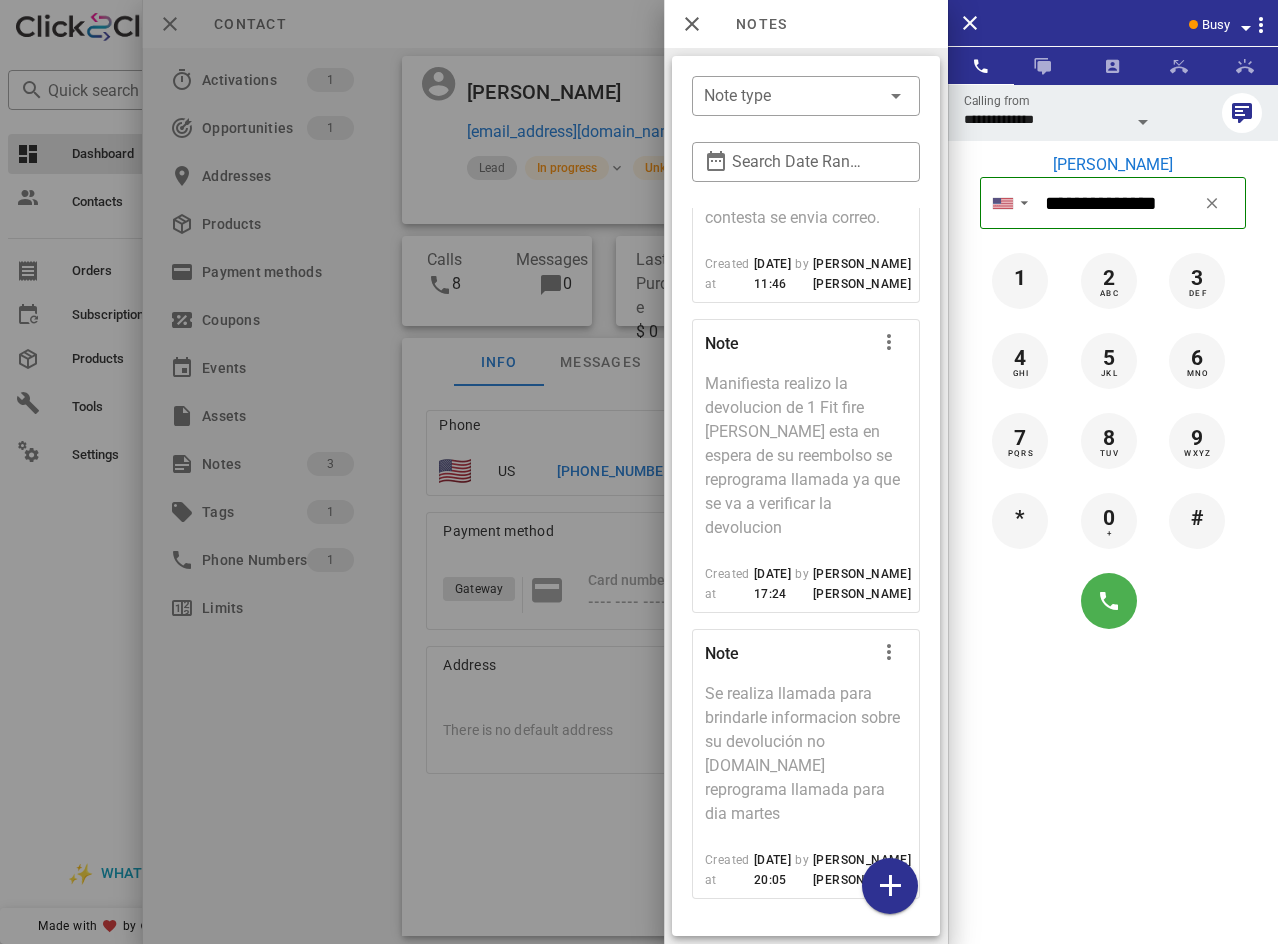 click at bounding box center (639, 472) 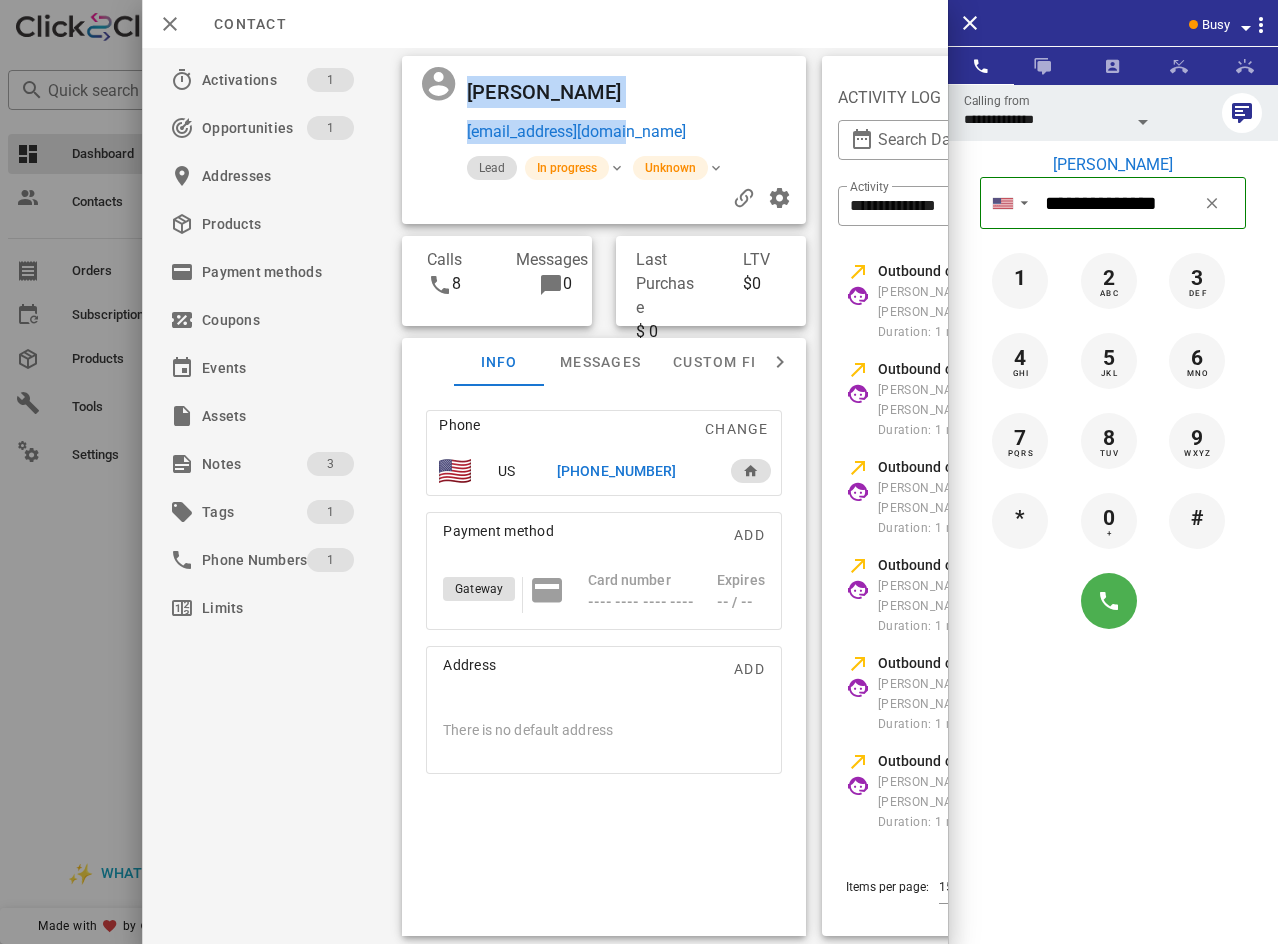 drag, startPoint x: 648, startPoint y: 120, endPoint x: 462, endPoint y: 125, distance: 186.0672 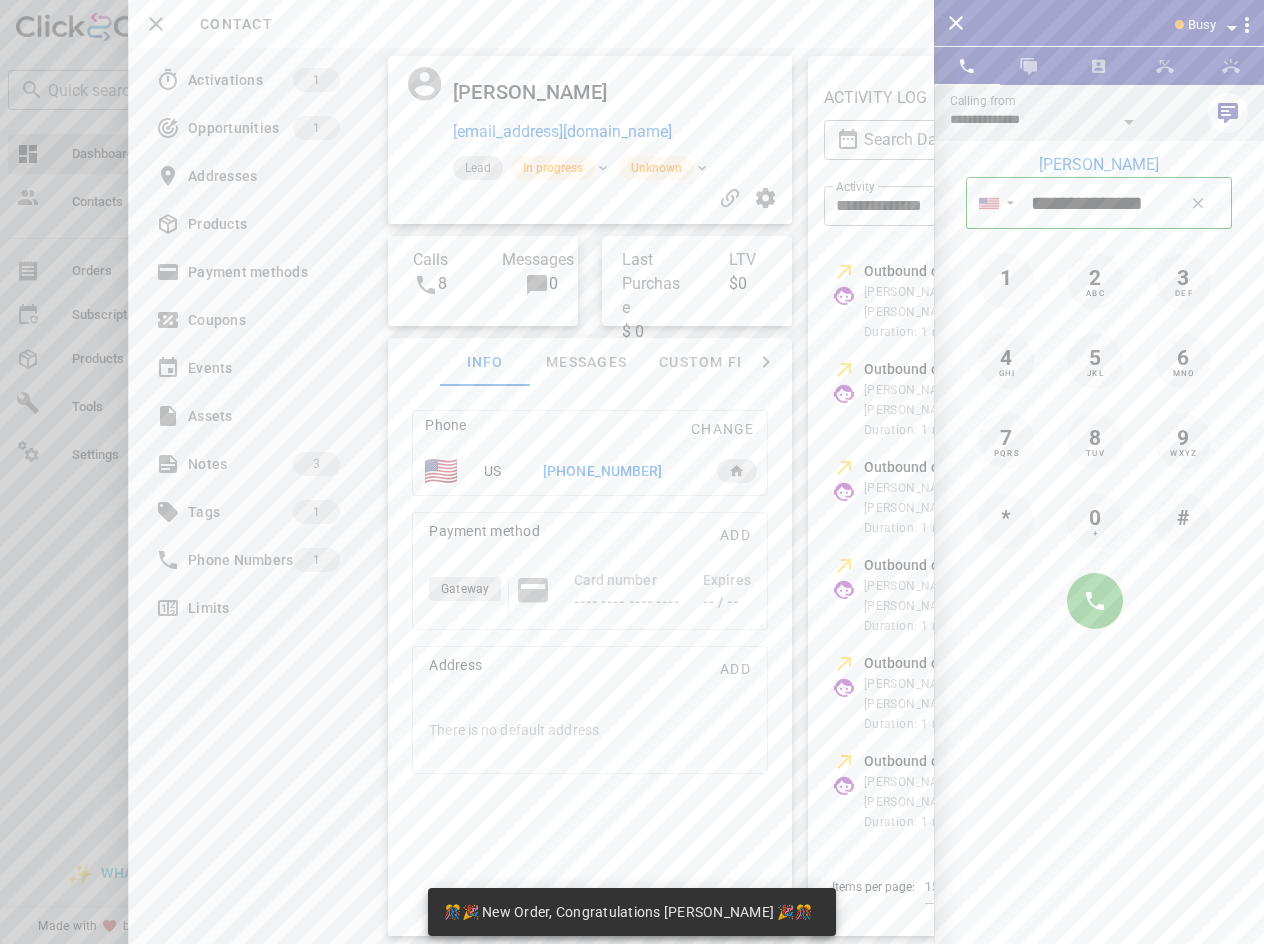 scroll, scrollTop: 999746, scrollLeft: 999683, axis: both 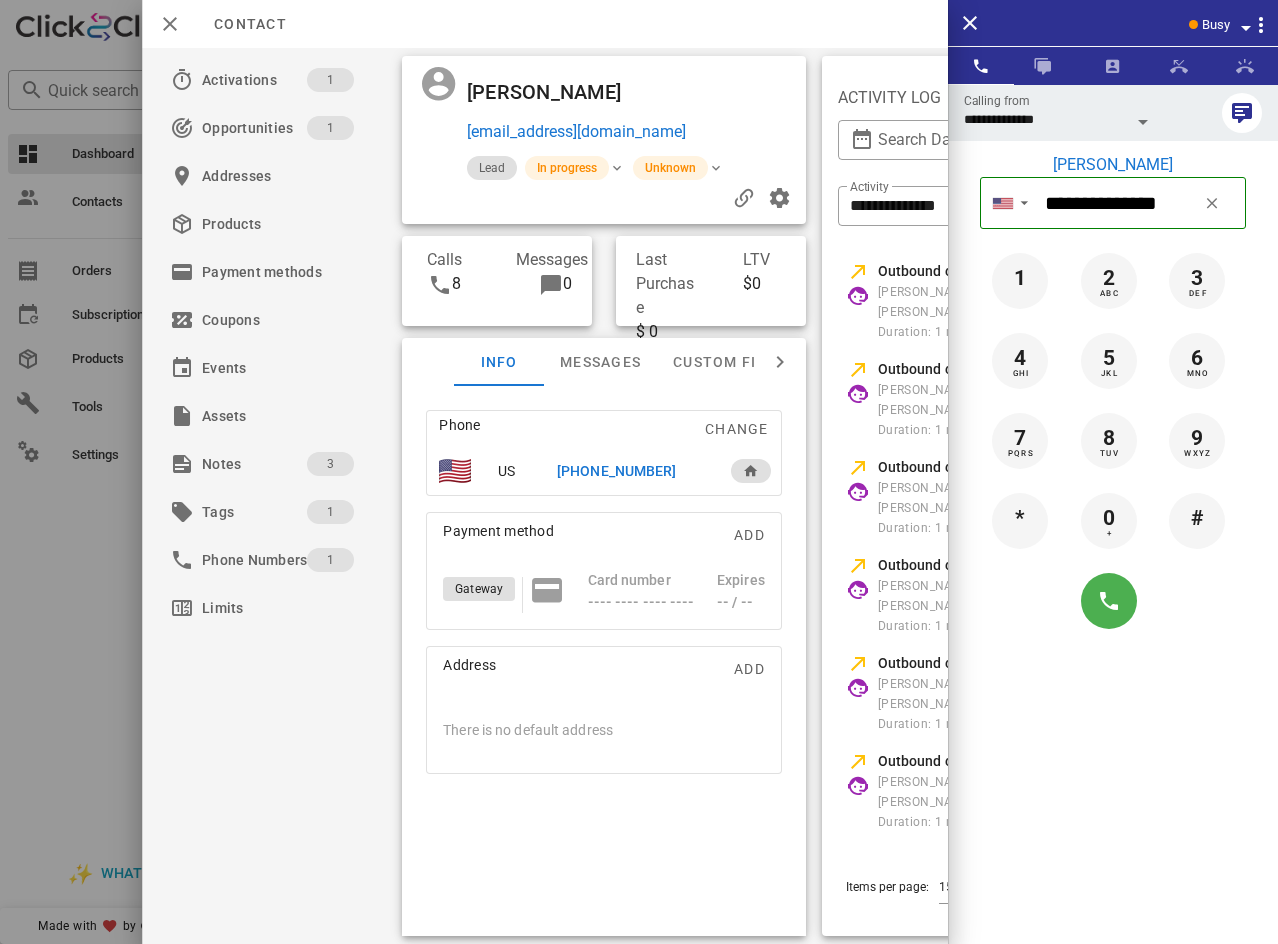 drag, startPoint x: 1071, startPoint y: 18, endPoint x: 1115, endPoint y: 16, distance: 44.04543 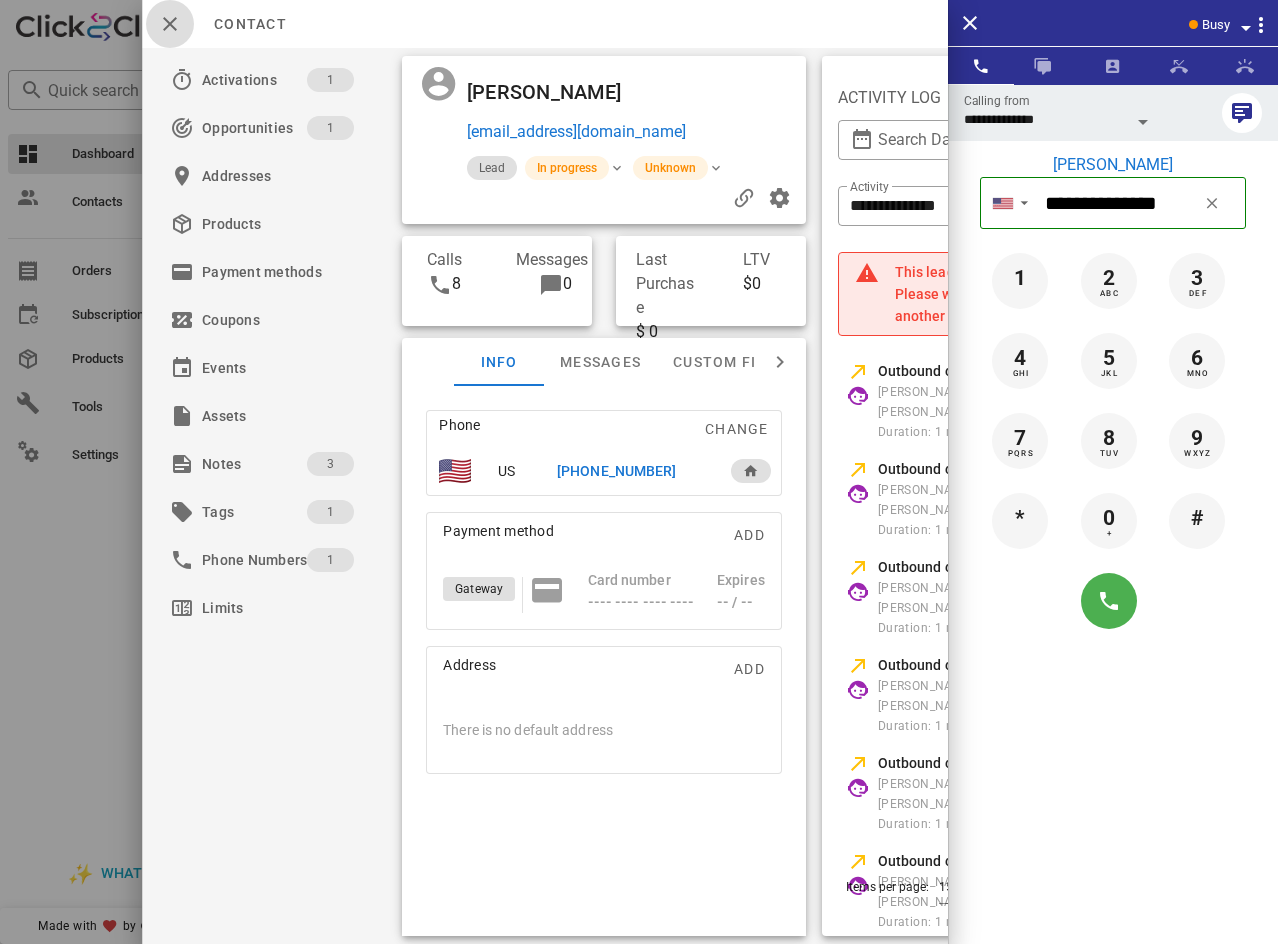 click at bounding box center (170, 24) 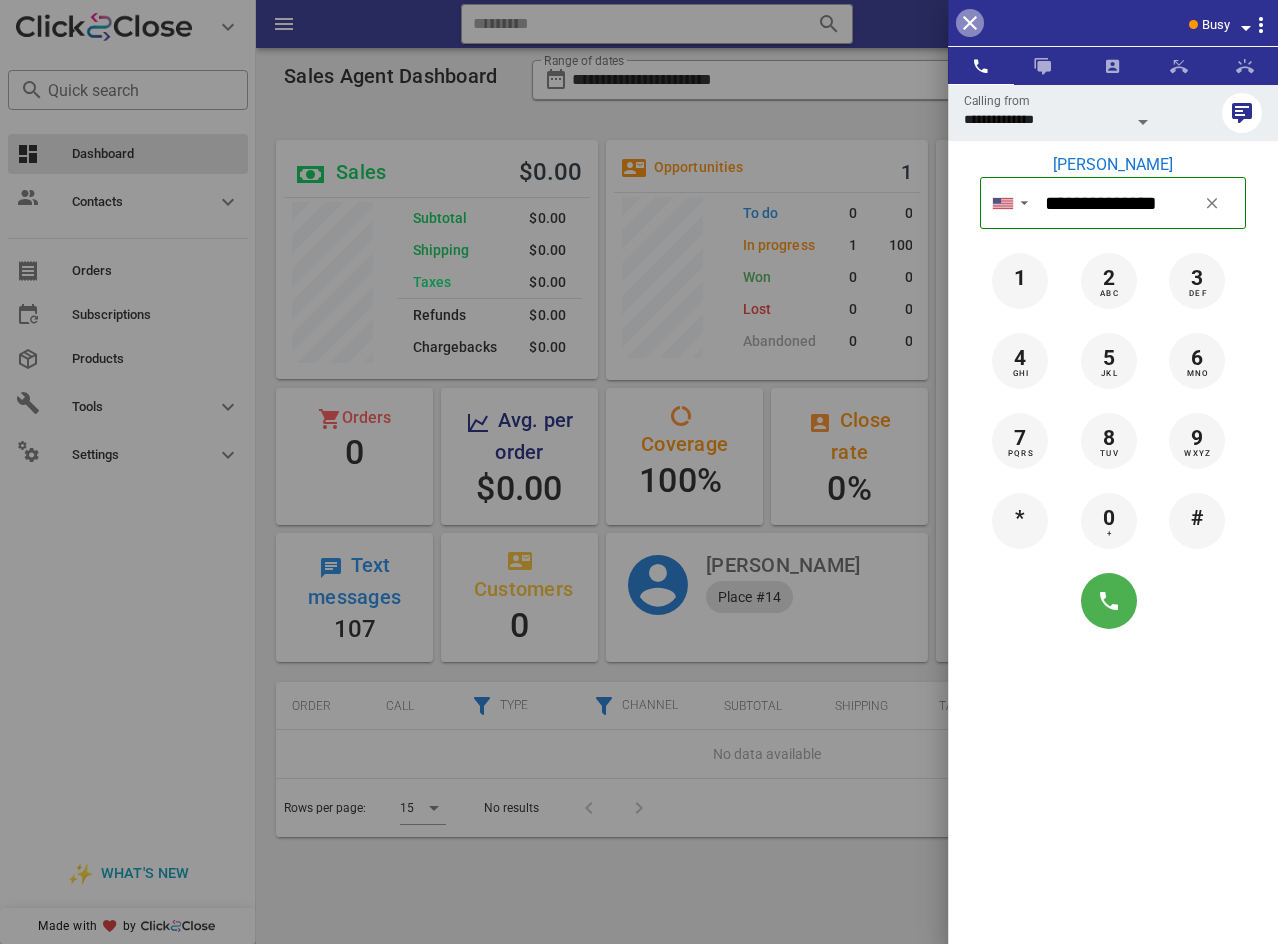 click at bounding box center (970, 23) 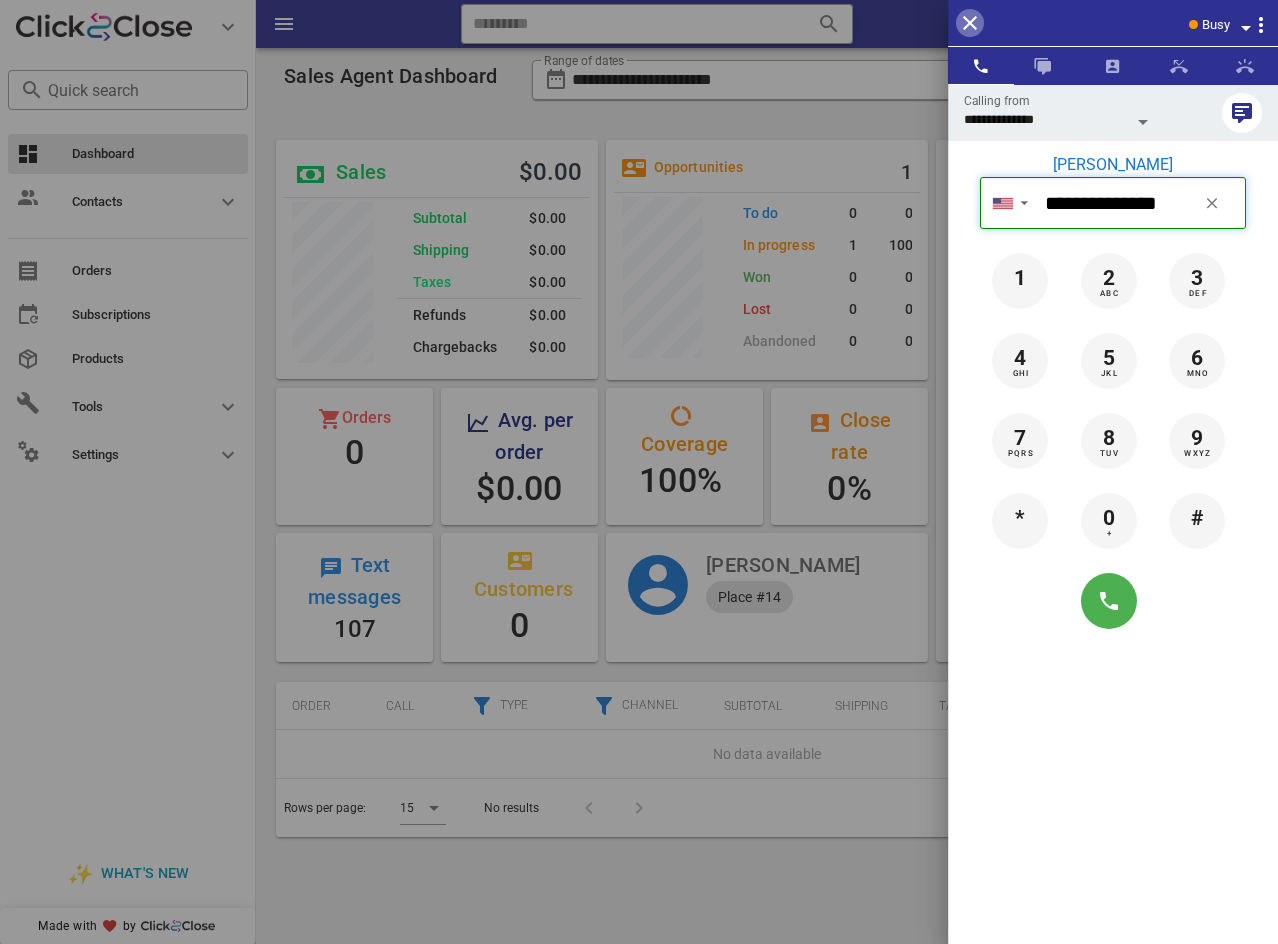 type 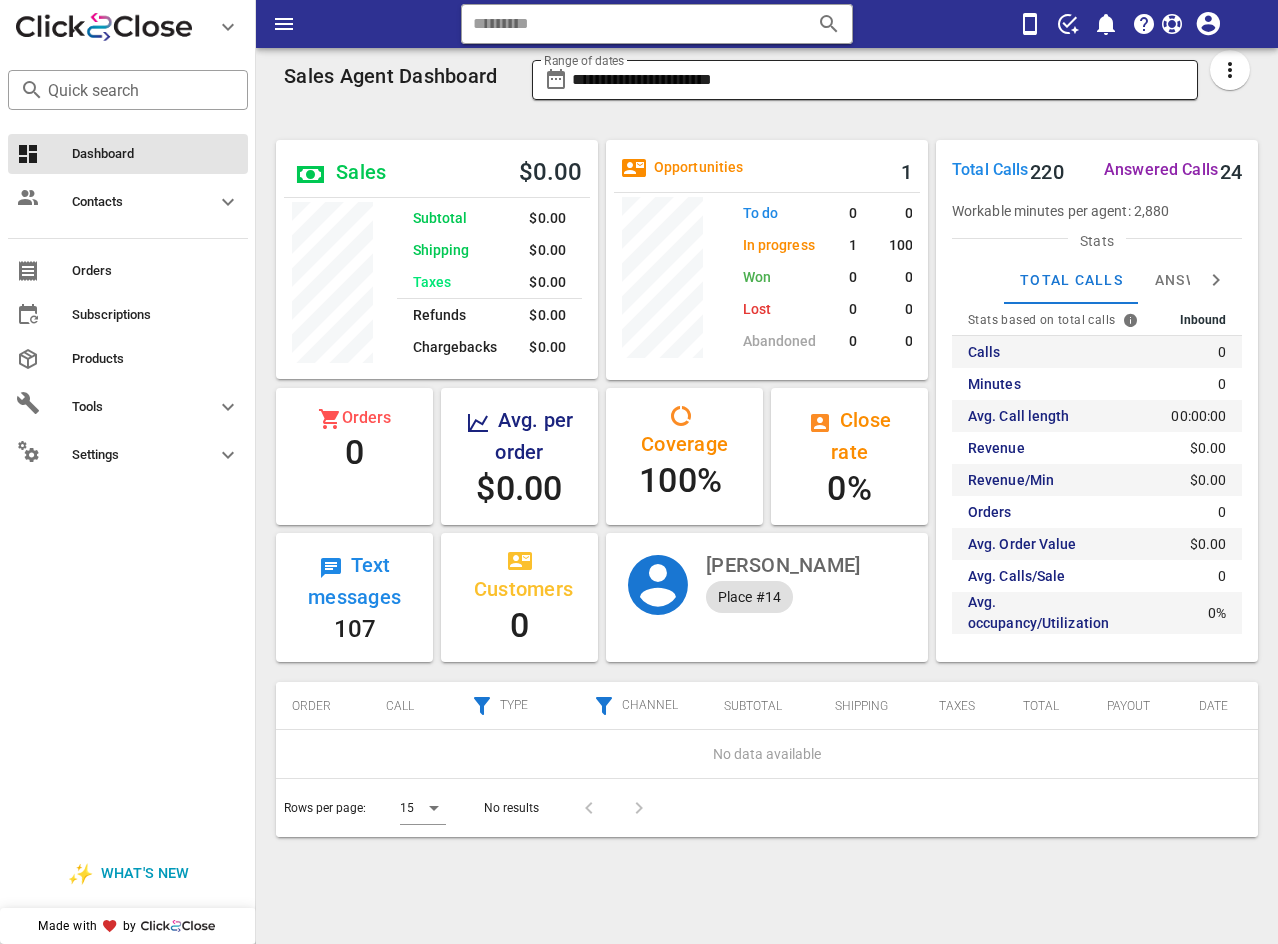 click on "**********" at bounding box center [879, 80] 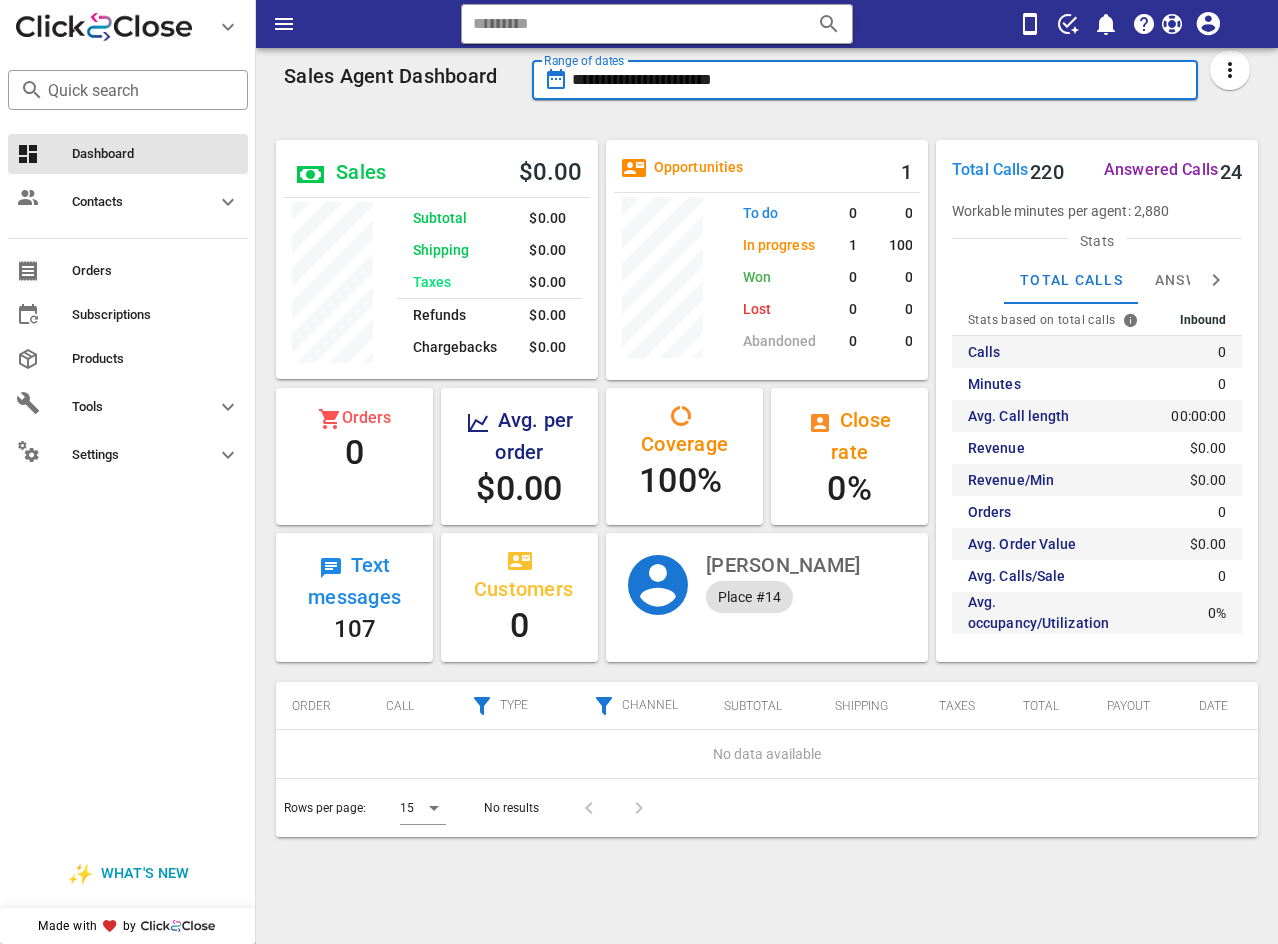 click on "**********" at bounding box center (879, 80) 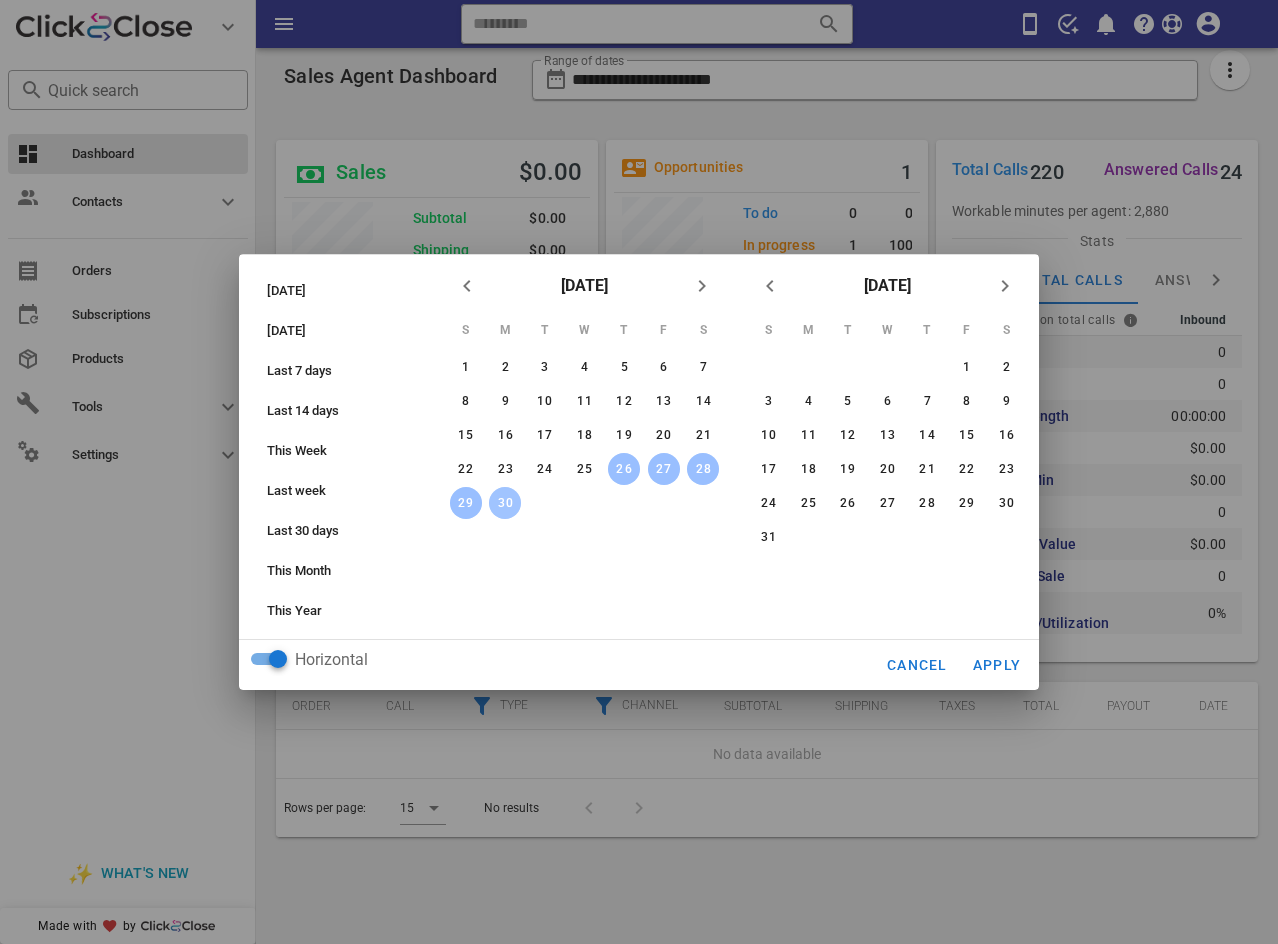 click on "30" at bounding box center [505, 503] 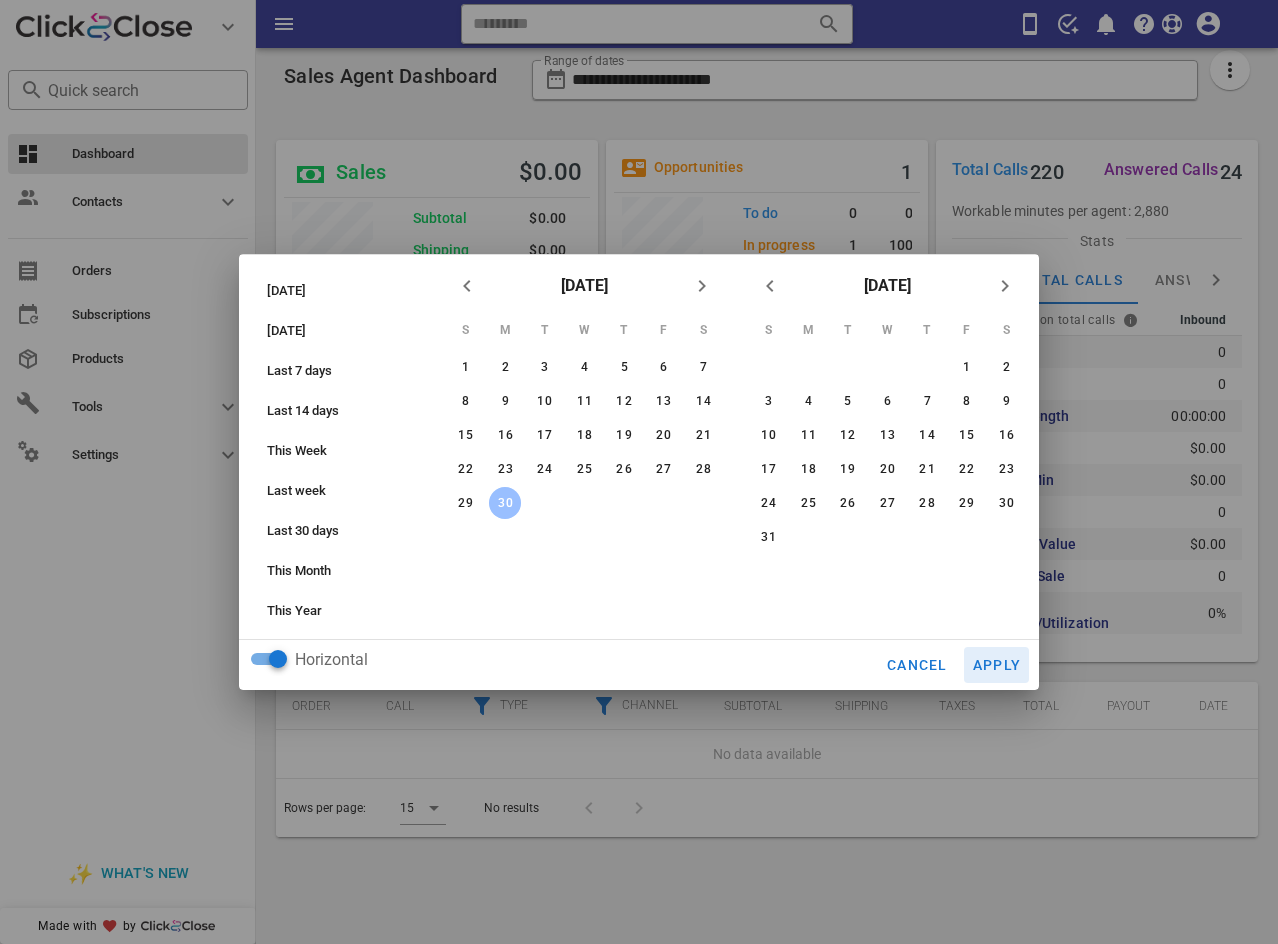 click on "Apply" at bounding box center (997, 665) 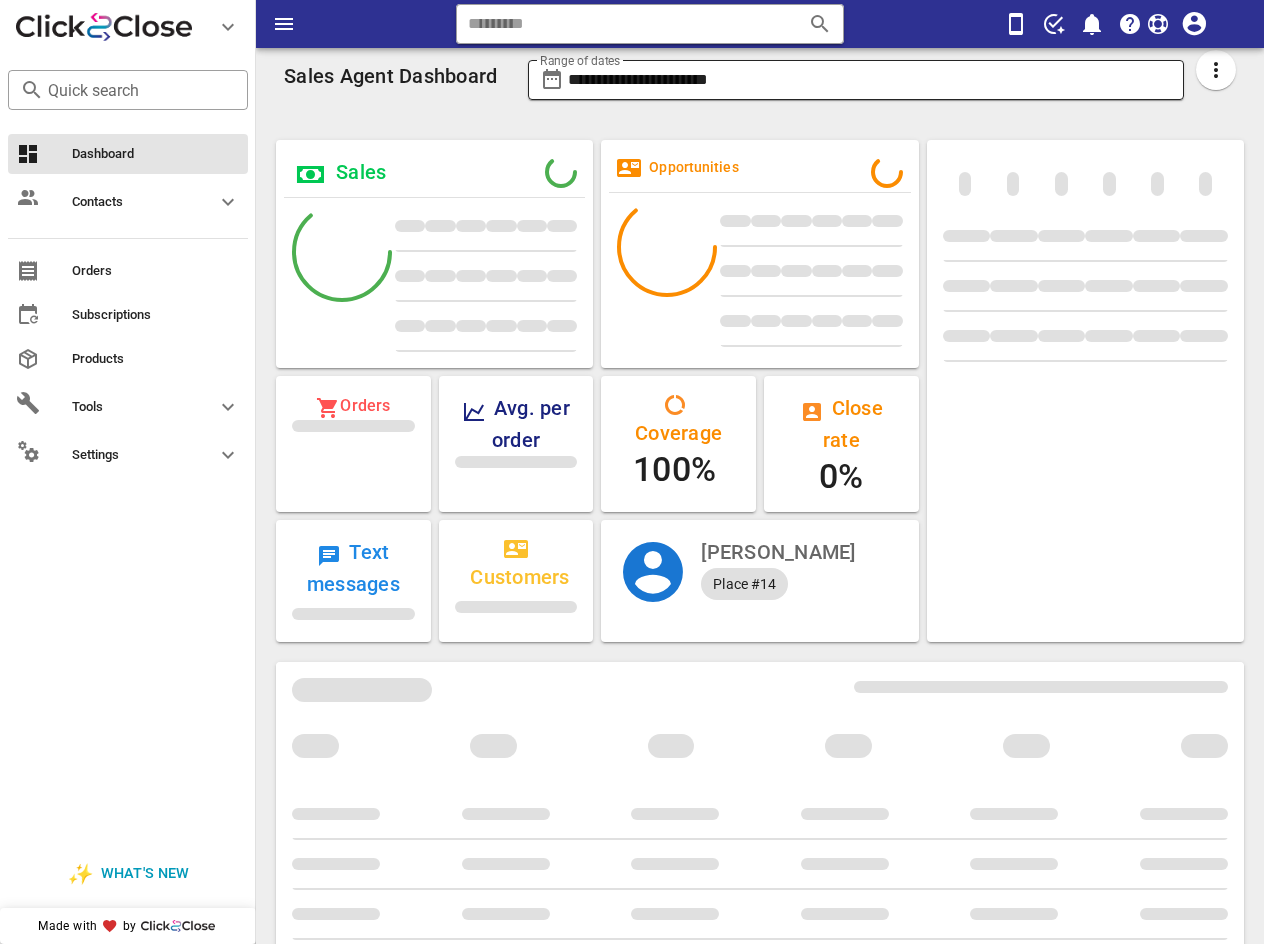 click on "**********" at bounding box center (870, 80) 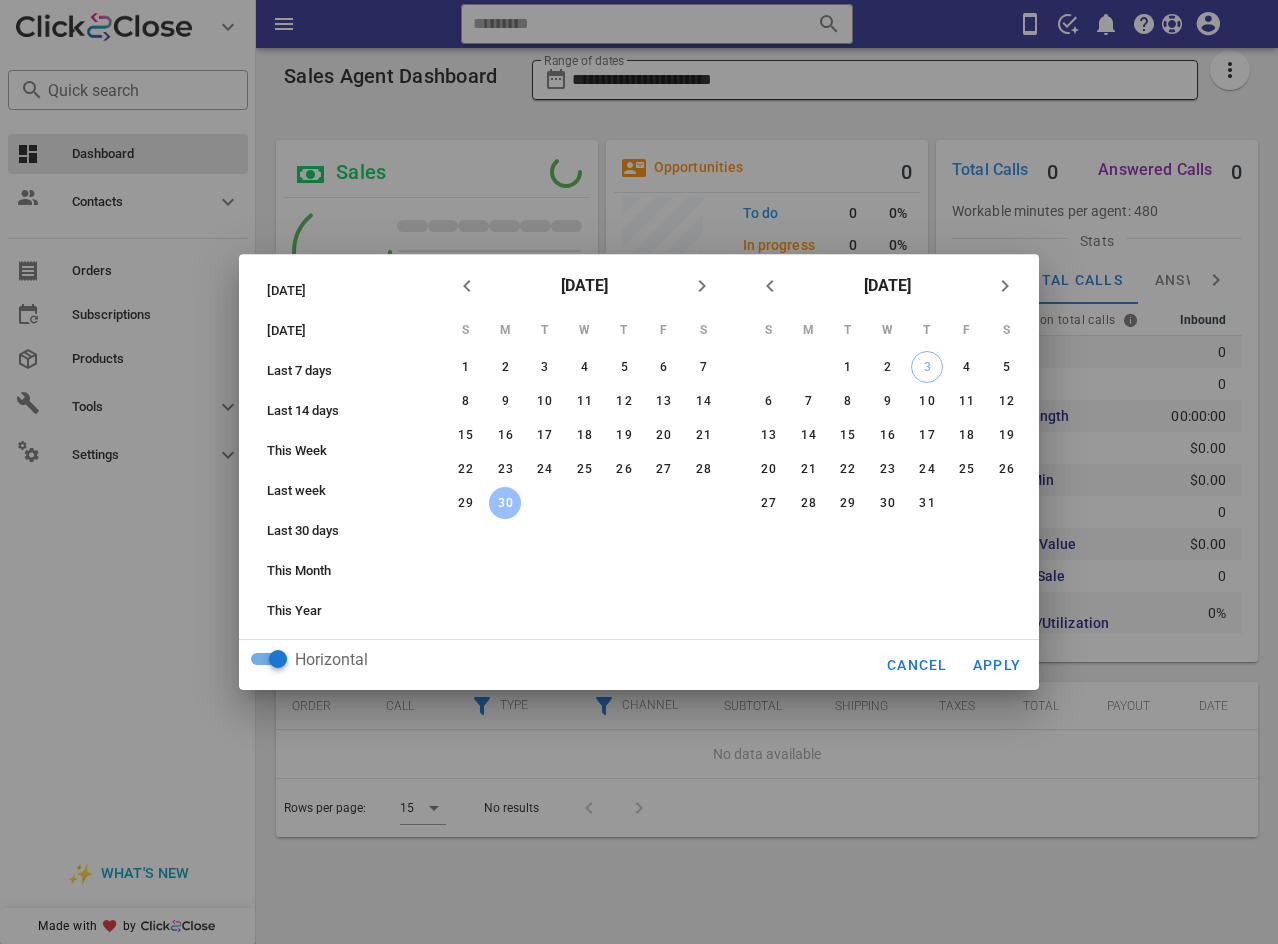 scroll, scrollTop: 999752, scrollLeft: 999678, axis: both 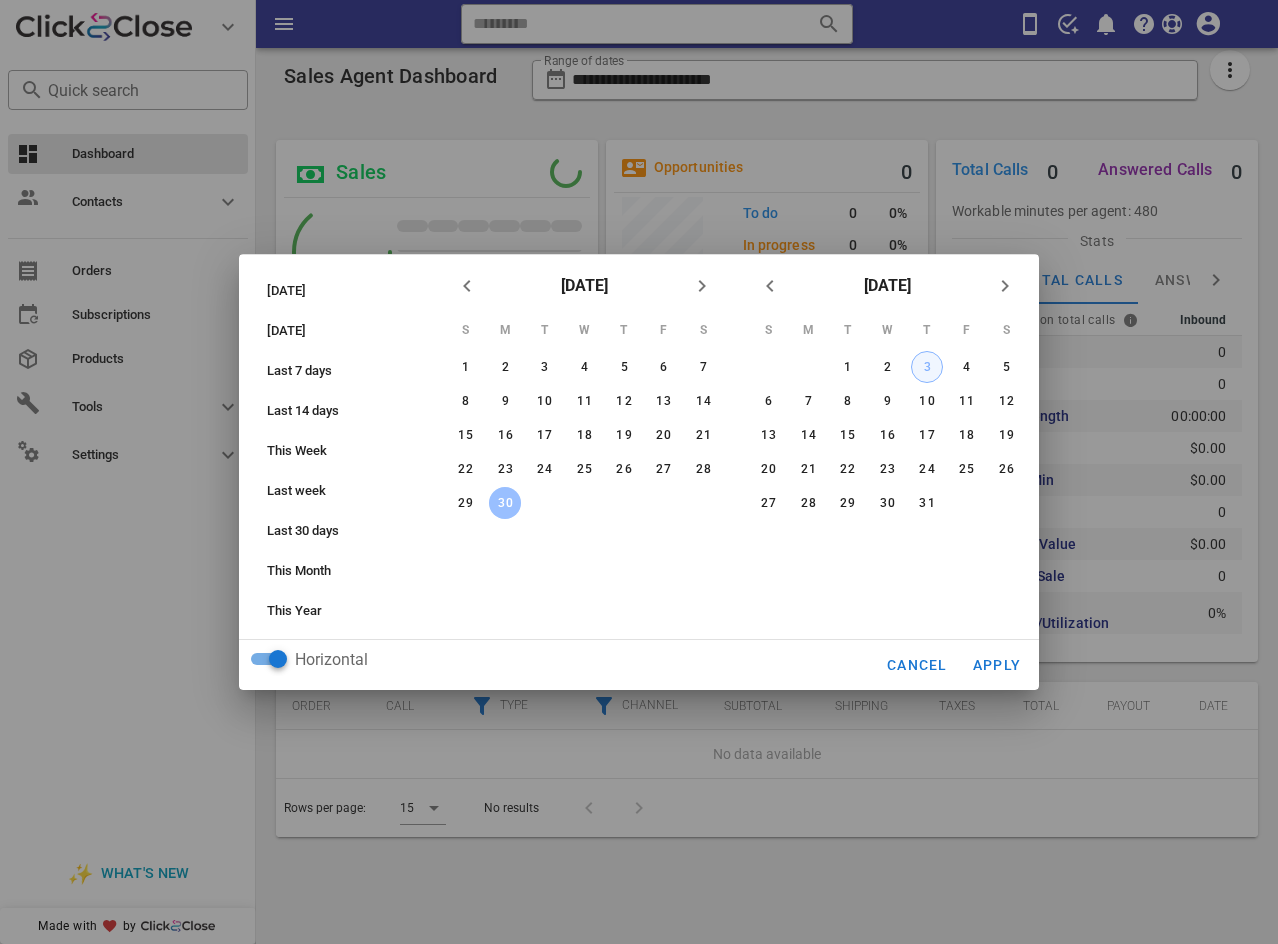 click on "3" at bounding box center (927, 367) 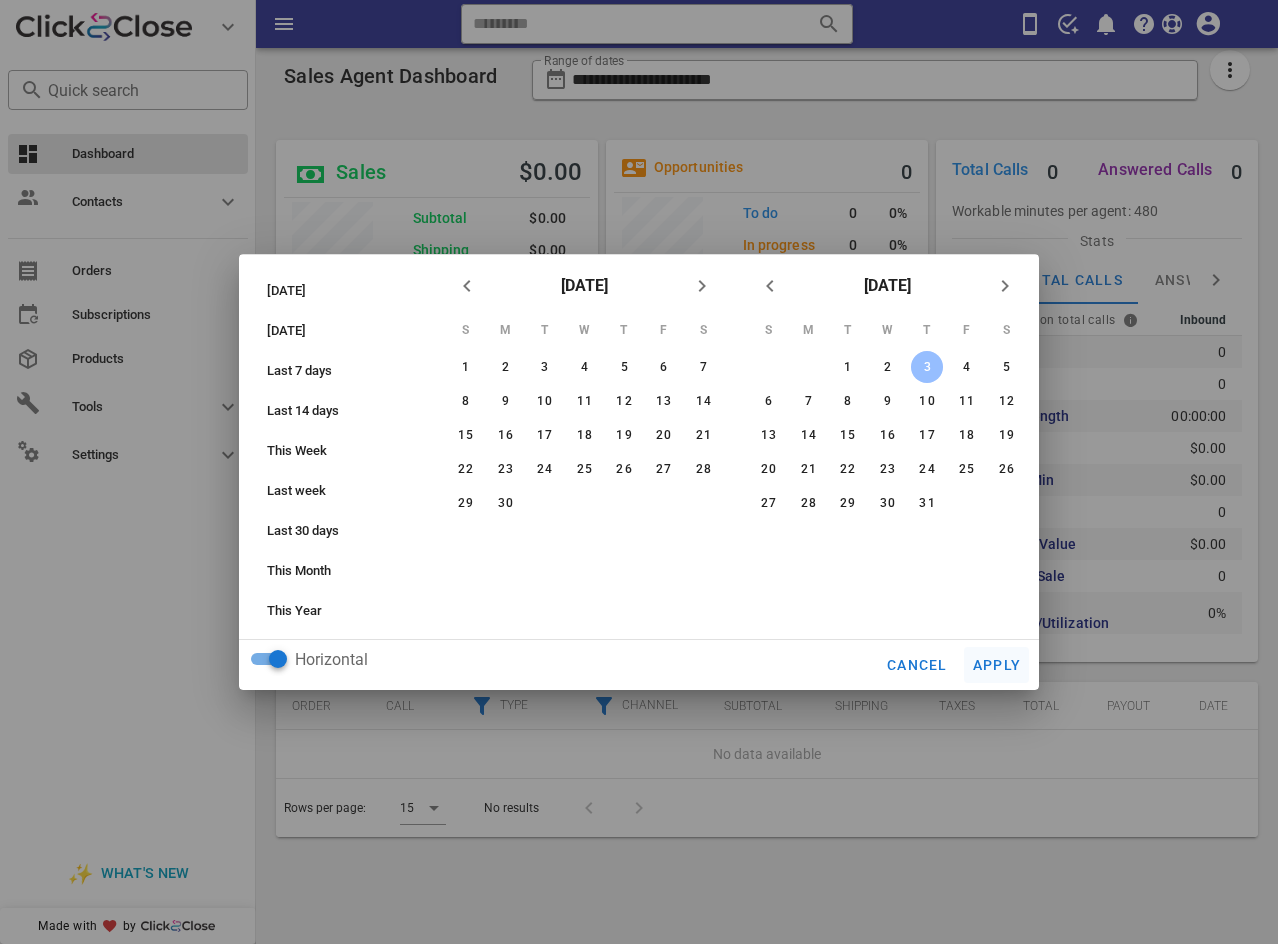 scroll, scrollTop: 245, scrollLeft: 322, axis: both 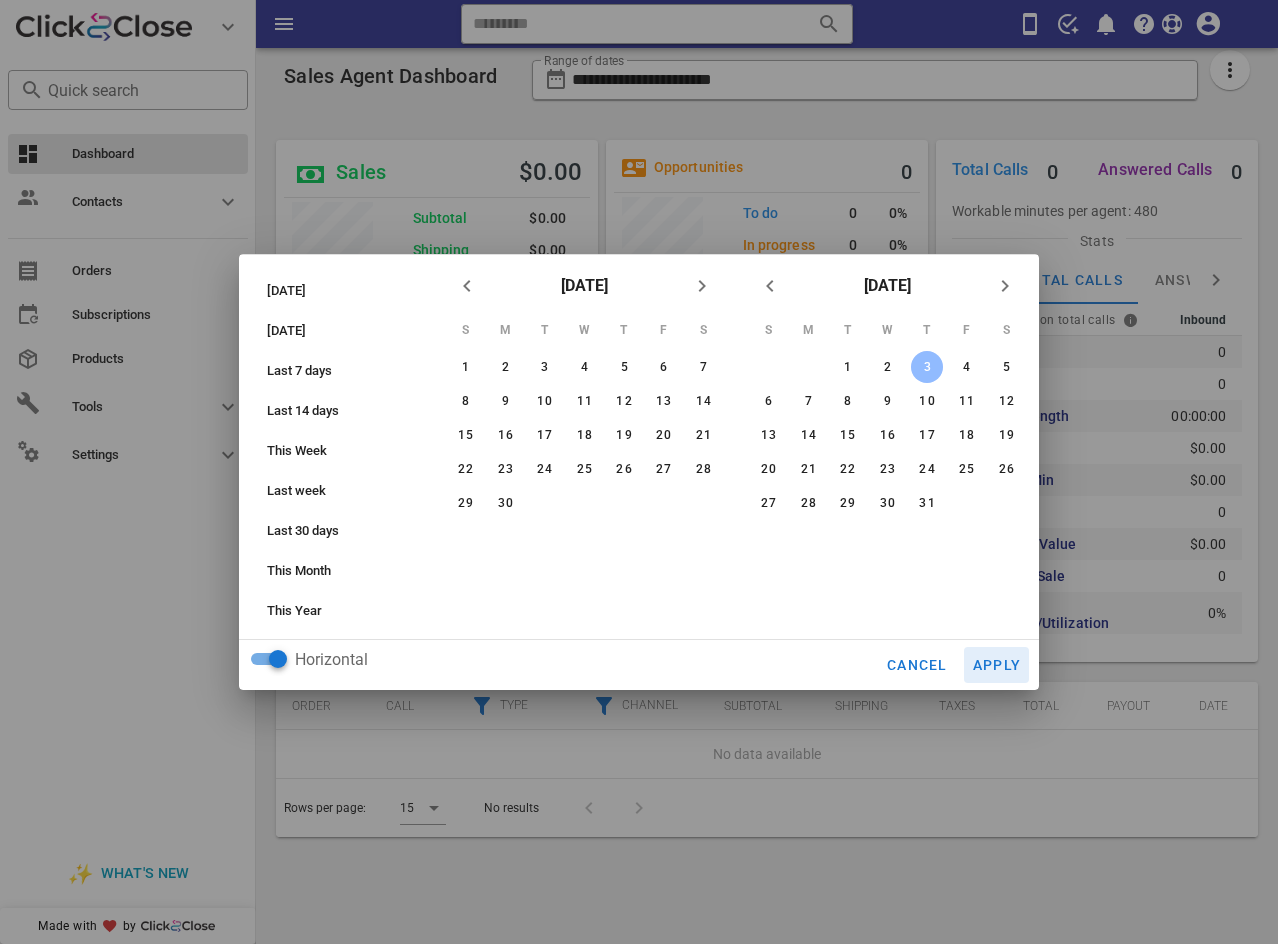 click on "Apply" at bounding box center [997, 665] 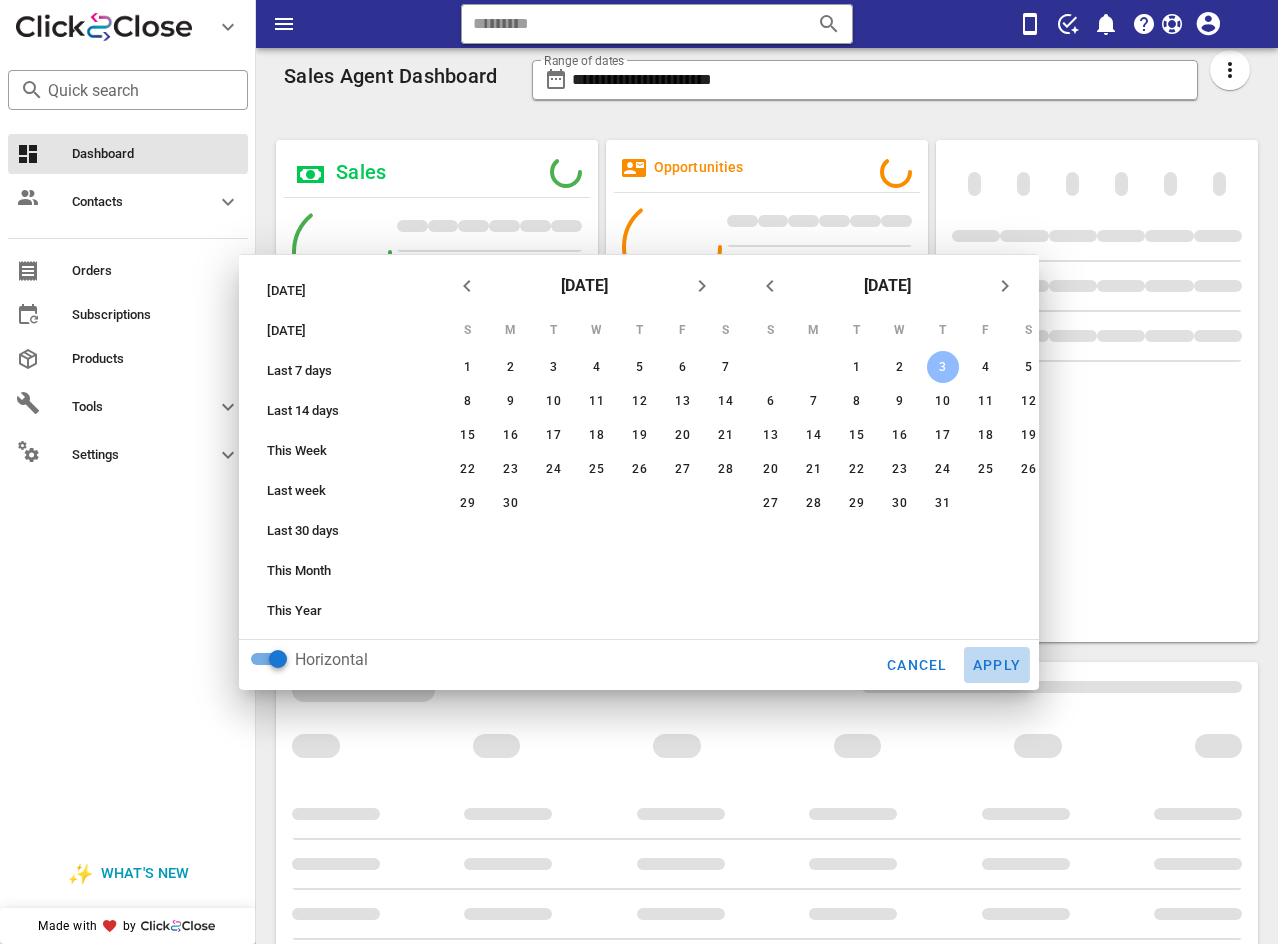 type on "**********" 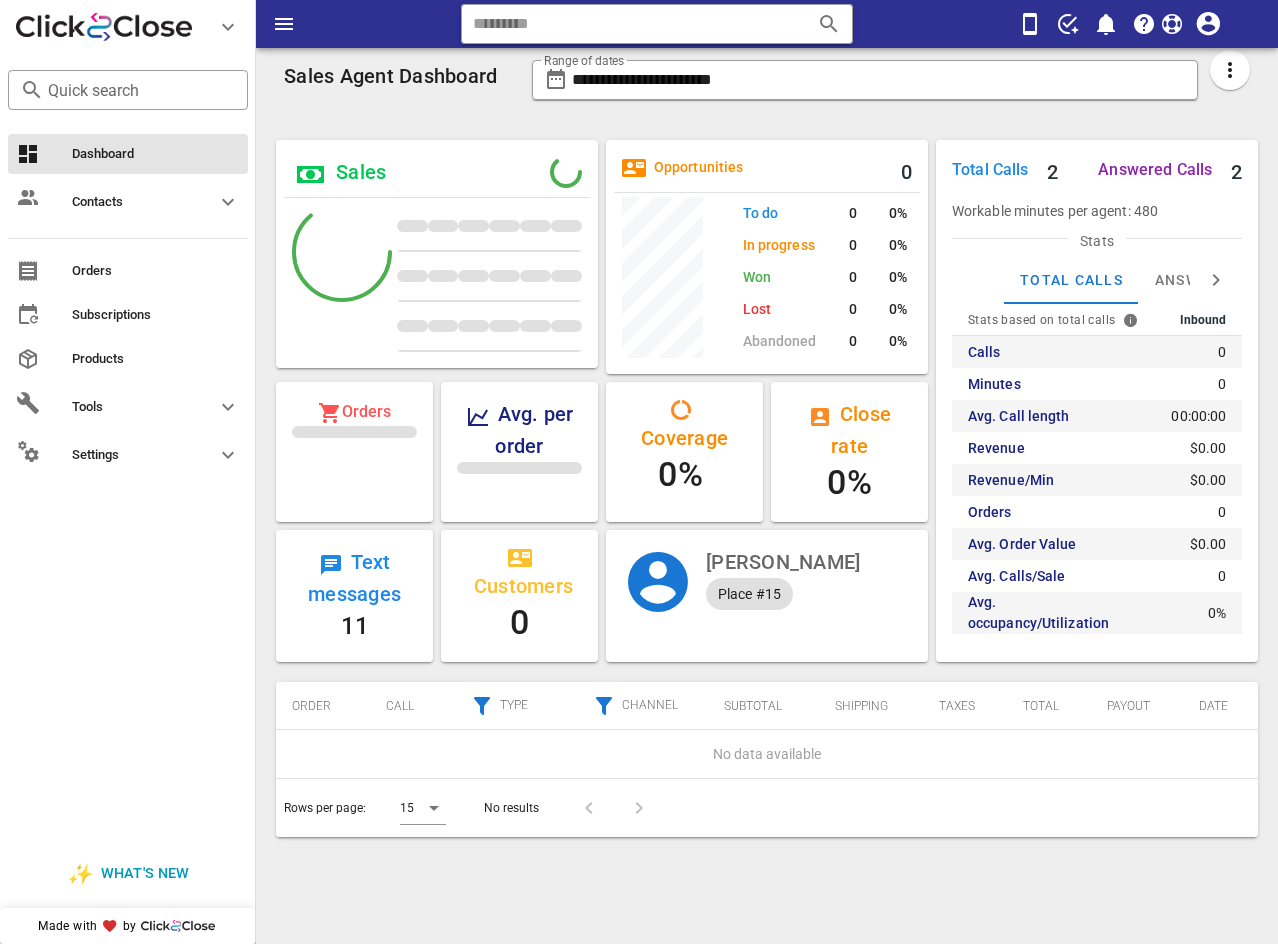 scroll, scrollTop: 999752, scrollLeft: 999678, axis: both 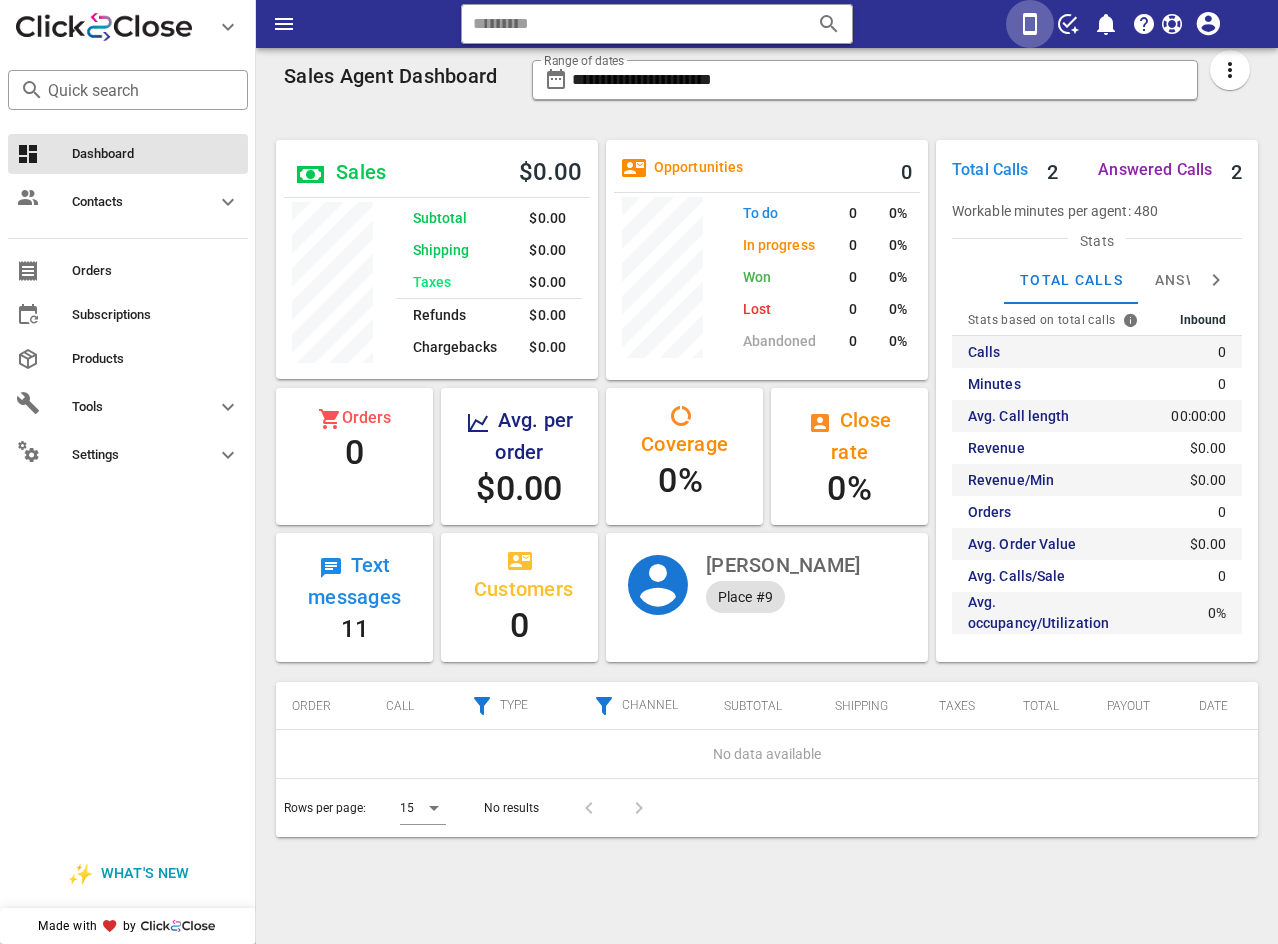click at bounding box center [1030, 24] 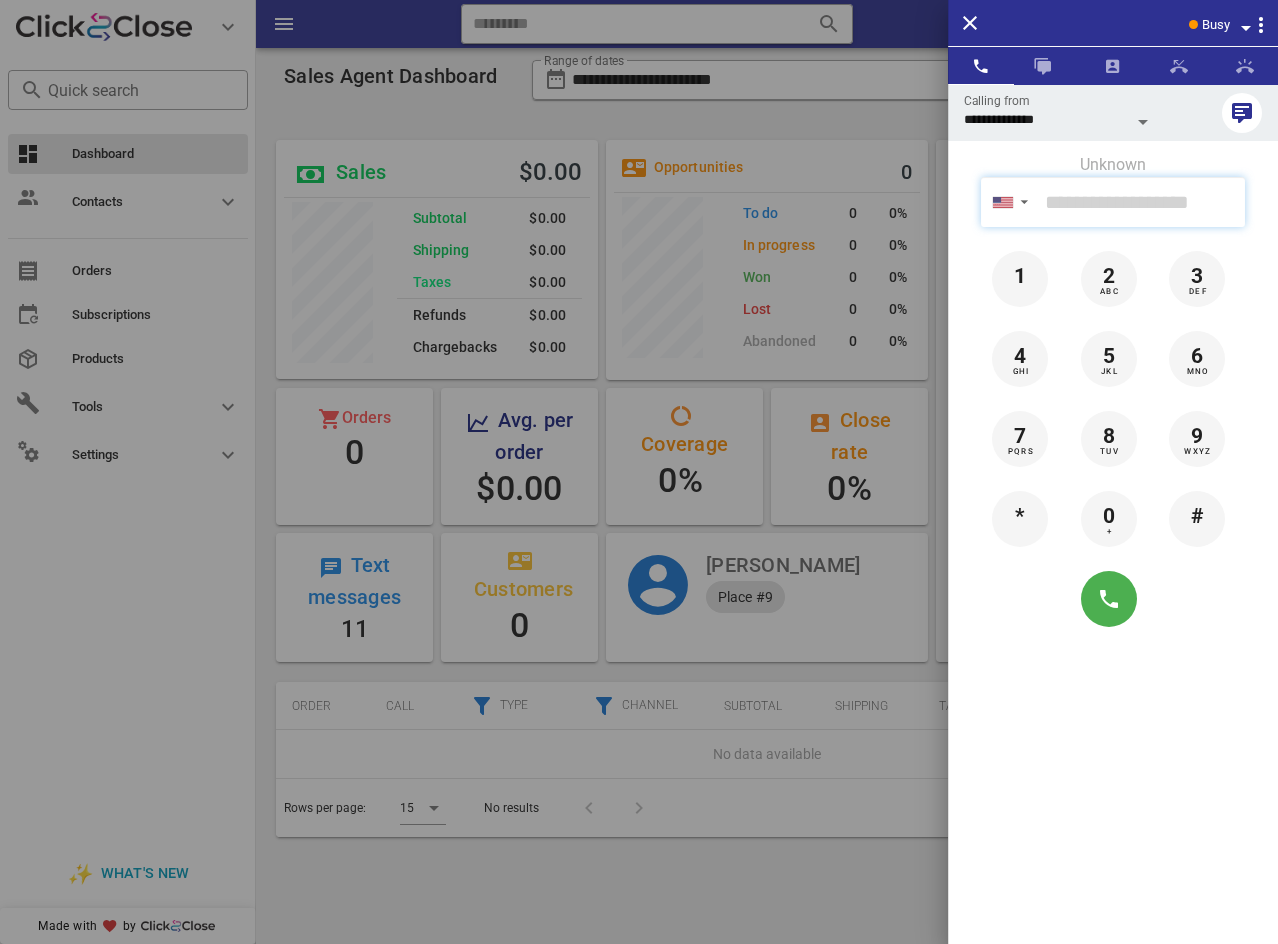 click at bounding box center (1141, 202) 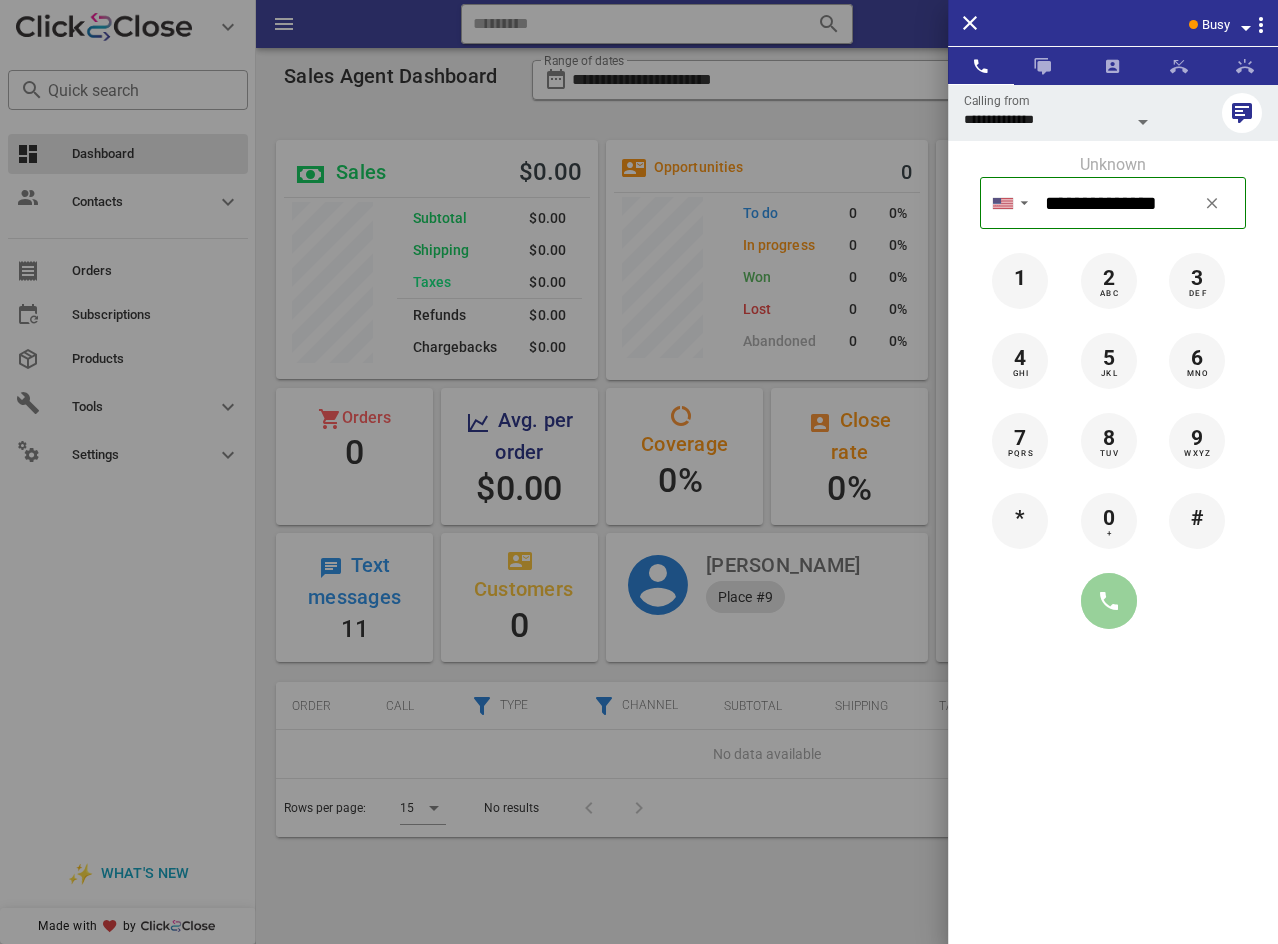 click at bounding box center (1109, 601) 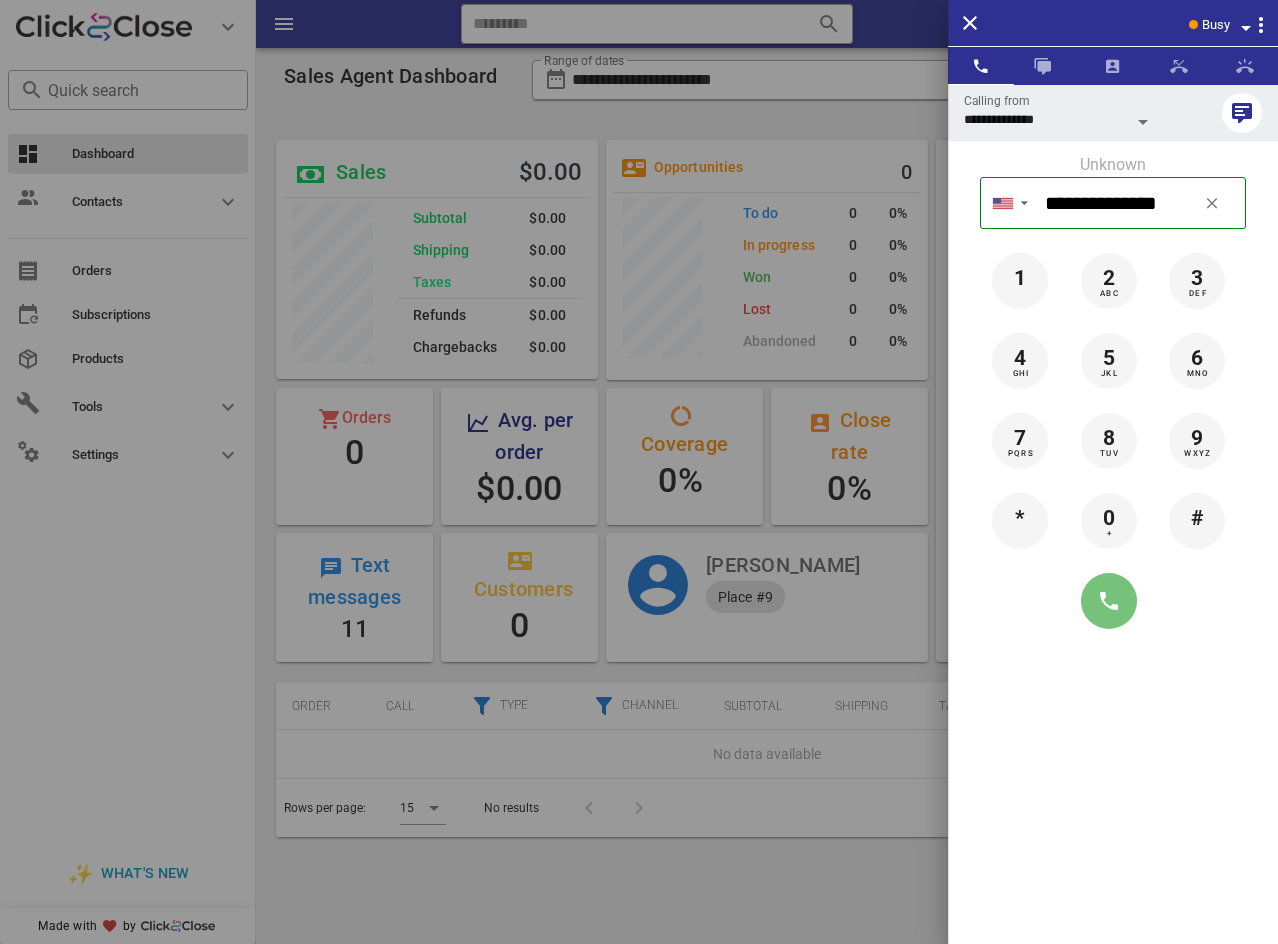 type on "**********" 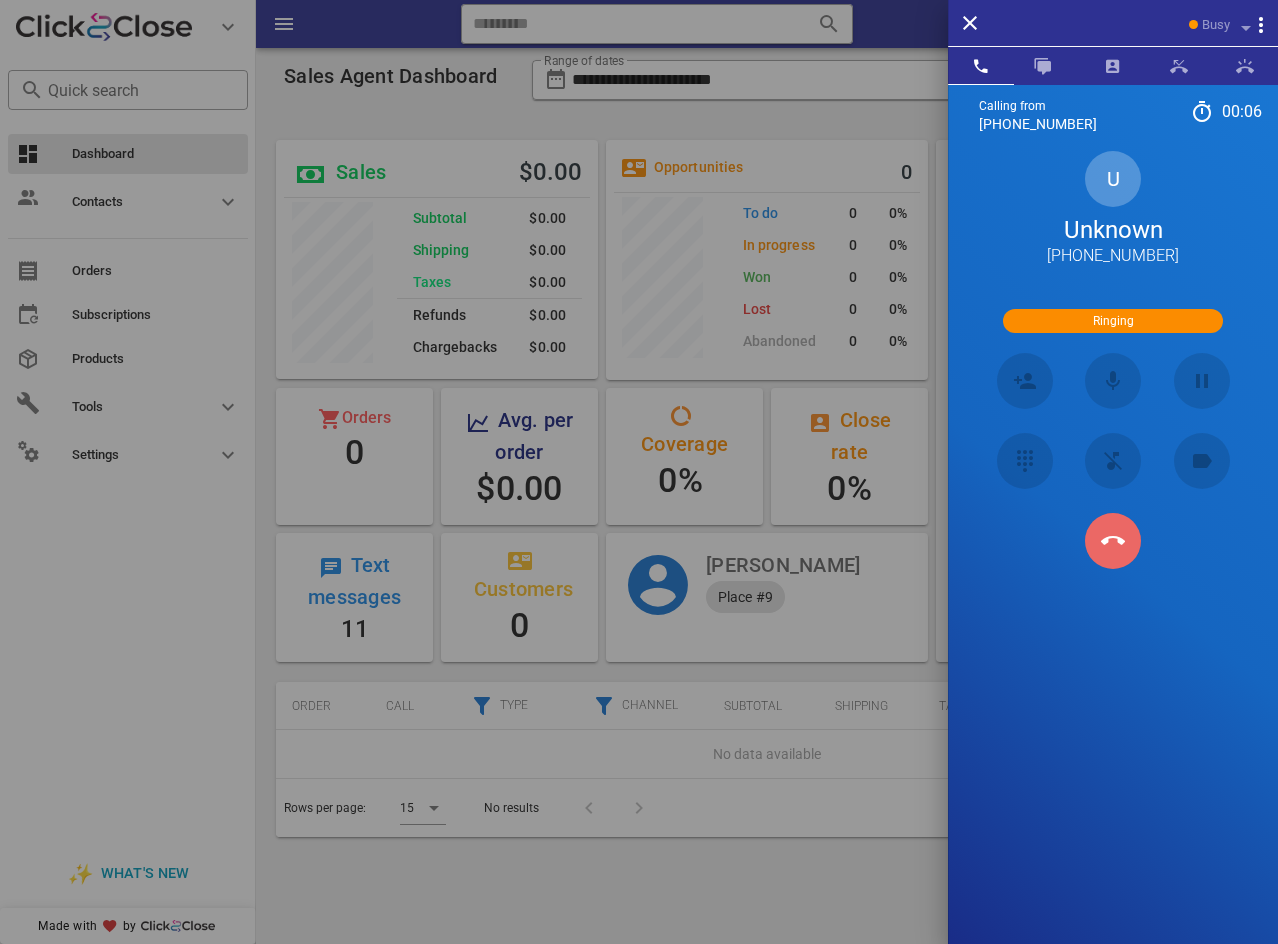 click at bounding box center (1113, 541) 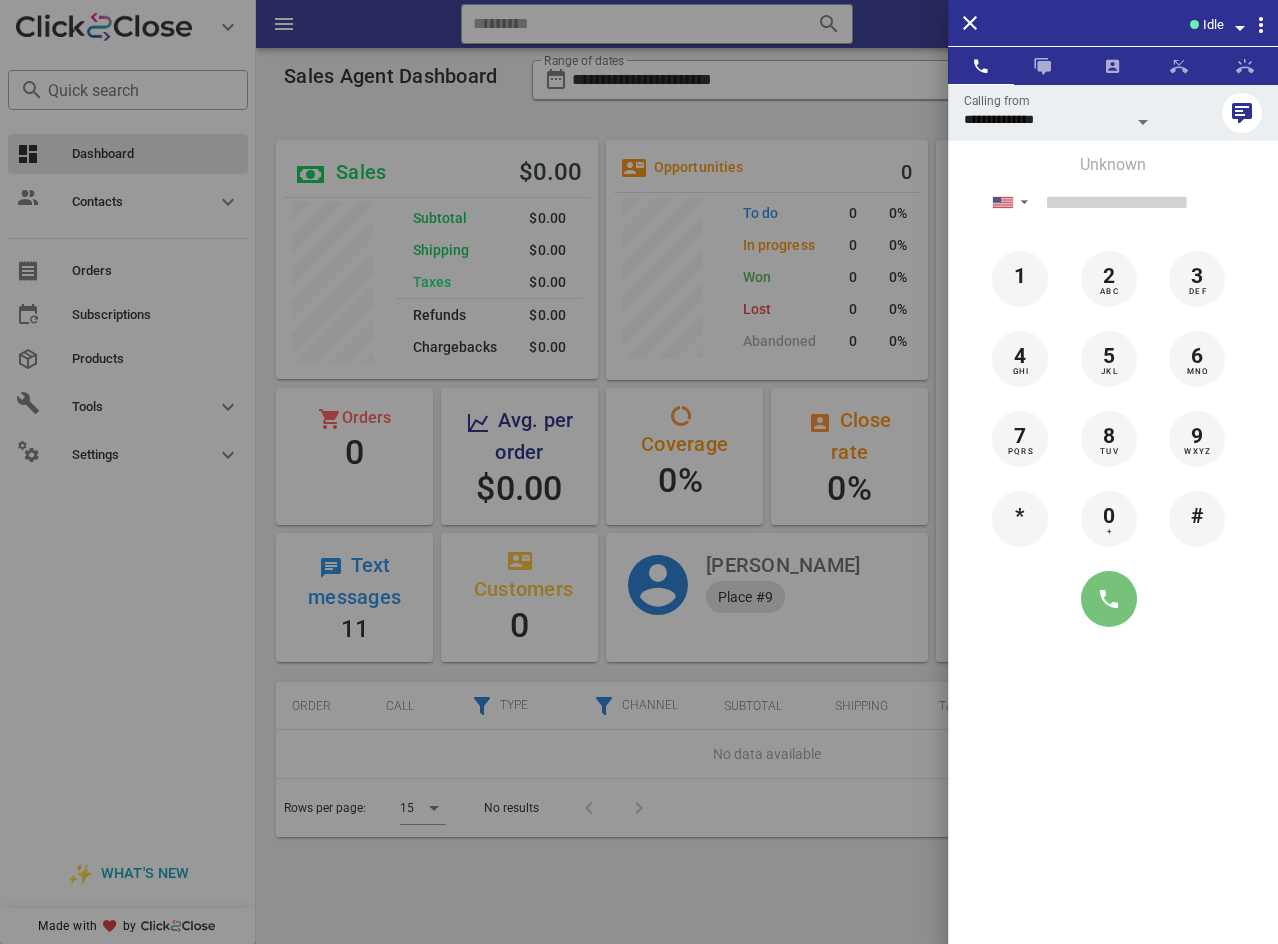 click at bounding box center [1109, 599] 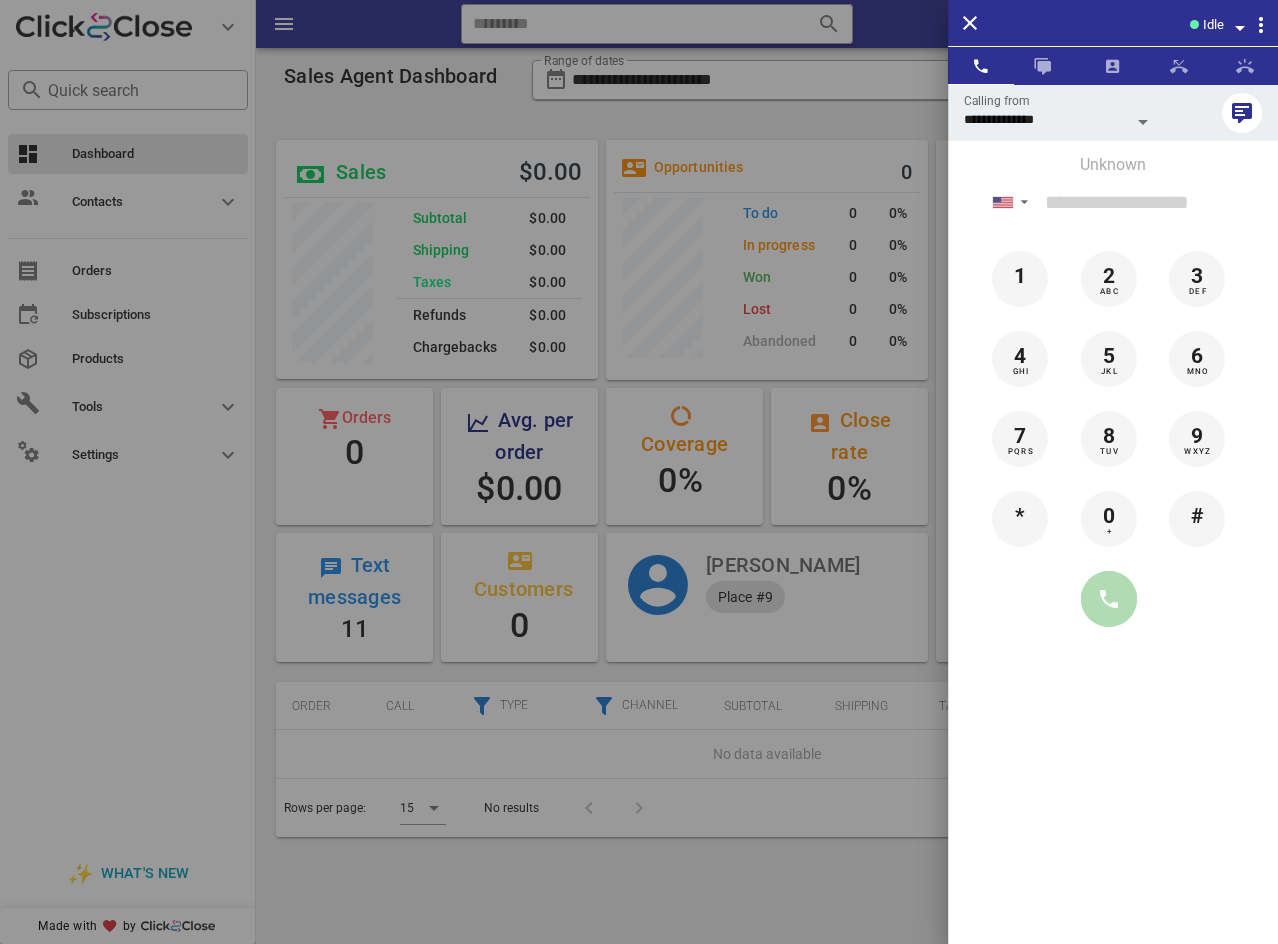 click at bounding box center [1109, 599] 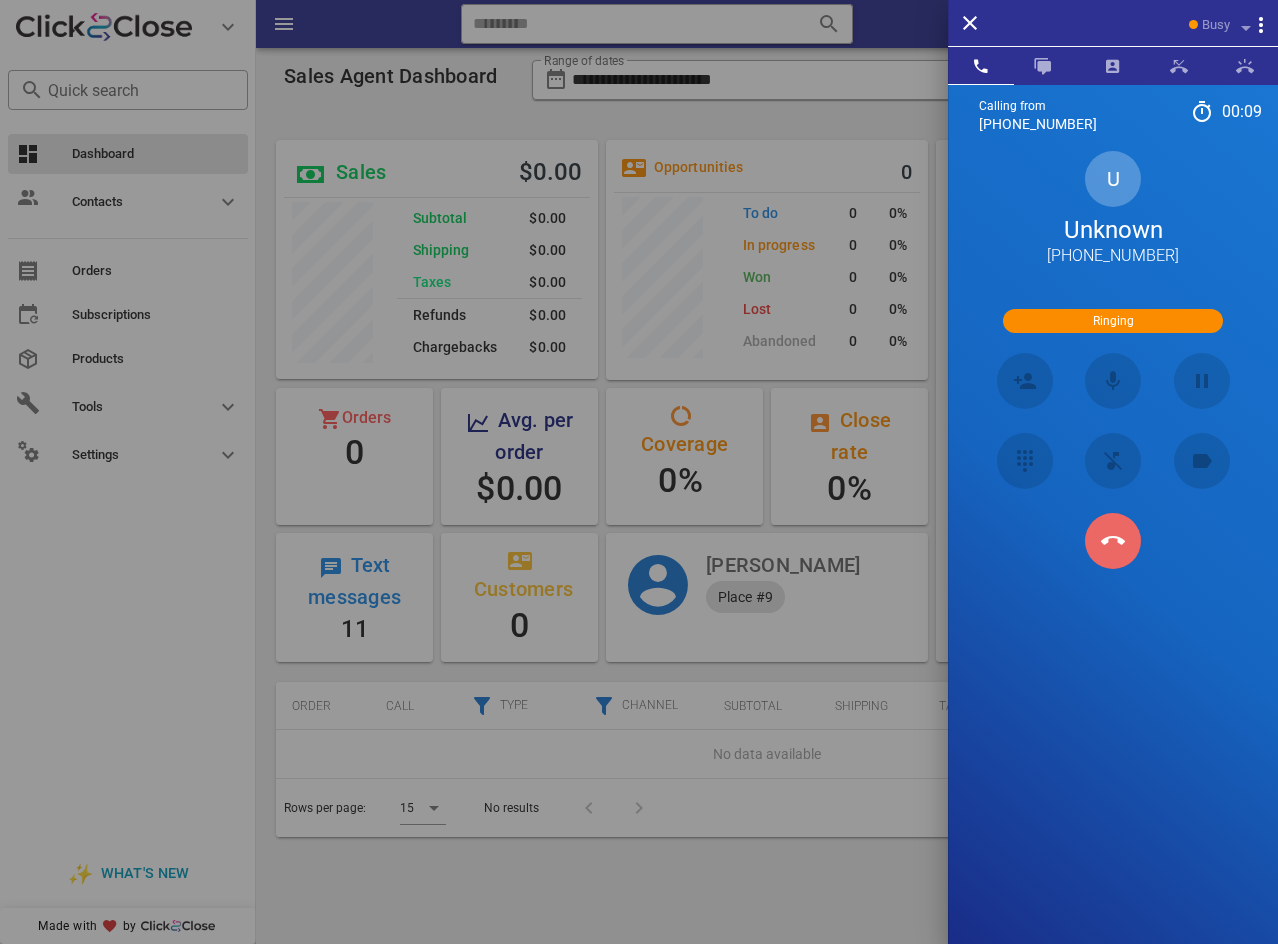 click at bounding box center (1113, 541) 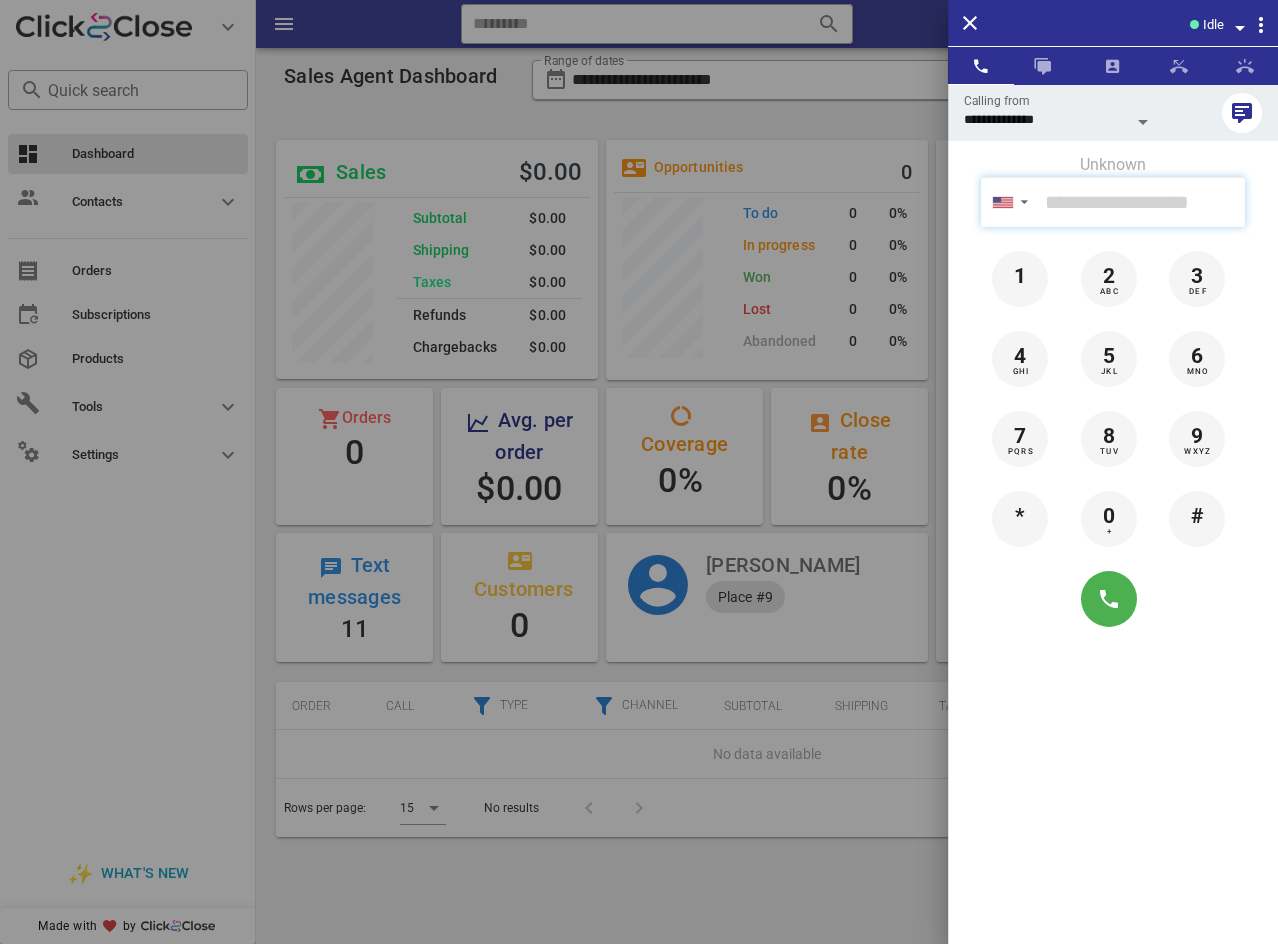 click at bounding box center (1141, 202) 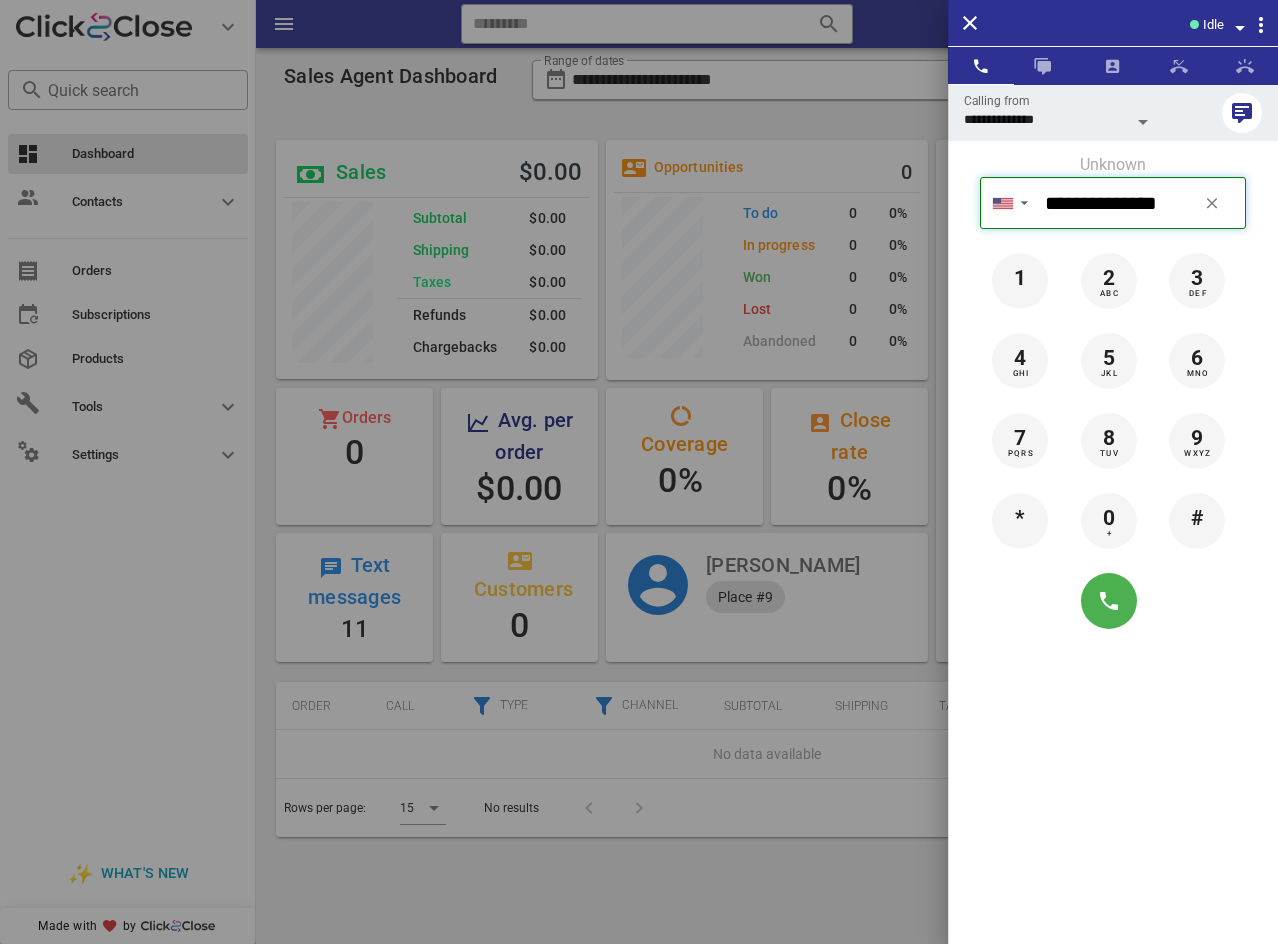 click on "**********" at bounding box center [1141, 203] 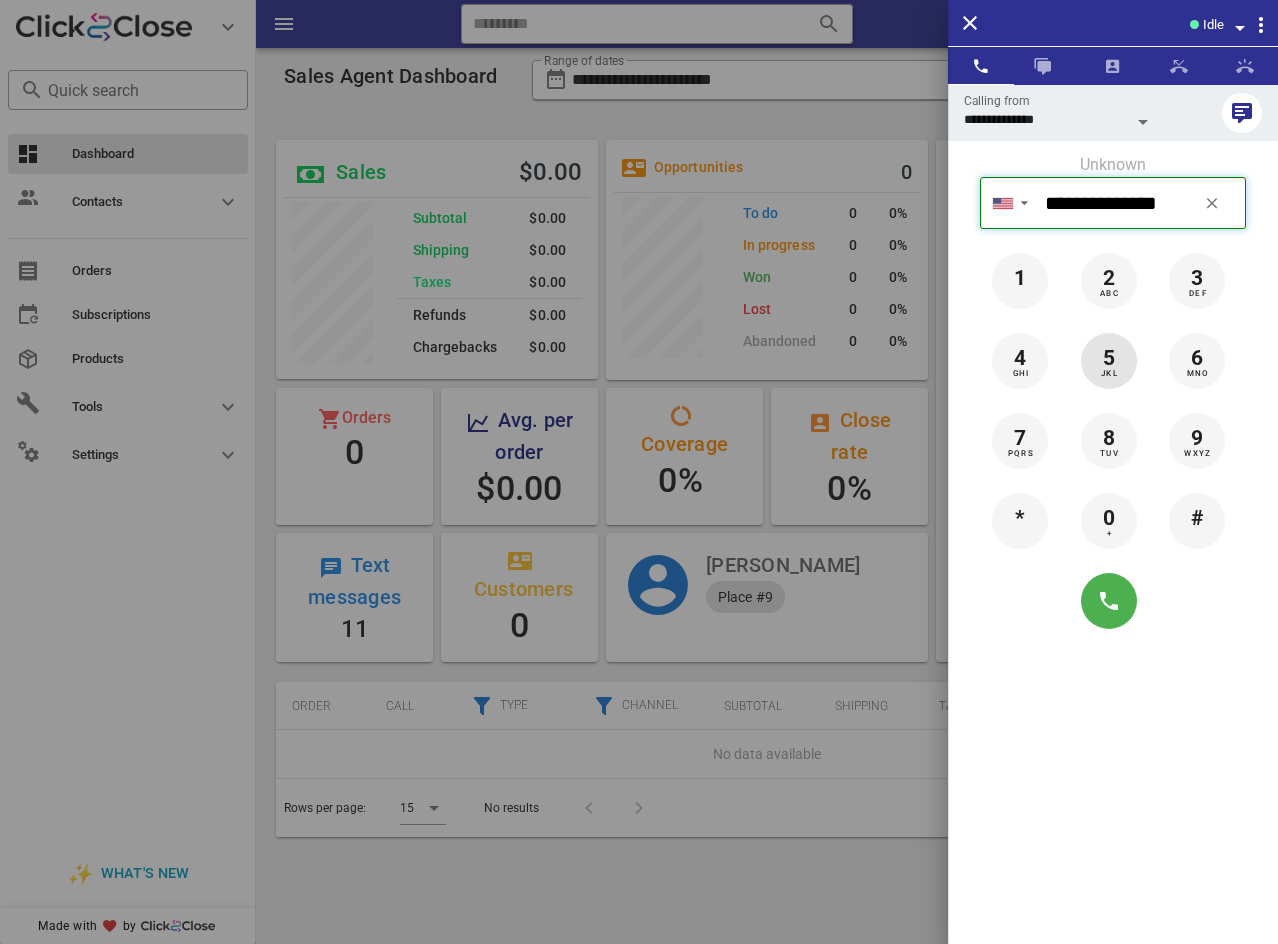 paste 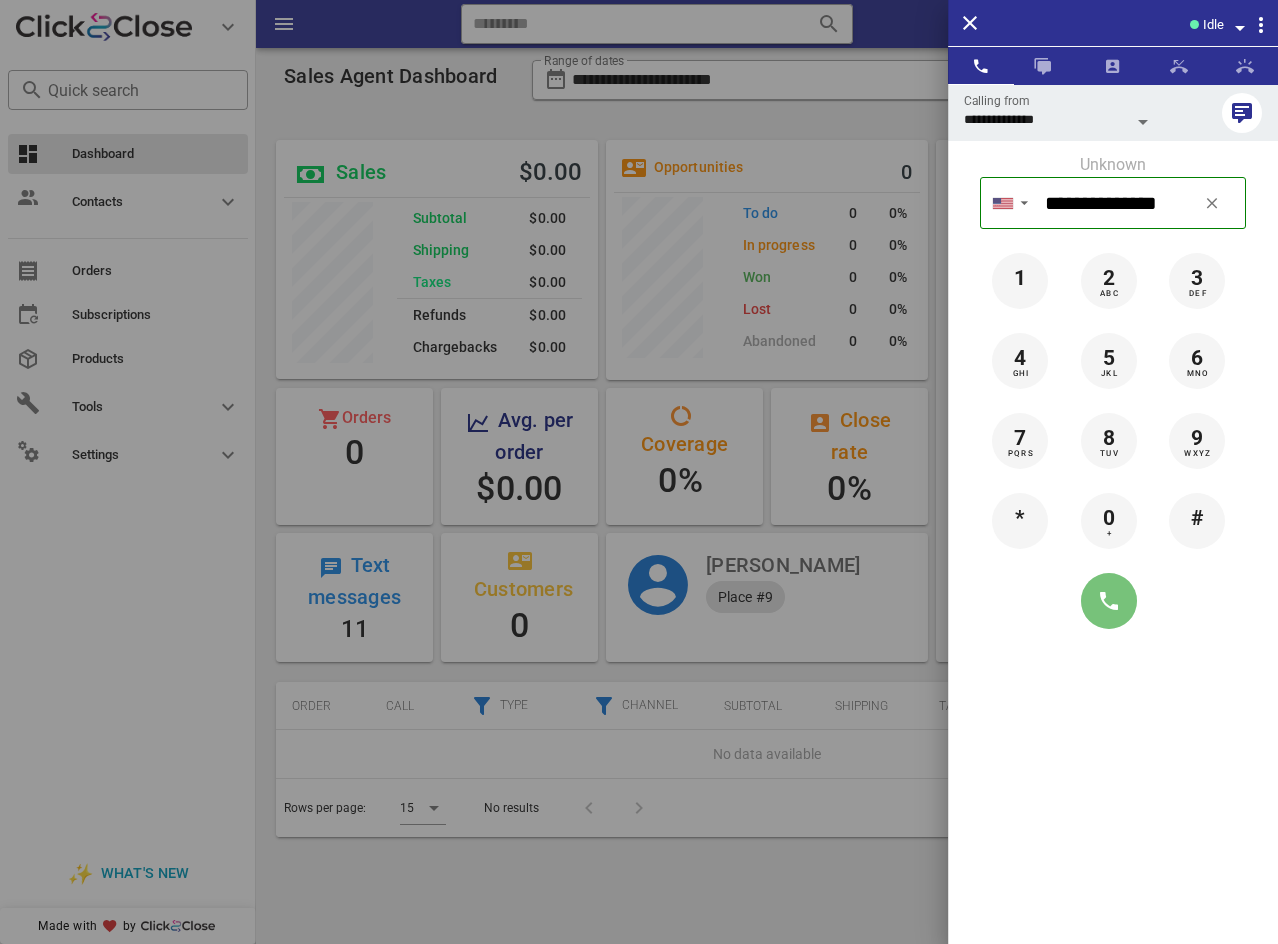click at bounding box center [1109, 601] 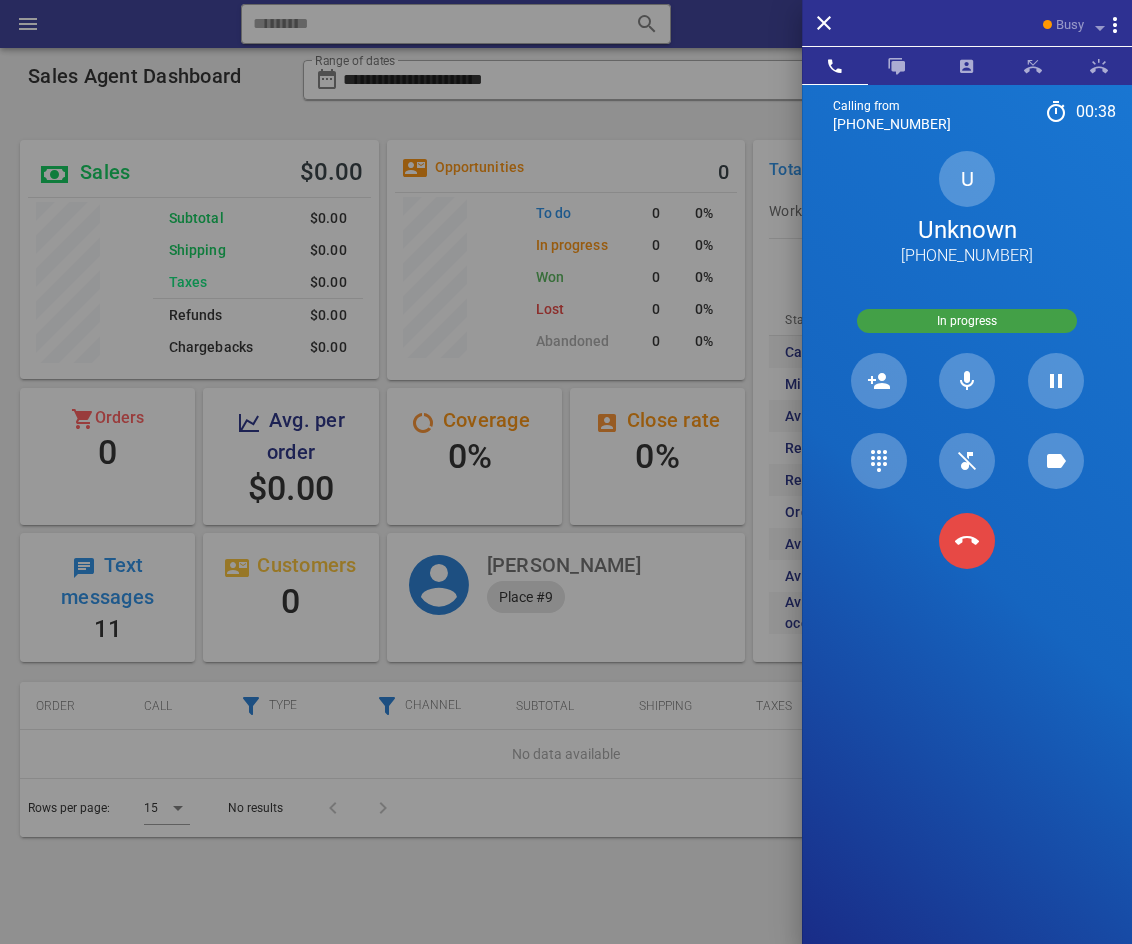 scroll, scrollTop: 999746, scrollLeft: 999661, axis: both 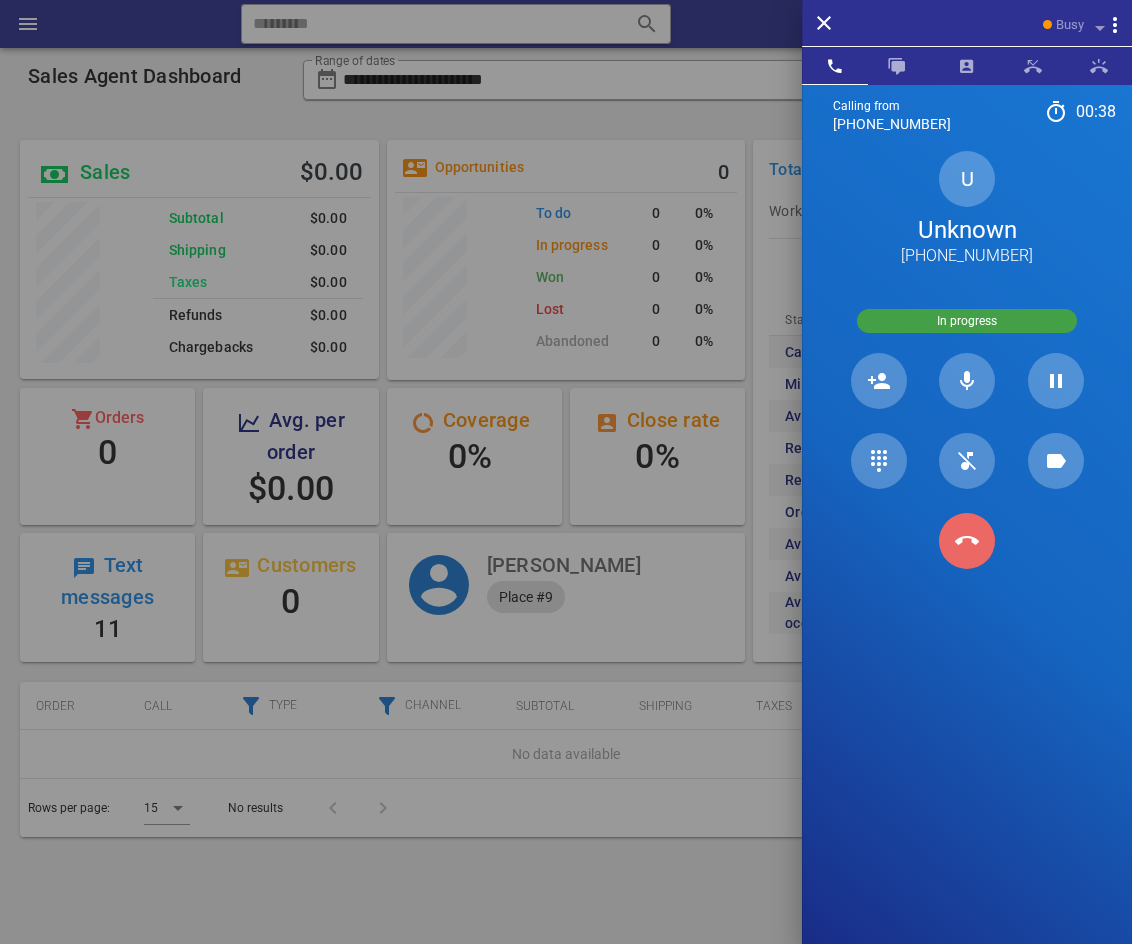 click at bounding box center (967, 541) 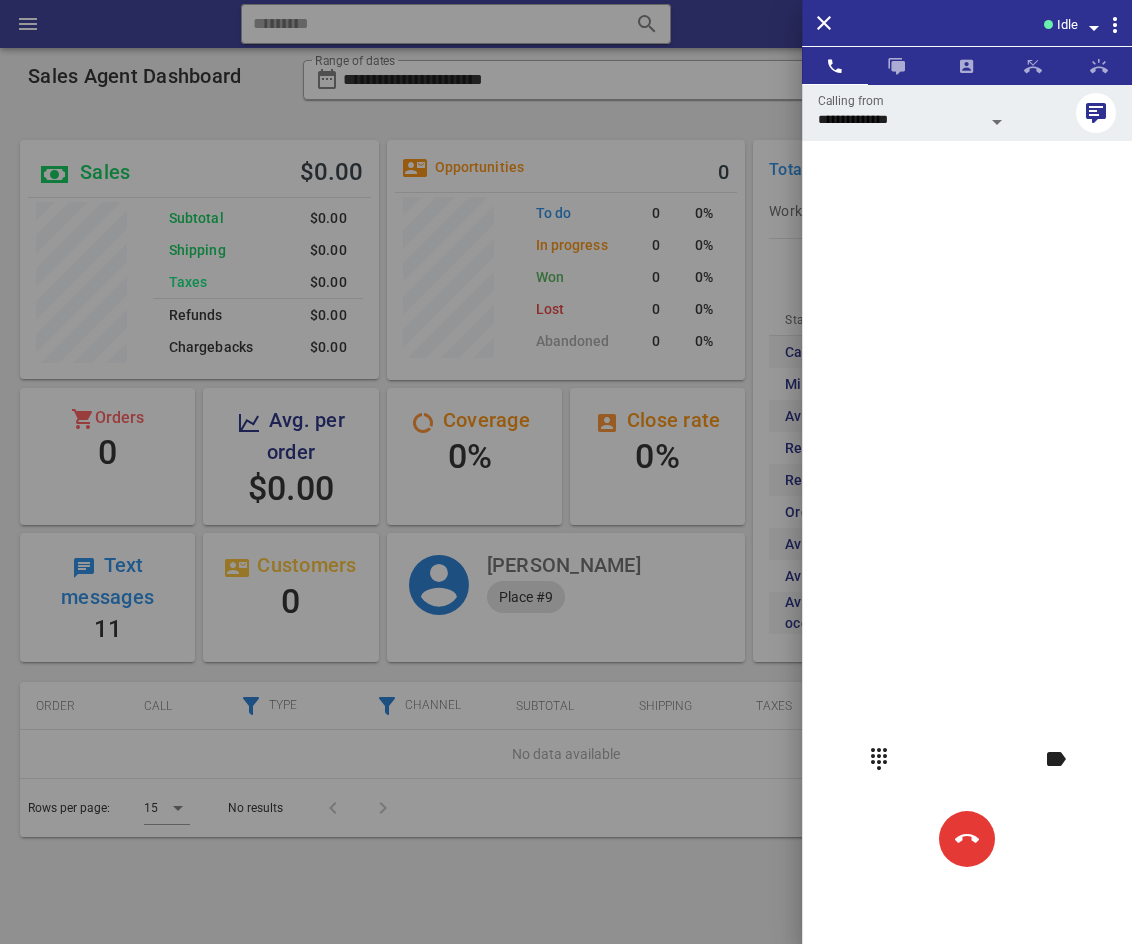 scroll, scrollTop: 999761, scrollLeft: 999641, axis: both 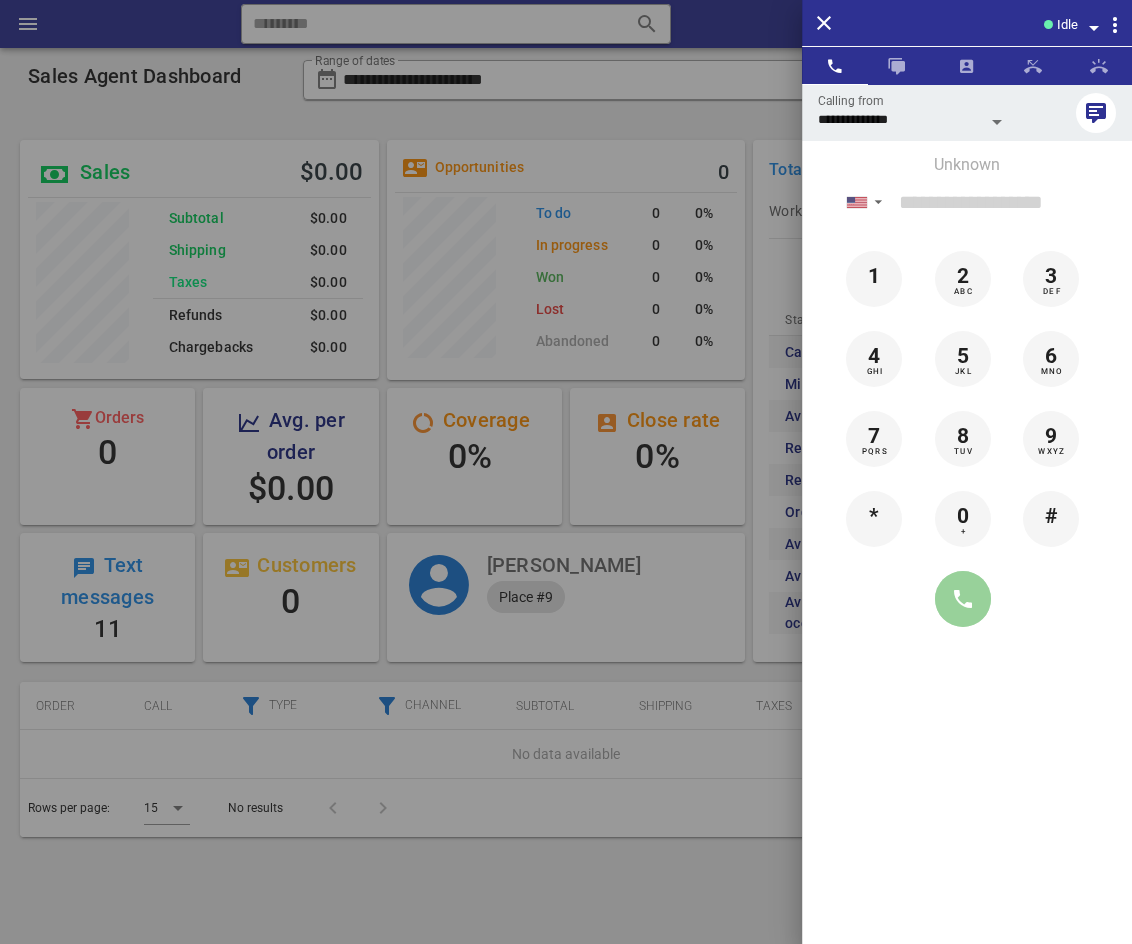 click at bounding box center [963, 599] 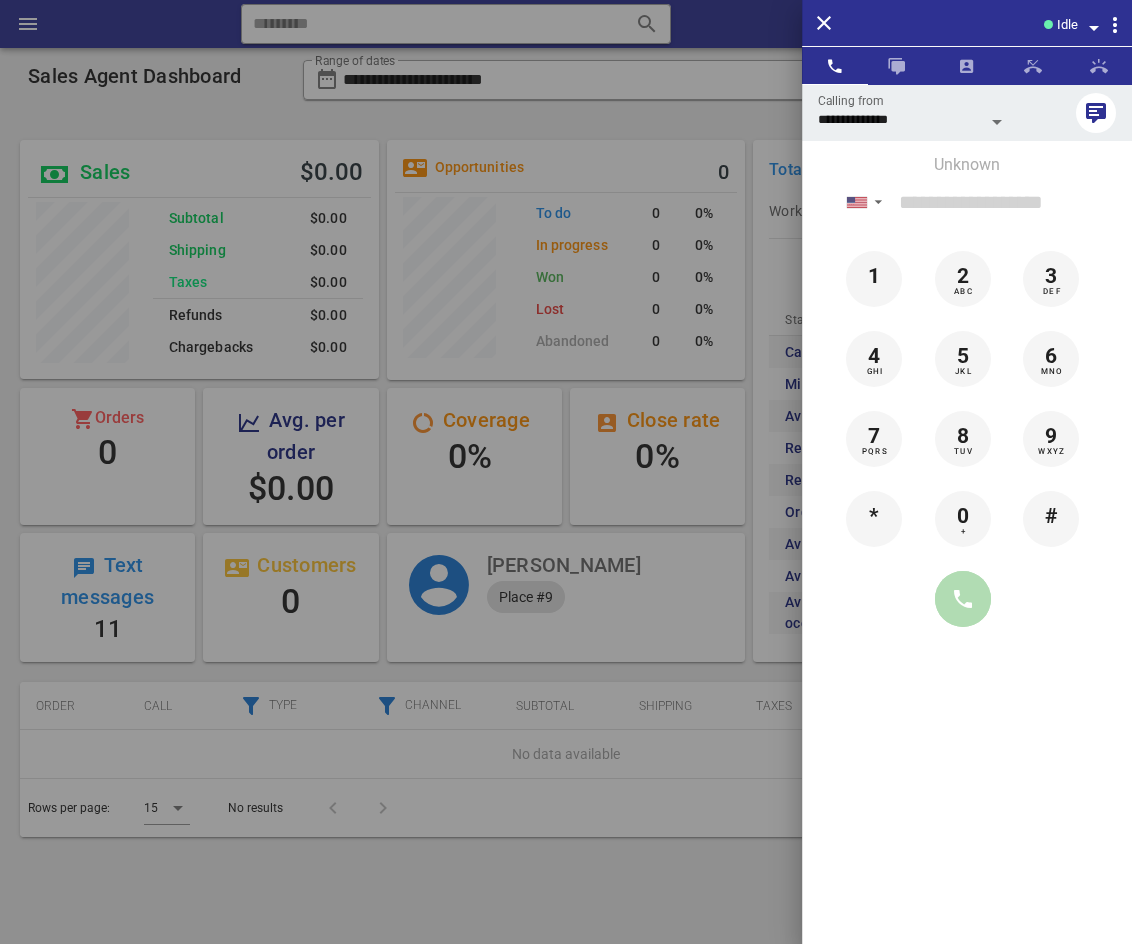 click at bounding box center (963, 599) 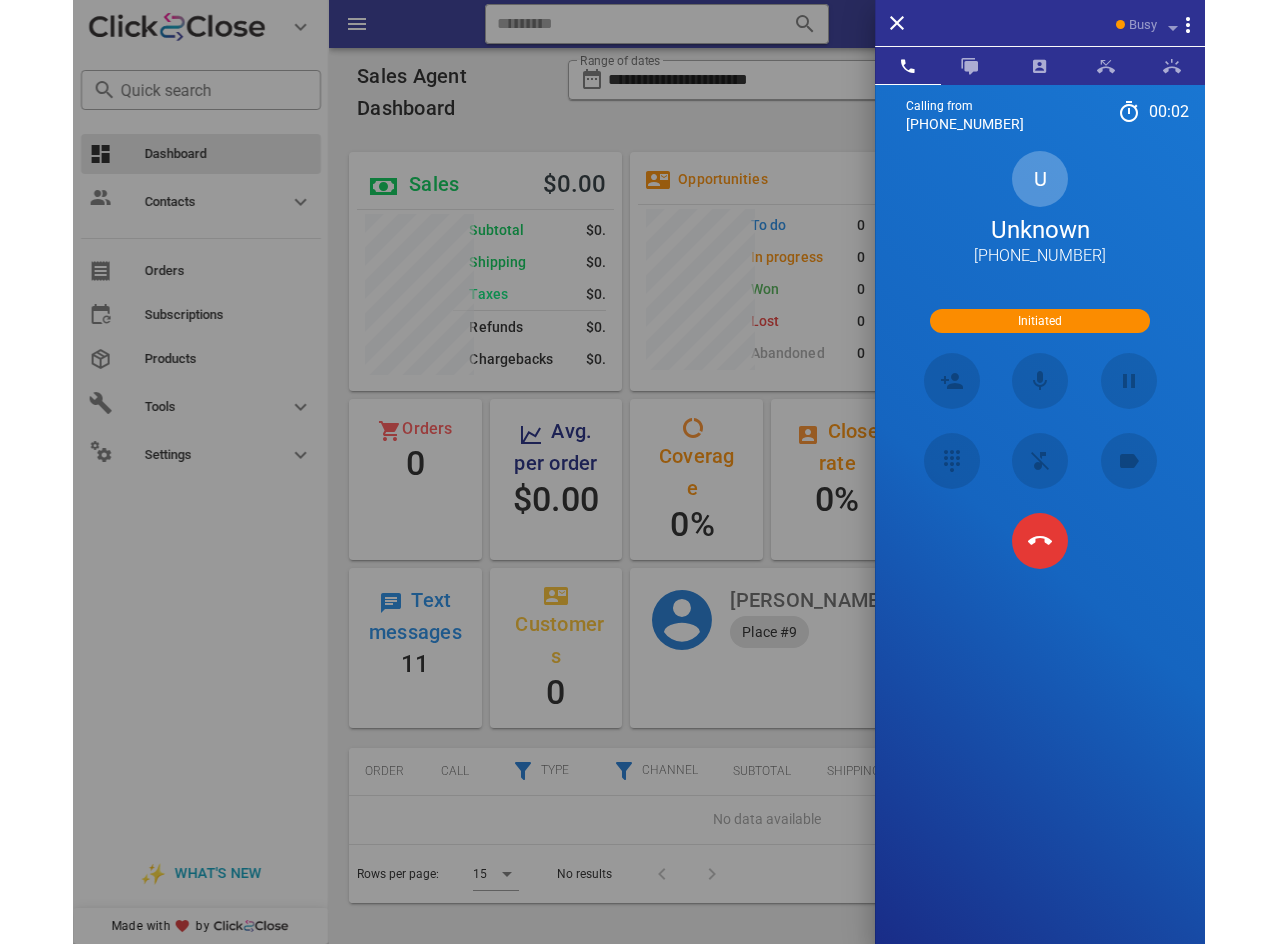scroll, scrollTop: 999761, scrollLeft: 999593, axis: both 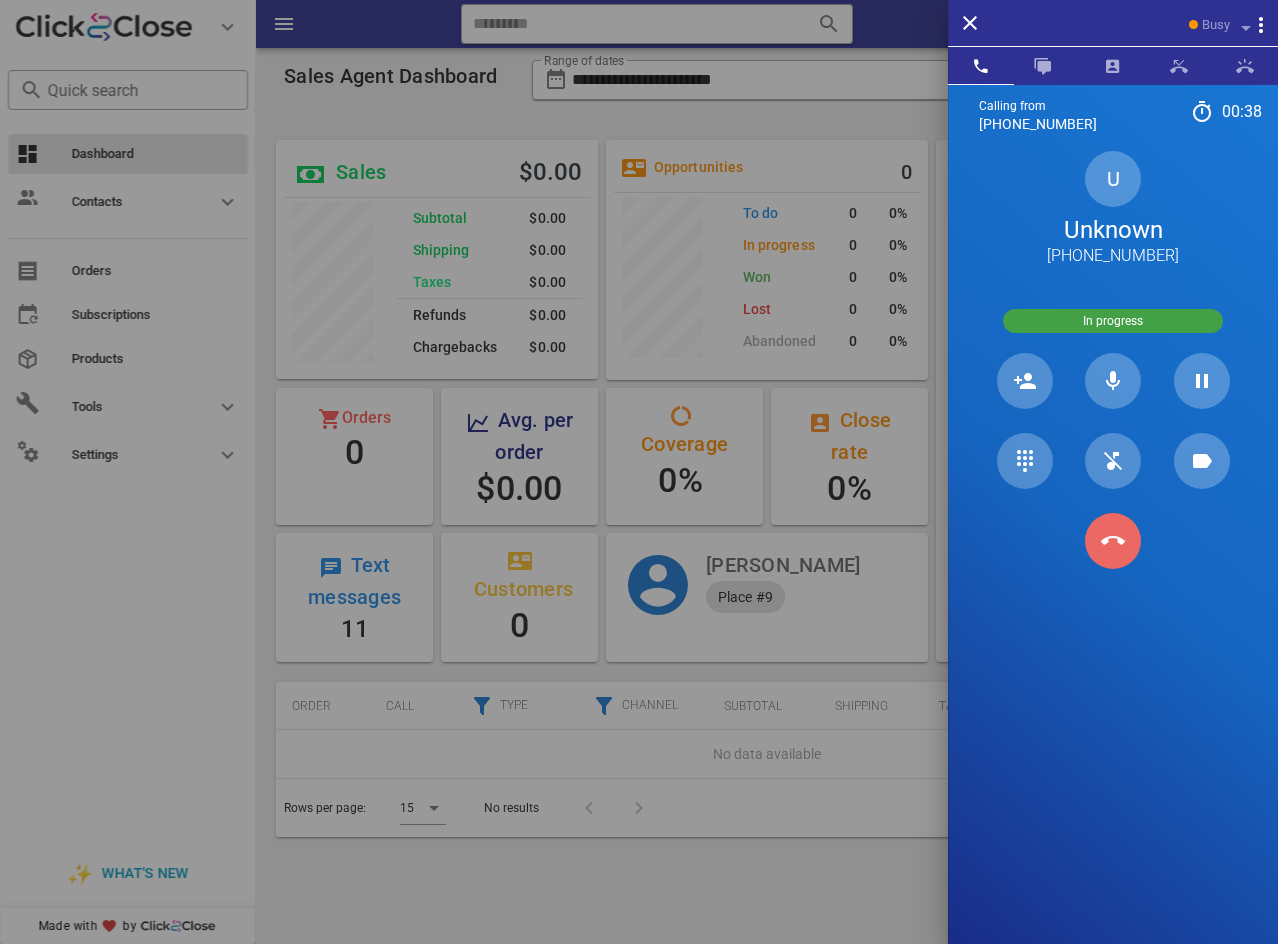 click at bounding box center [1113, 541] 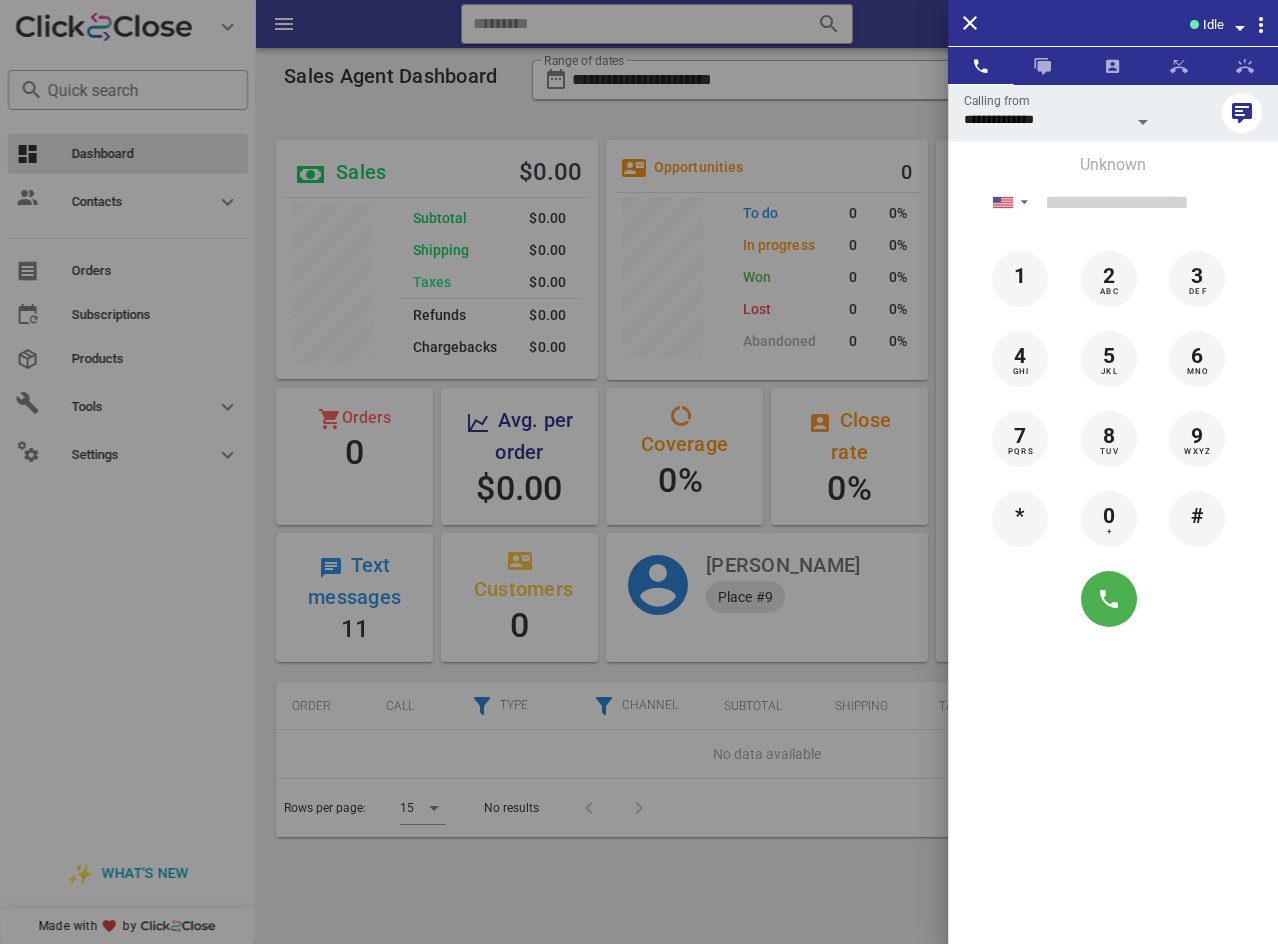 click on "Idle" at bounding box center (1213, 25) 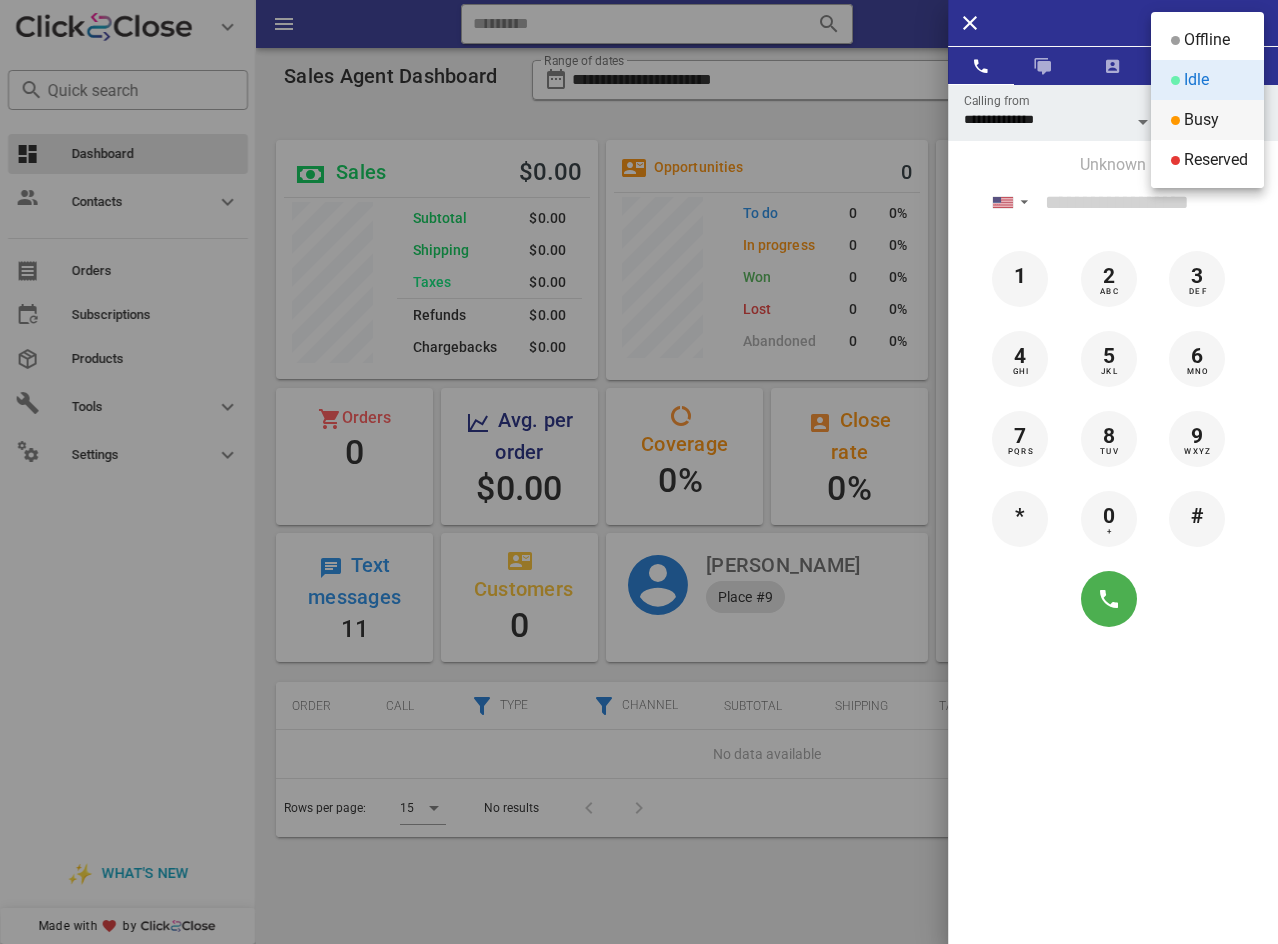 click on "Busy" at bounding box center (1201, 120) 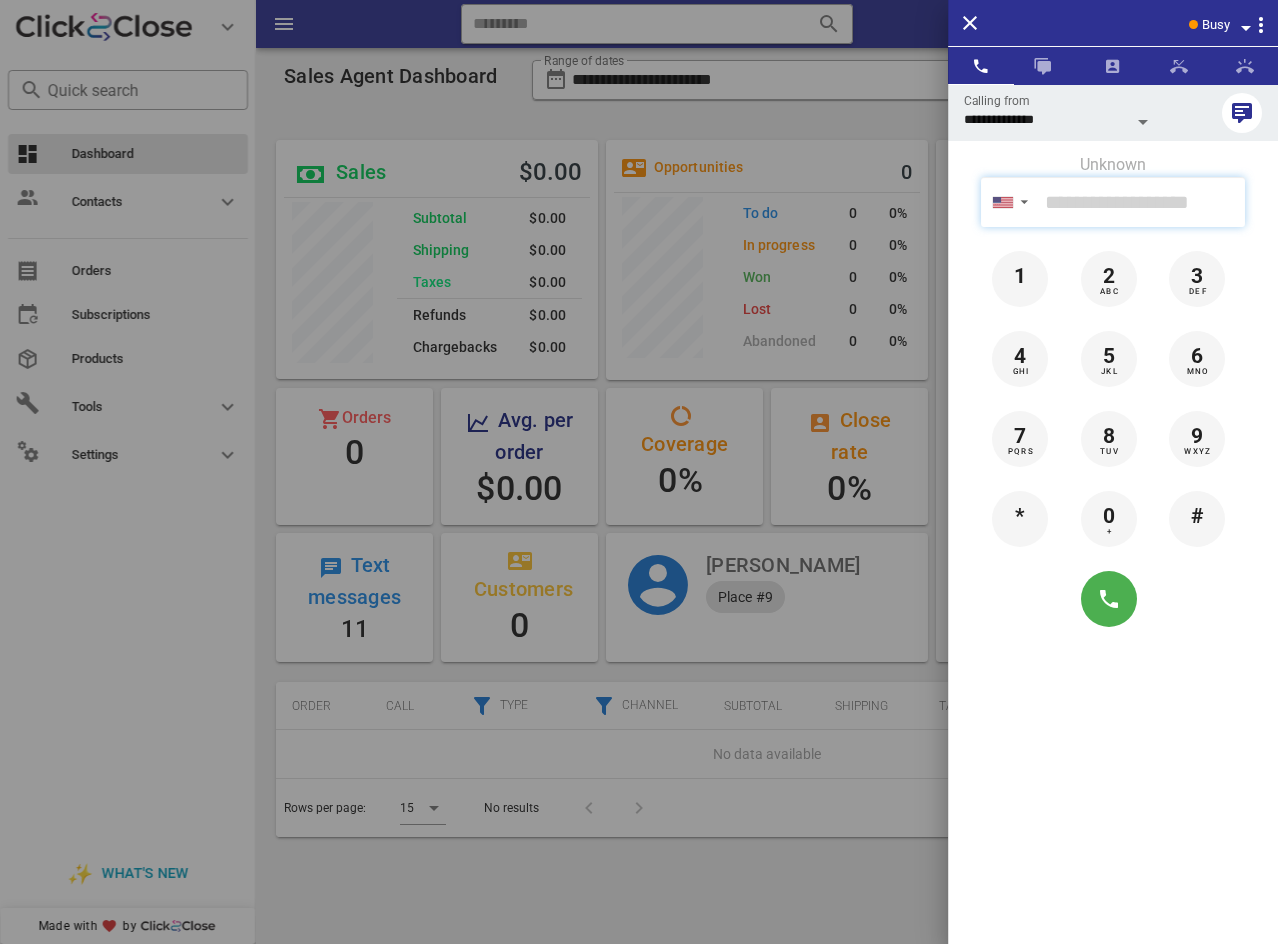 click at bounding box center (1141, 202) 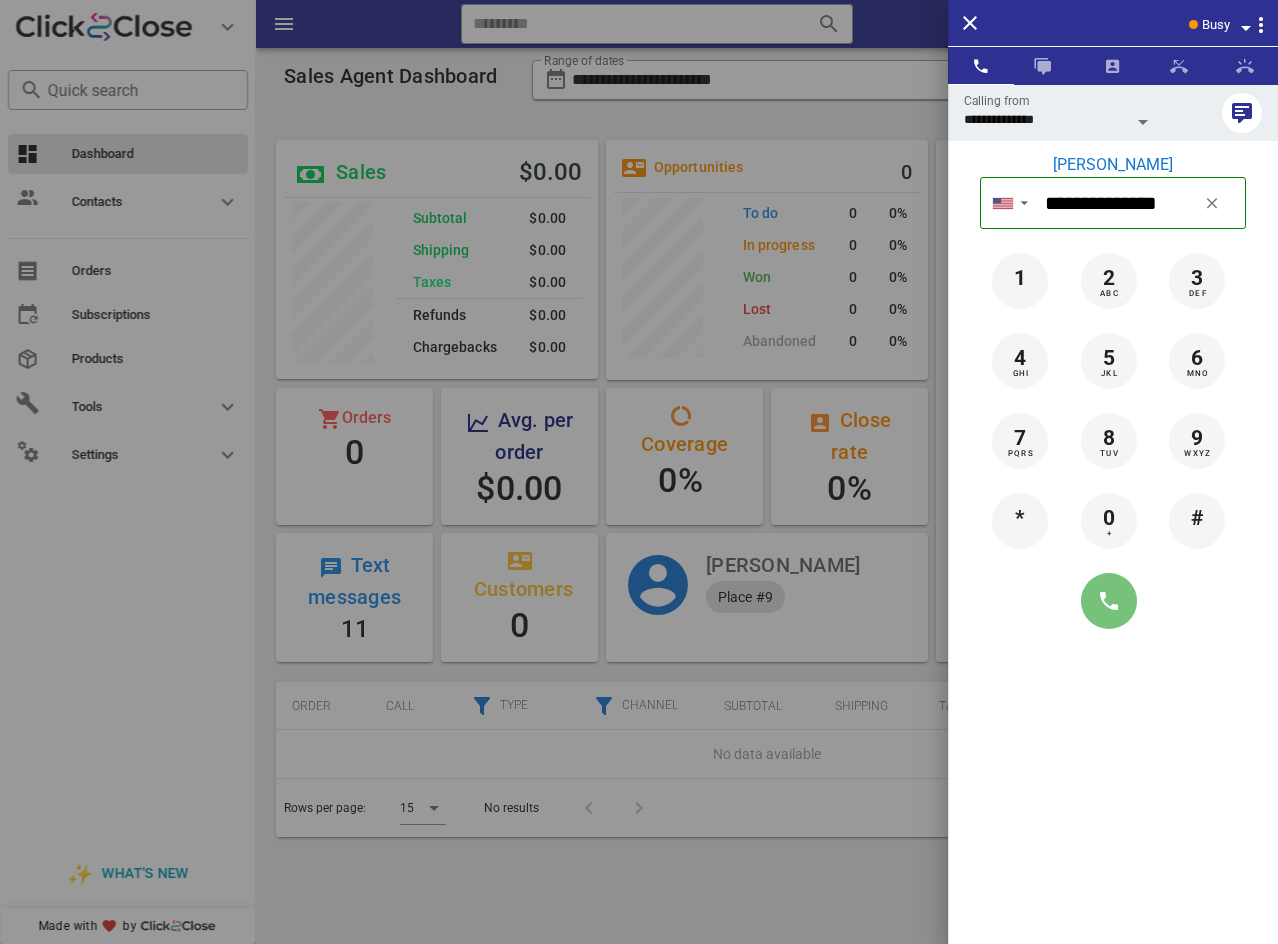 click at bounding box center [1109, 601] 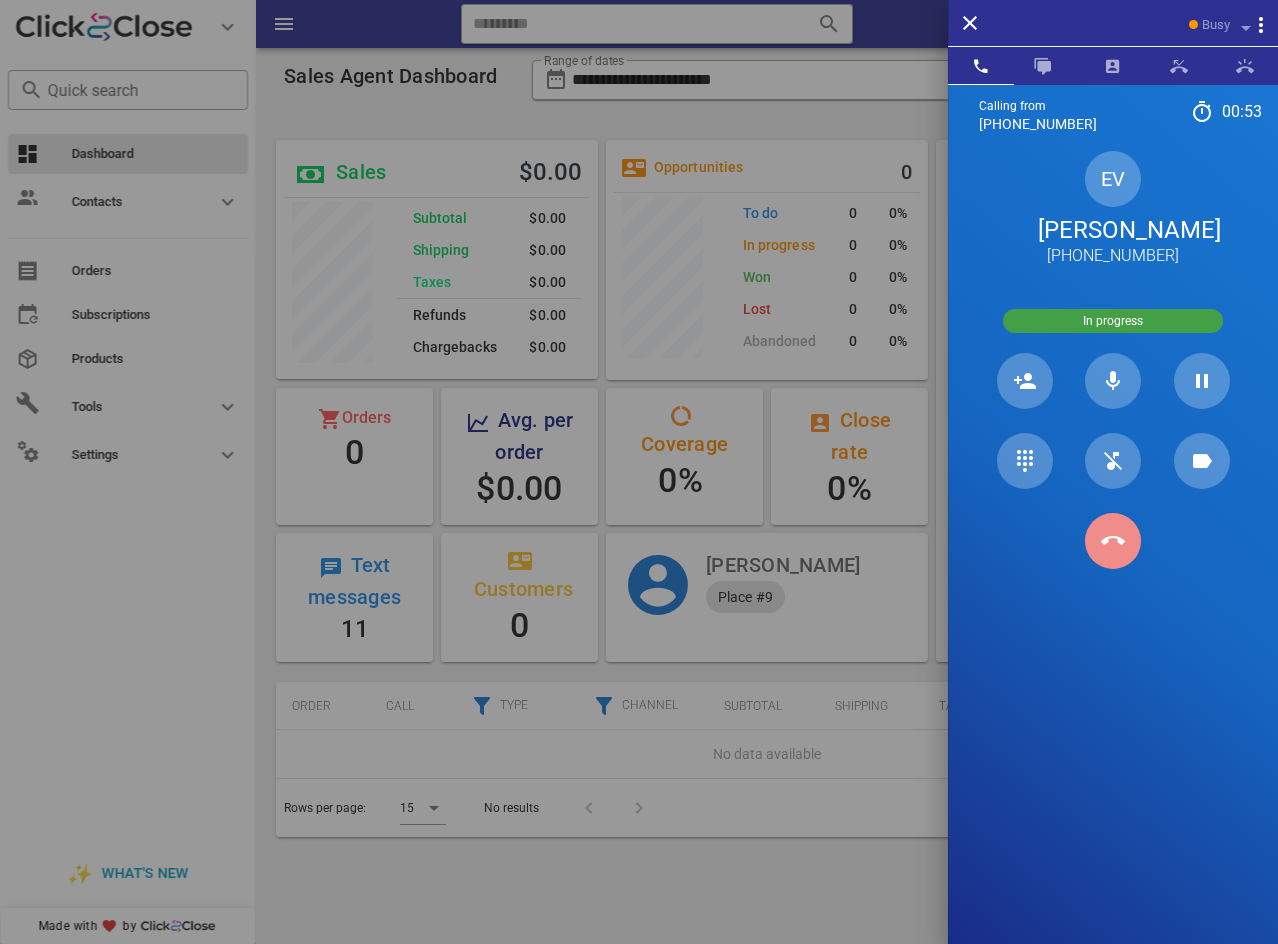 click at bounding box center [1113, 541] 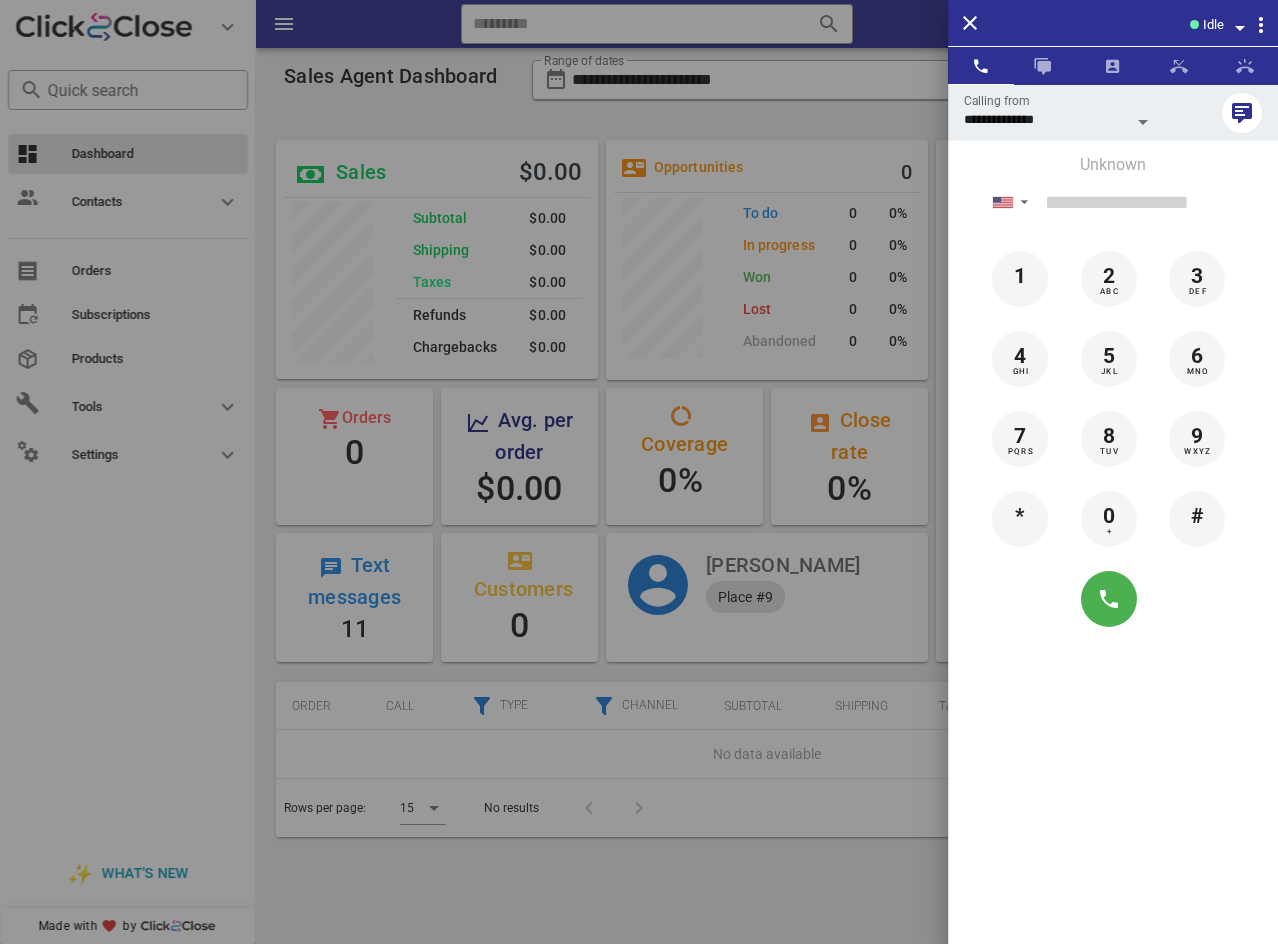 click on "Idle" at bounding box center (1213, 25) 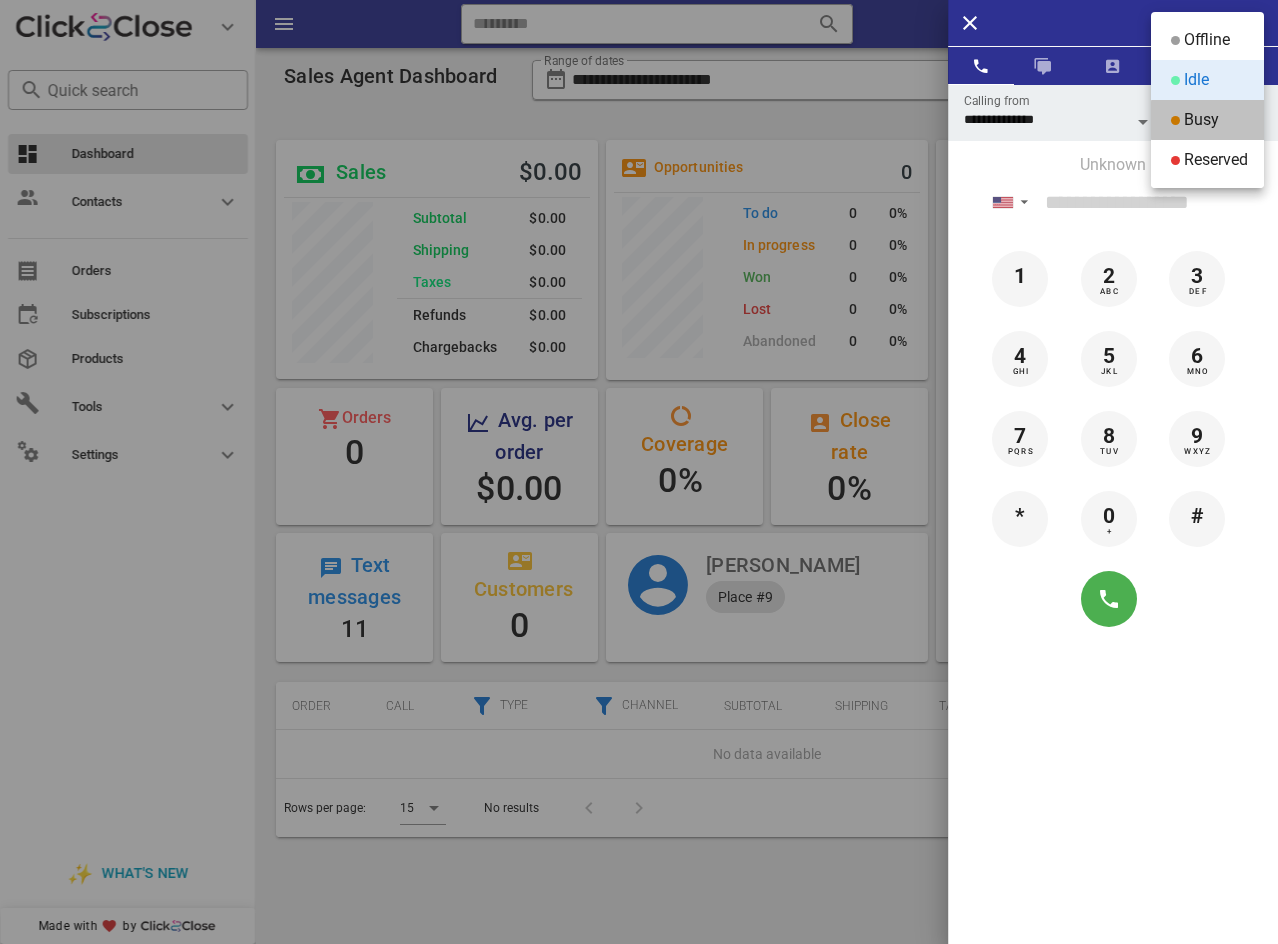 click on "Busy" at bounding box center (1201, 120) 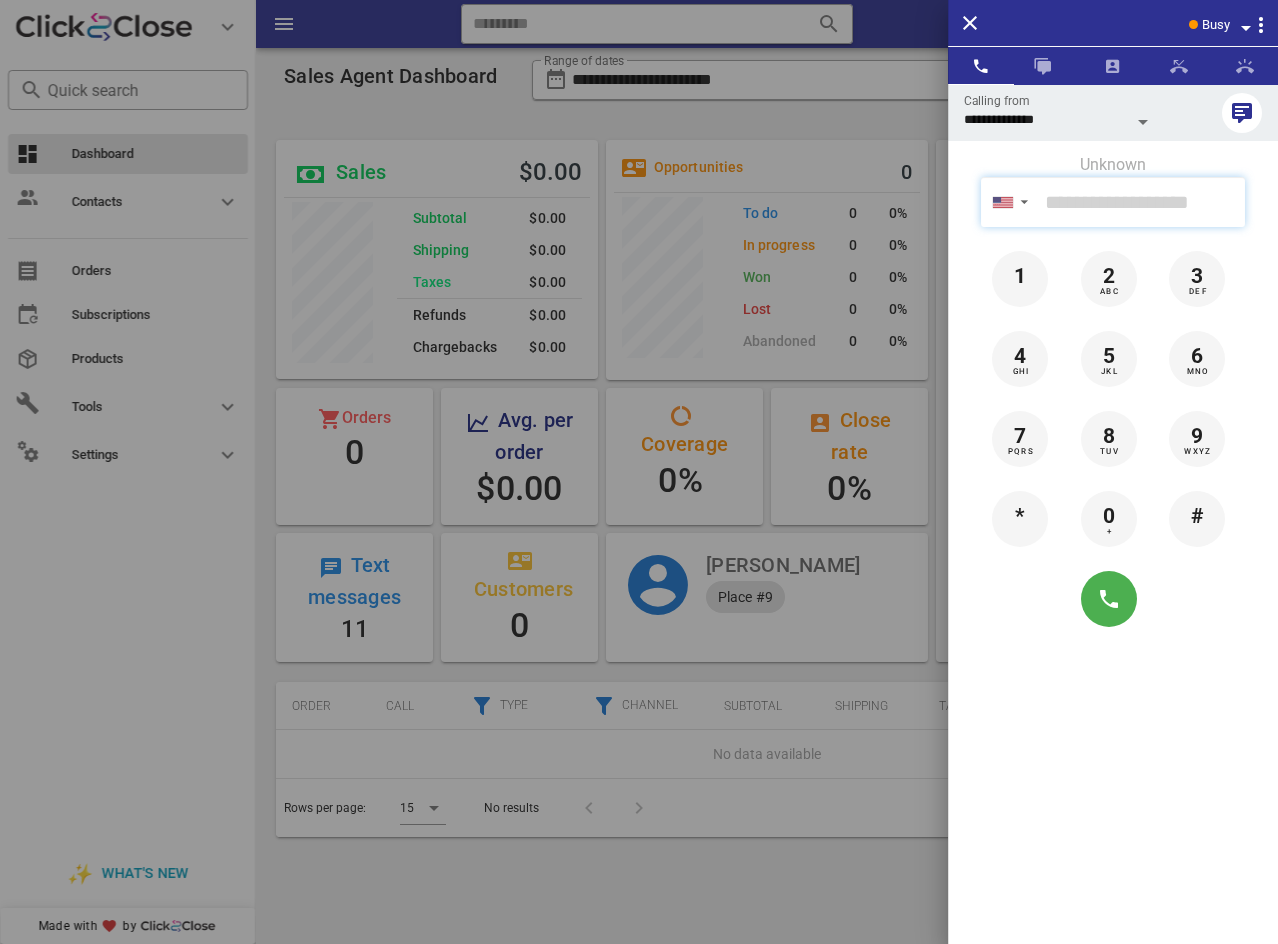 click at bounding box center (1141, 202) 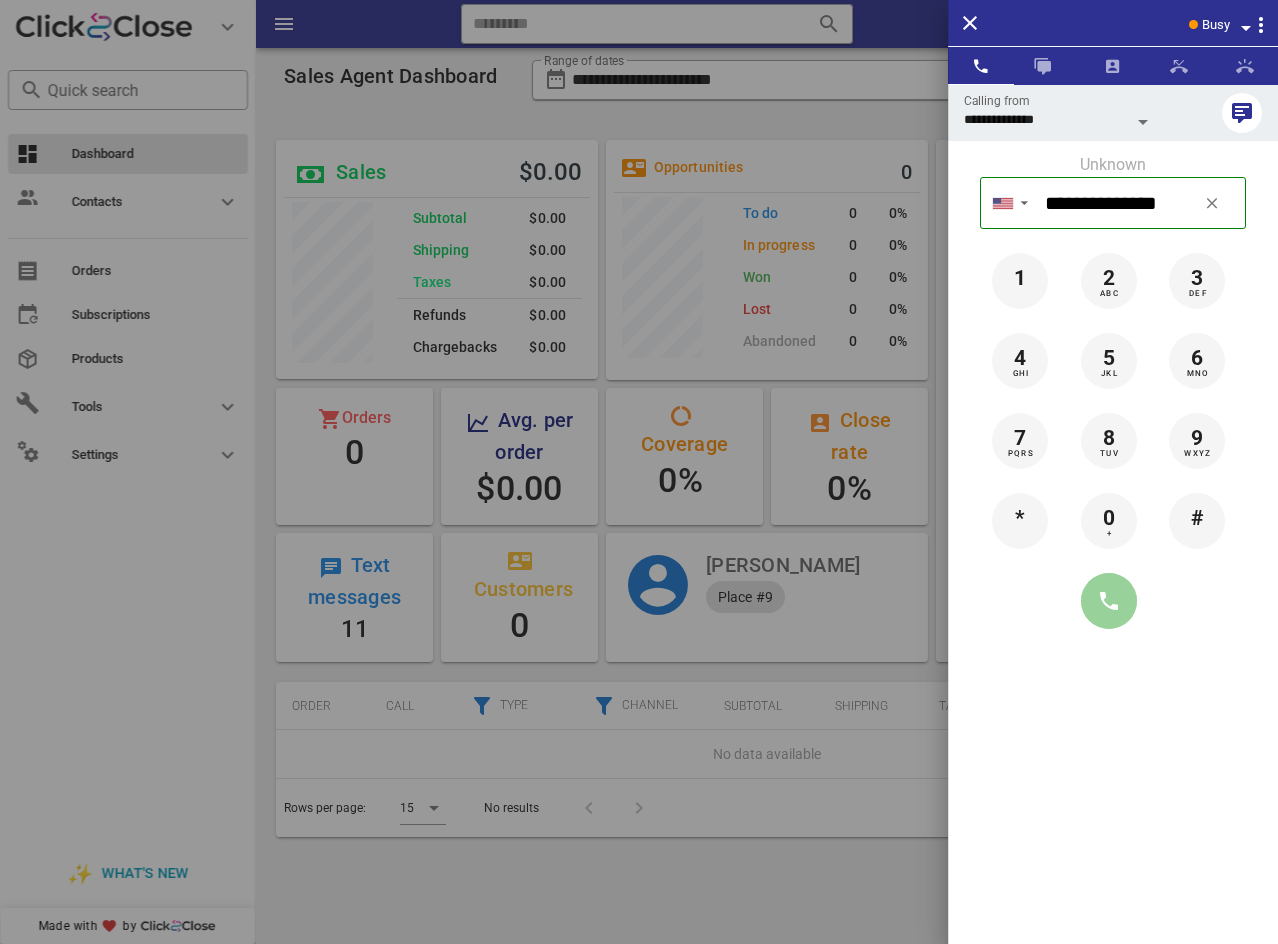 click at bounding box center [1109, 601] 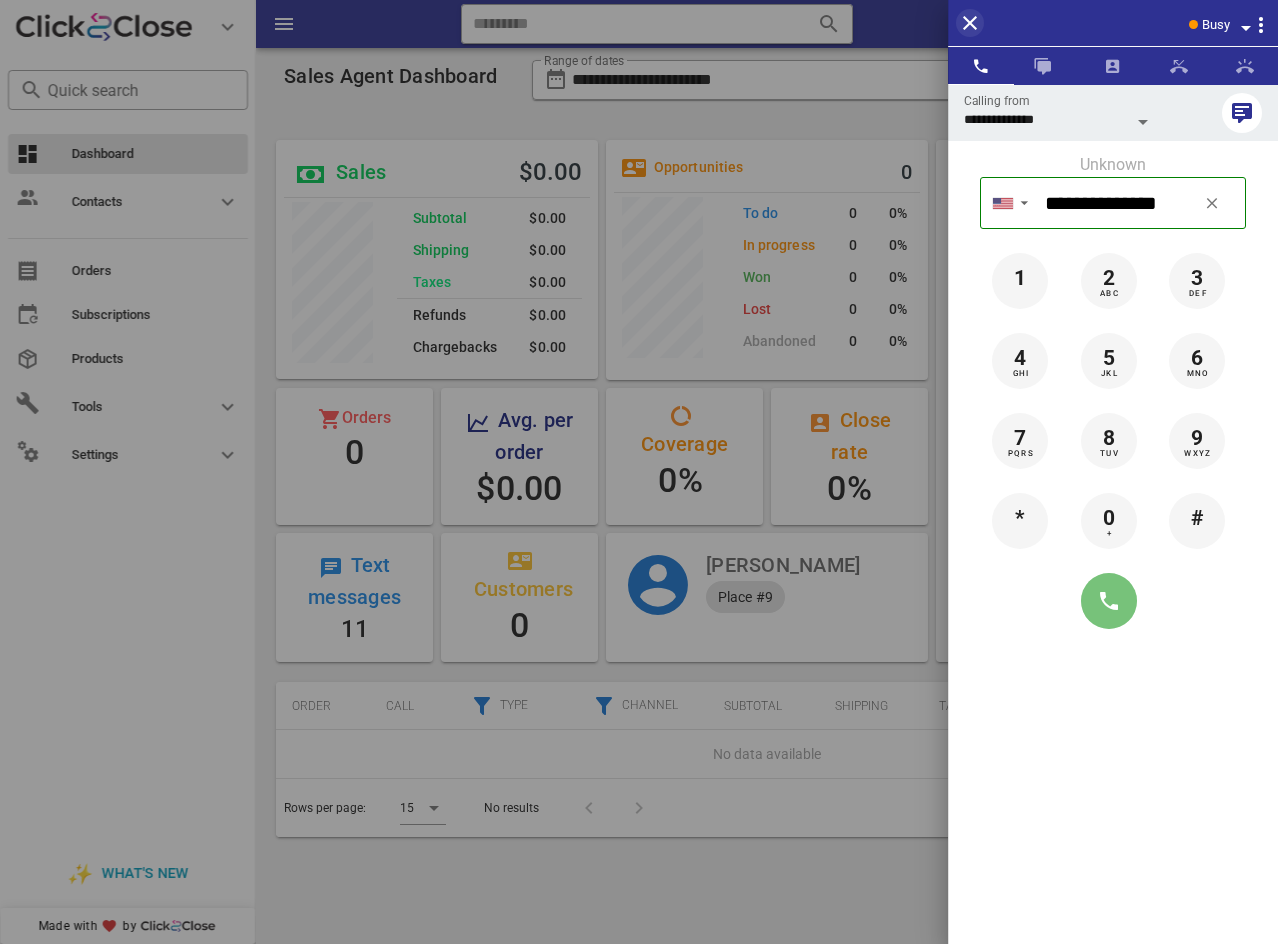 type on "**********" 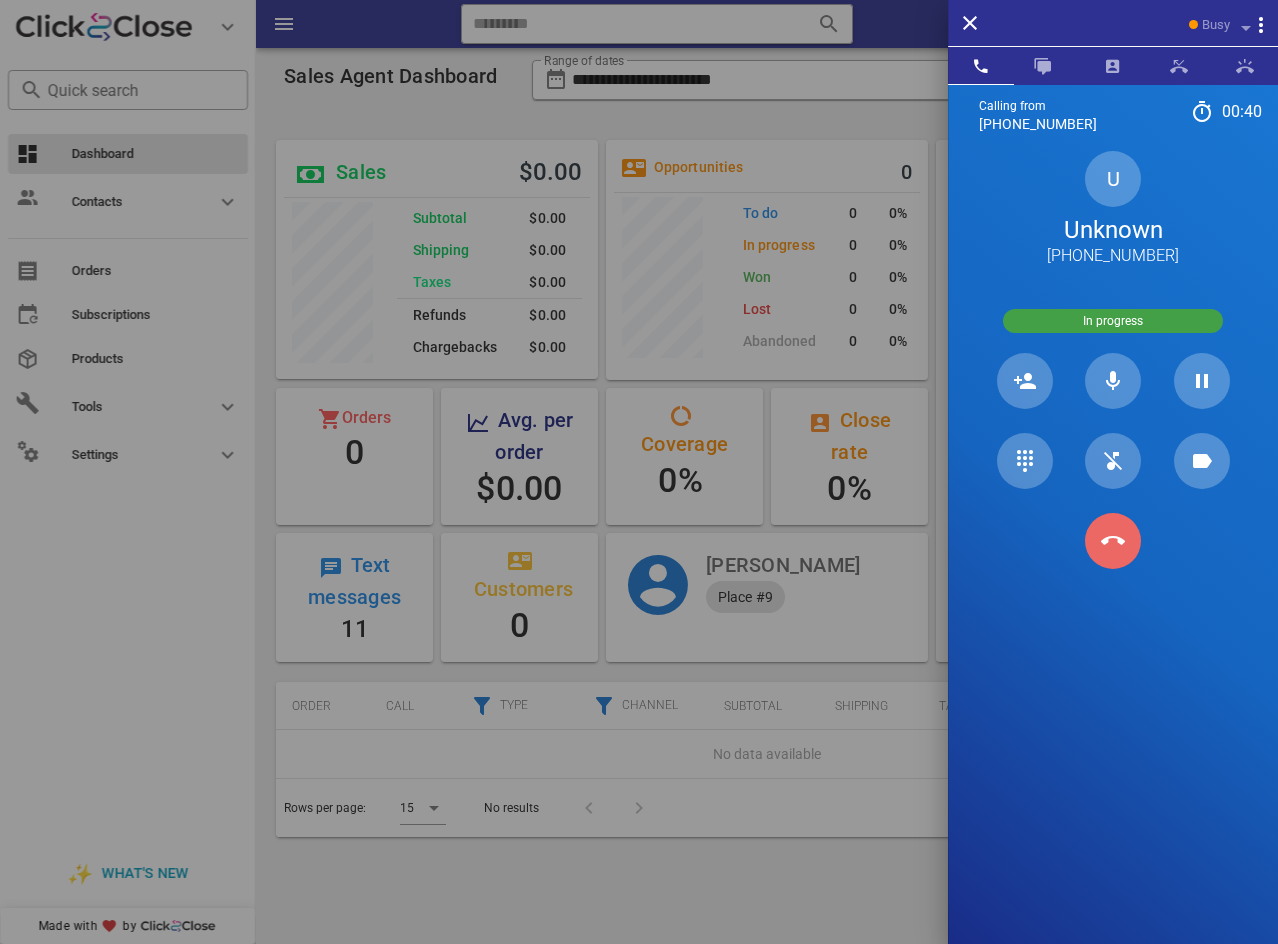 click at bounding box center [1113, 541] 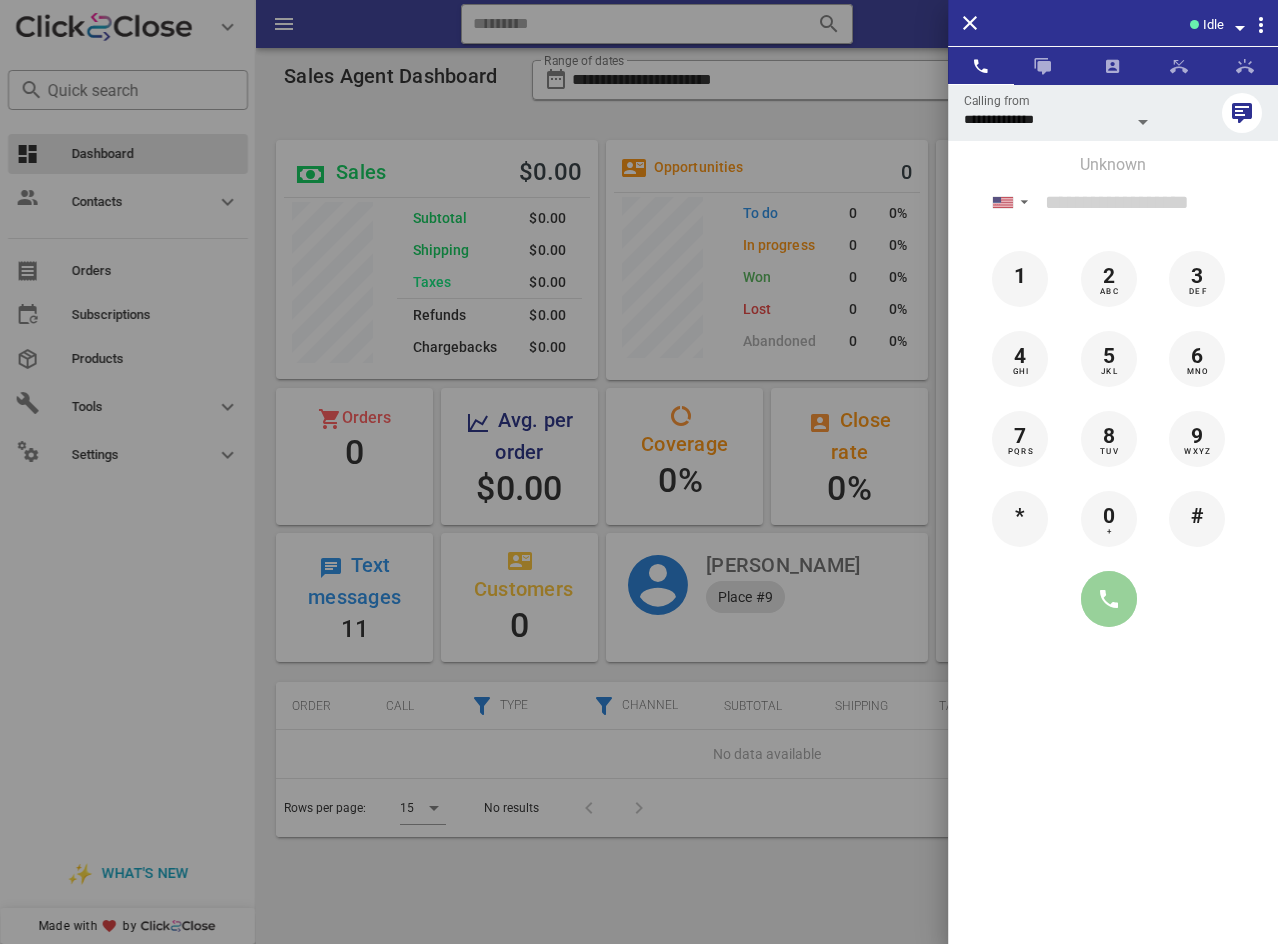click at bounding box center (1109, 599) 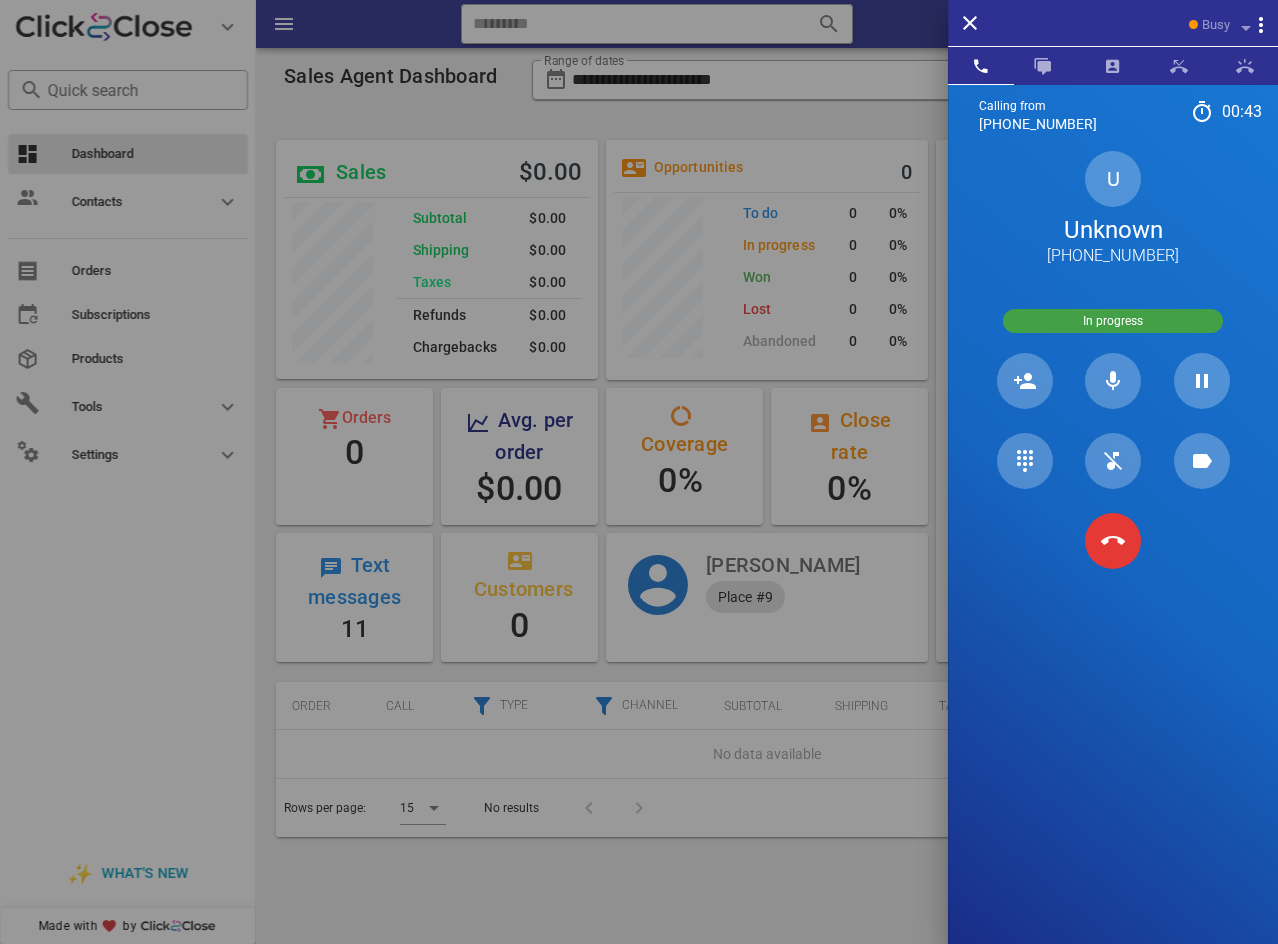 click at bounding box center (1113, 541) 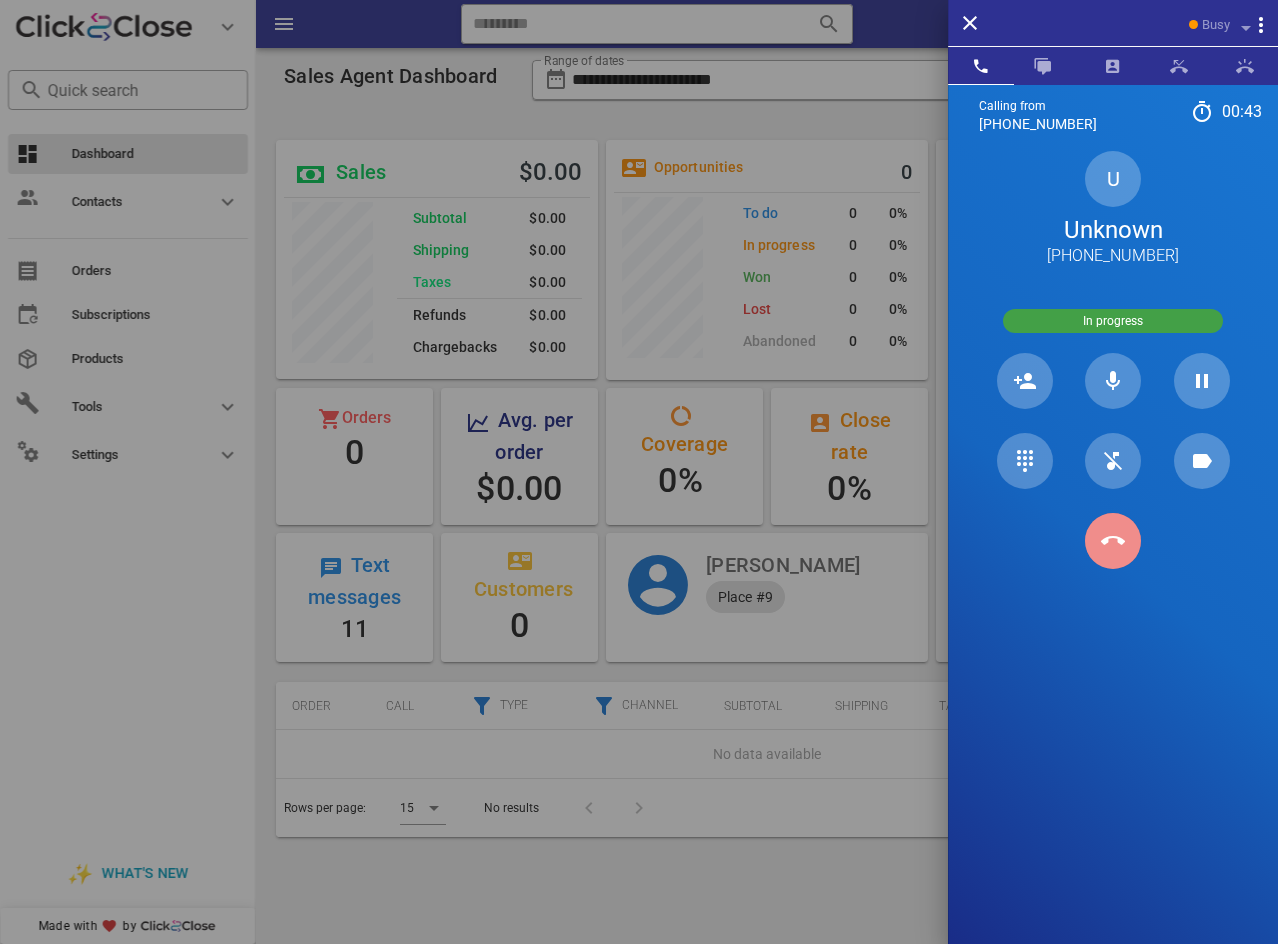 click at bounding box center [1113, 541] 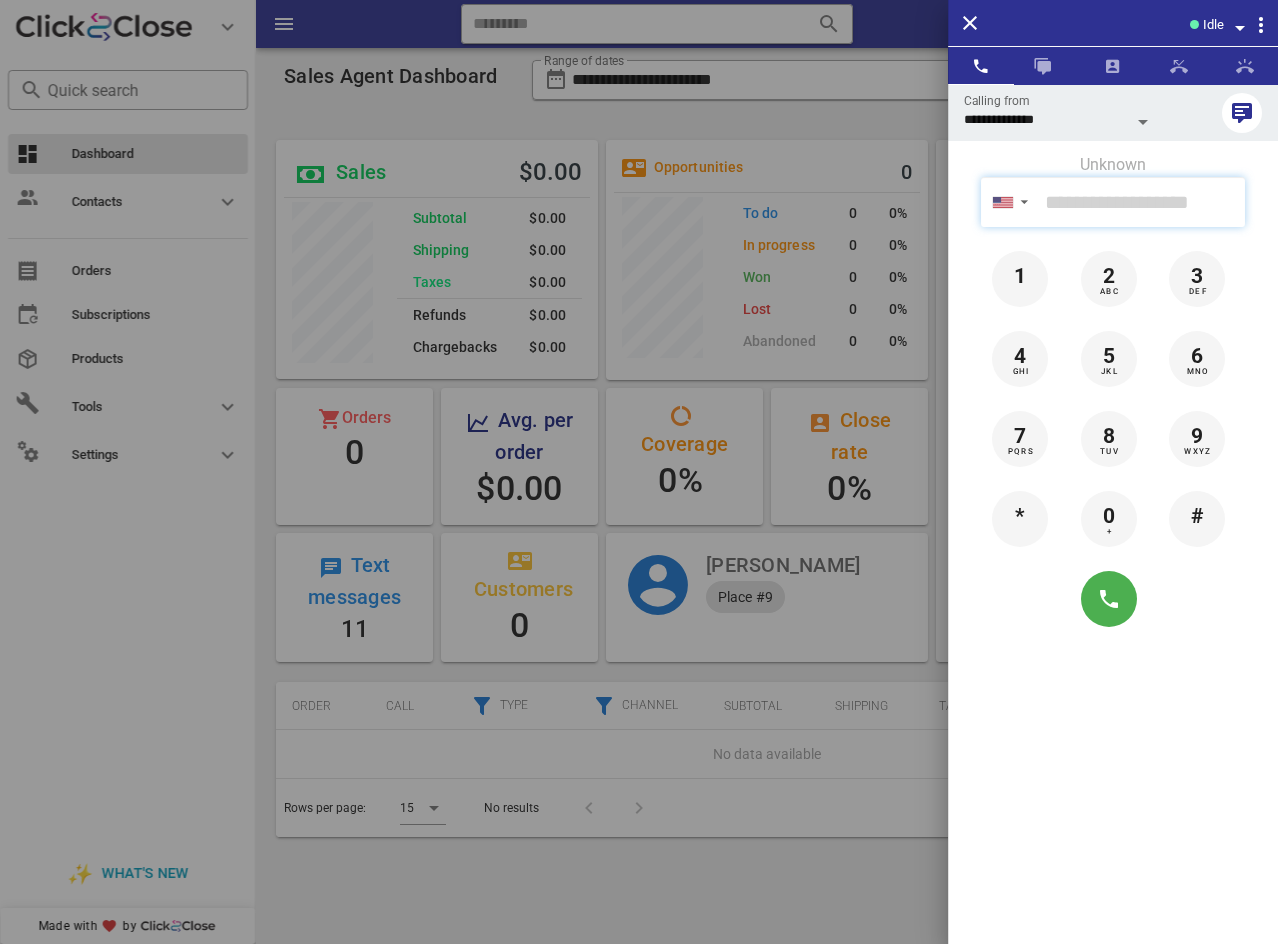 click at bounding box center [1141, 202] 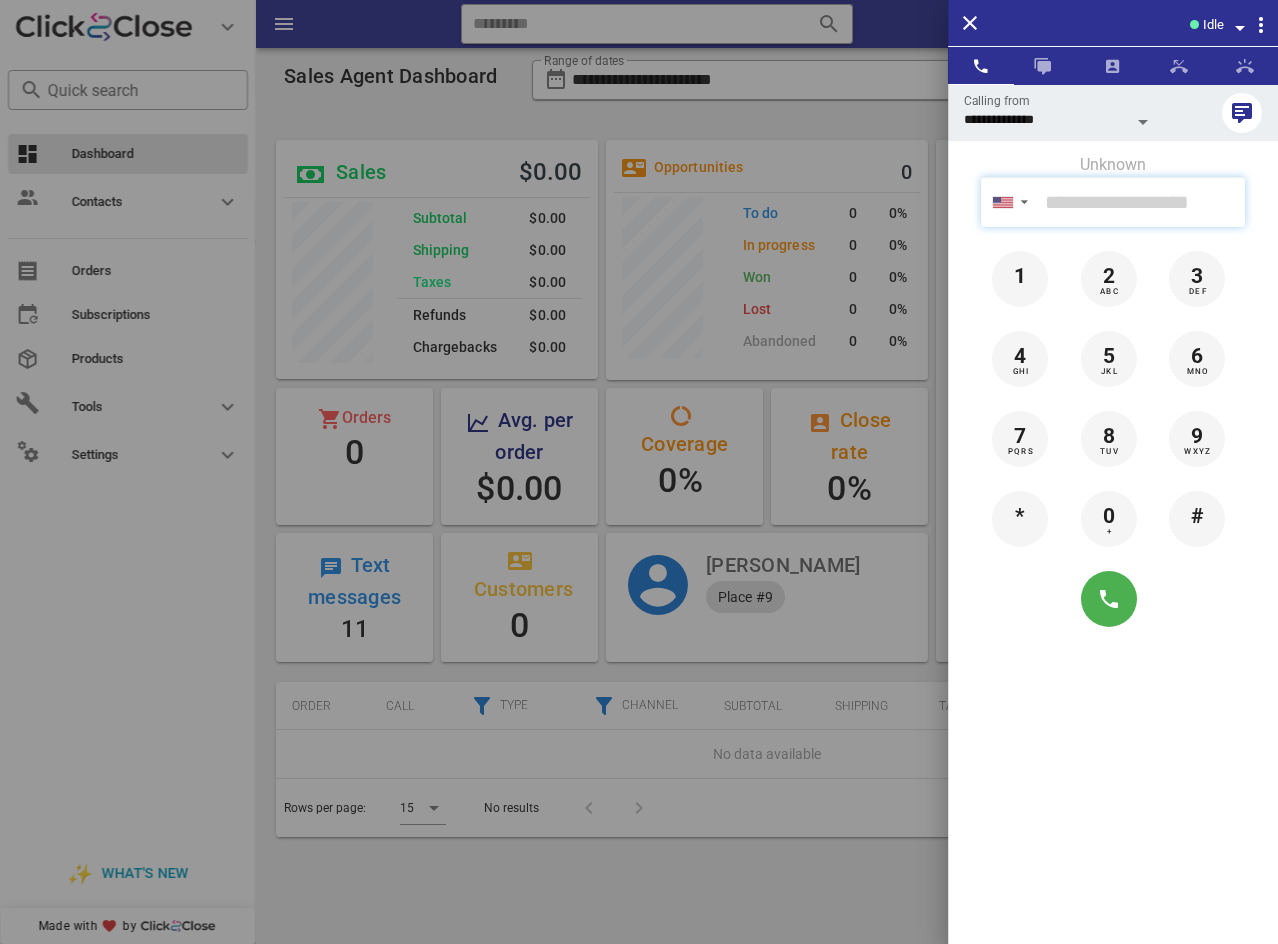 paste on "**********" 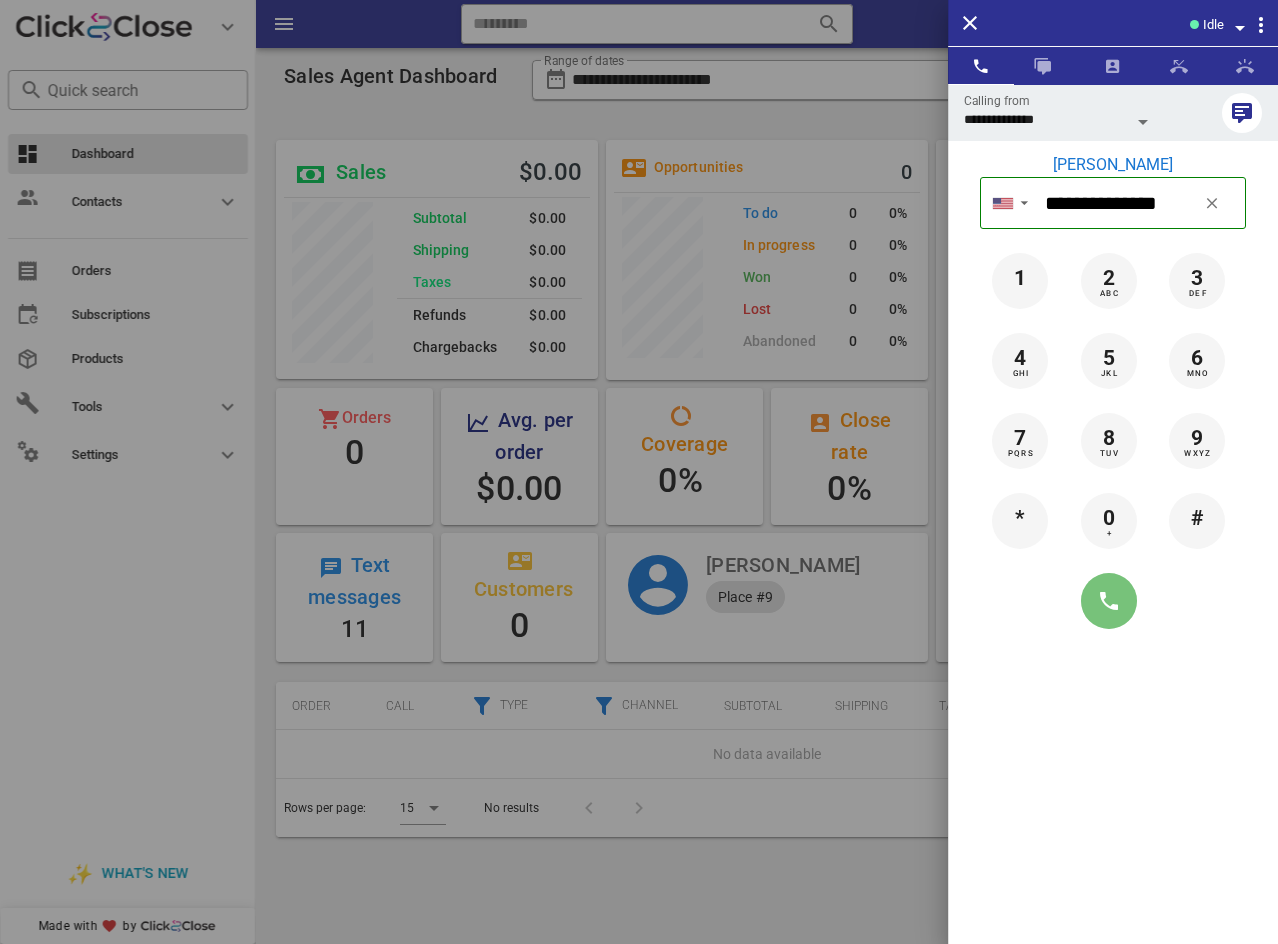 click at bounding box center [1109, 601] 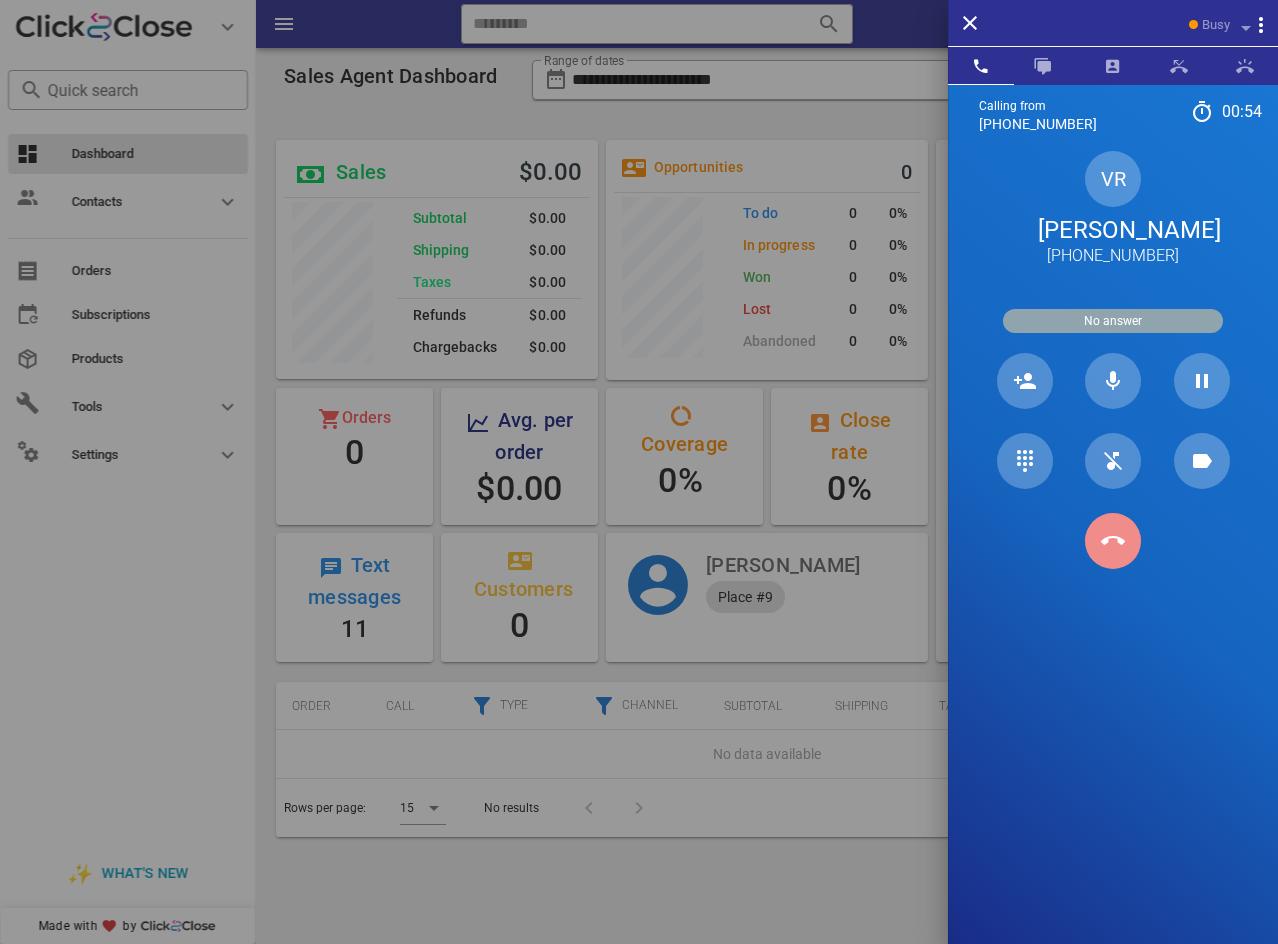 click at bounding box center (1113, 541) 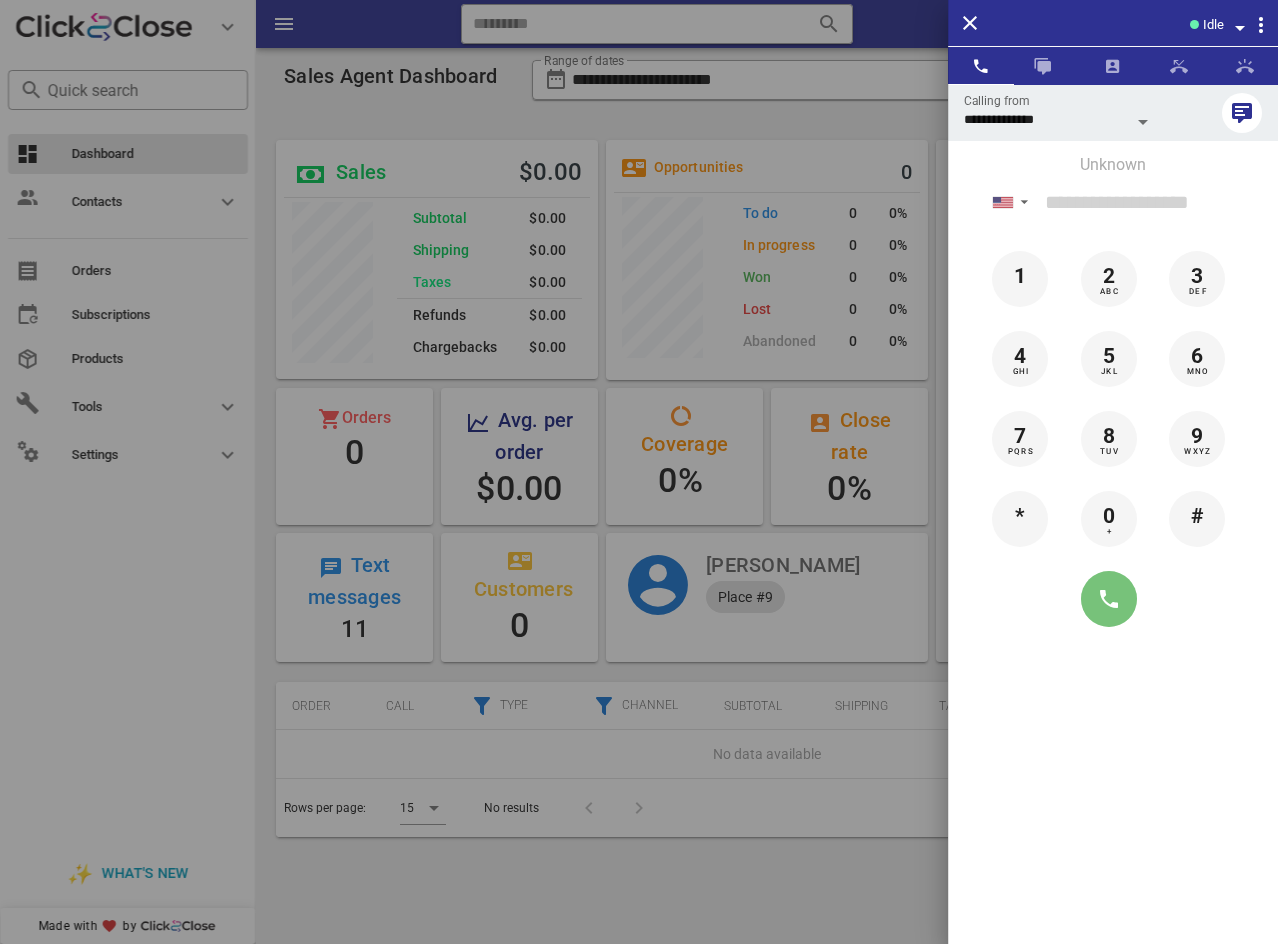 click at bounding box center [1109, 599] 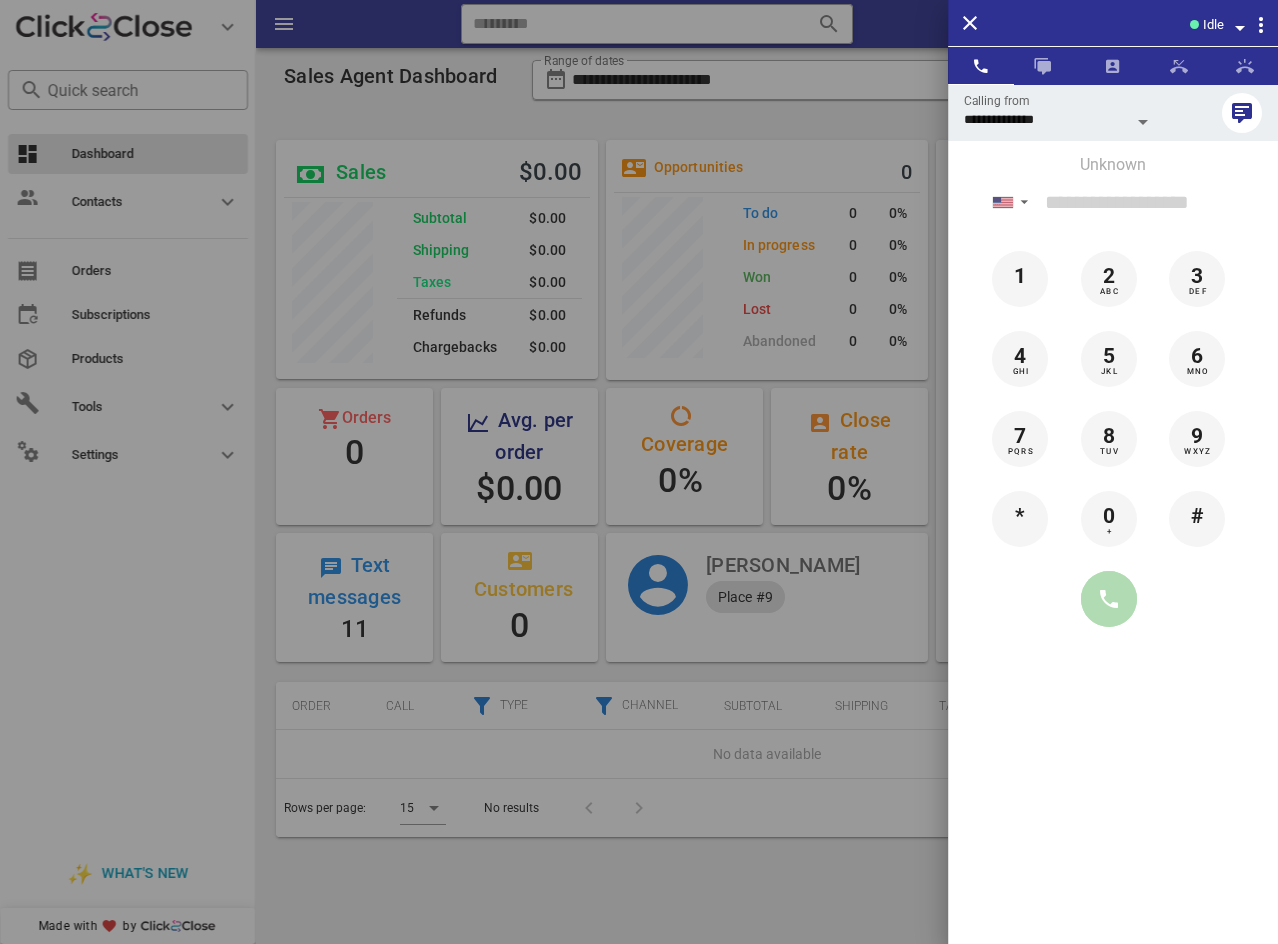 click at bounding box center (1109, 599) 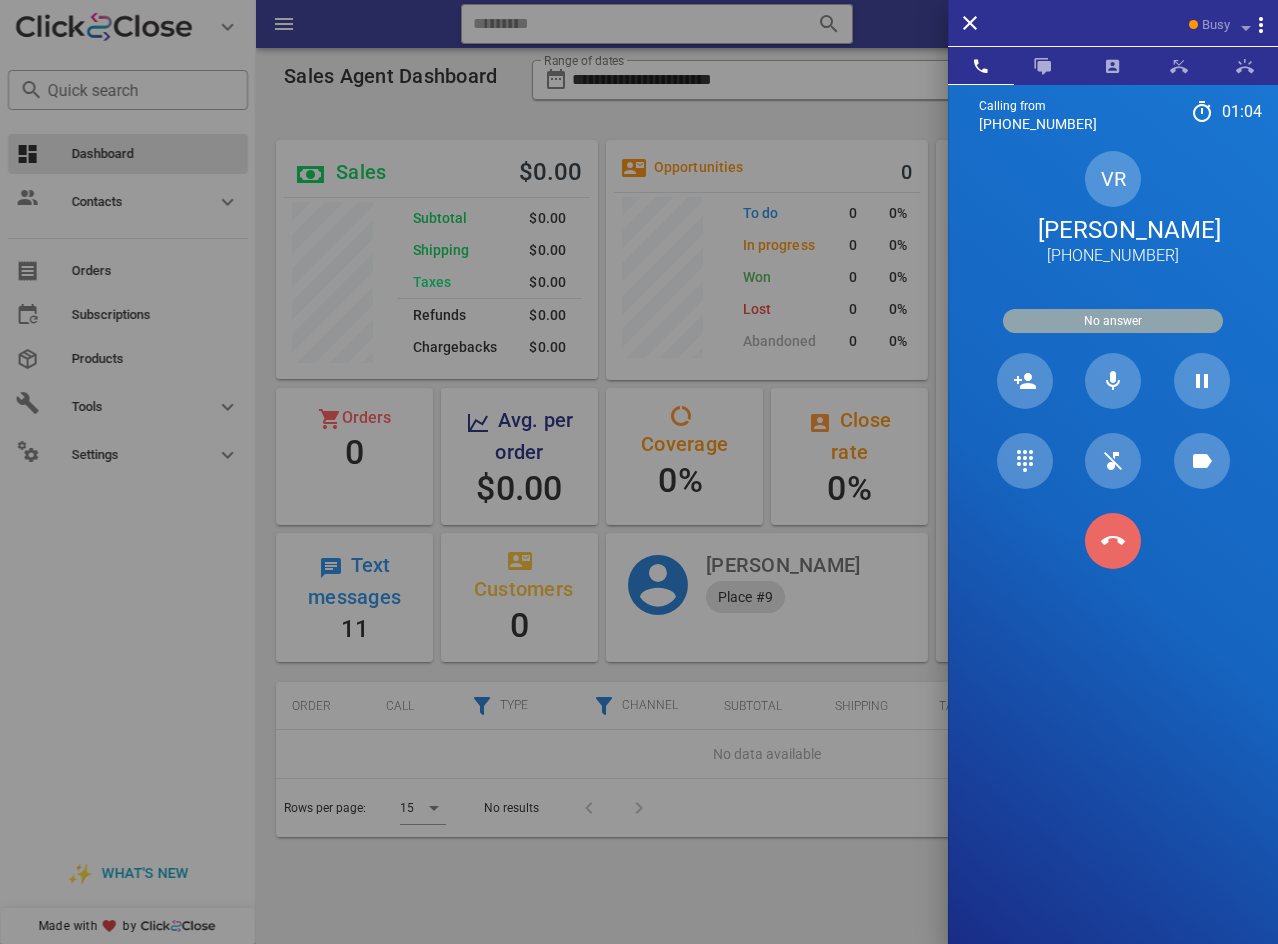 click at bounding box center [1113, 541] 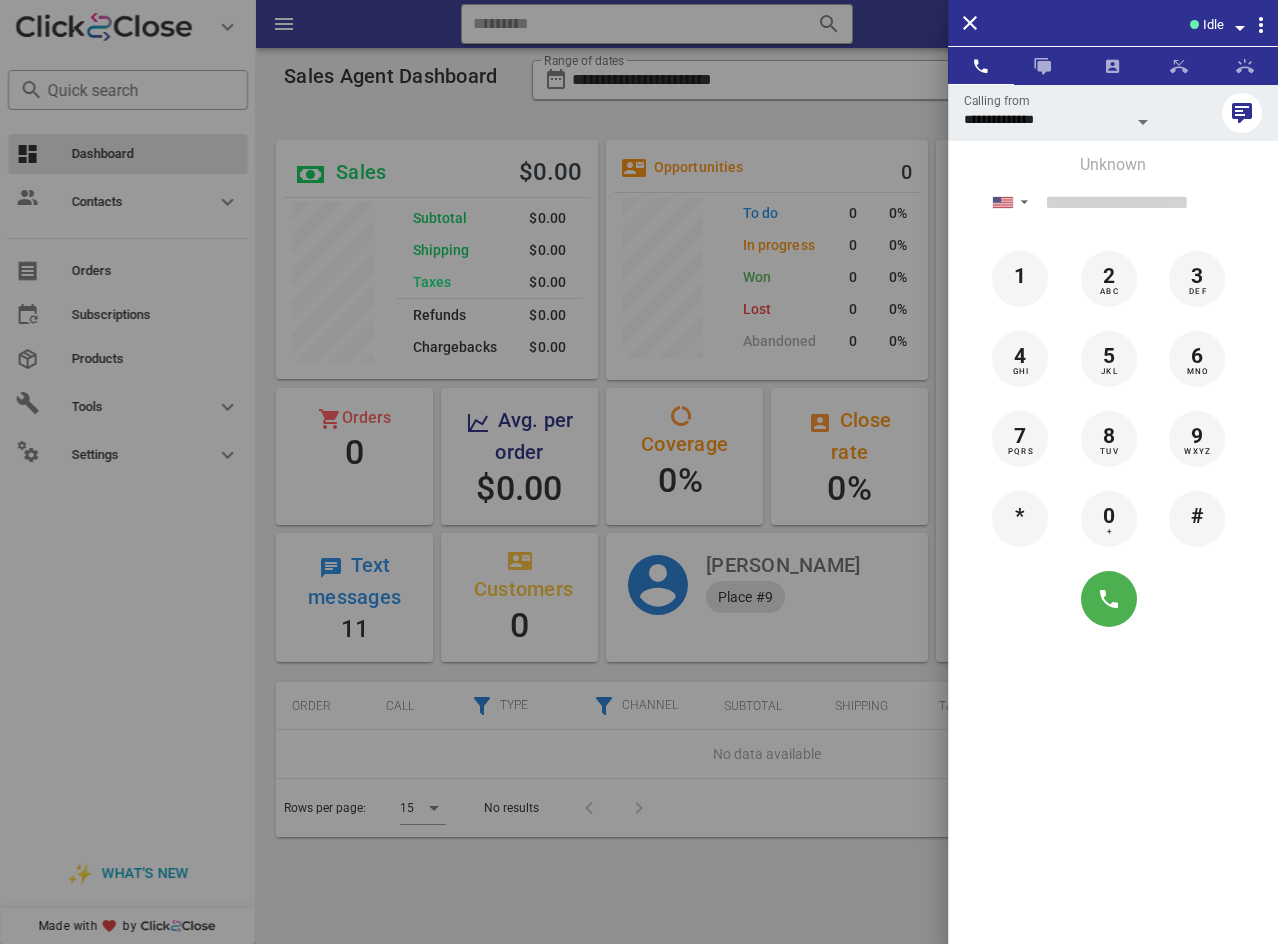 click at bounding box center (1194, 24) 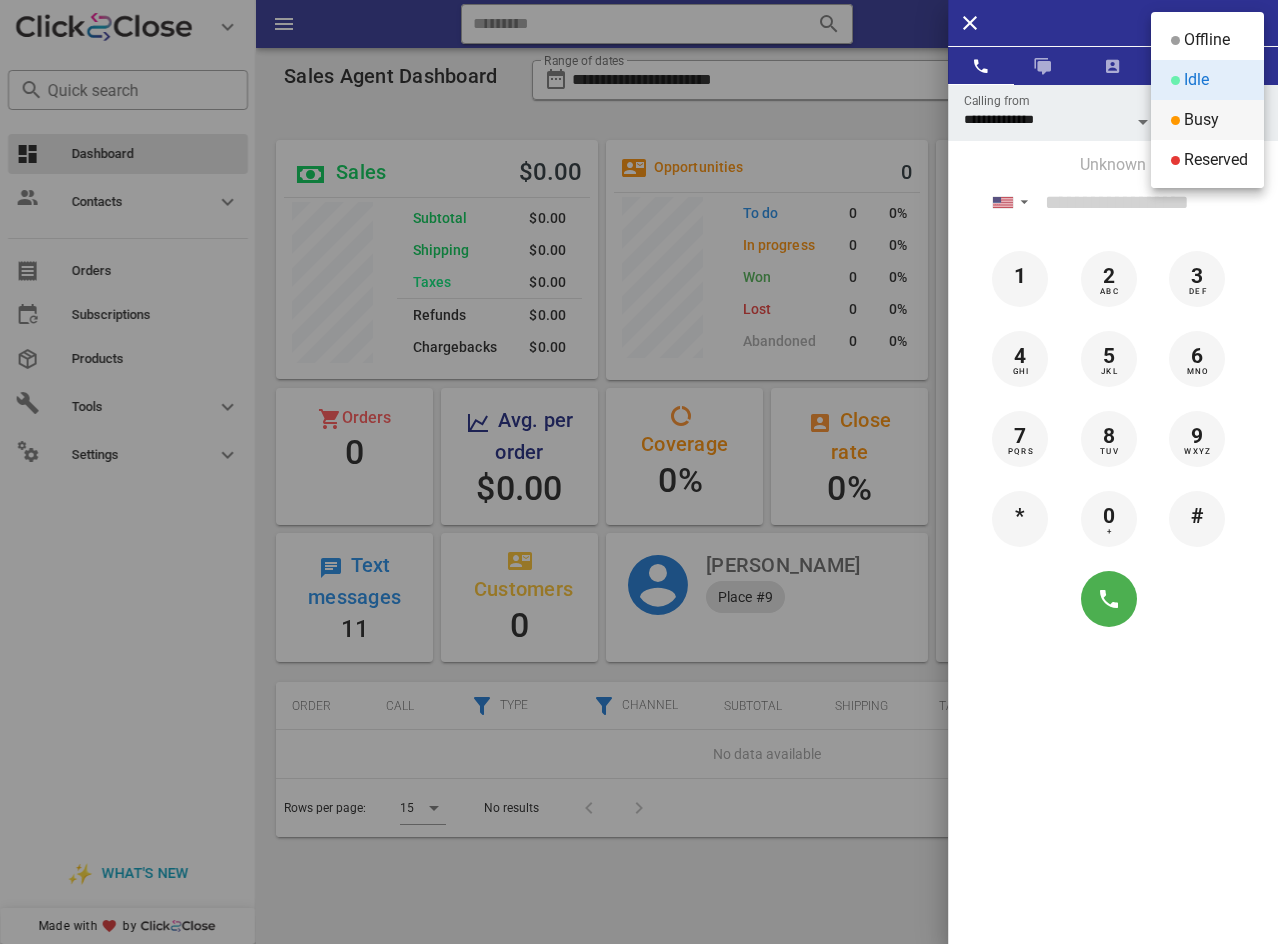 click on "Busy" at bounding box center [1207, 120] 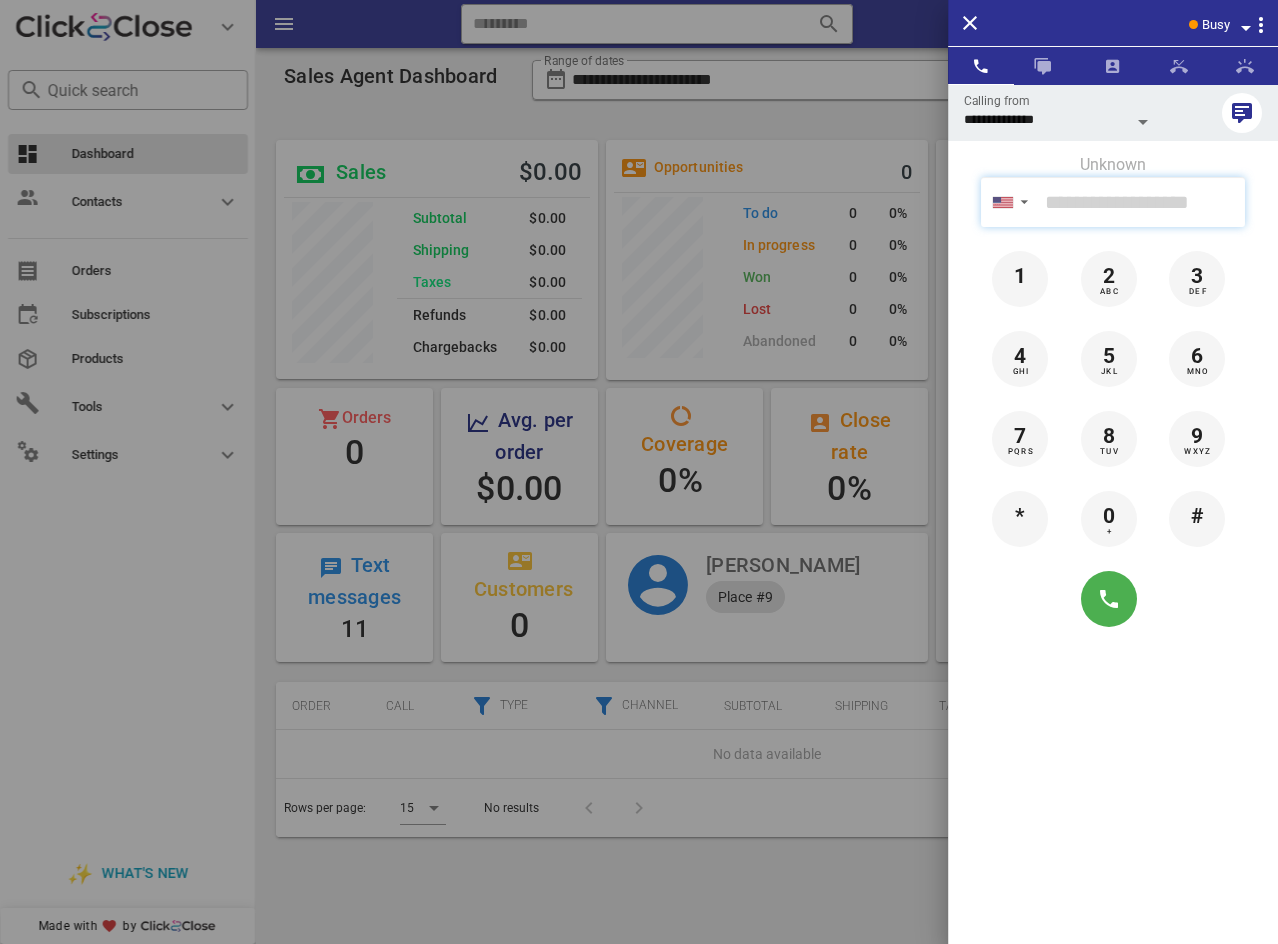 click at bounding box center [1141, 202] 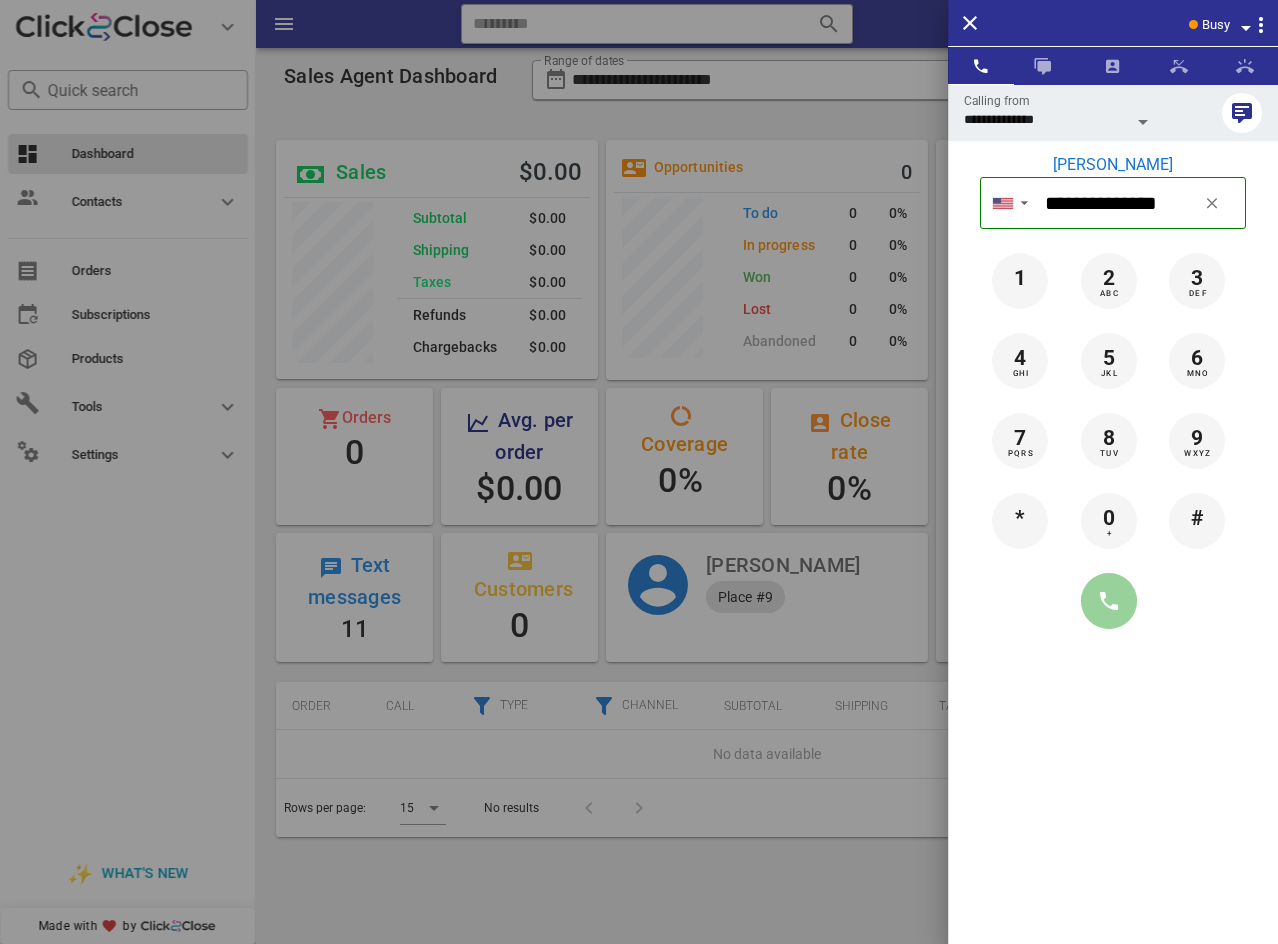 click at bounding box center (1109, 601) 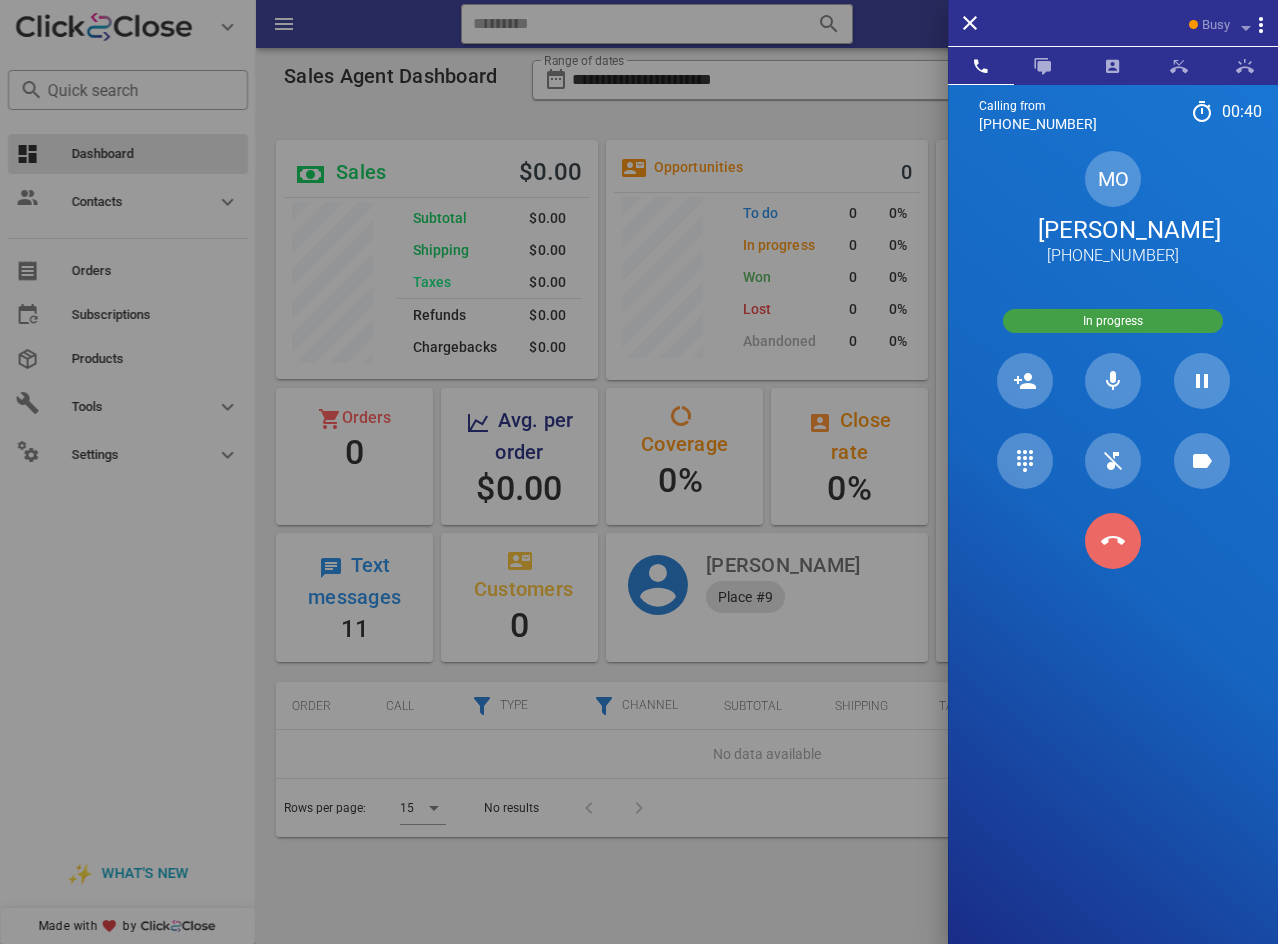 click at bounding box center (1113, 541) 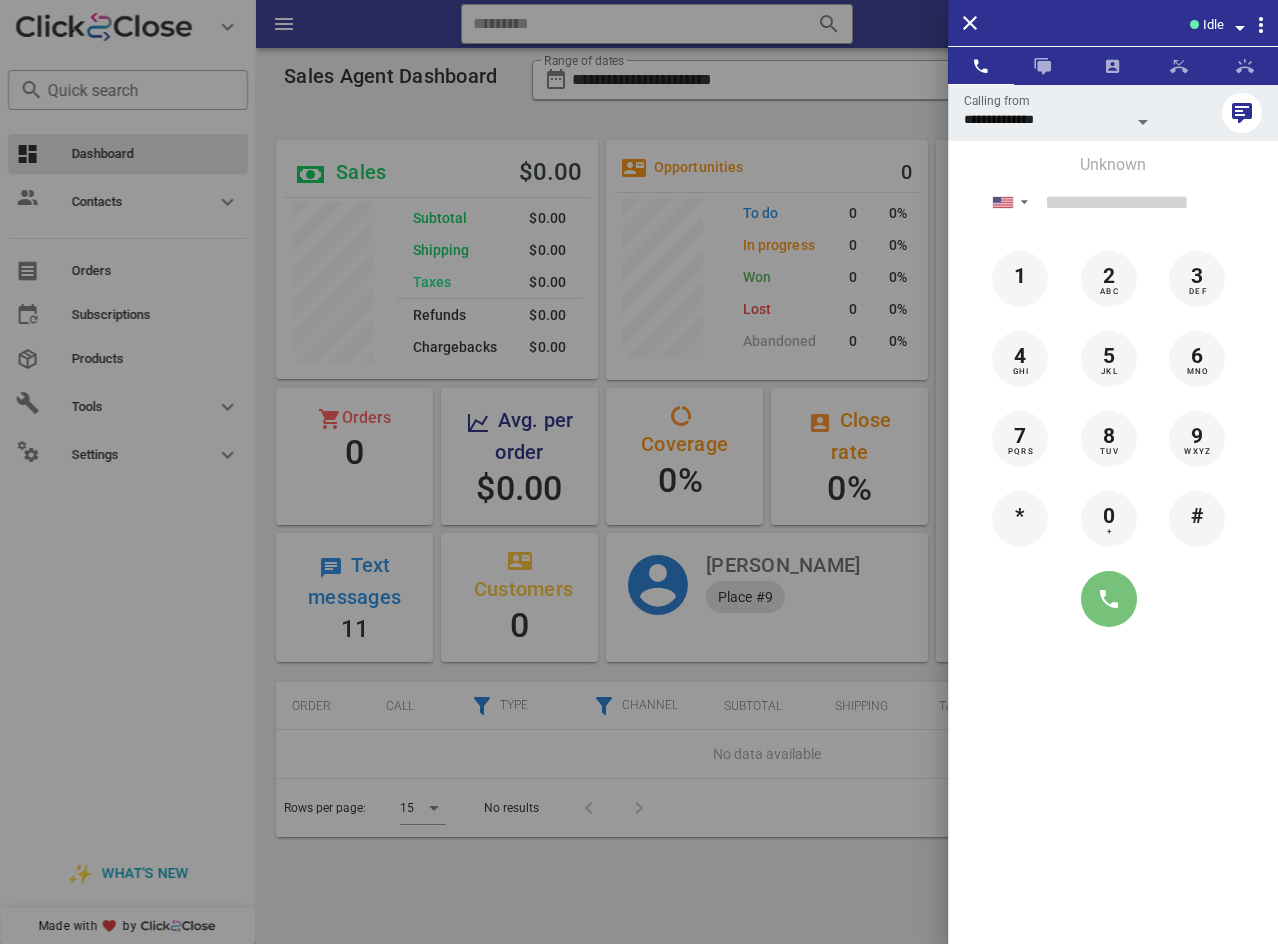click at bounding box center [1109, 599] 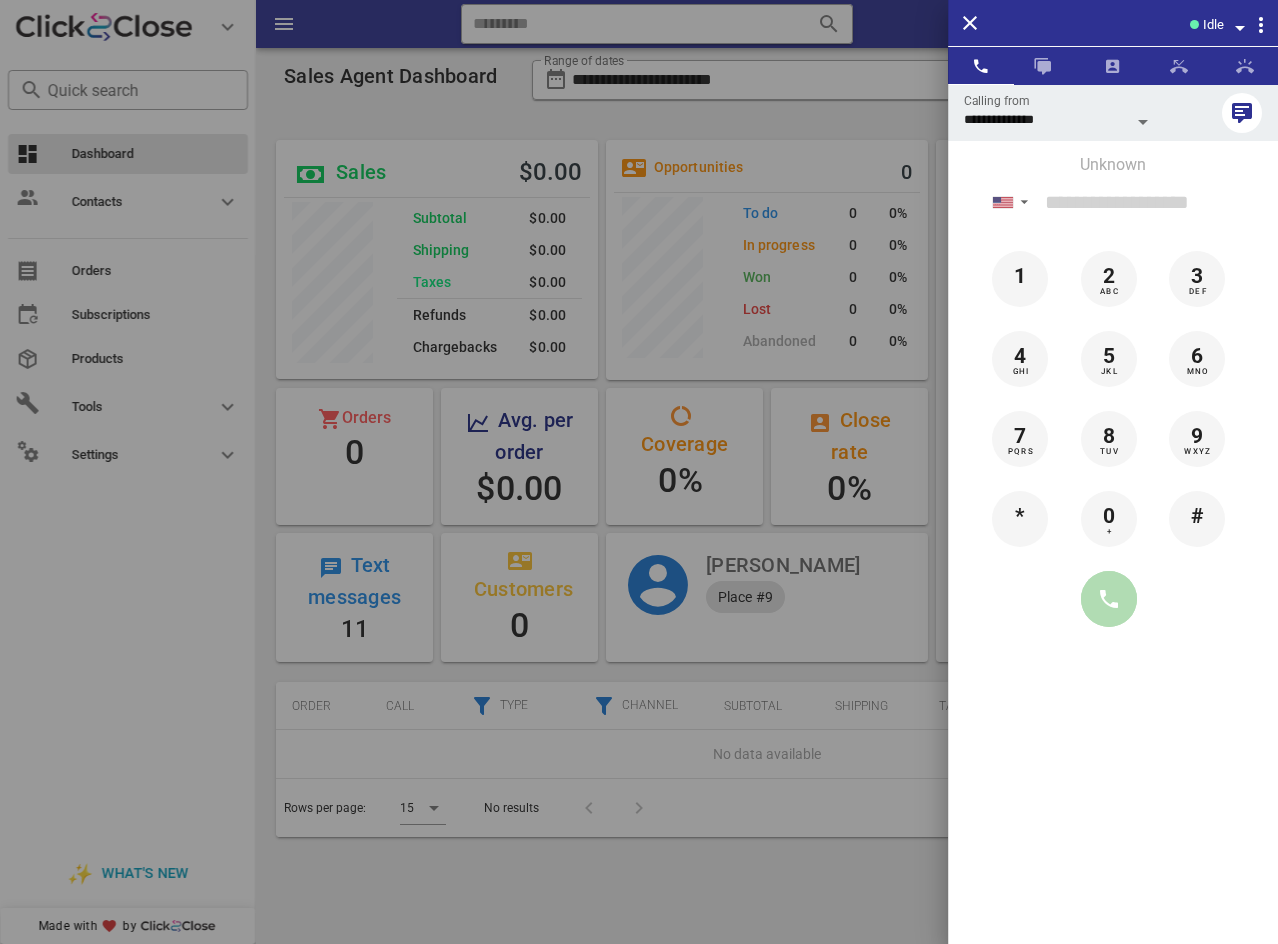 click at bounding box center (1109, 599) 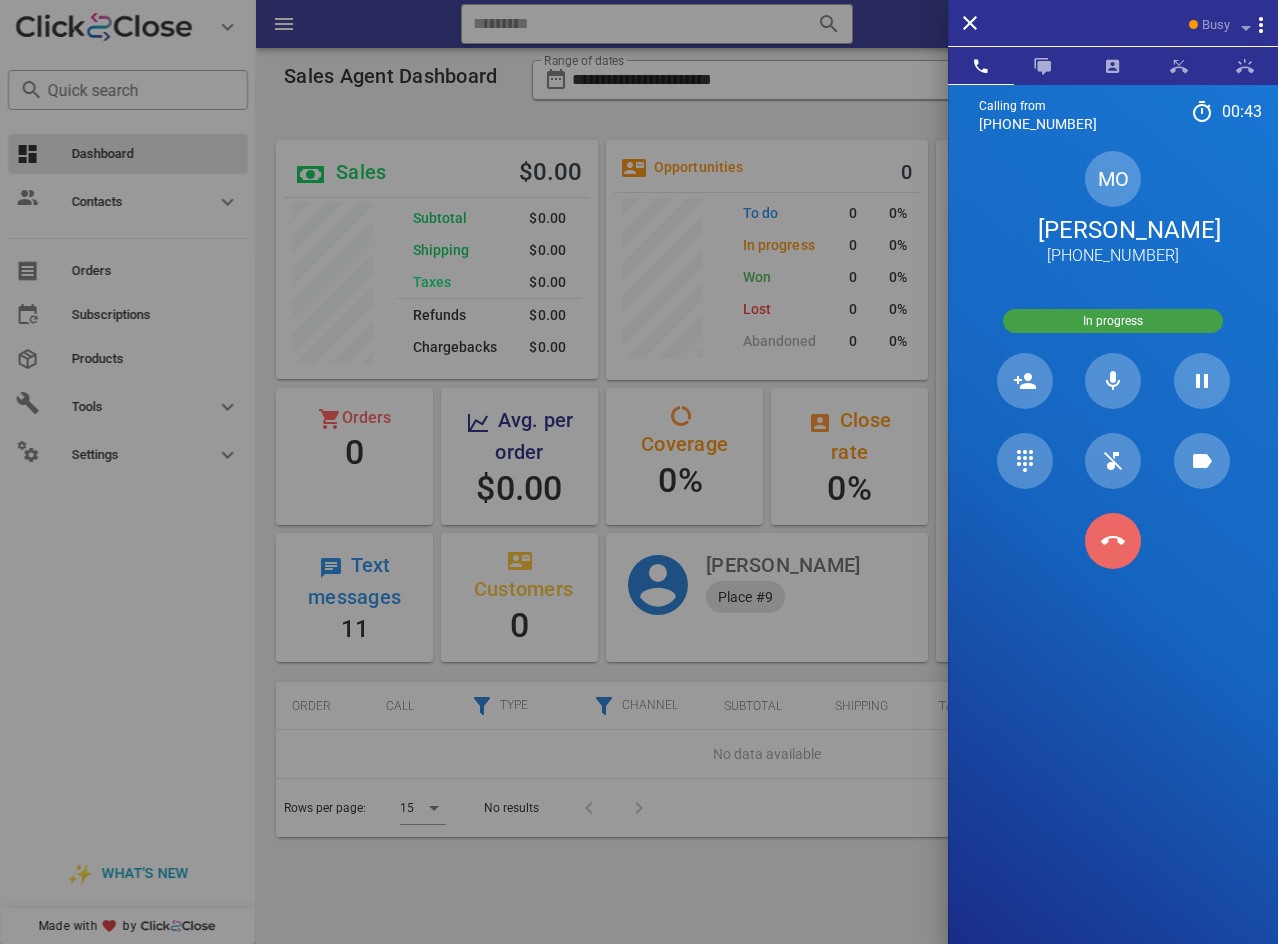 click at bounding box center [1113, 541] 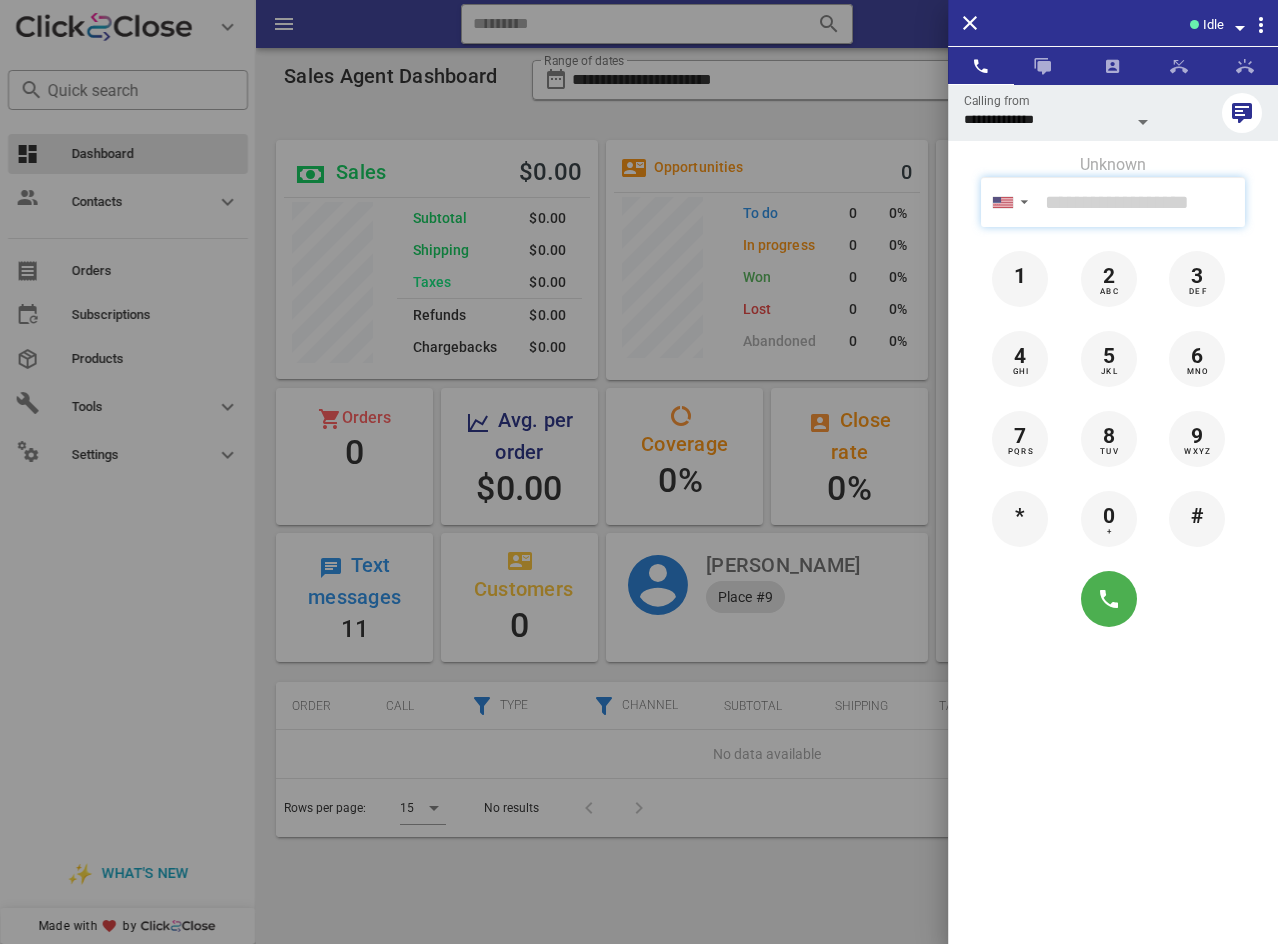 click at bounding box center [1141, 202] 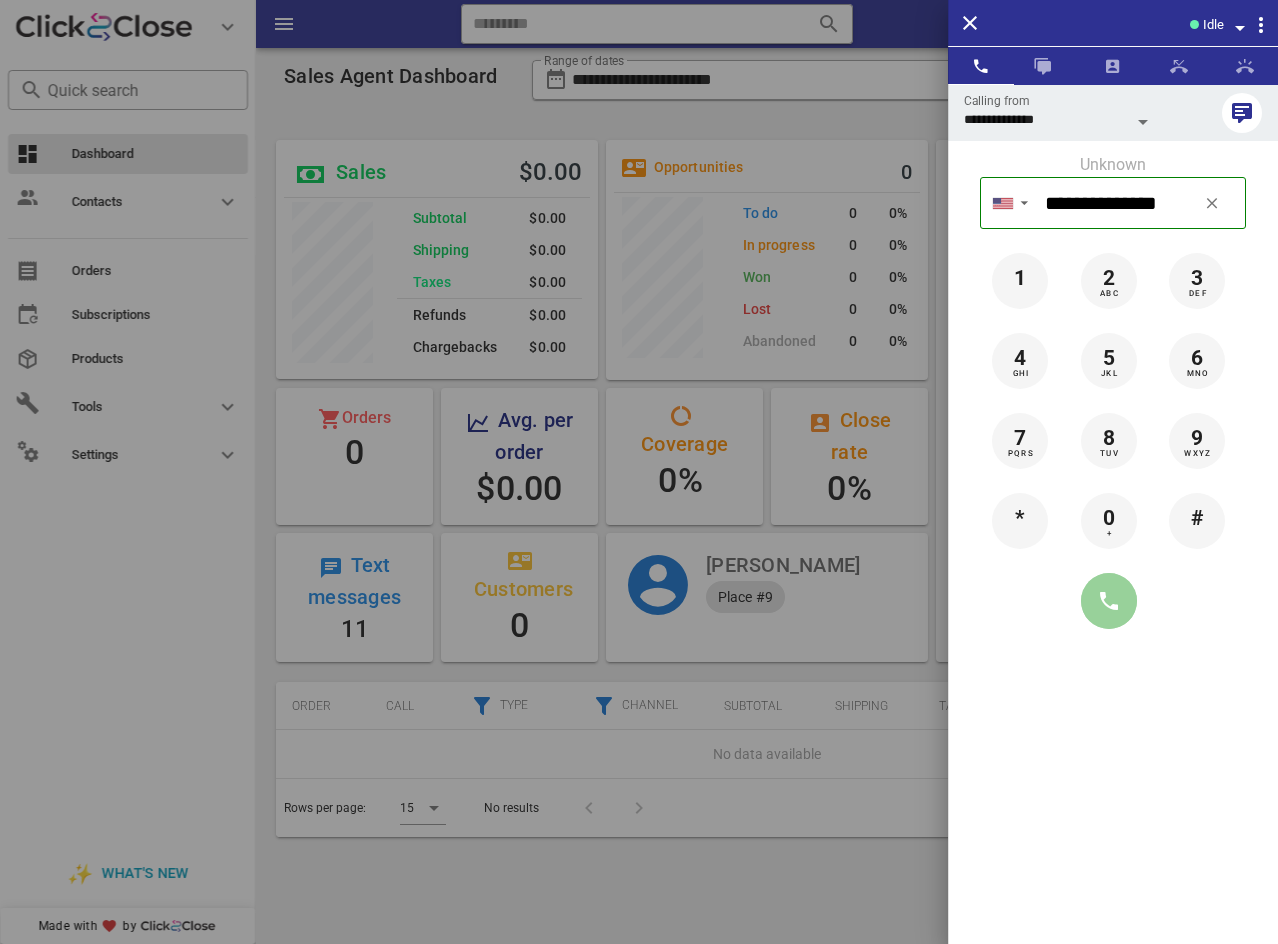click at bounding box center (1109, 601) 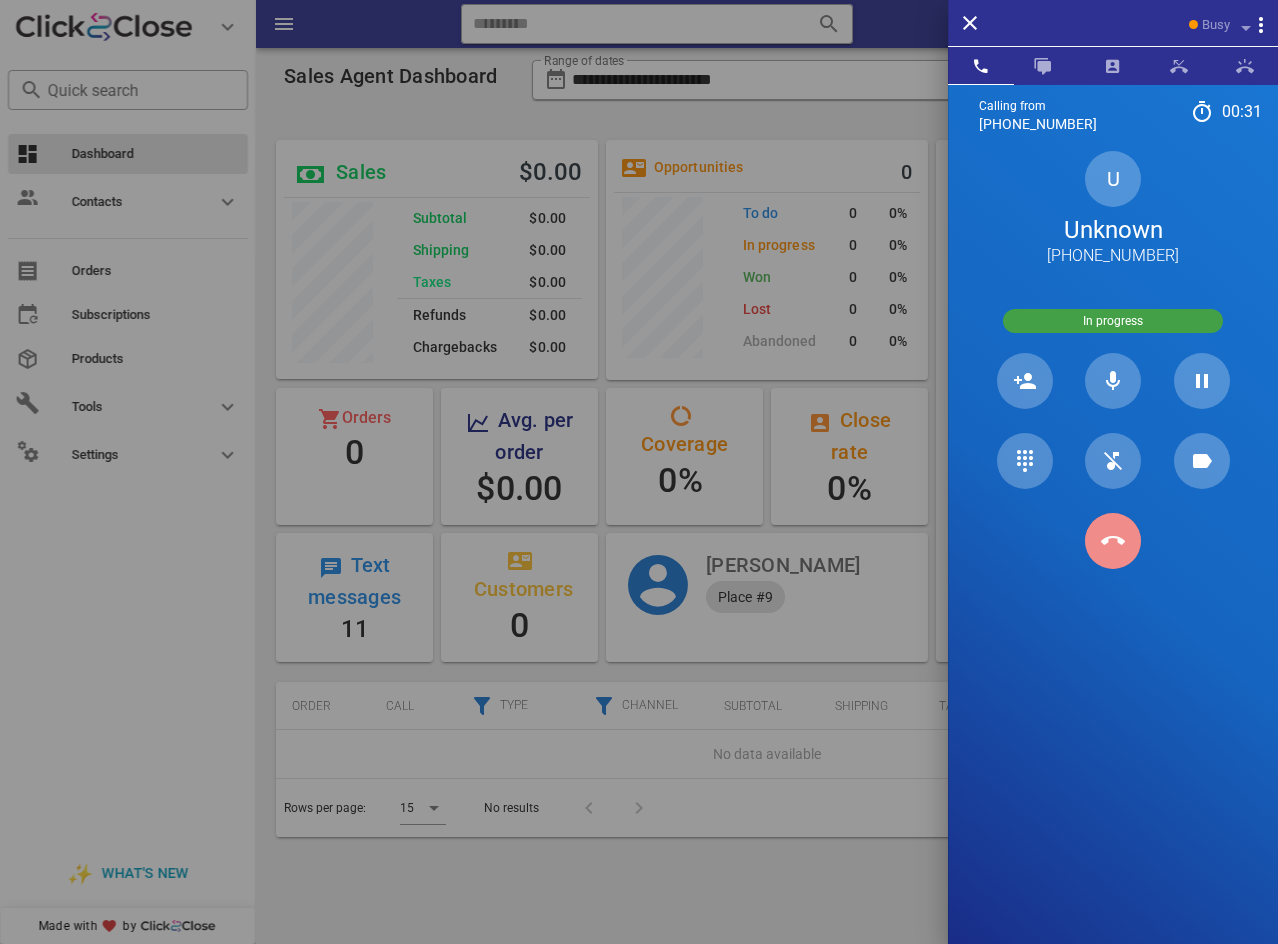 click at bounding box center (1113, 541) 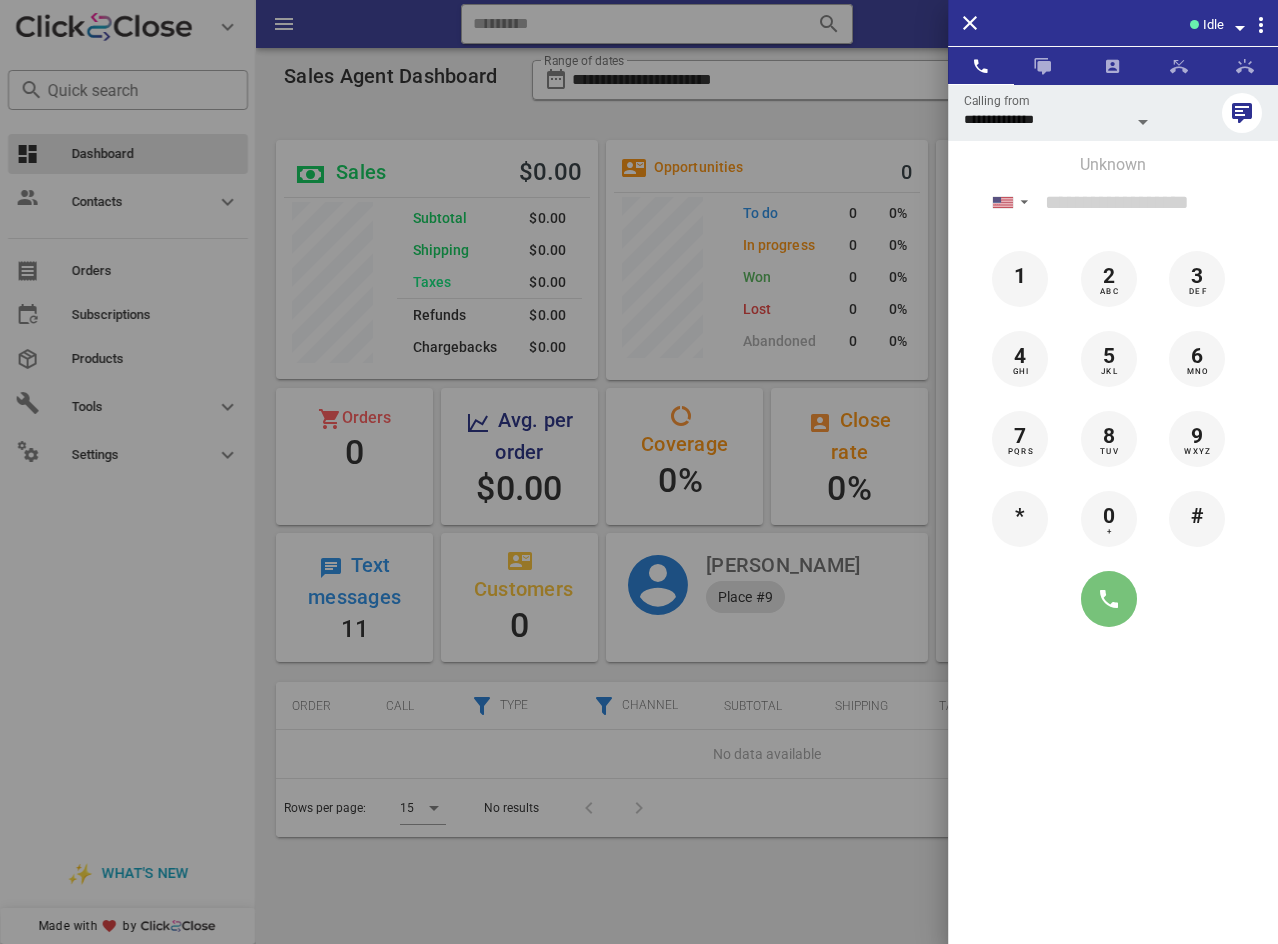 click at bounding box center (1109, 599) 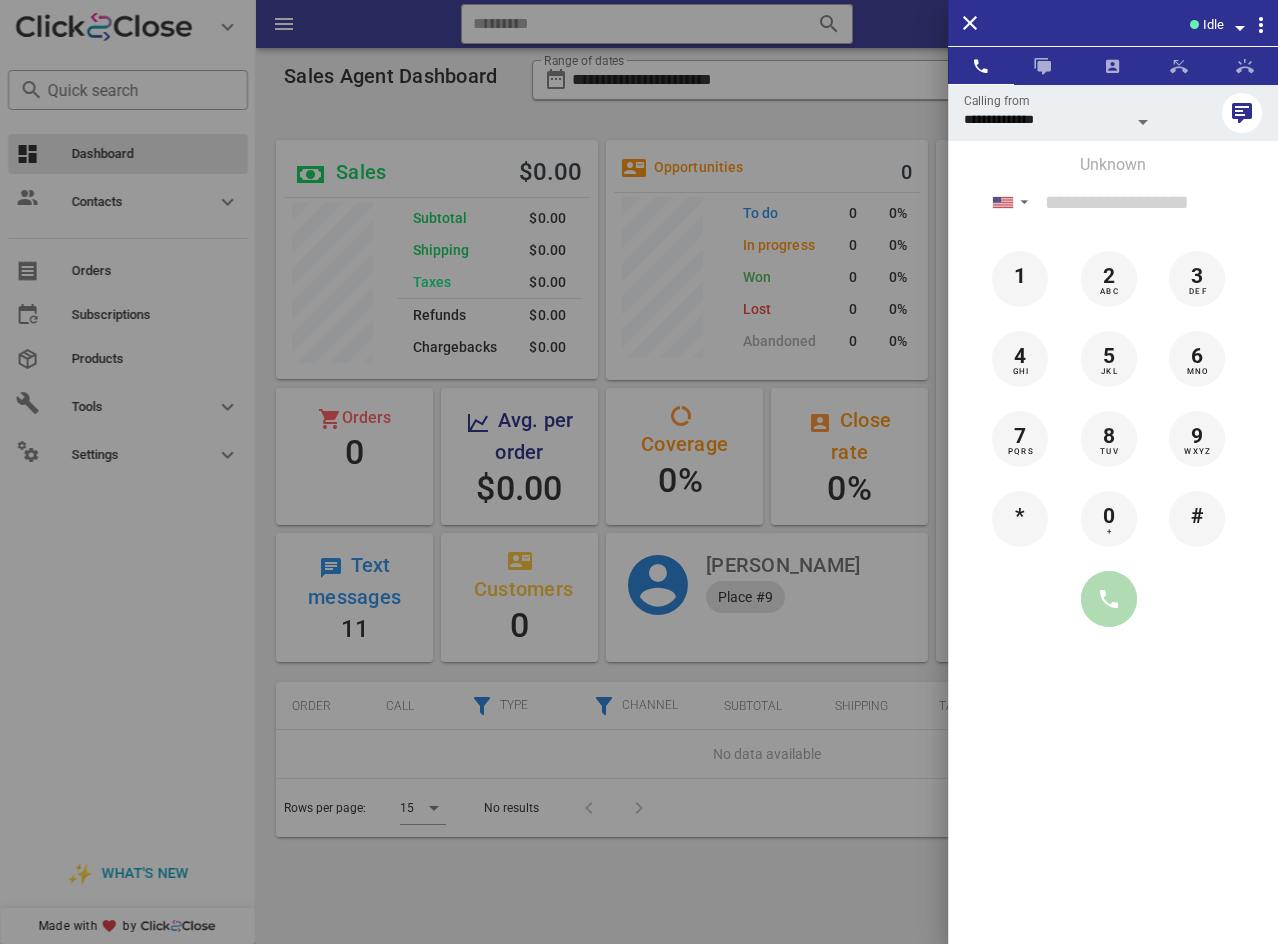 click at bounding box center (1109, 599) 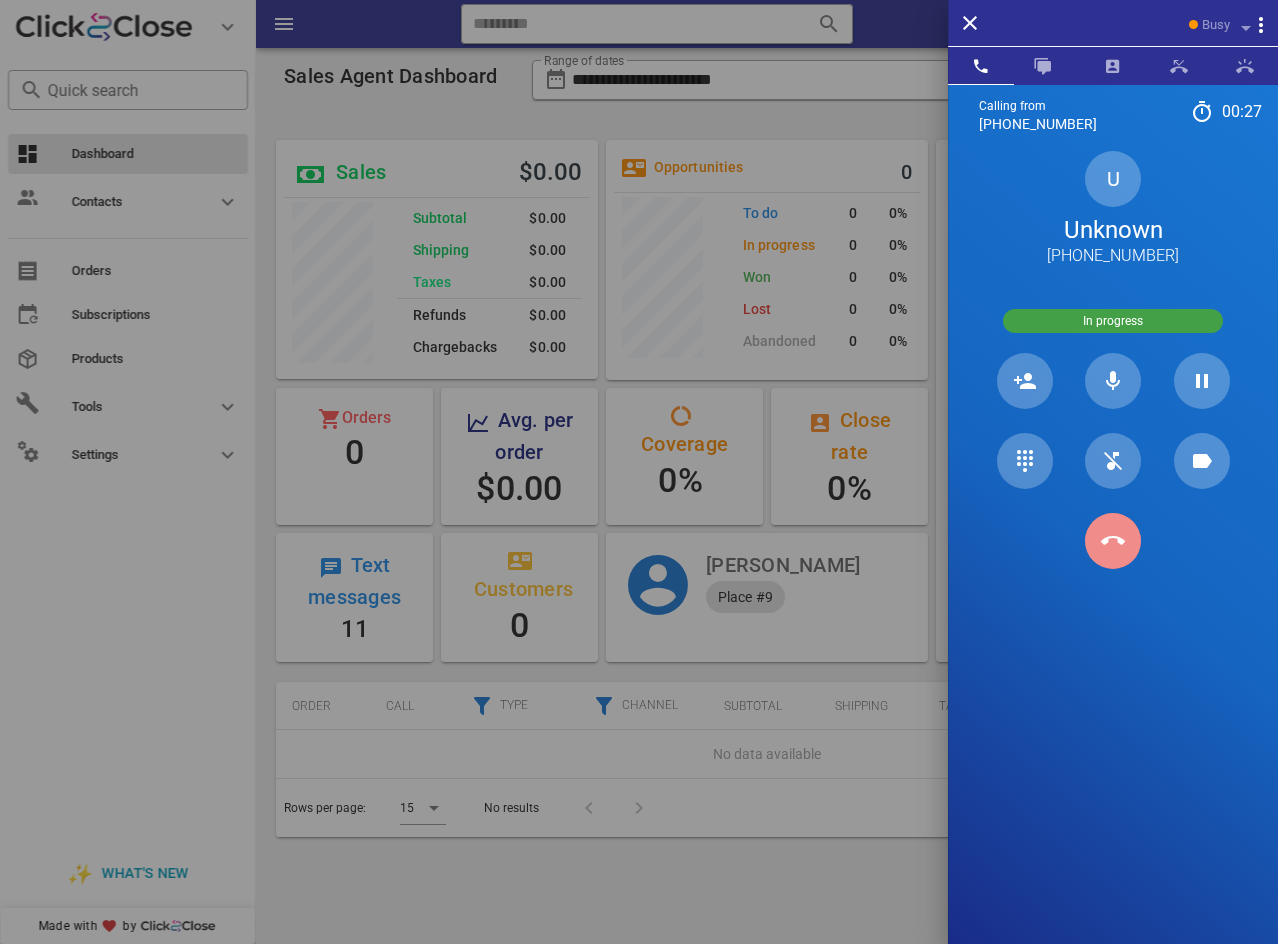 click at bounding box center [1113, 541] 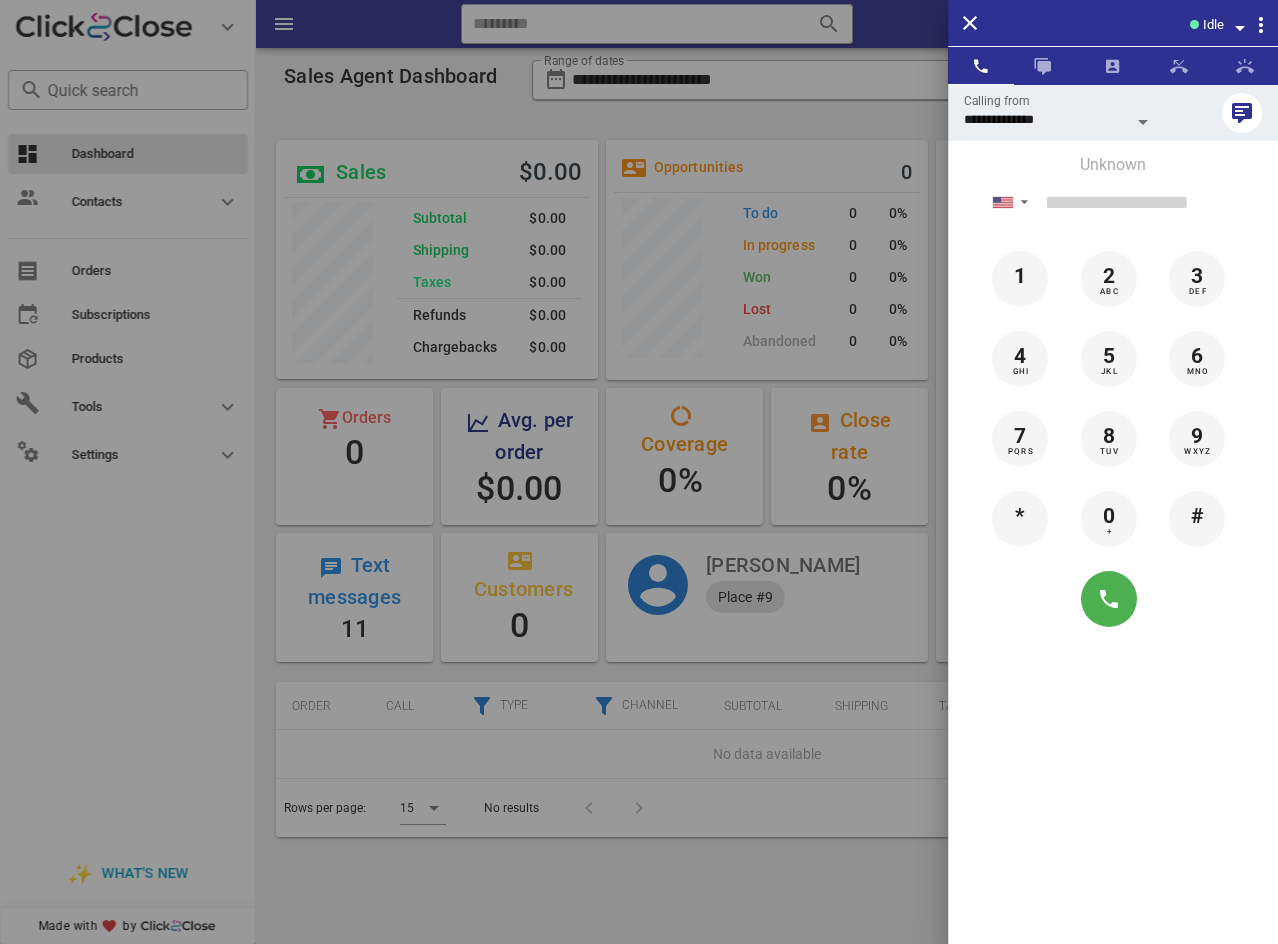 click on "Idle" at bounding box center (1213, 25) 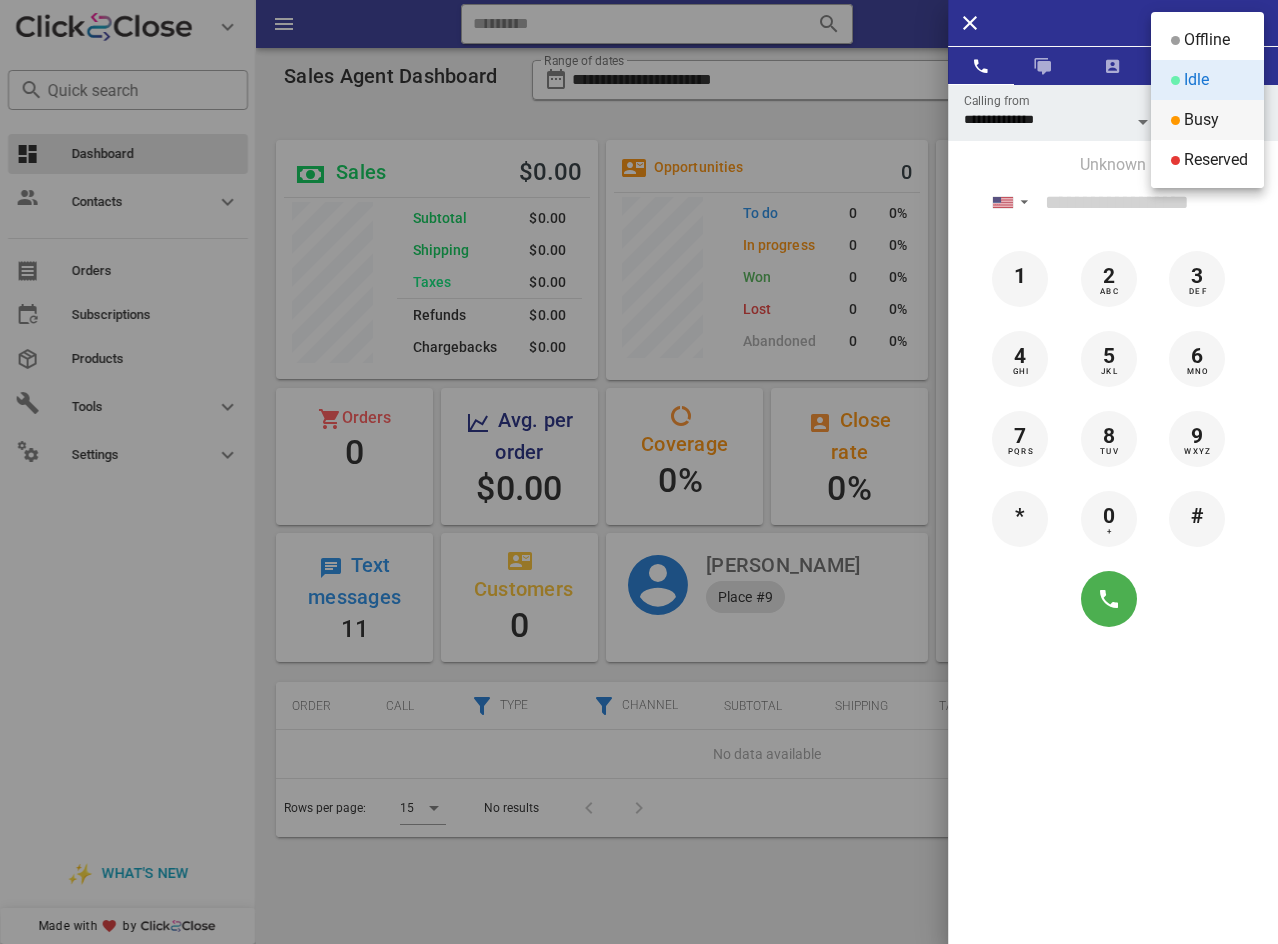 click on "Busy" at bounding box center [1201, 120] 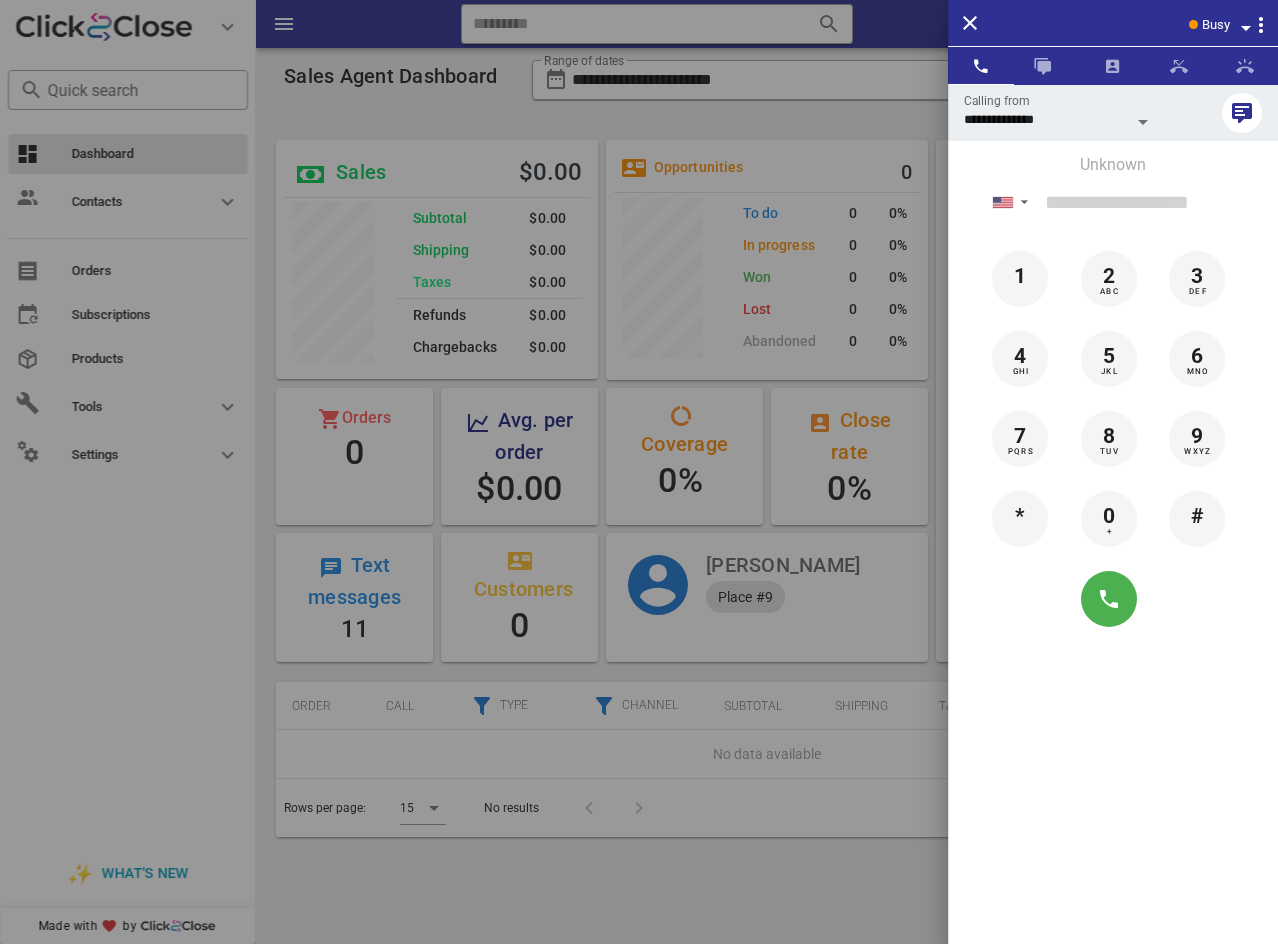 click on "Busy" at bounding box center [1142, 23] 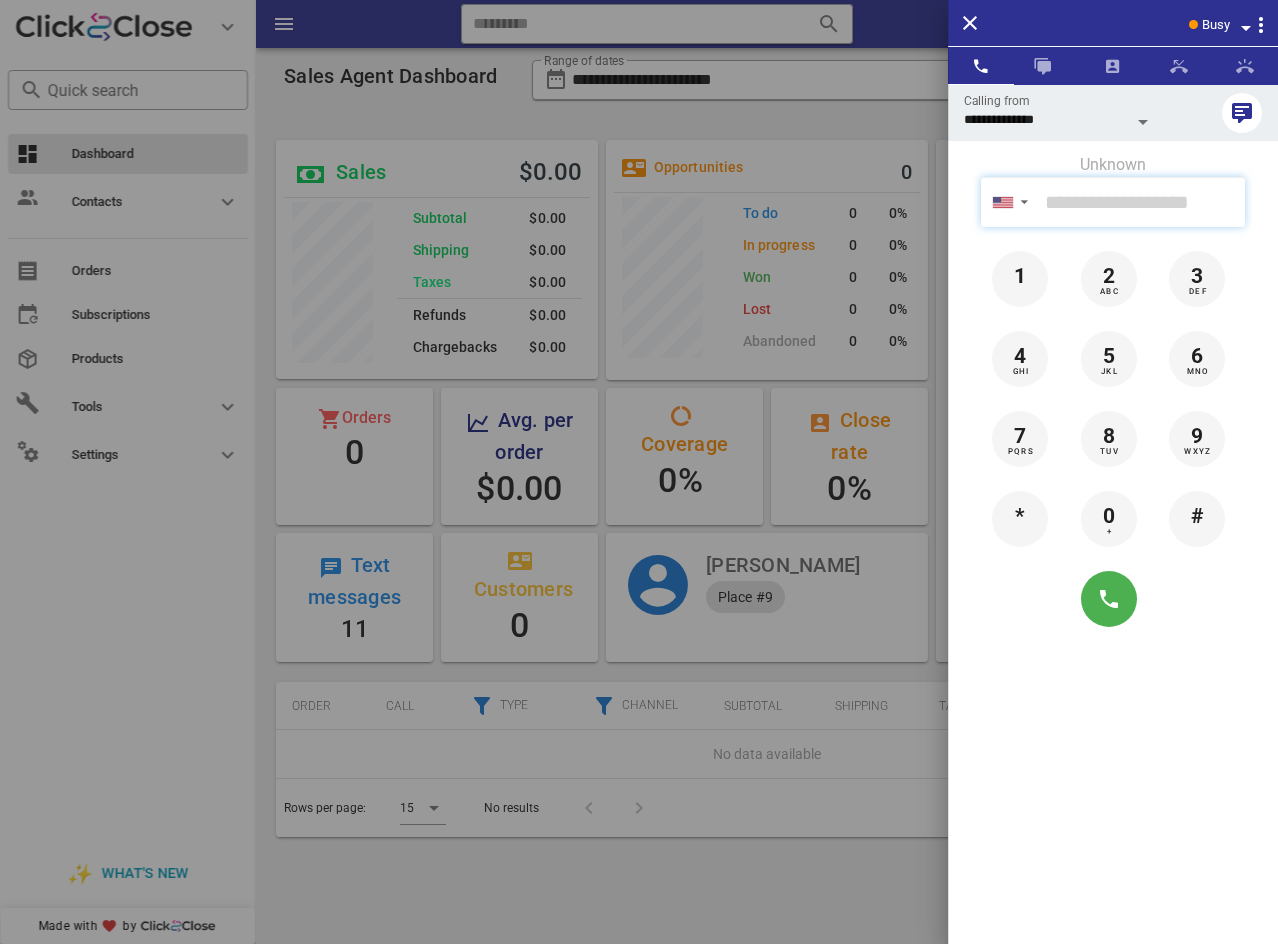click at bounding box center (1141, 202) 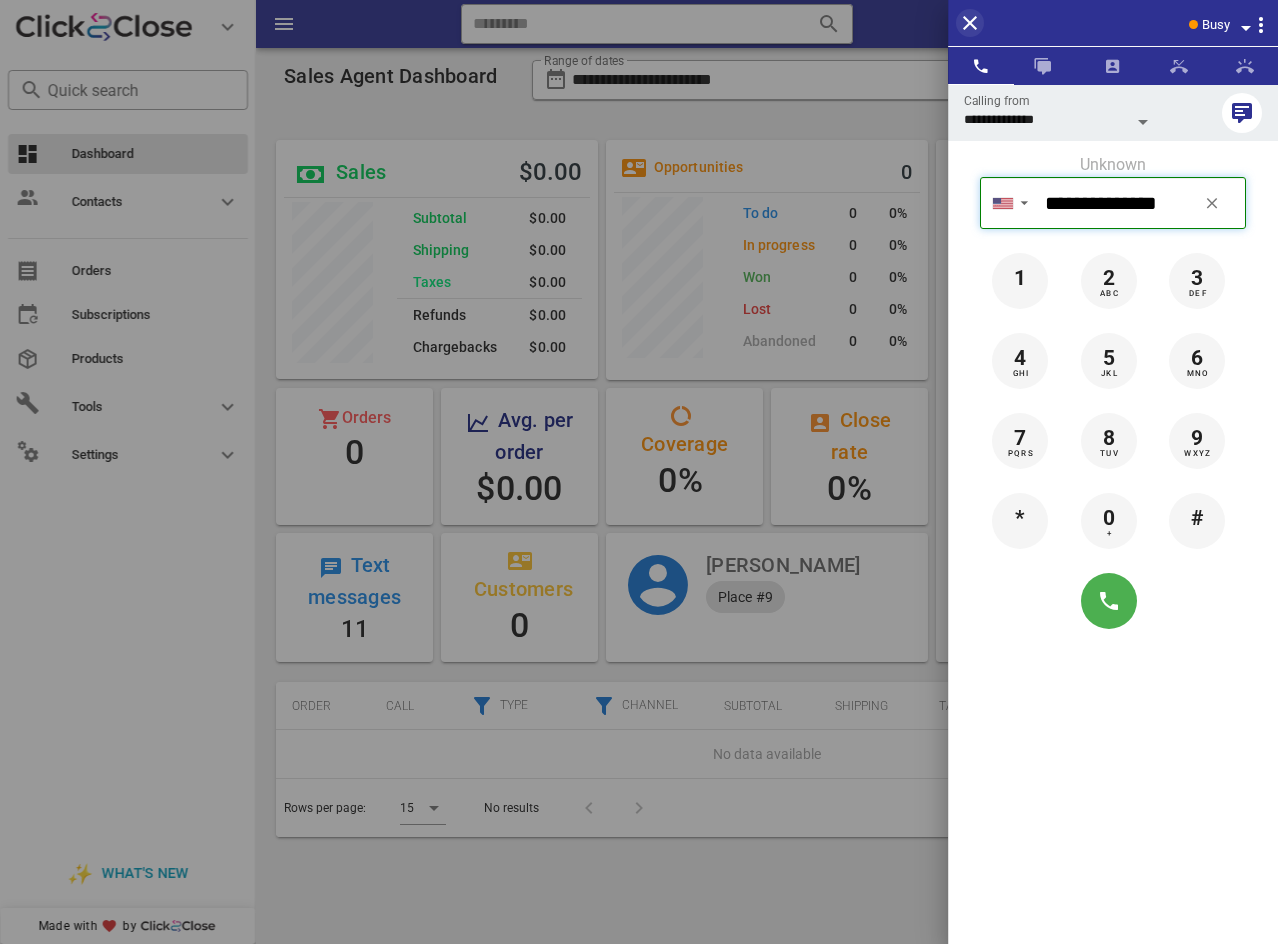 type on "**********" 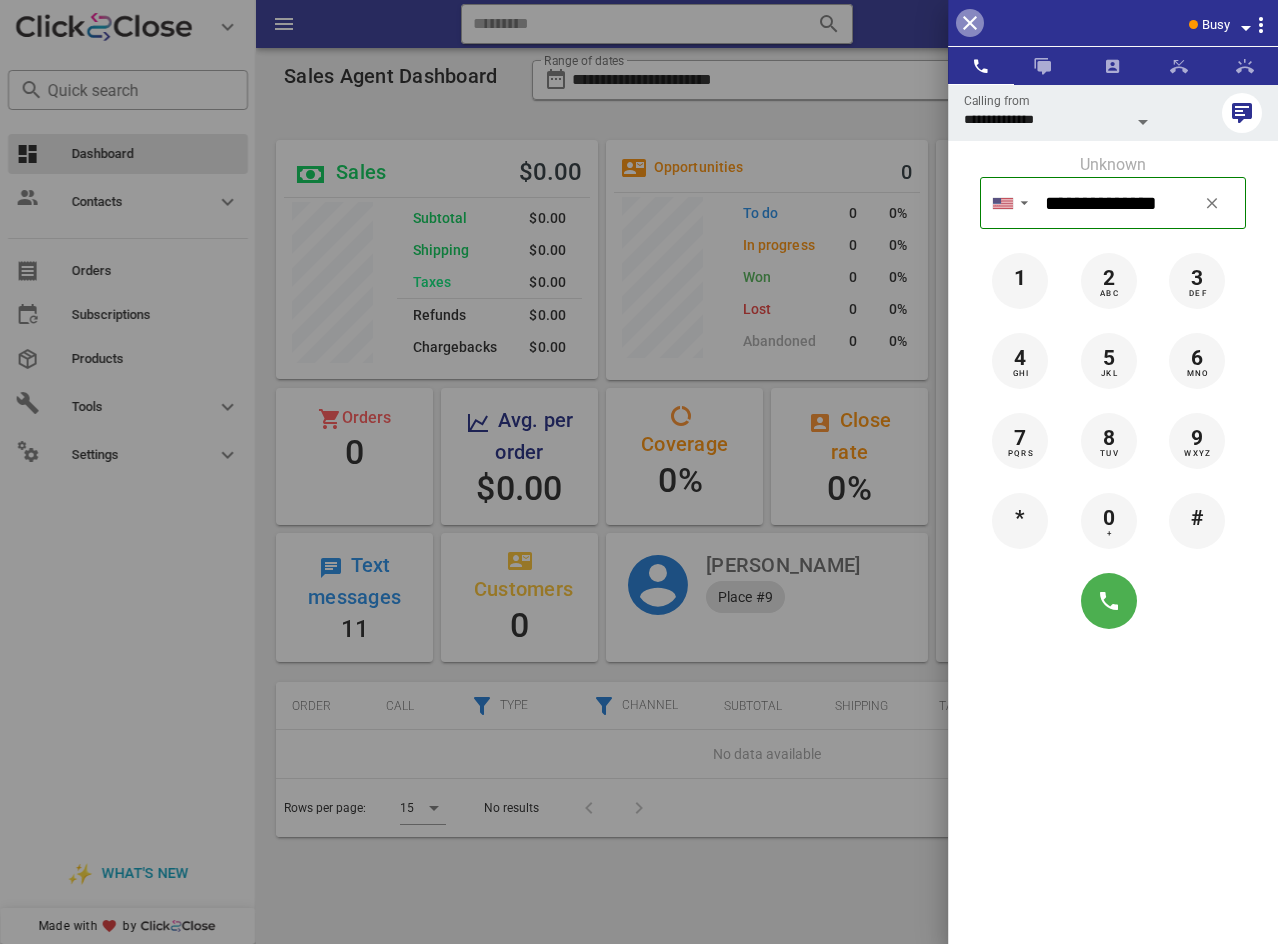 click at bounding box center [970, 23] 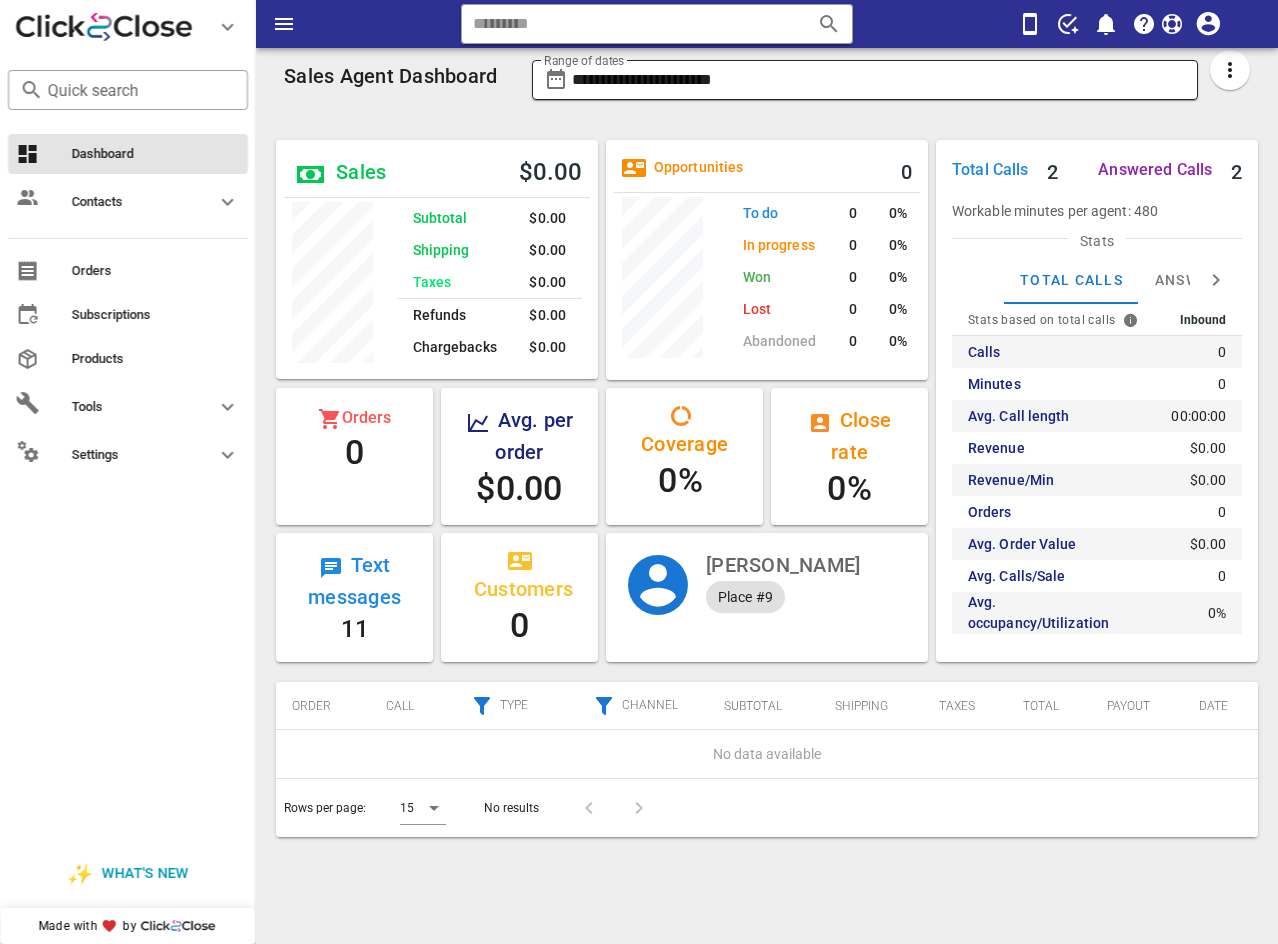 click on "**********" at bounding box center [879, 80] 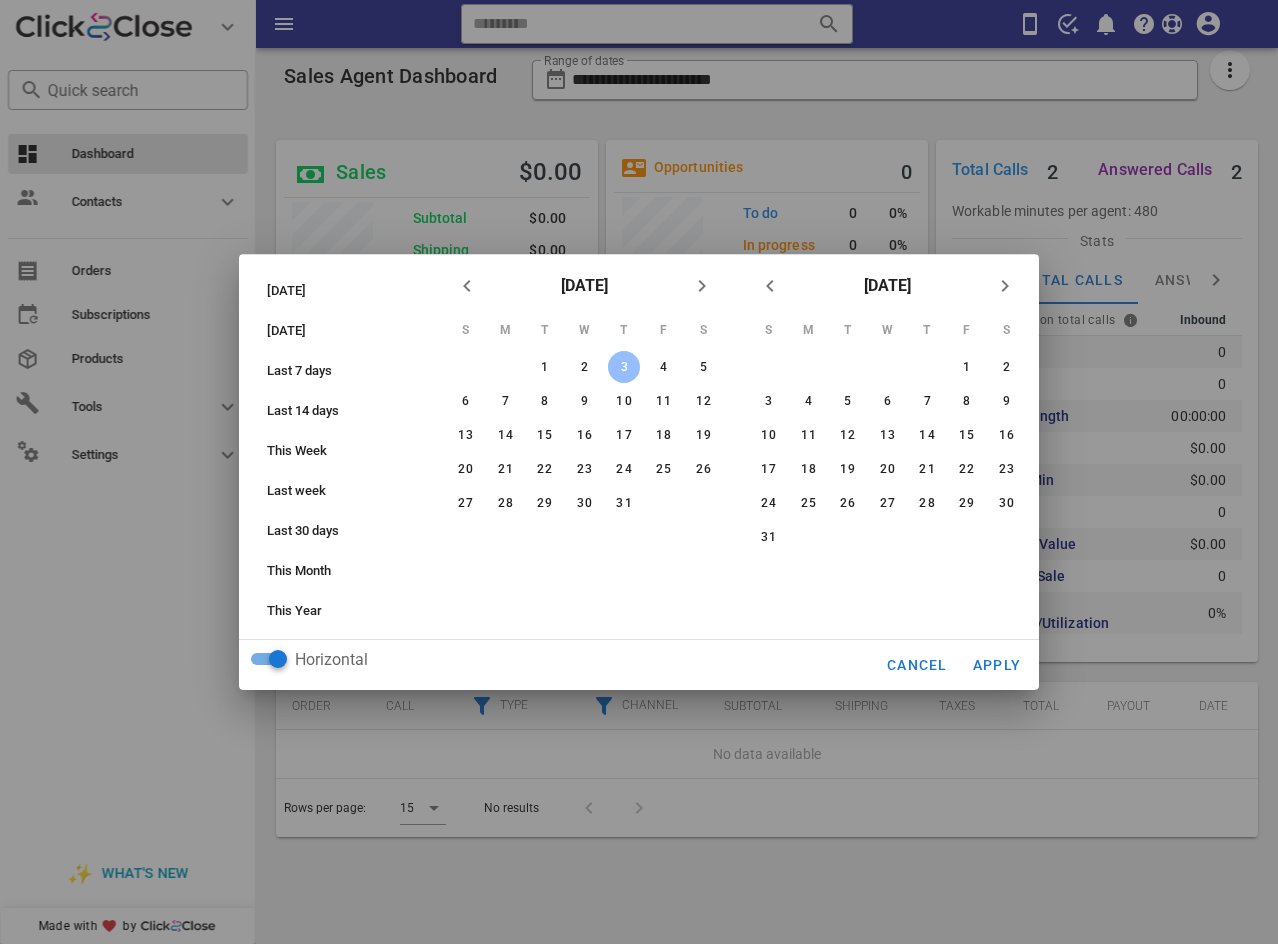 click on "3" at bounding box center (624, 367) 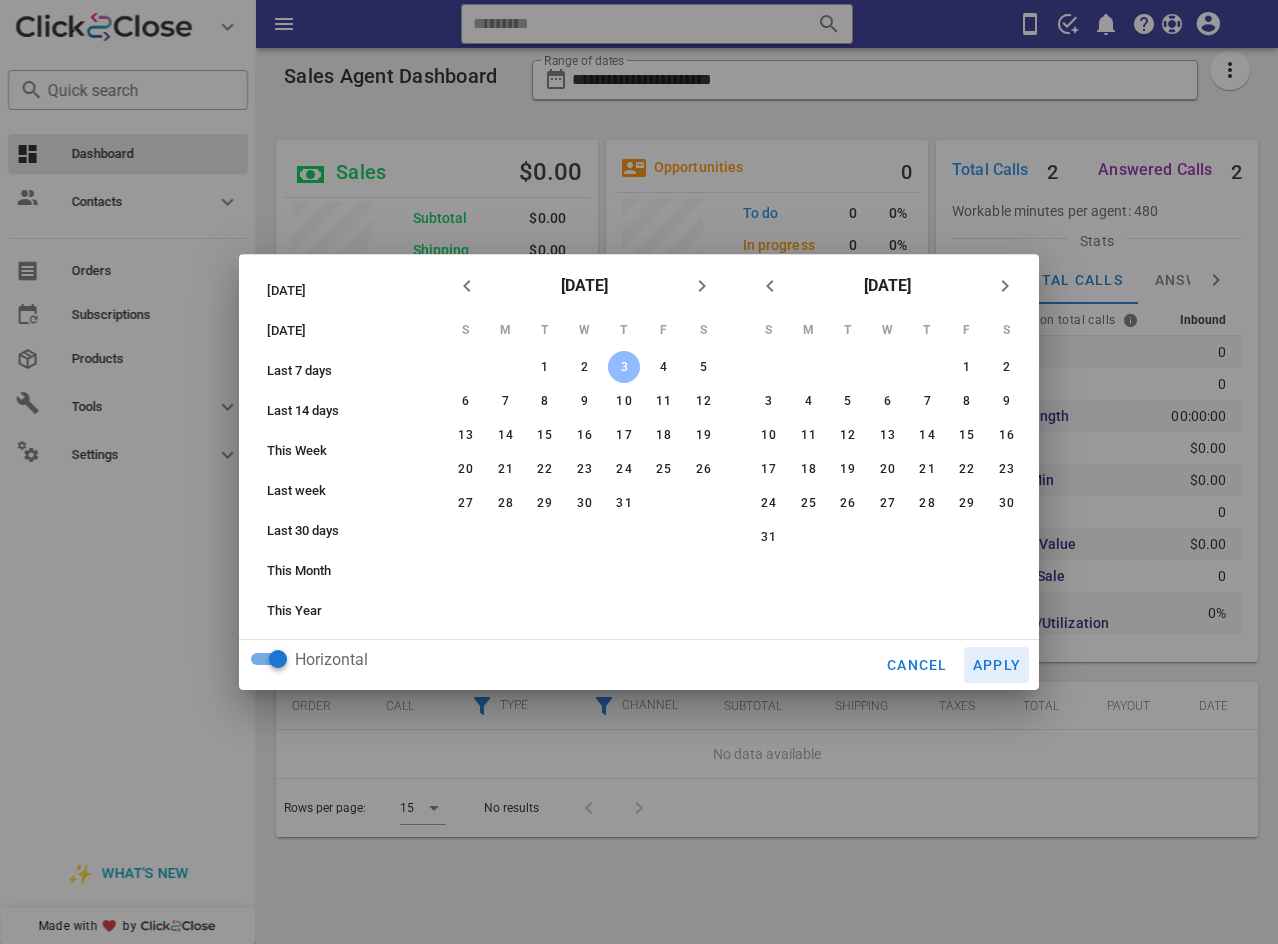 click on "Apply" at bounding box center (997, 665) 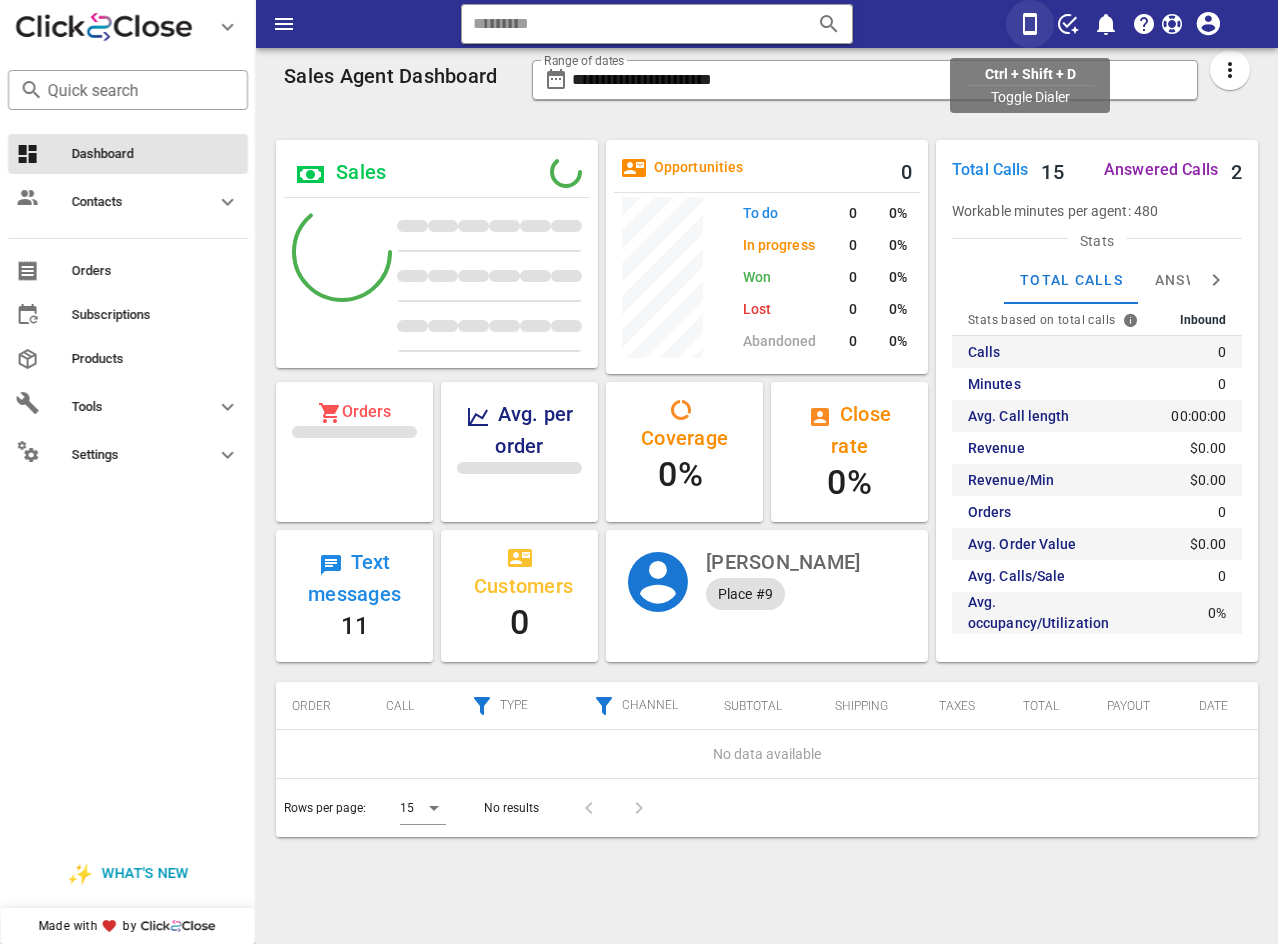 scroll, scrollTop: 999754, scrollLeft: 999678, axis: both 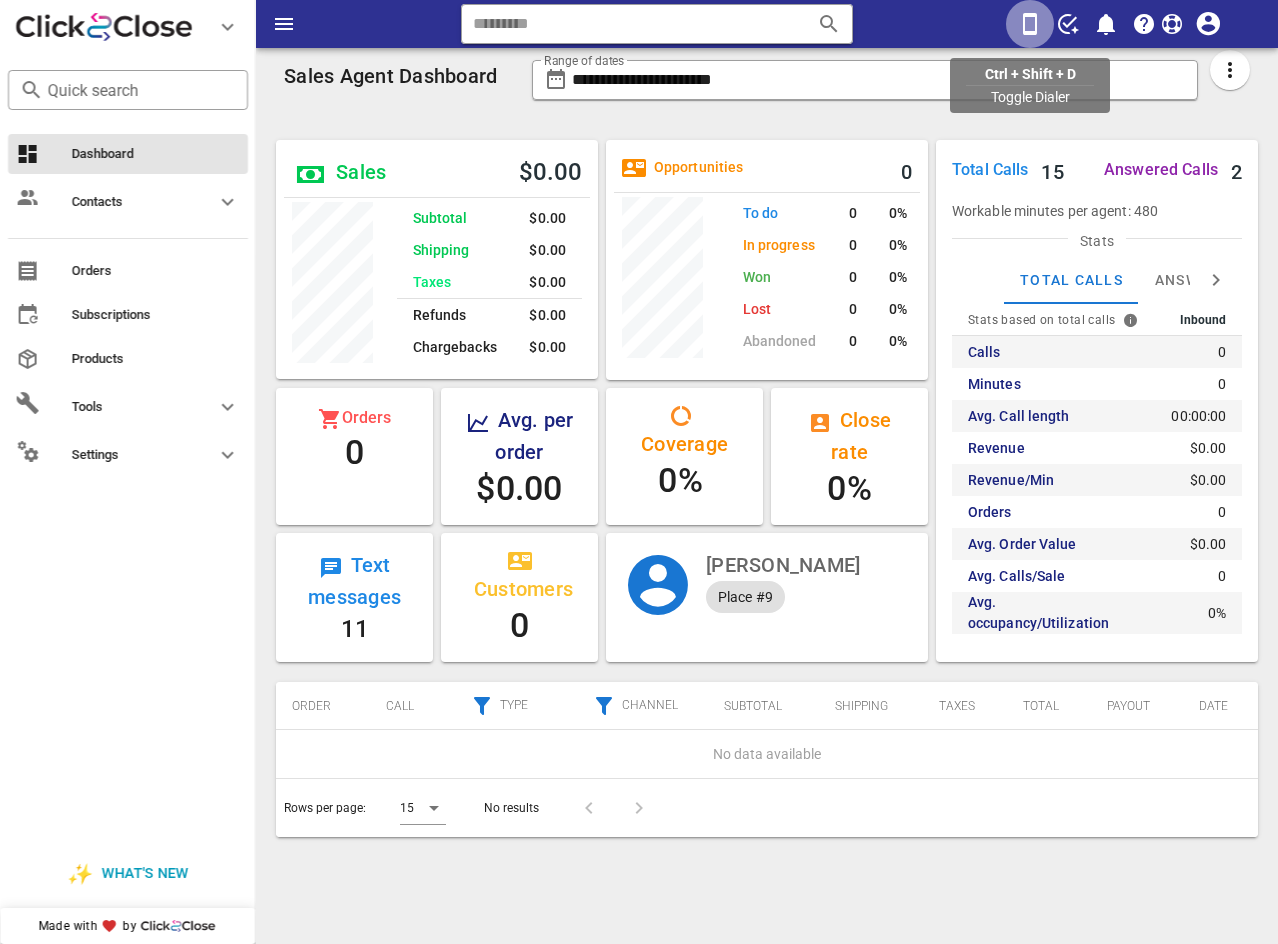 click at bounding box center (1030, 24) 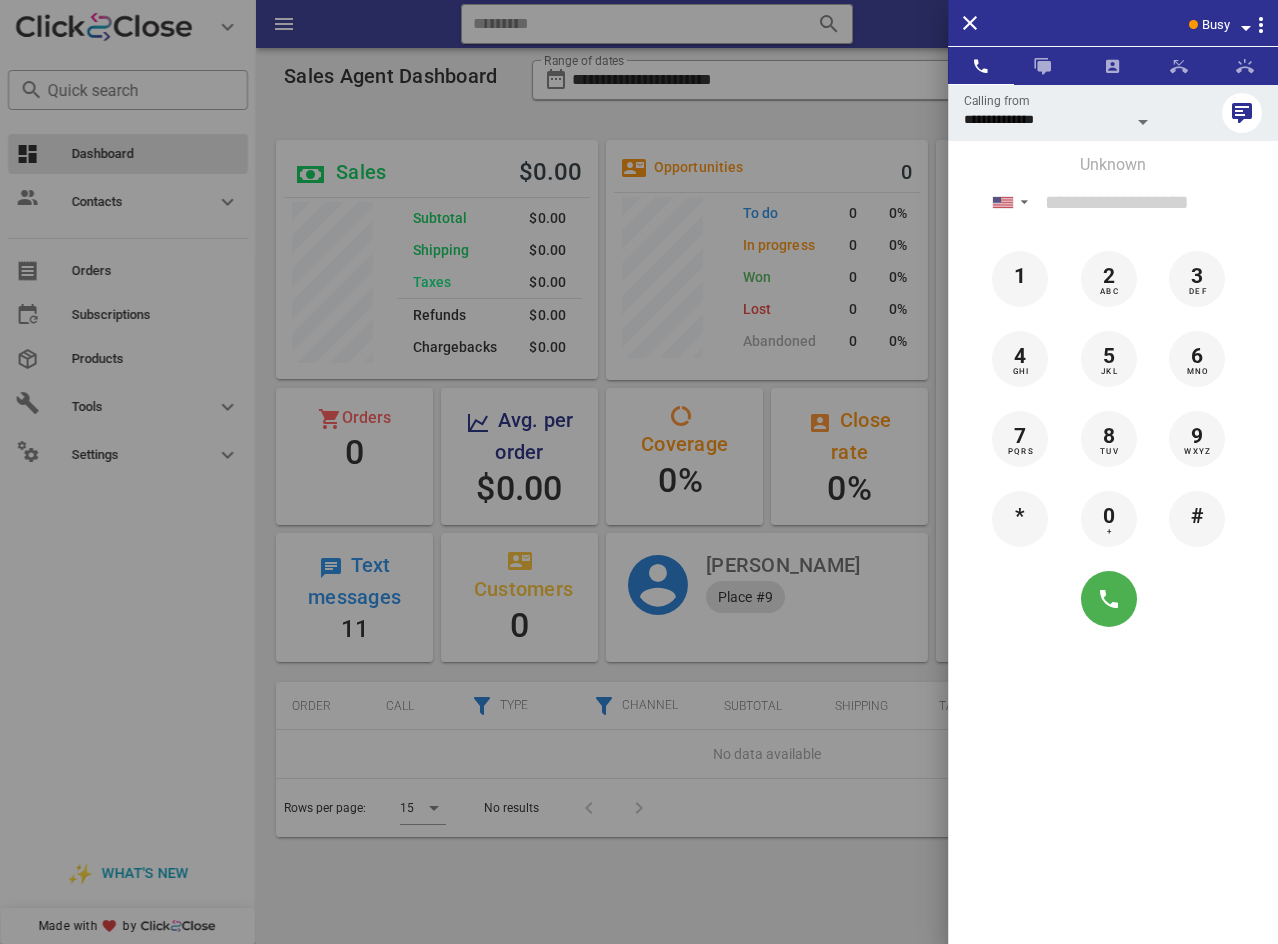 scroll, scrollTop: 999761, scrollLeft: 999678, axis: both 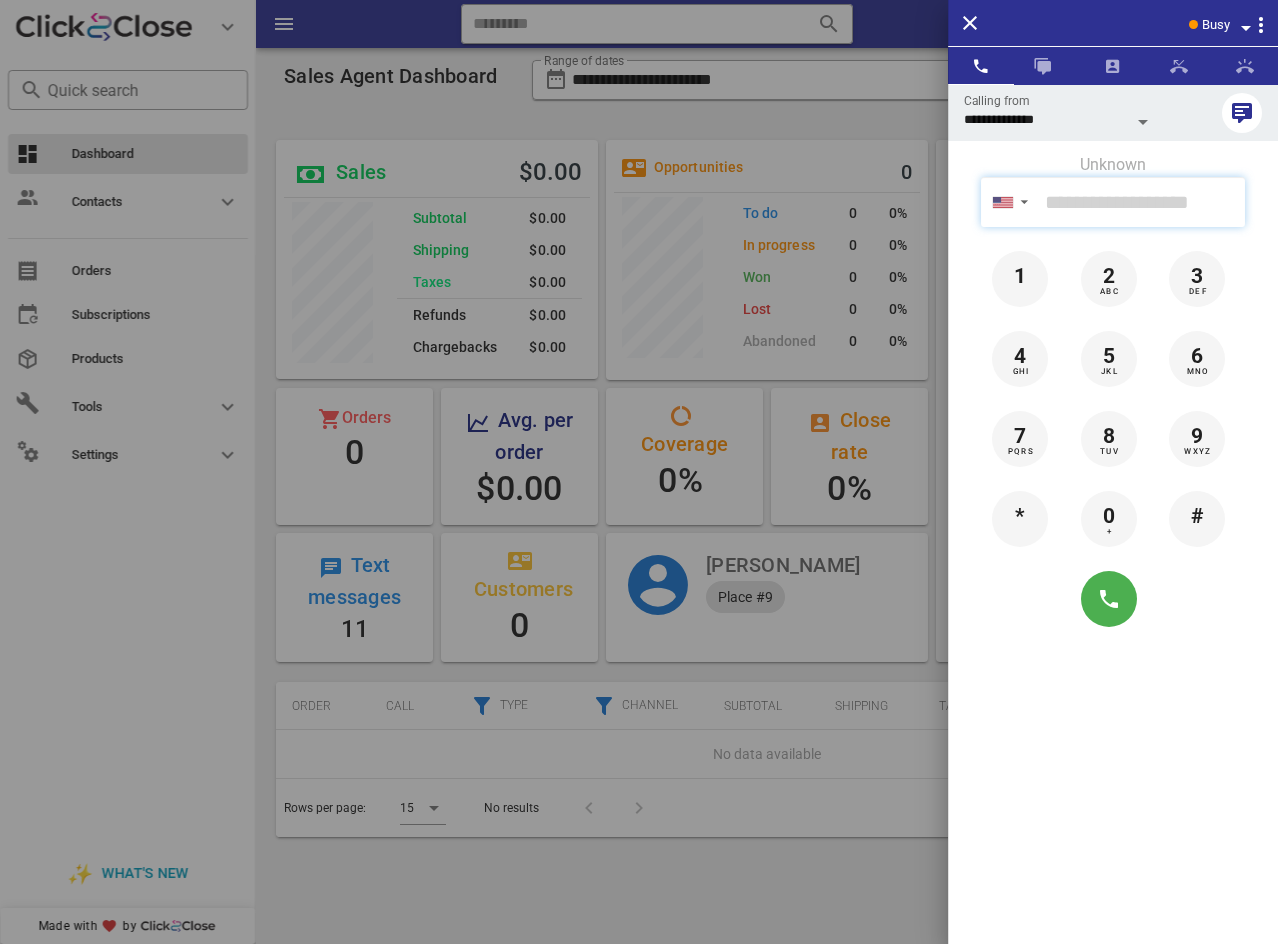 click at bounding box center (1141, 202) 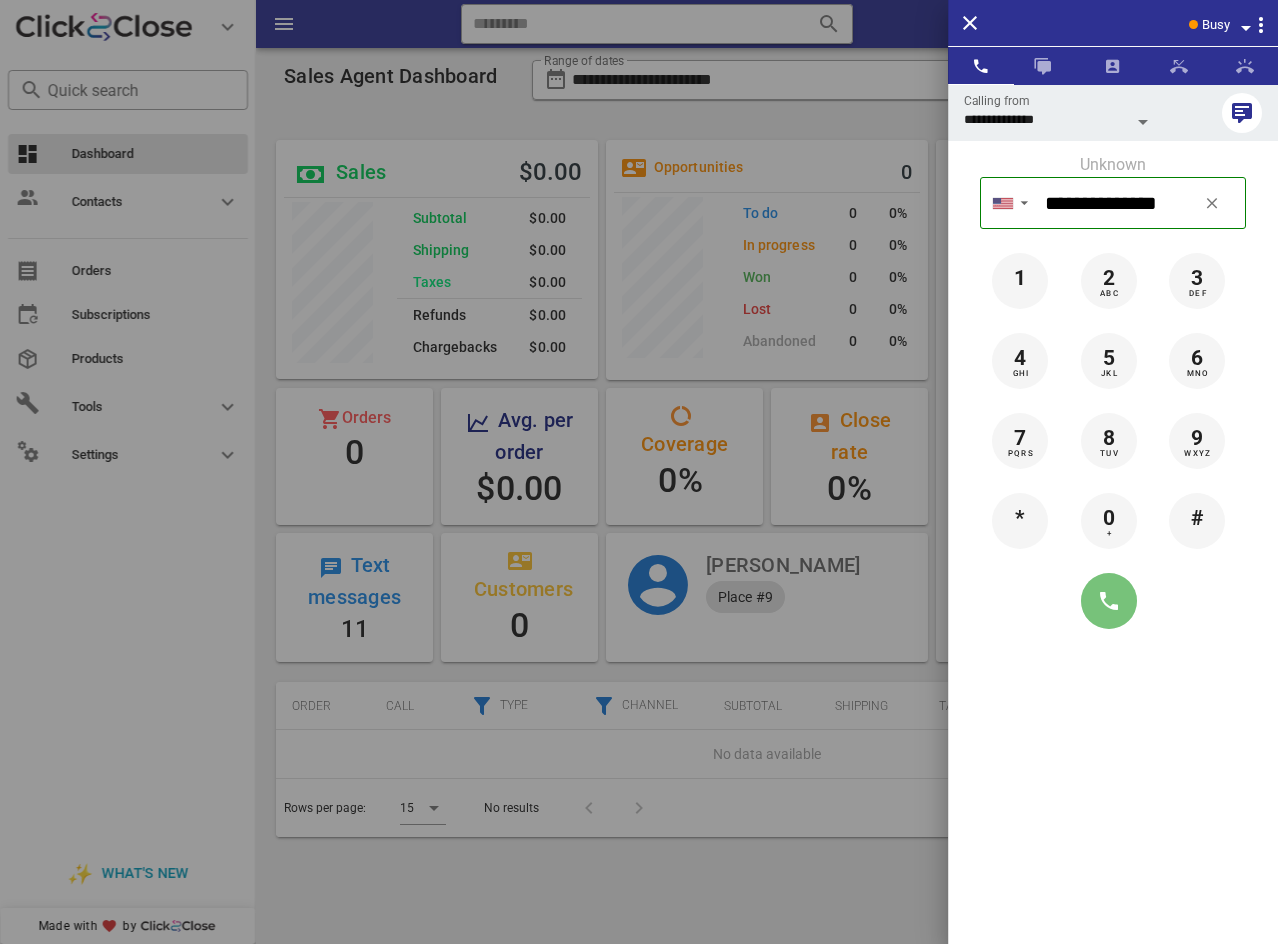 click at bounding box center [1109, 601] 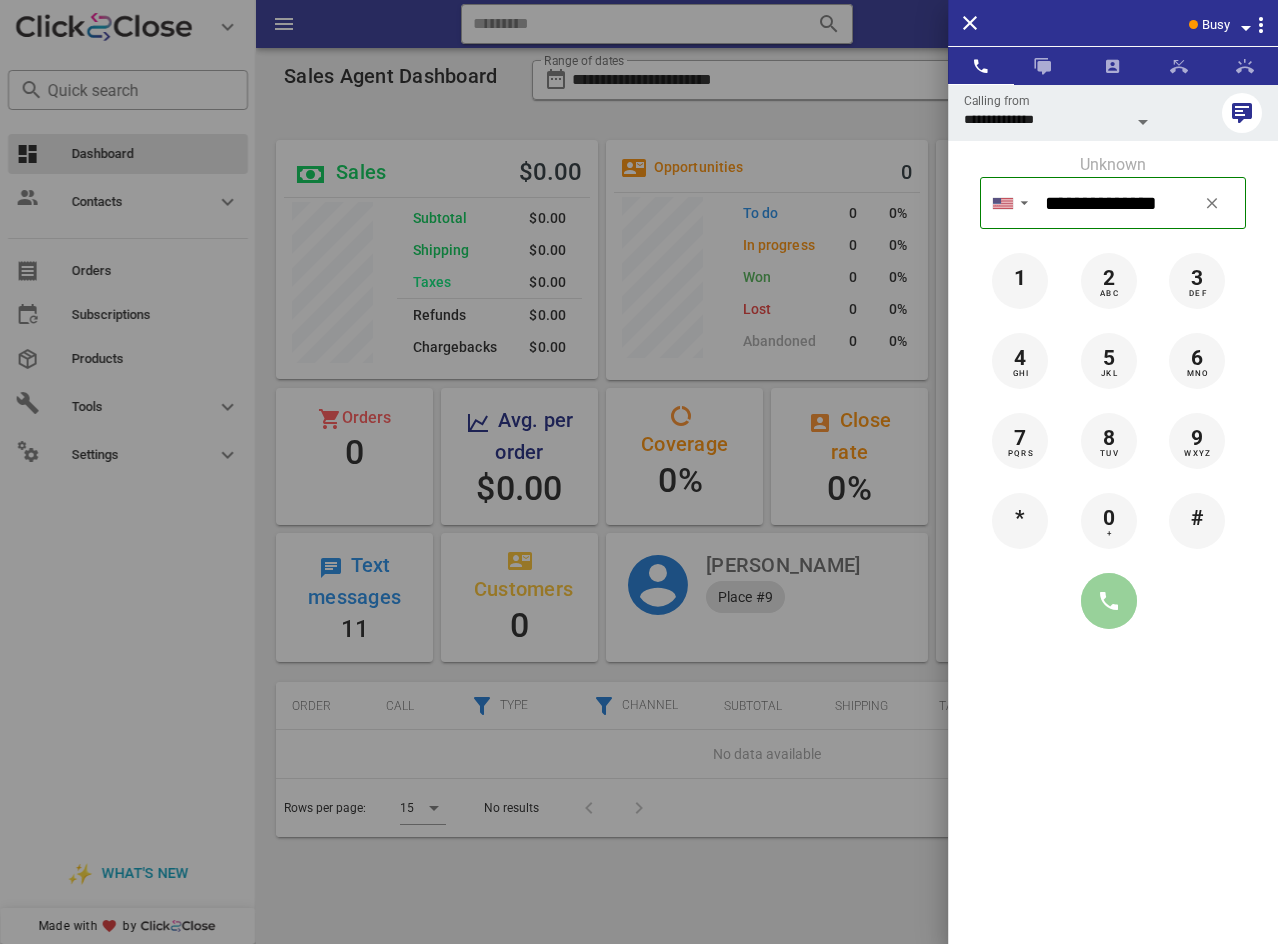 type on "**********" 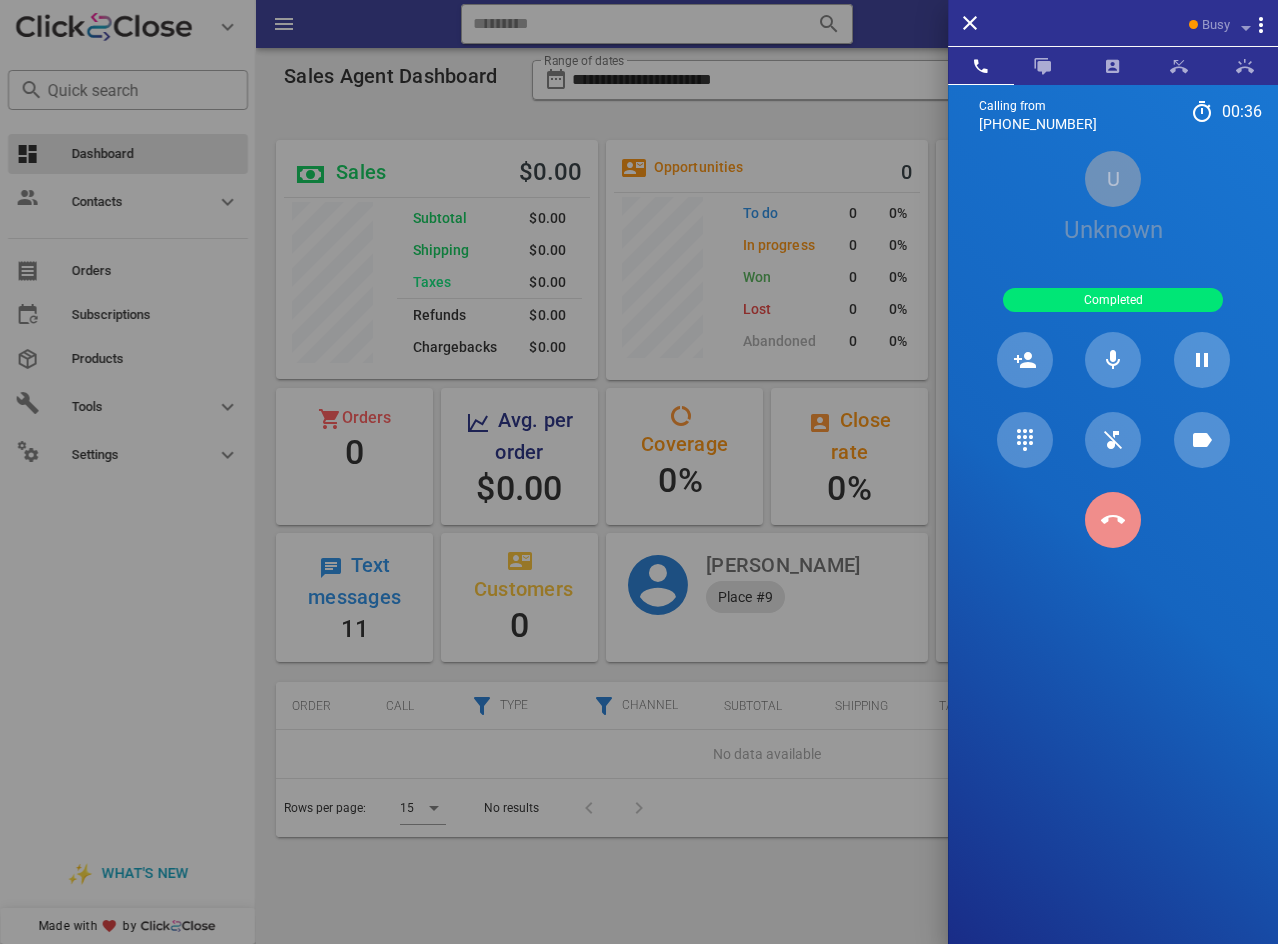 click at bounding box center (1113, 520) 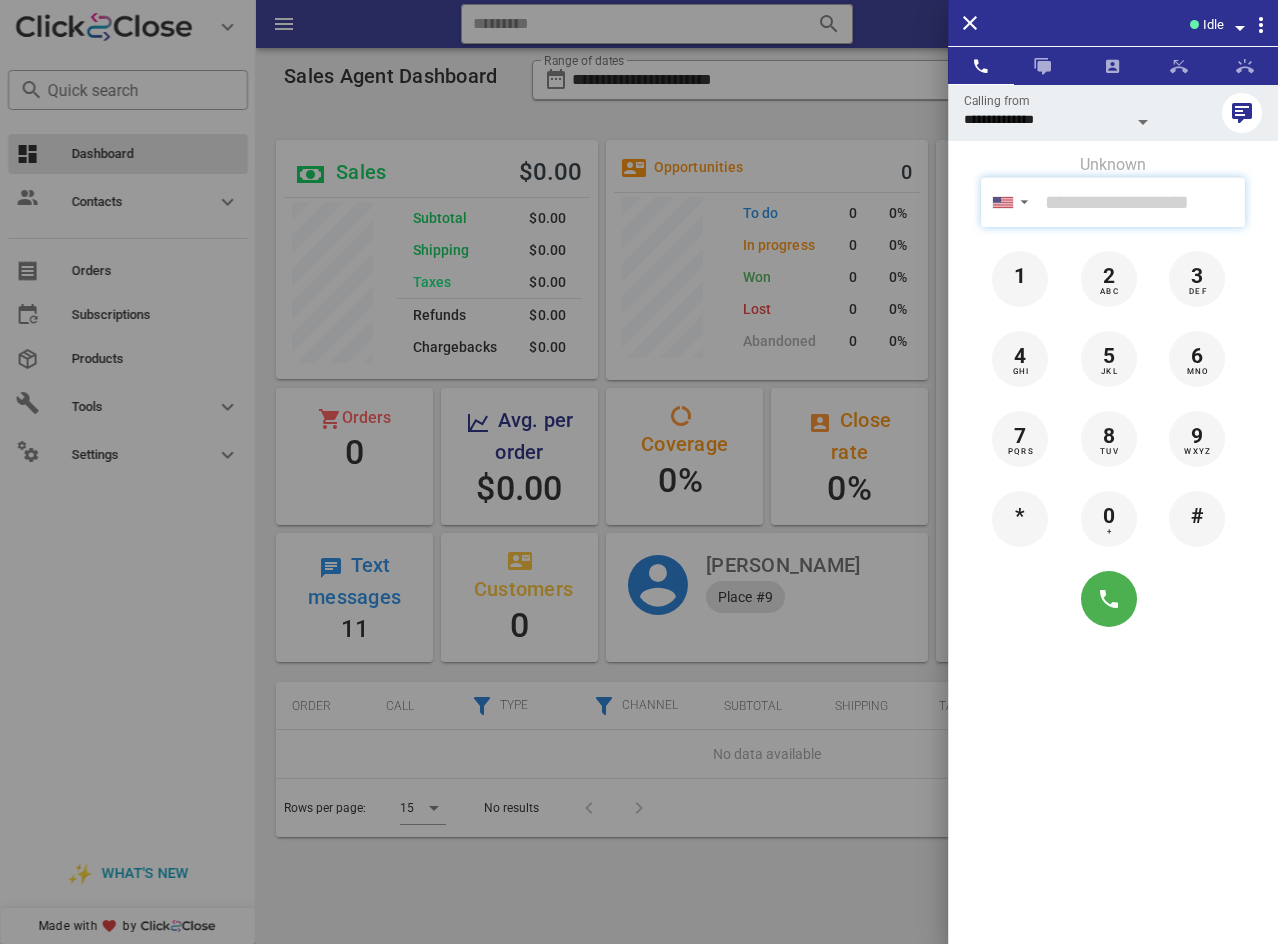 click at bounding box center [1141, 202] 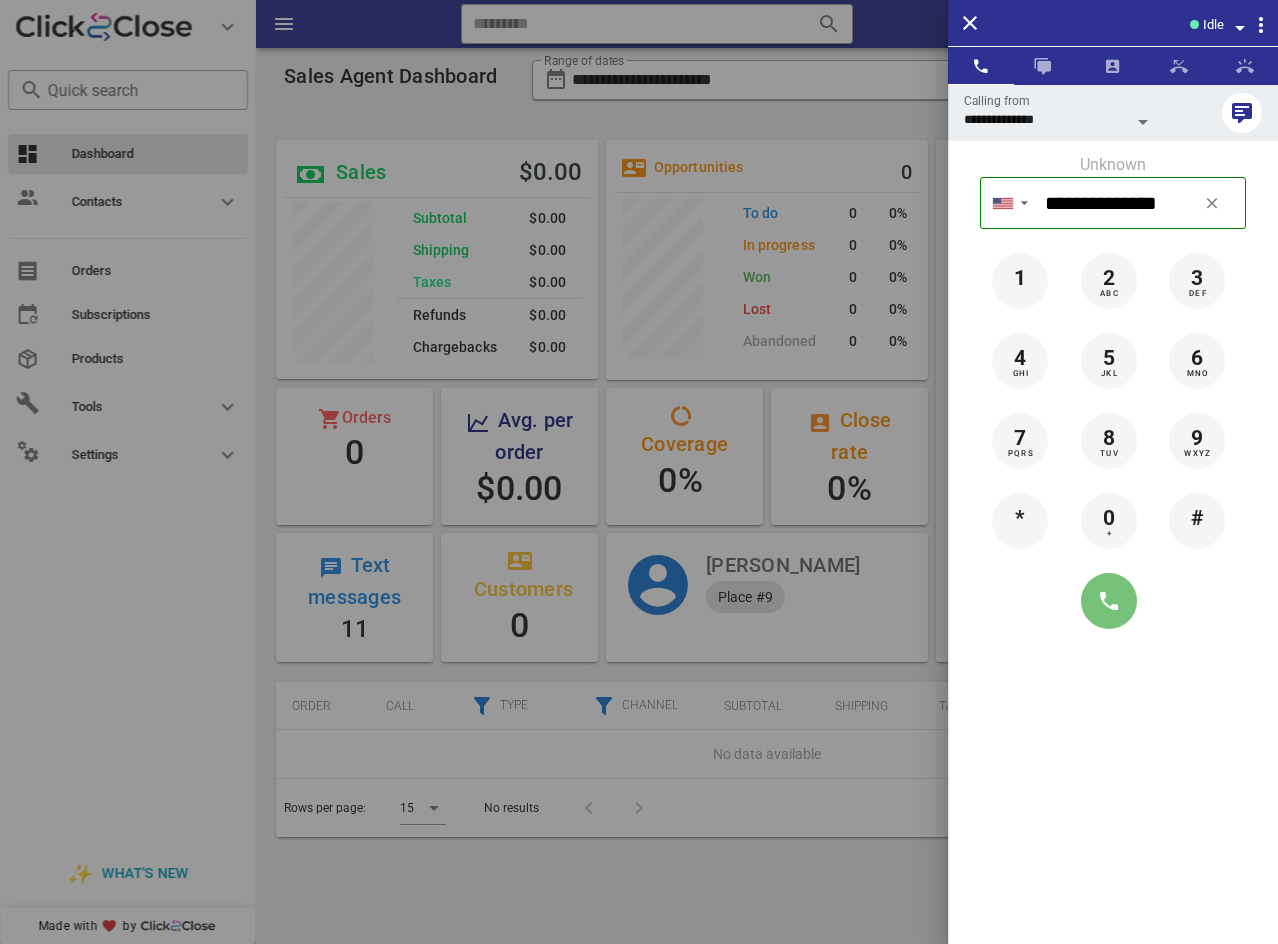 click at bounding box center (1109, 601) 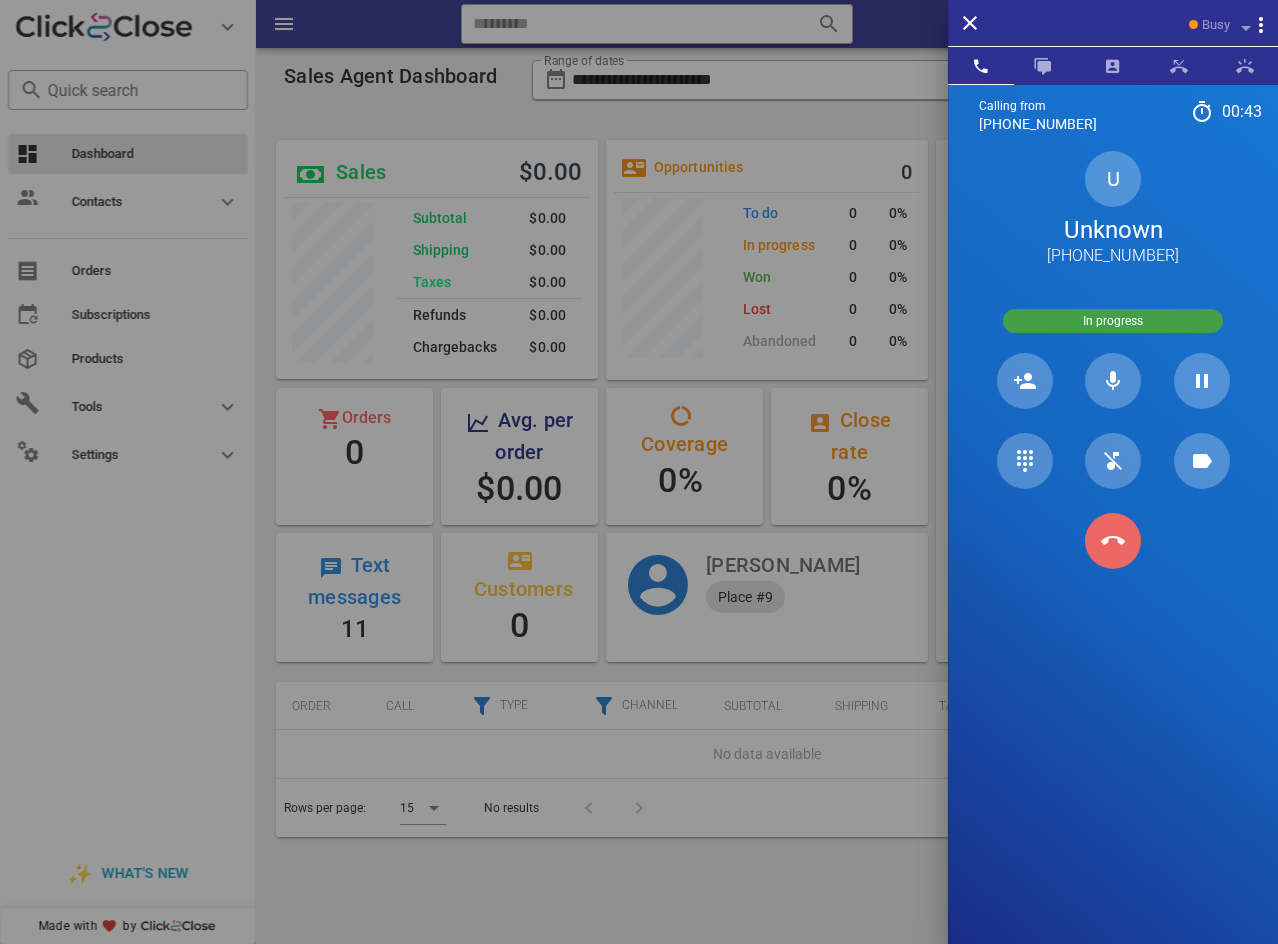 click at bounding box center (1113, 541) 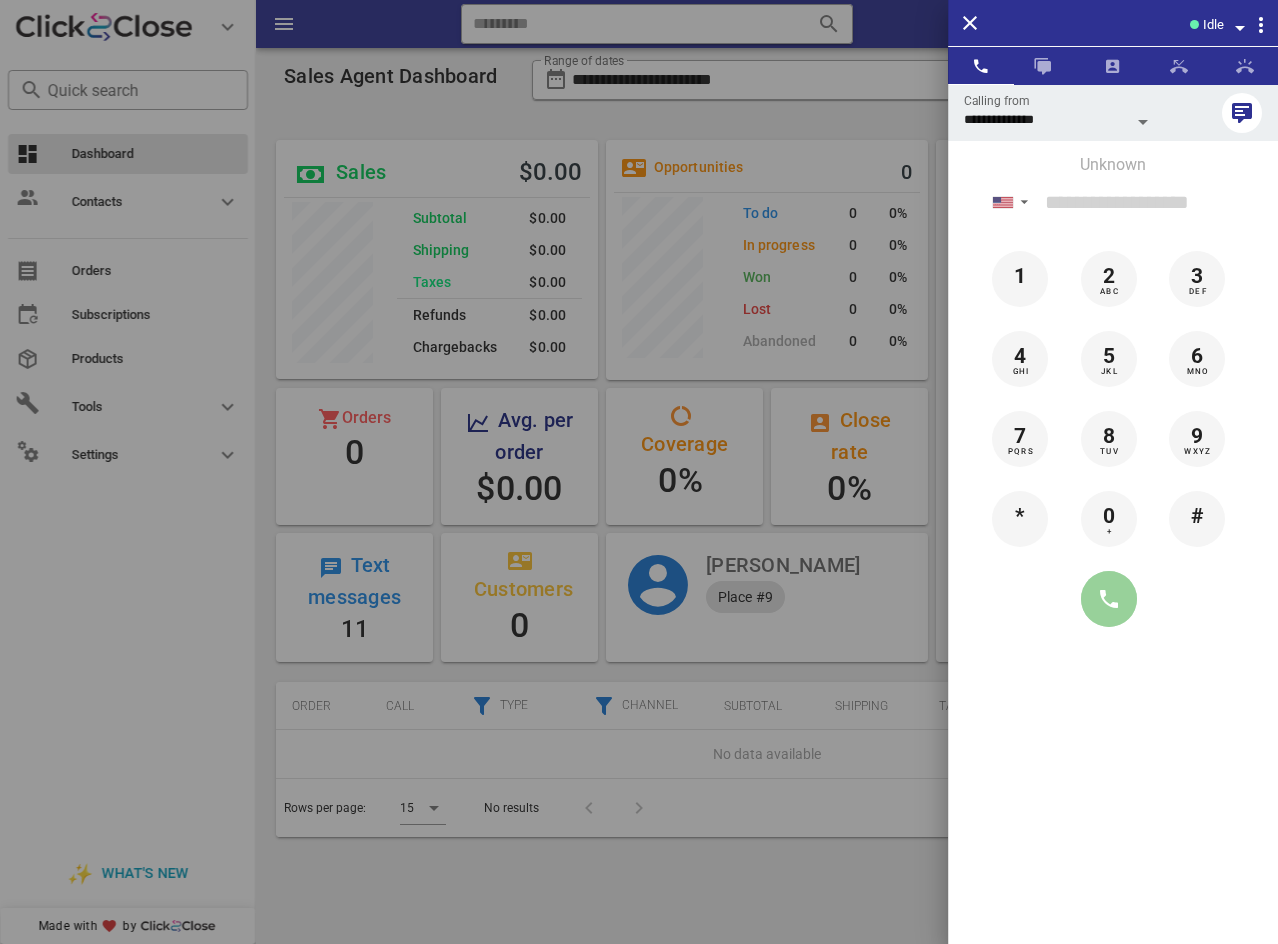 click at bounding box center (1109, 599) 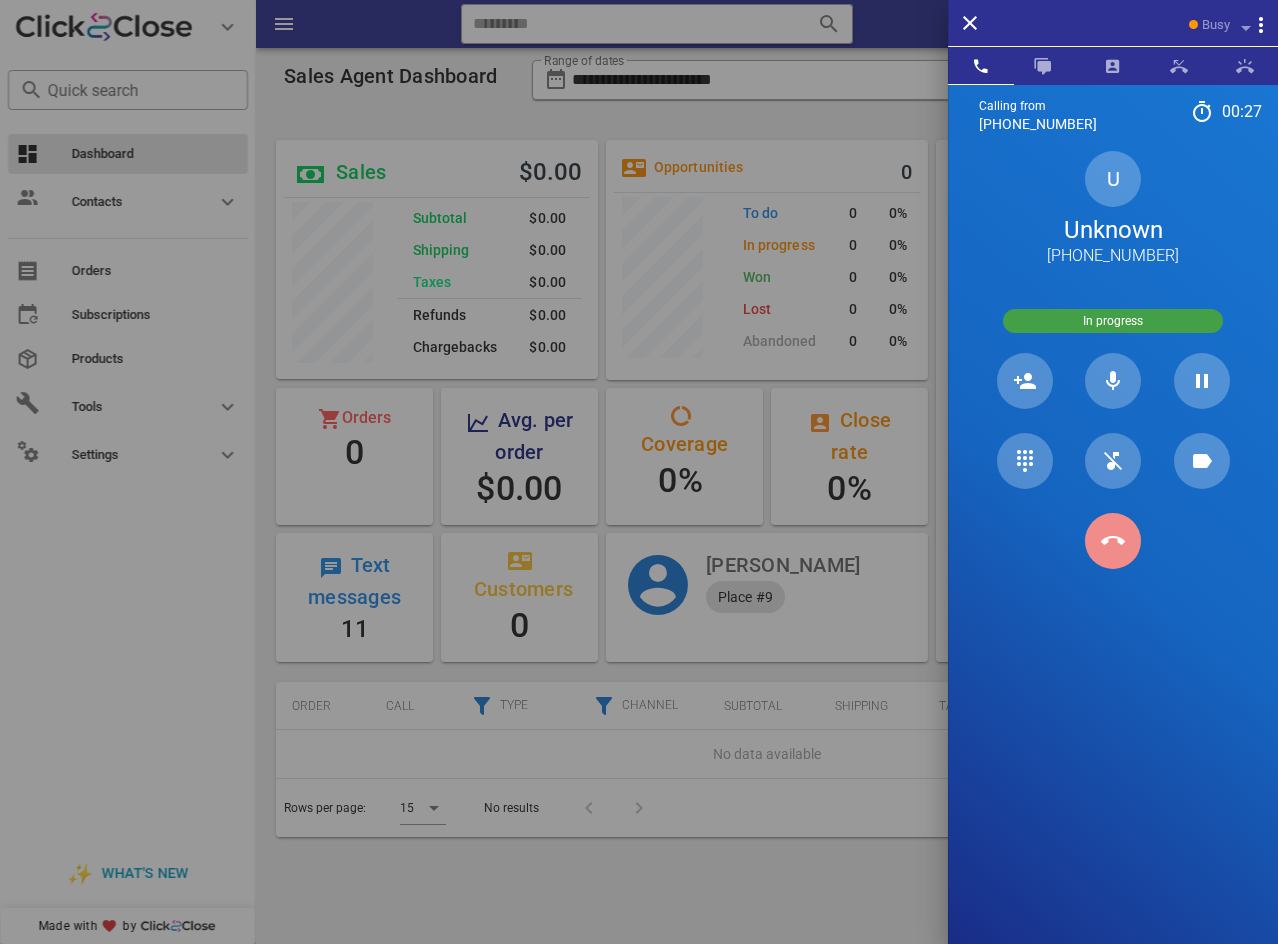click at bounding box center [1113, 541] 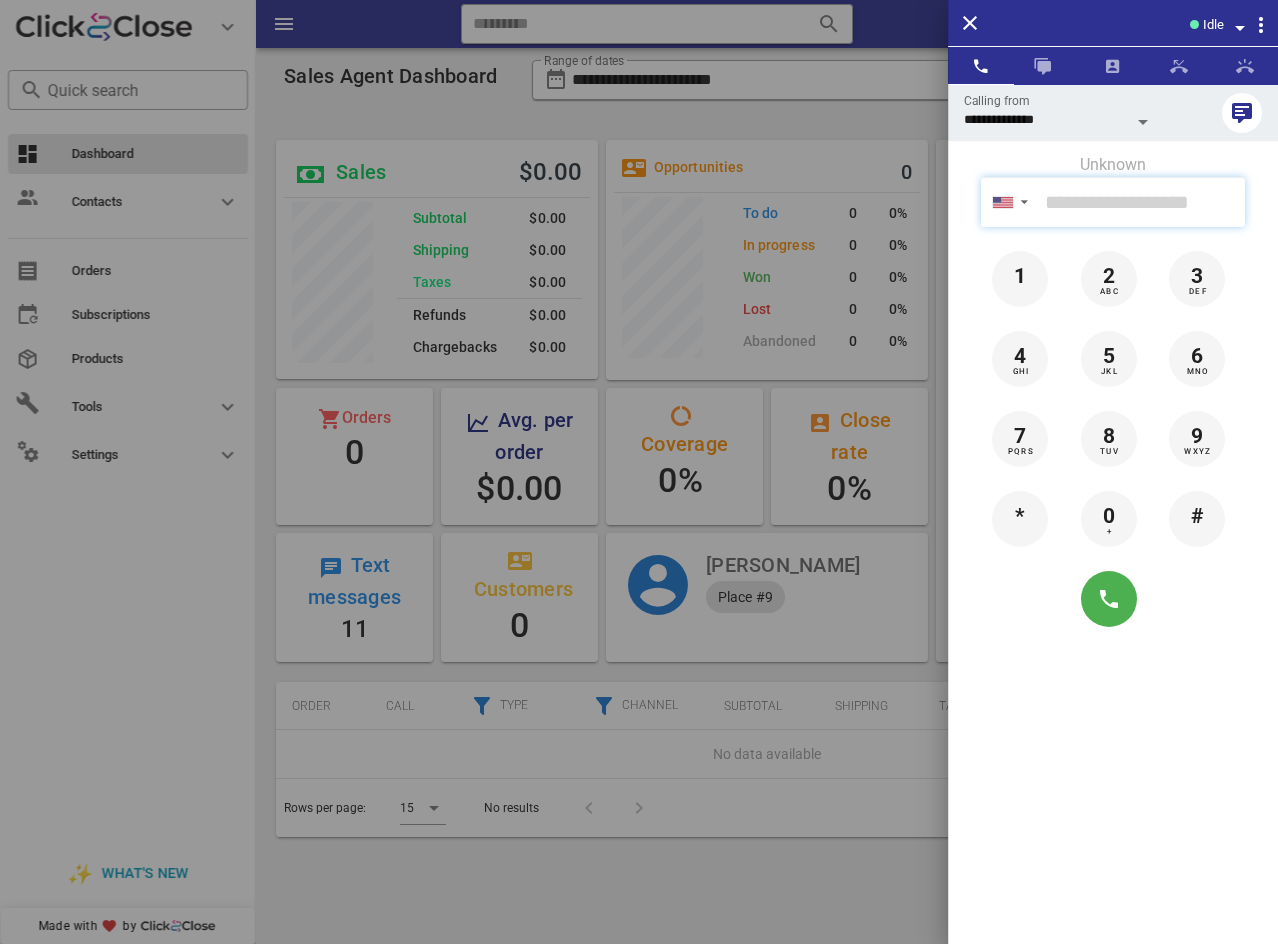 click at bounding box center [1141, 202] 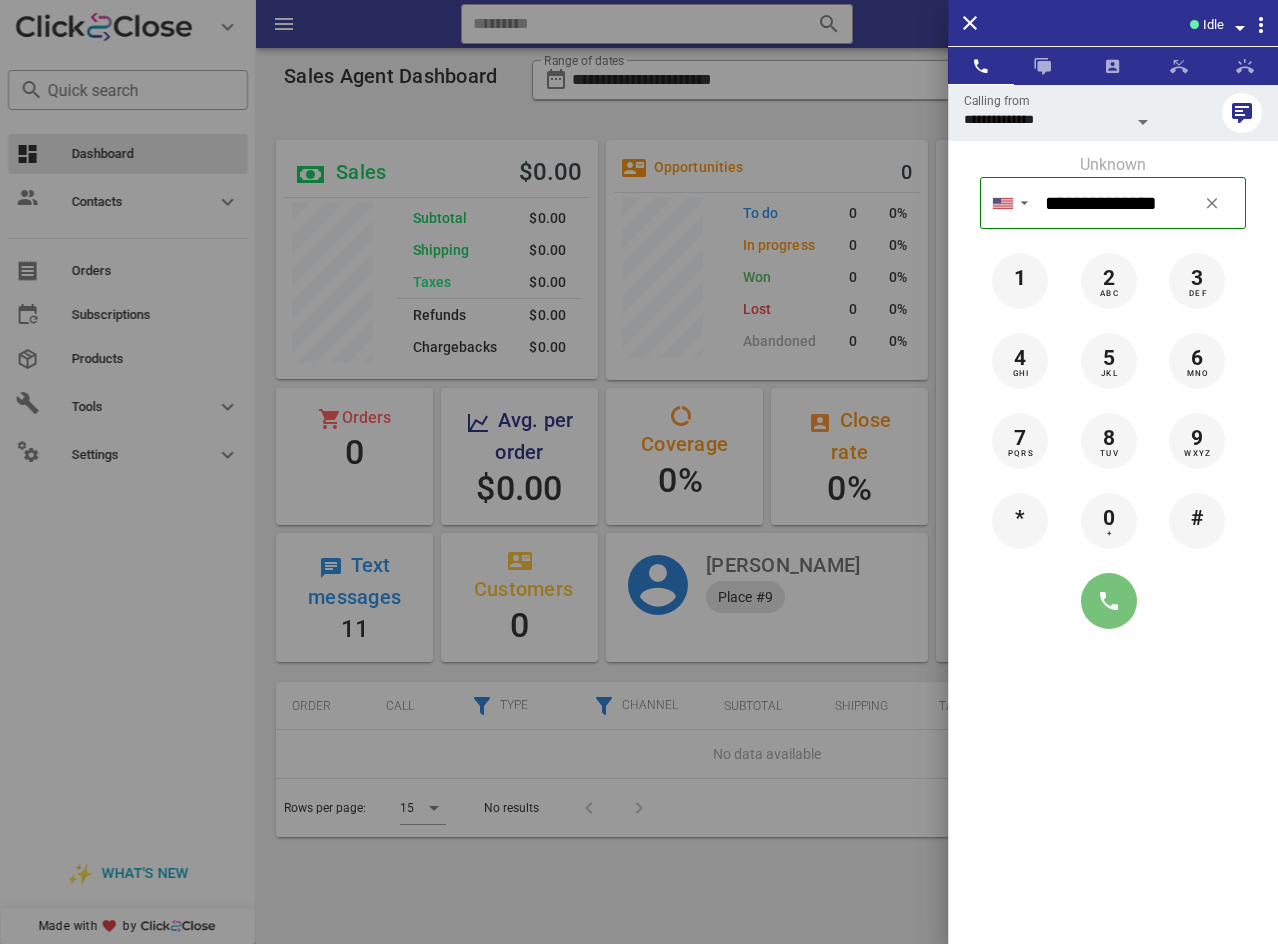 click at bounding box center (1109, 601) 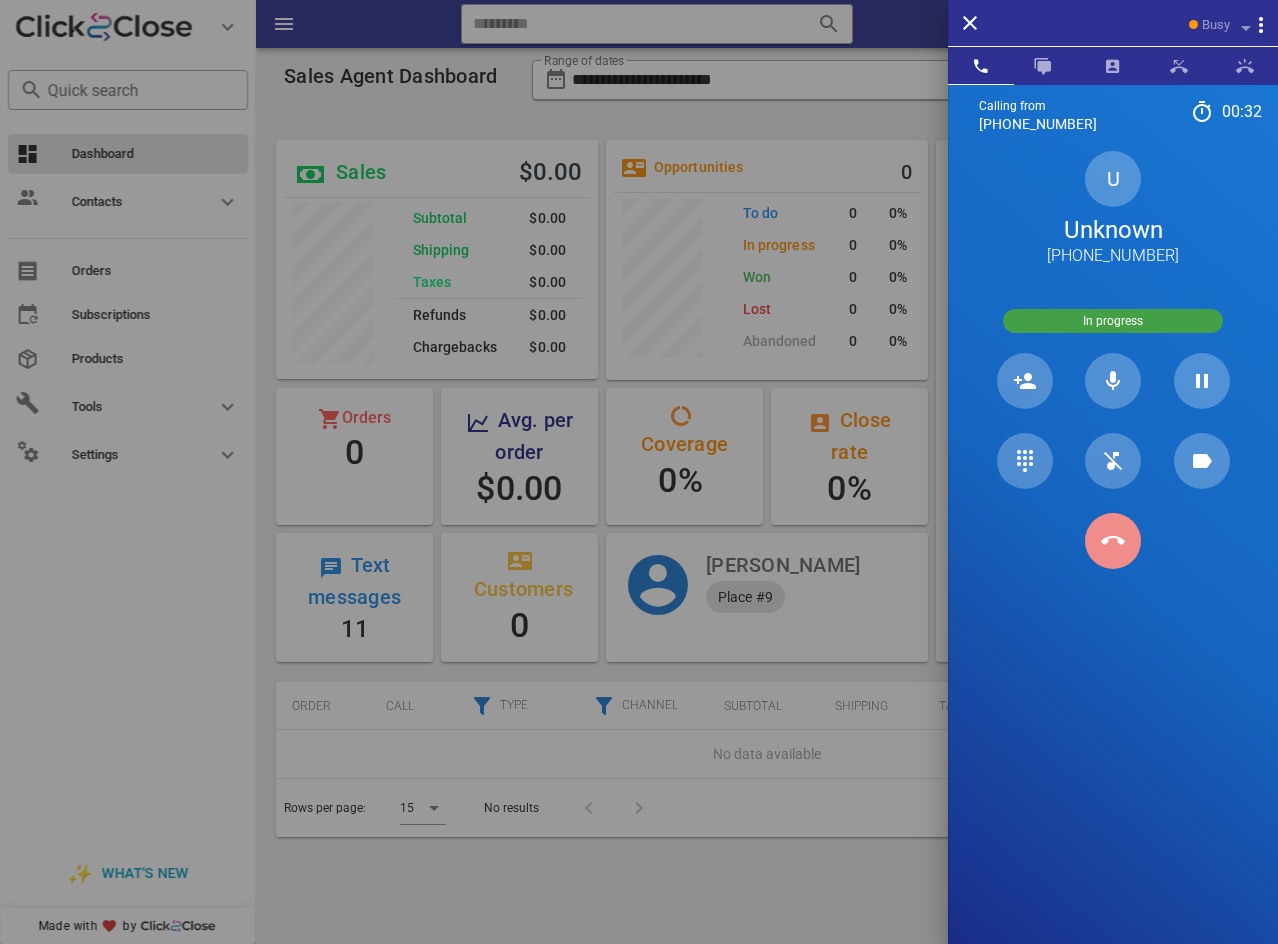 click at bounding box center [1113, 541] 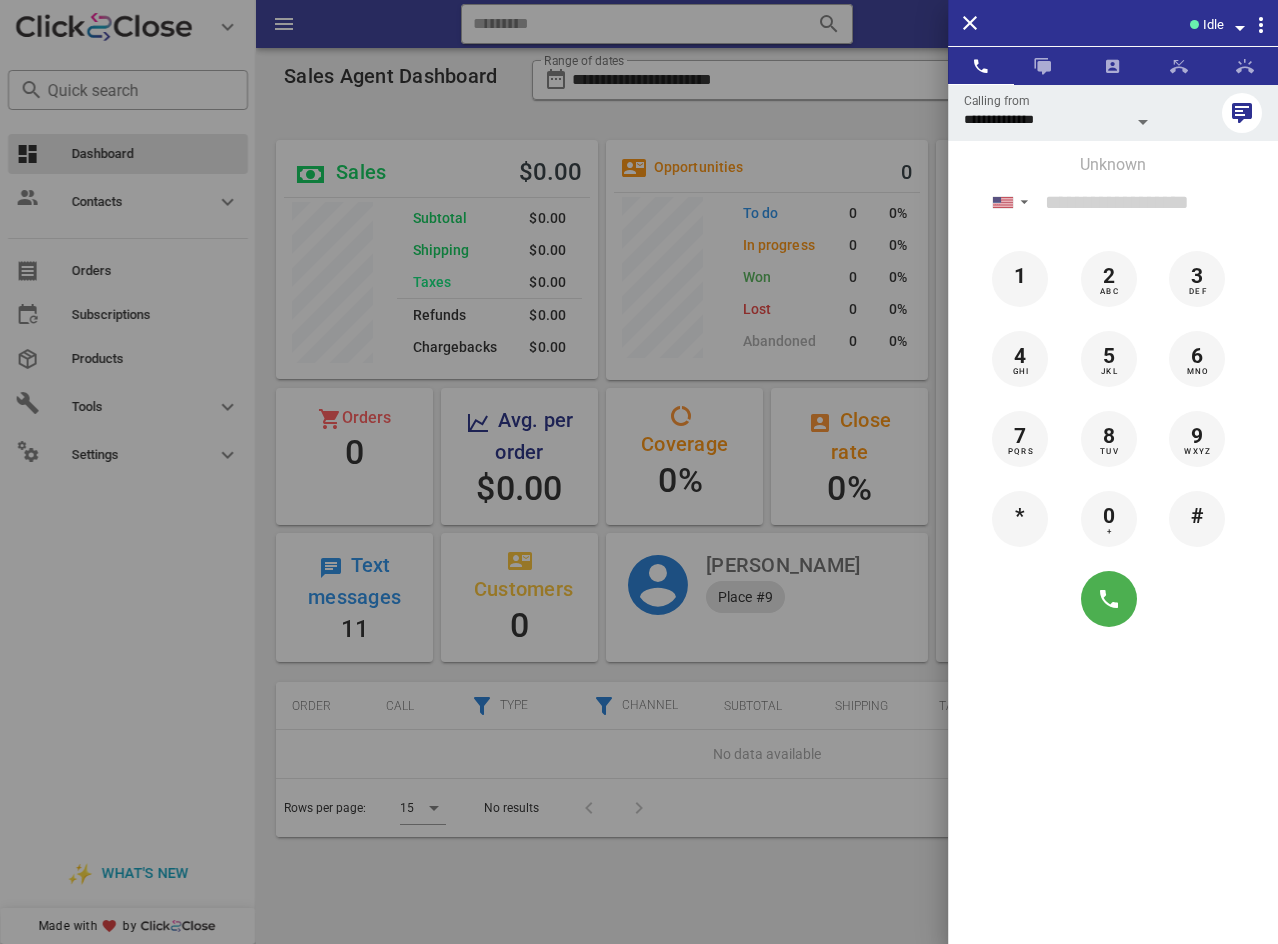 click at bounding box center (1113, 599) 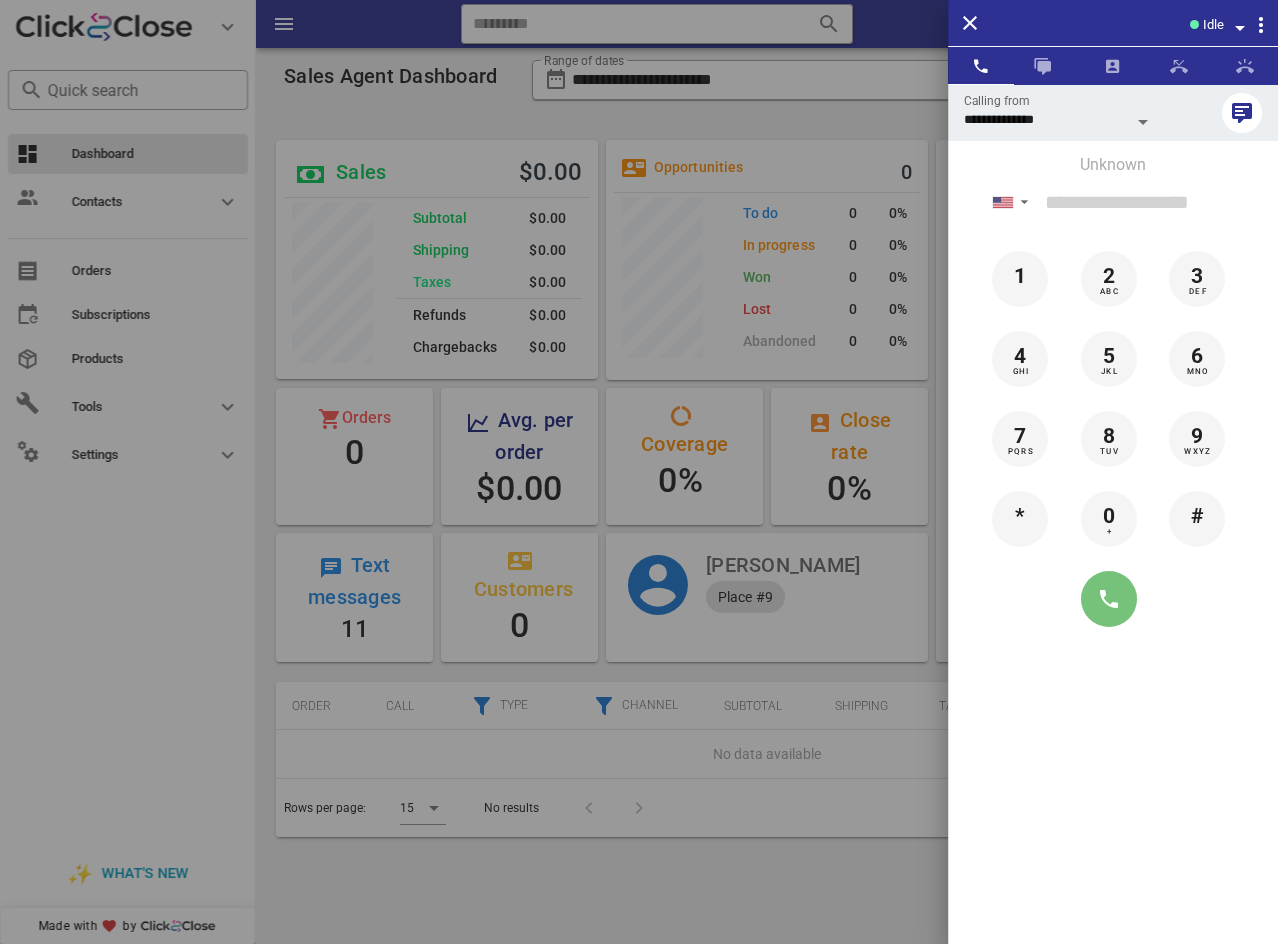 click at bounding box center (1109, 599) 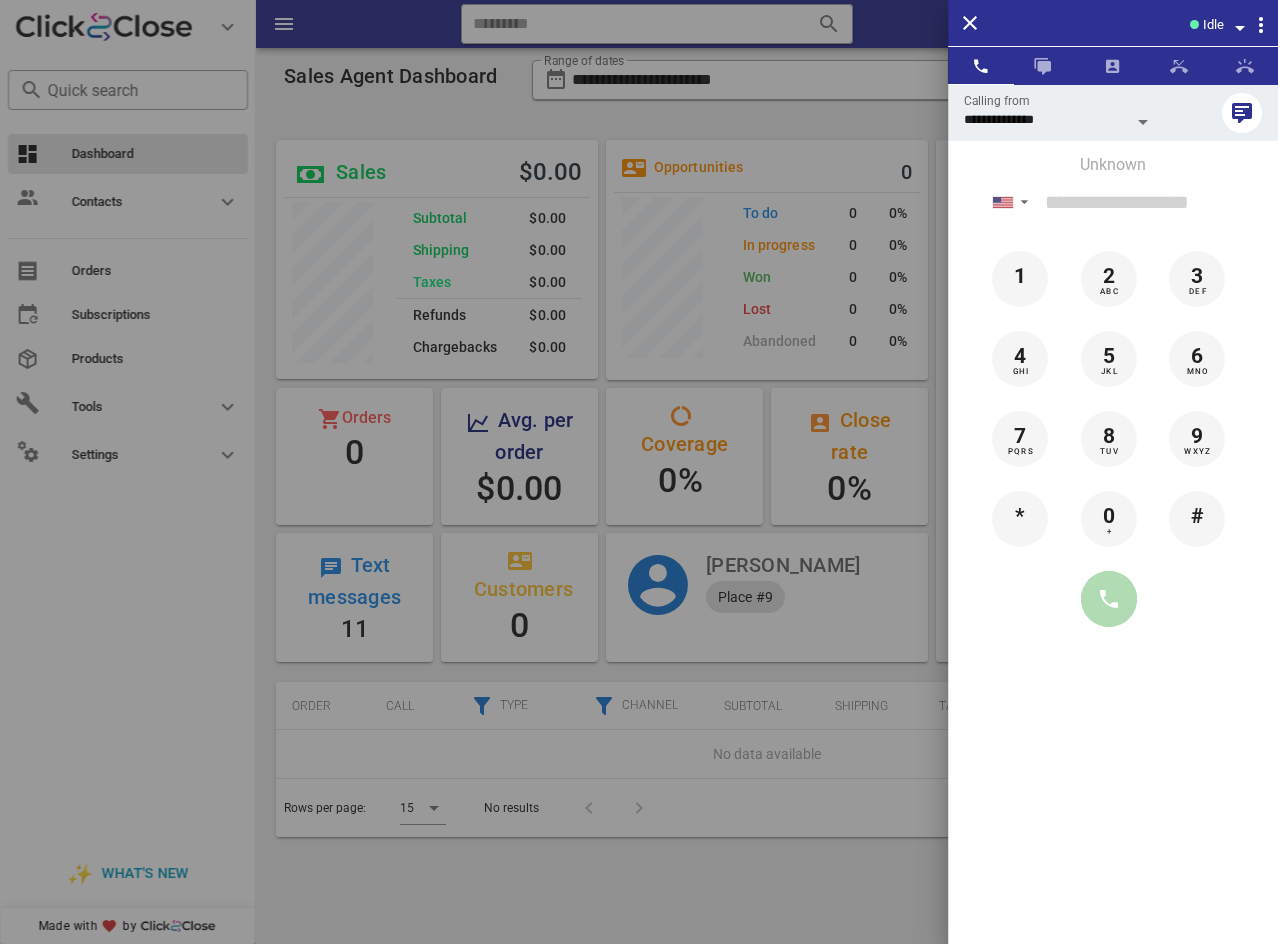 click at bounding box center [1109, 599] 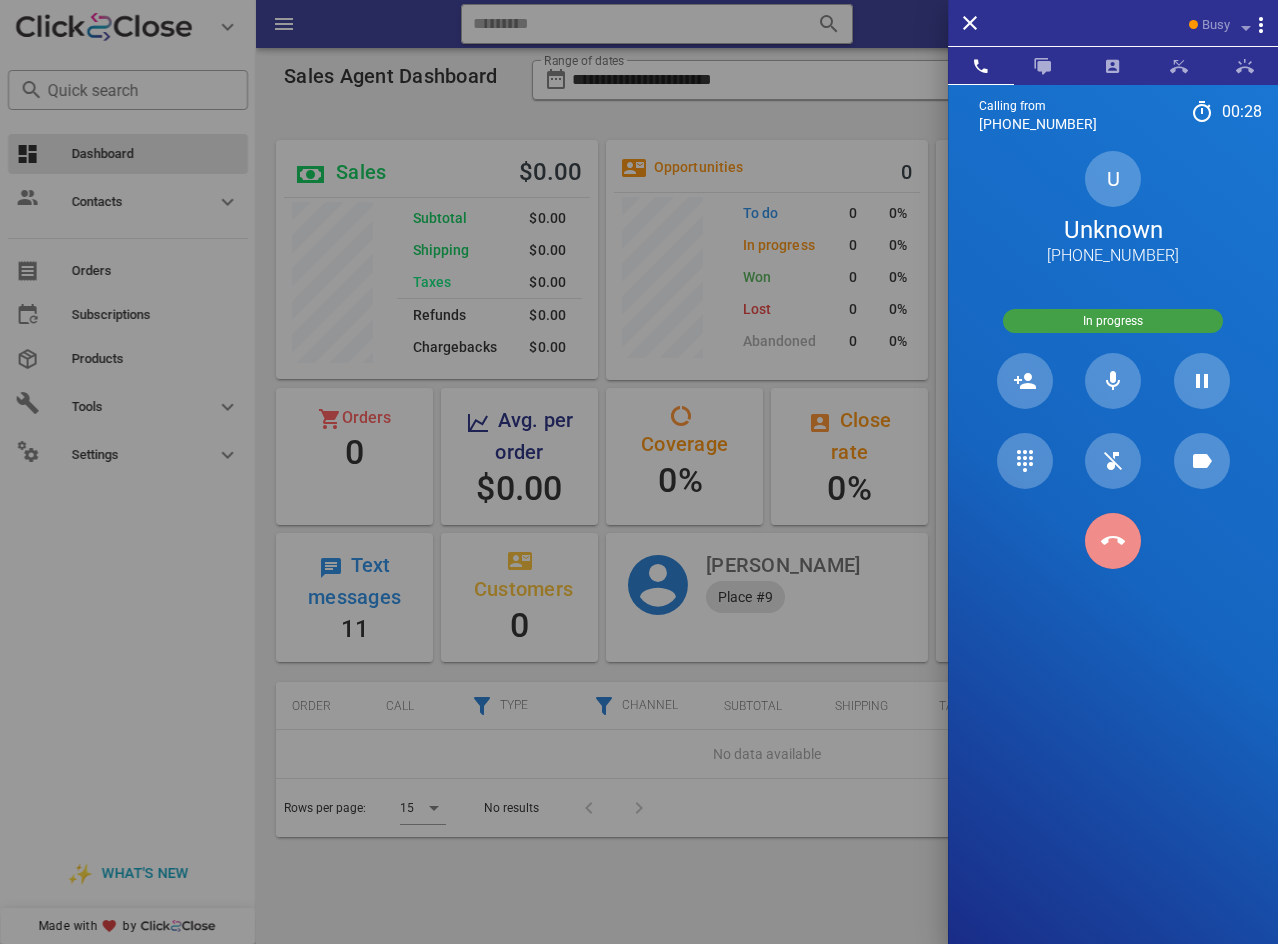 click at bounding box center [1113, 541] 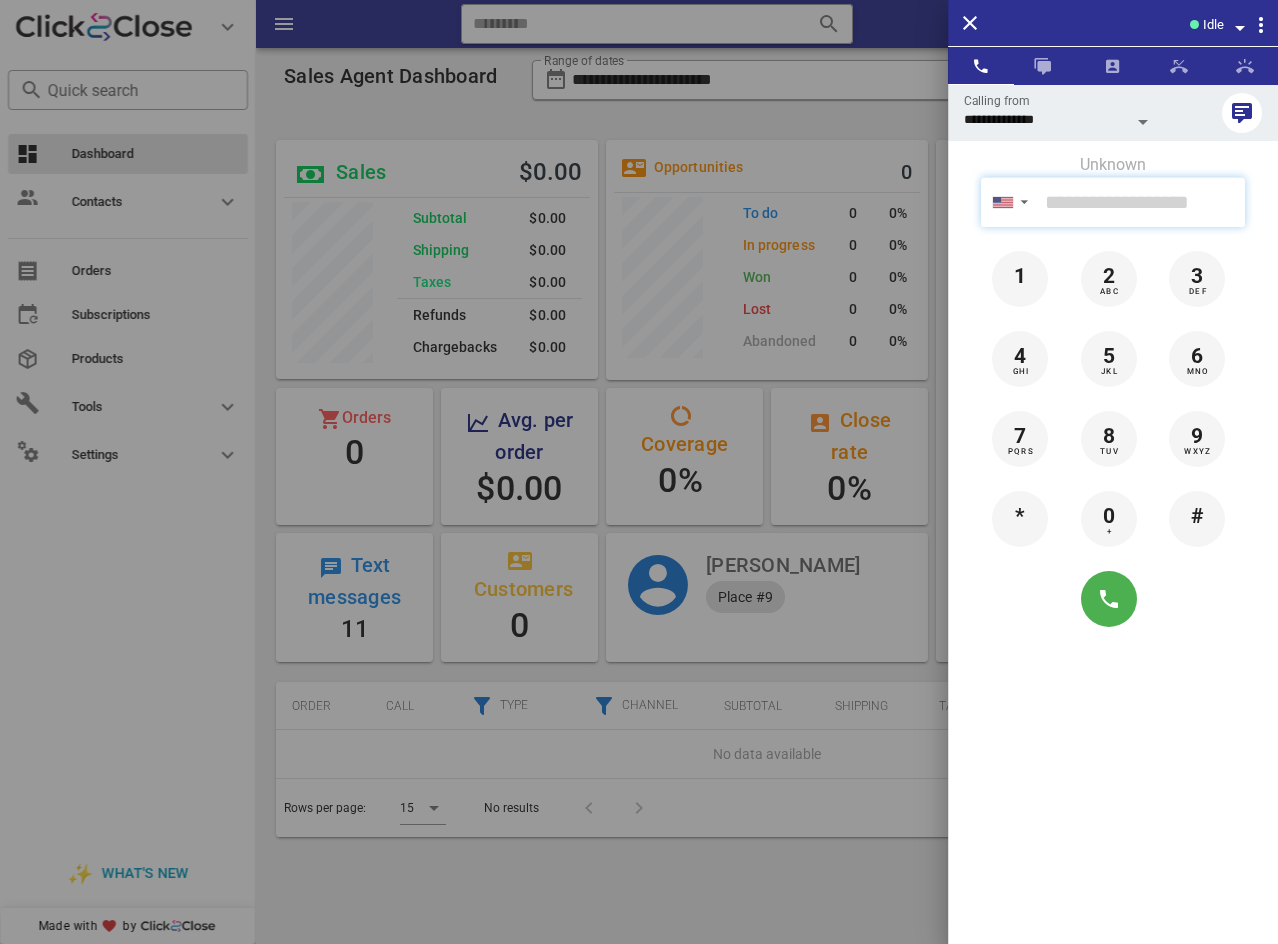click at bounding box center (1141, 202) 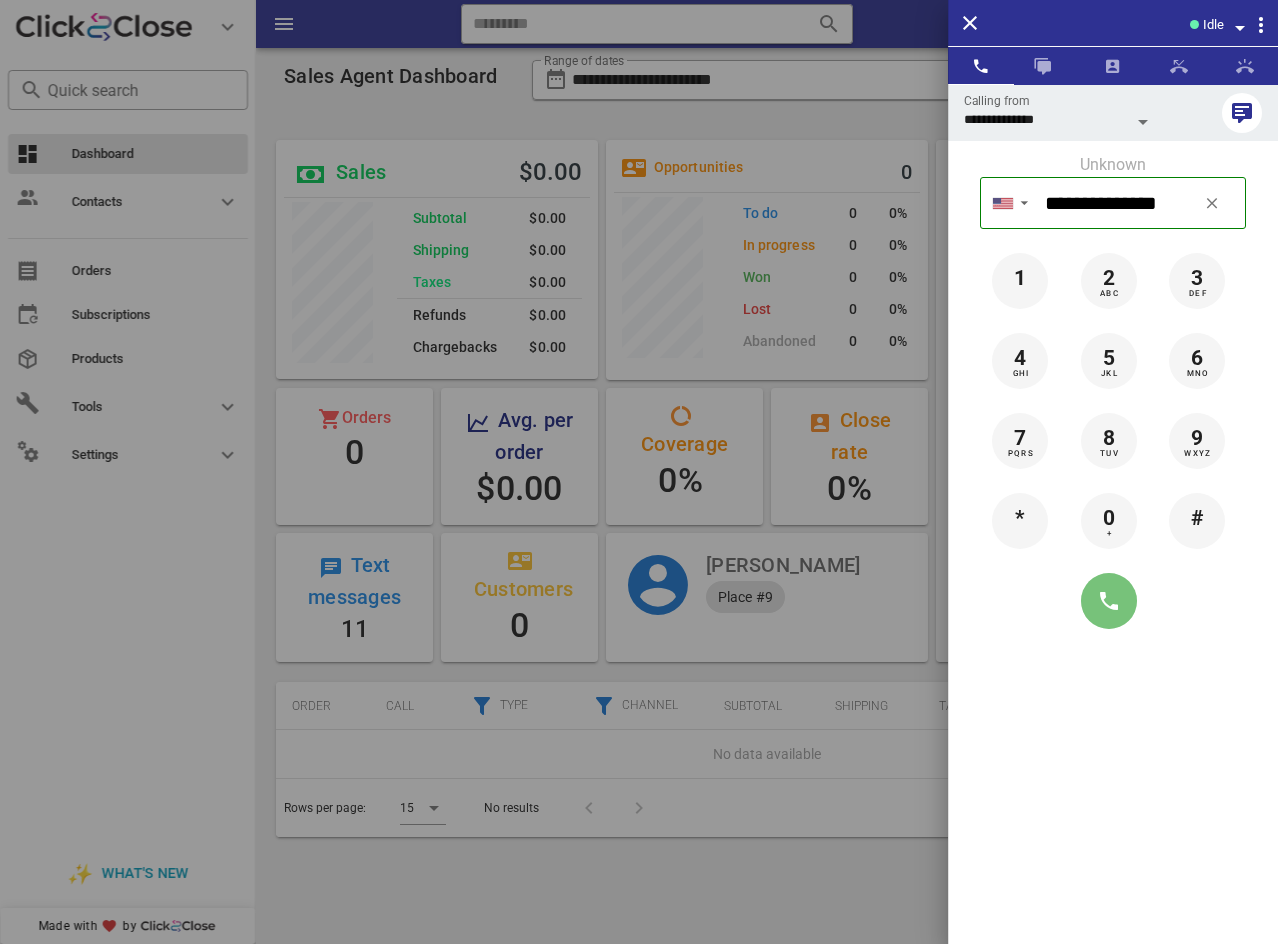 click at bounding box center (1109, 601) 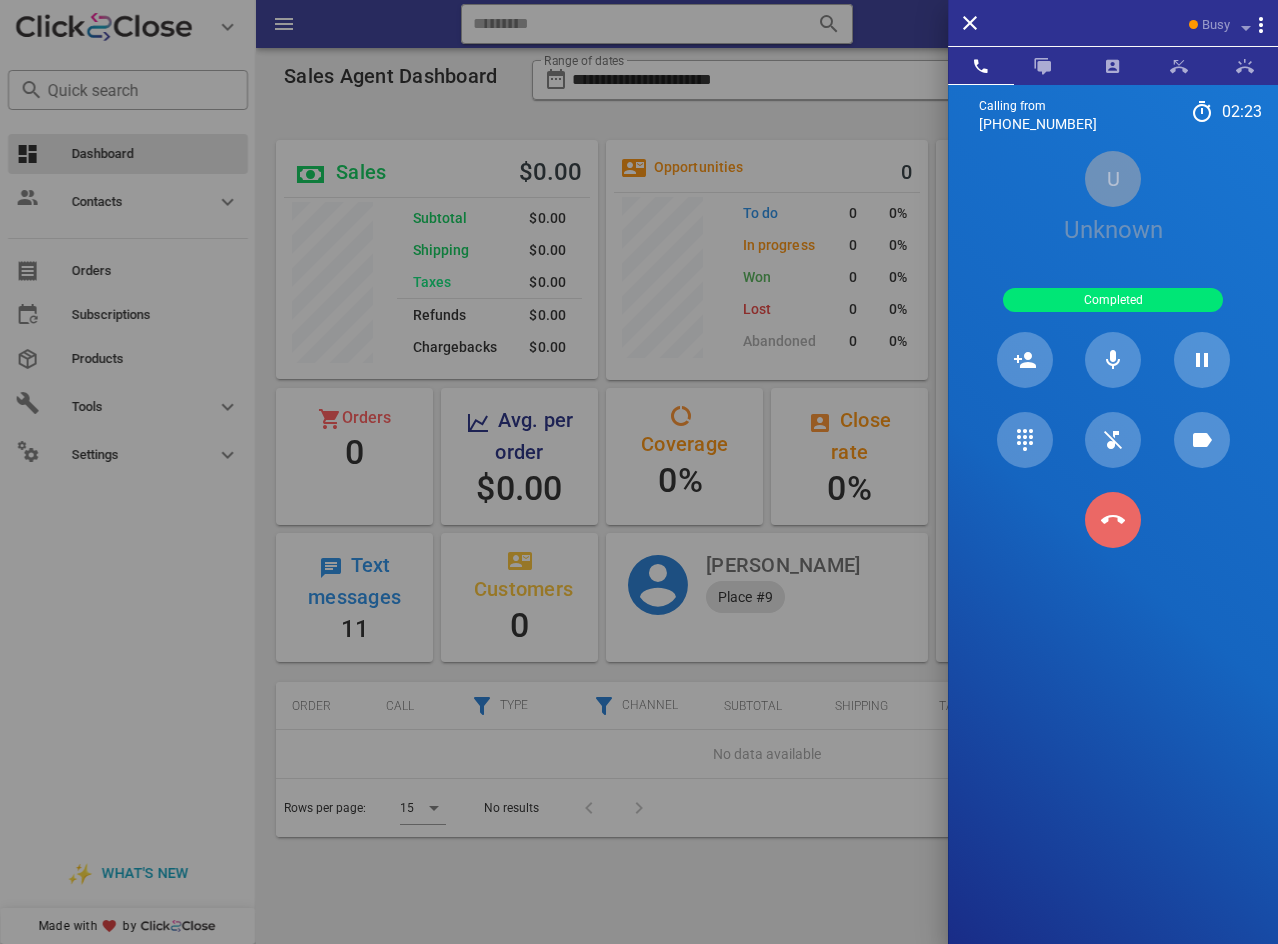click at bounding box center [1113, 520] 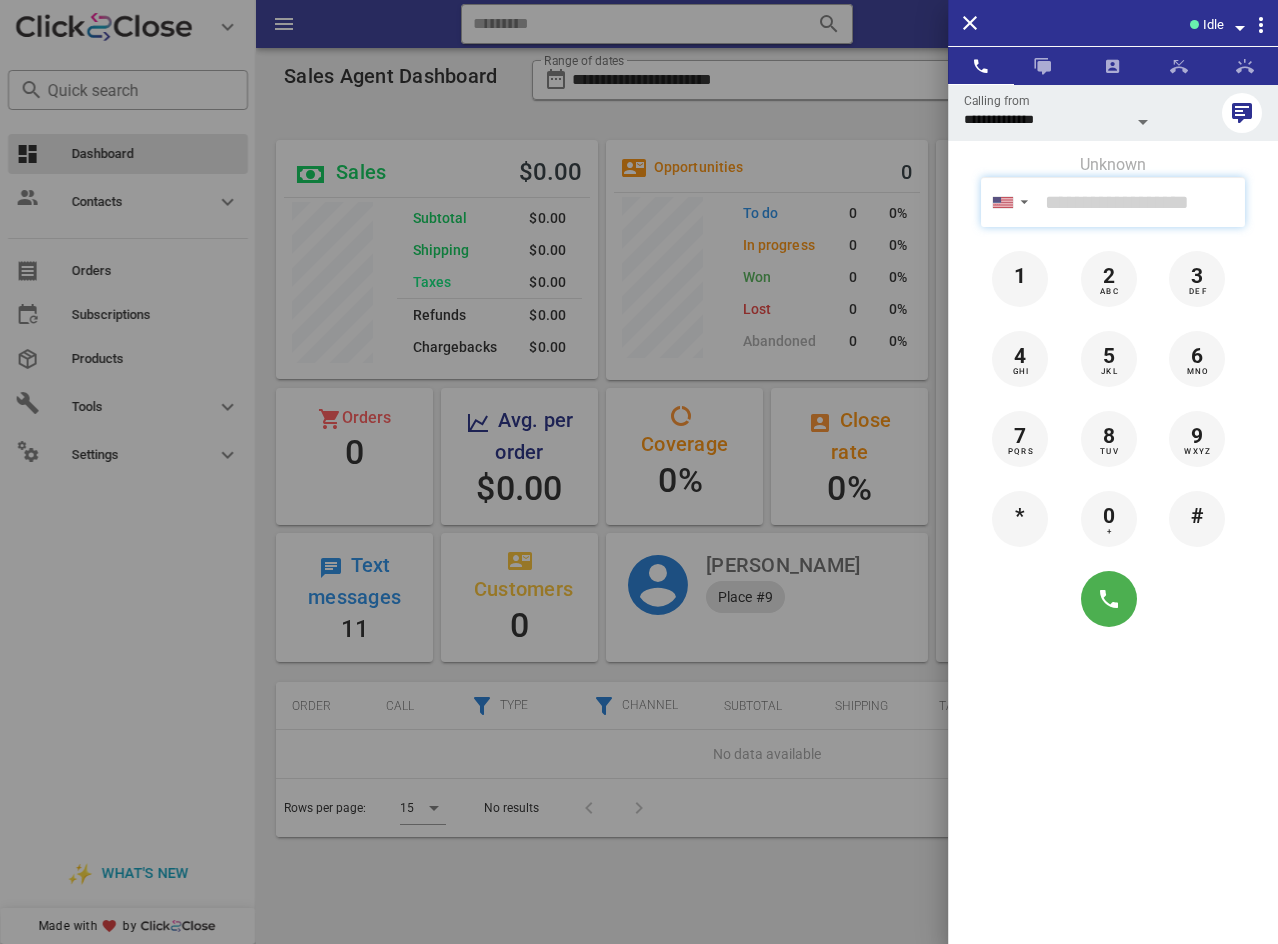 click at bounding box center [1141, 202] 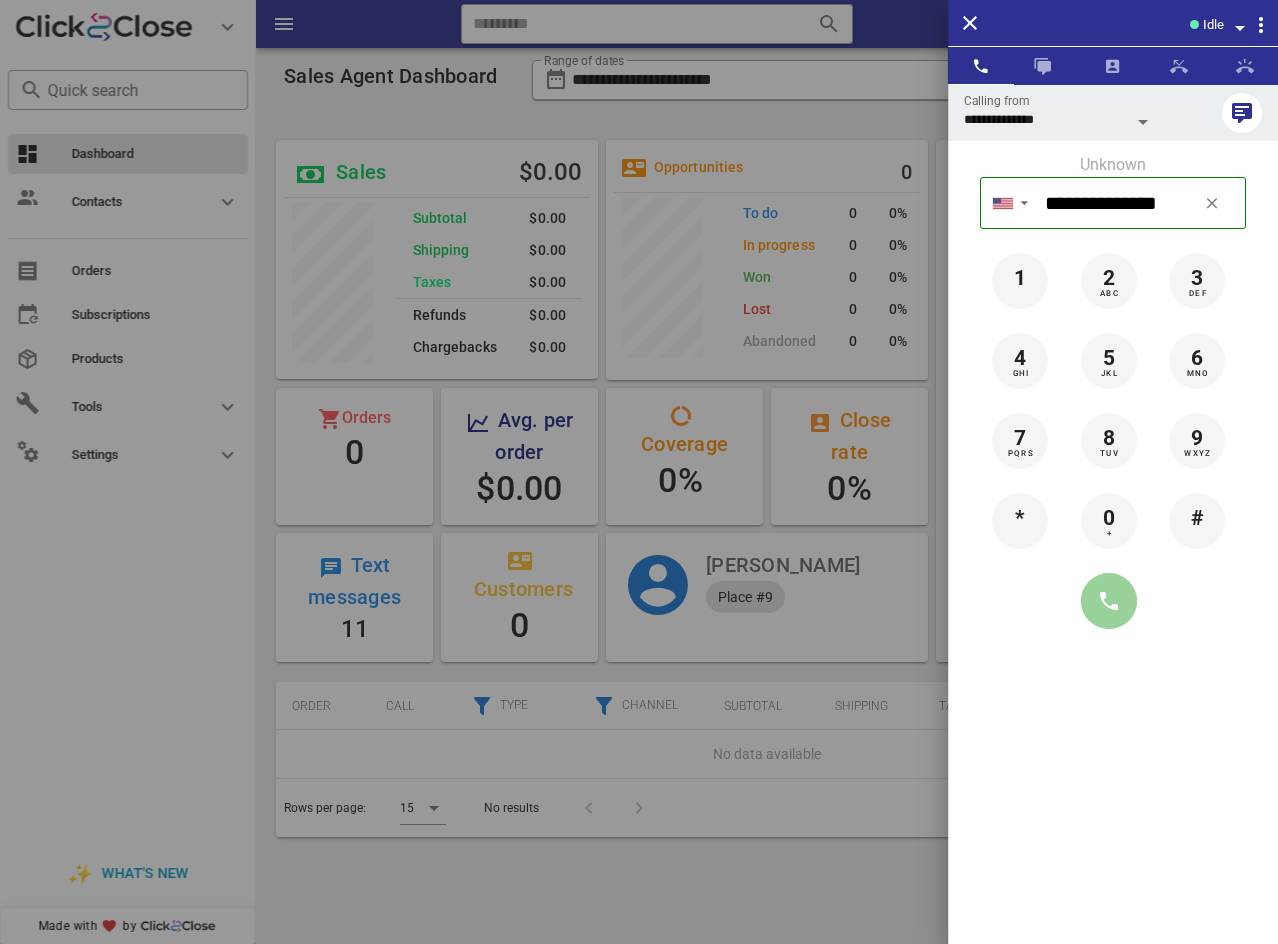 click at bounding box center (1109, 601) 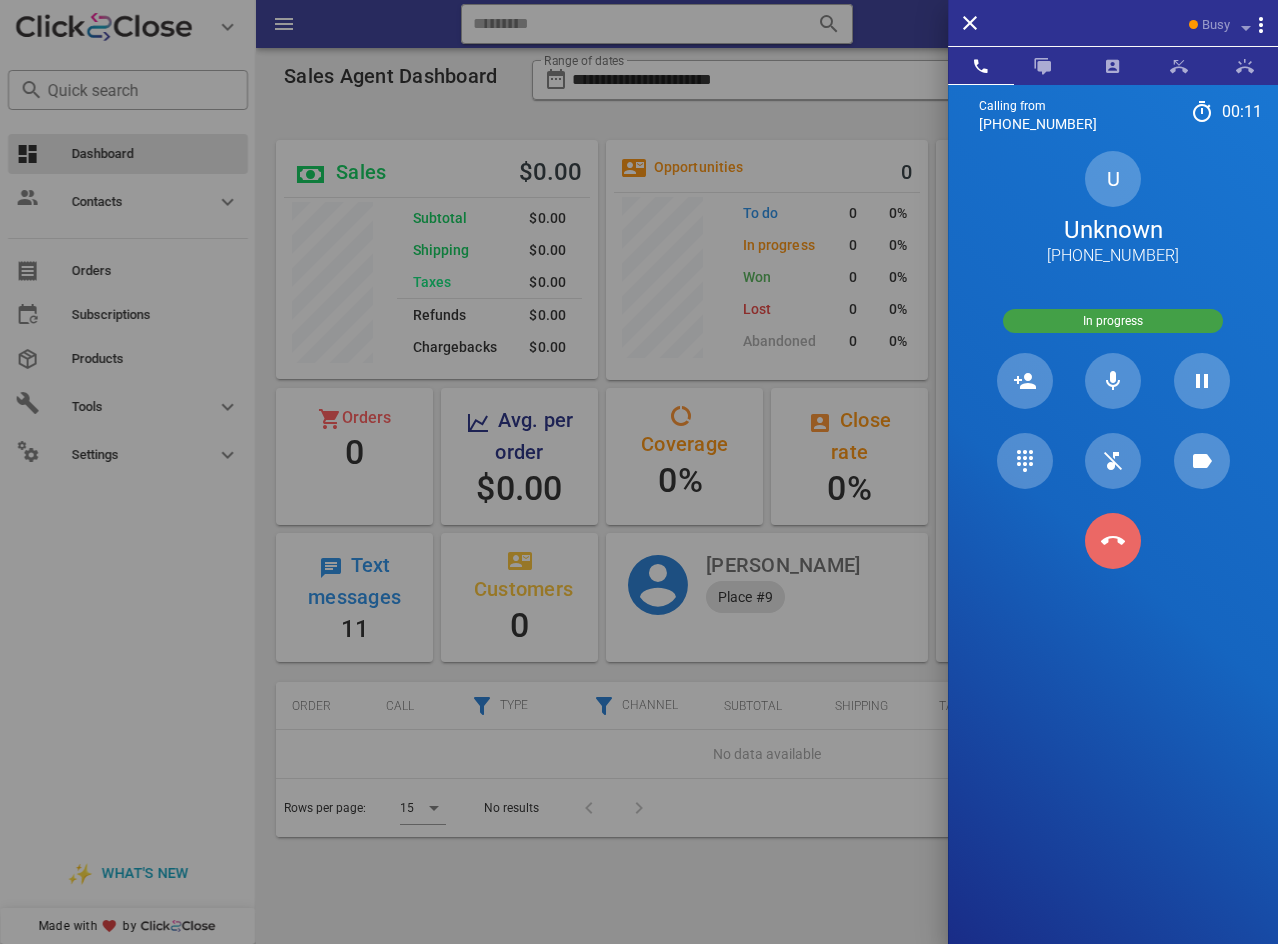 click at bounding box center [1113, 541] 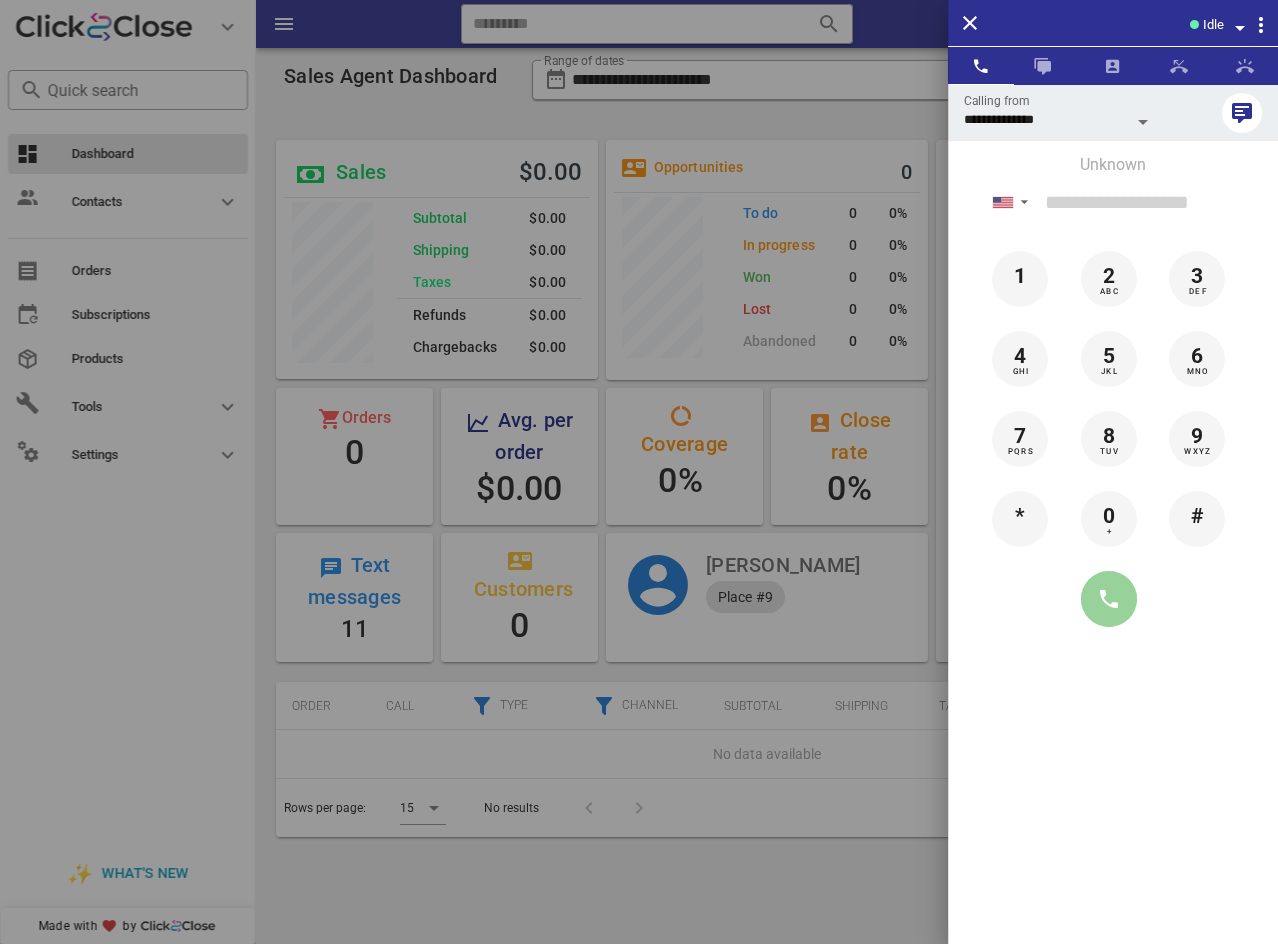 click at bounding box center [1109, 599] 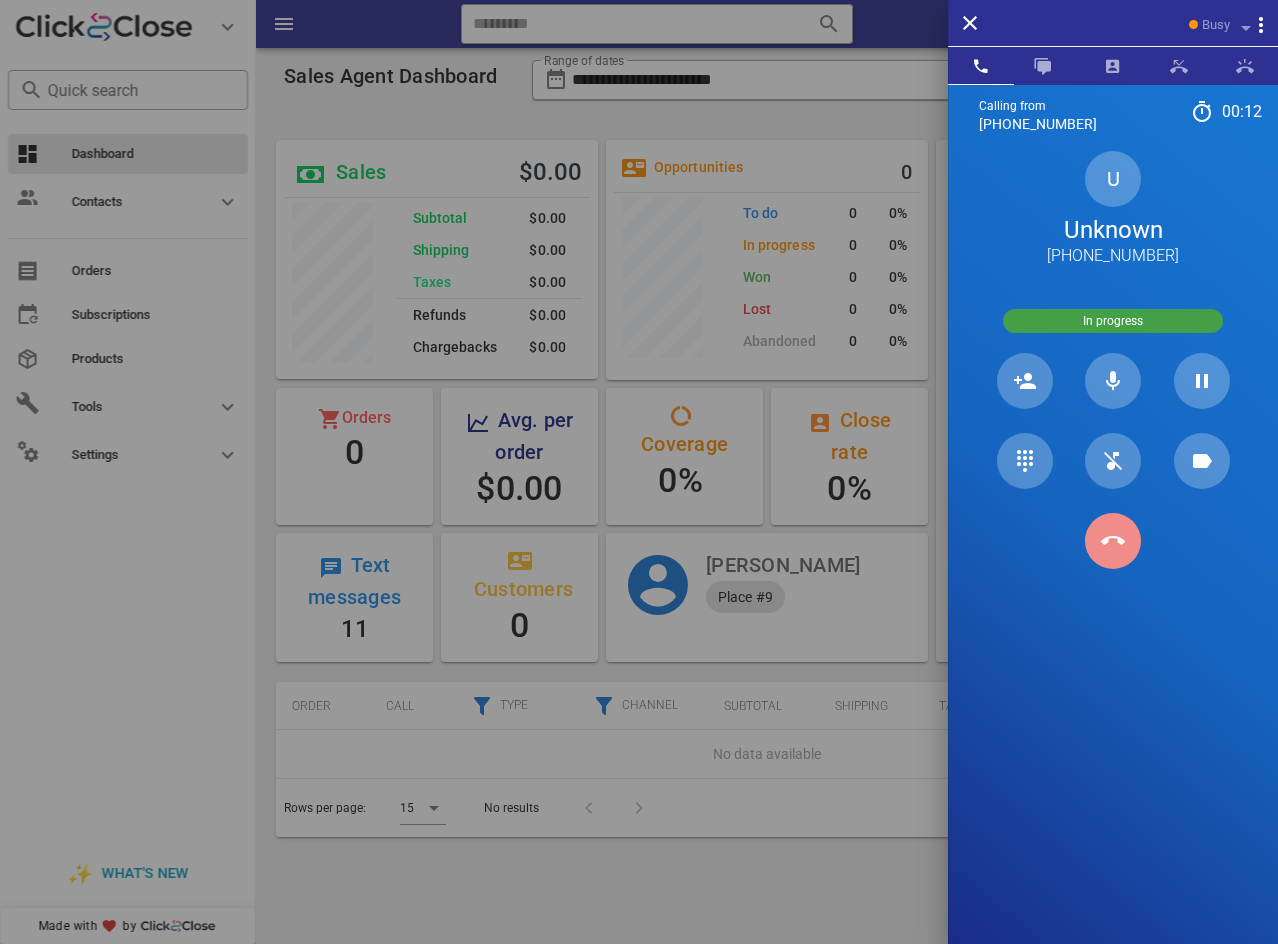 click at bounding box center (1113, 541) 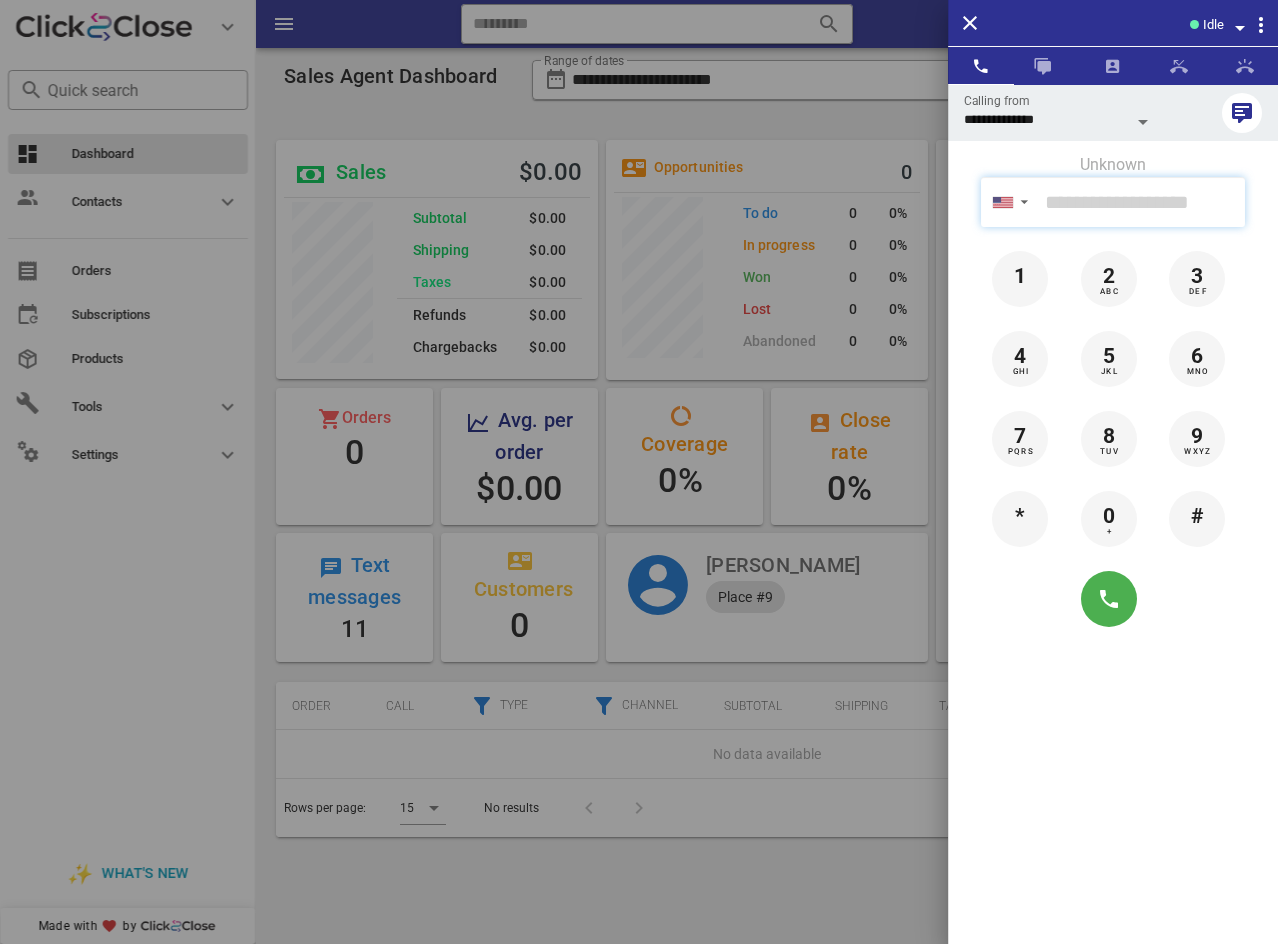 click at bounding box center [1141, 202] 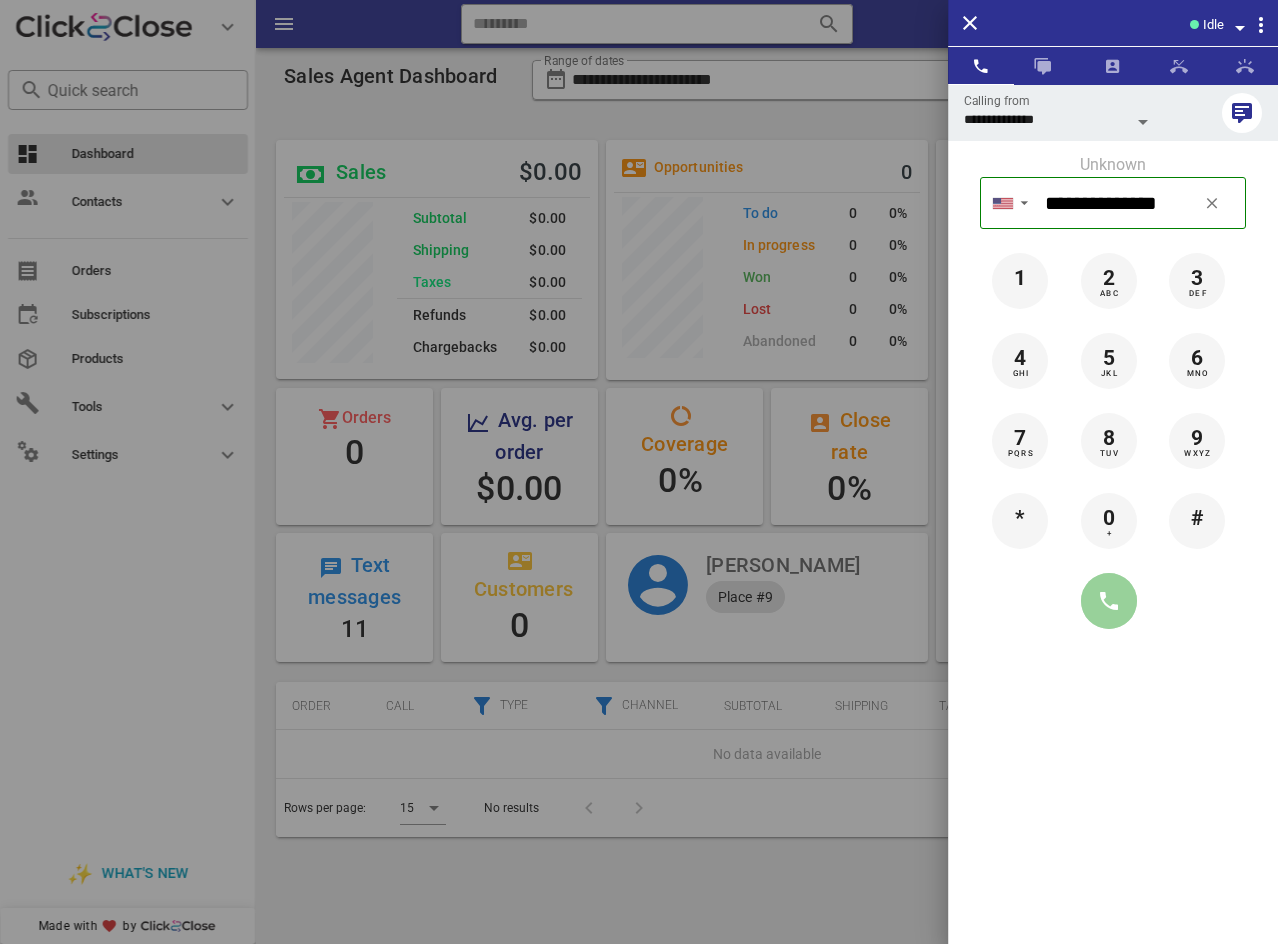 click at bounding box center [1109, 601] 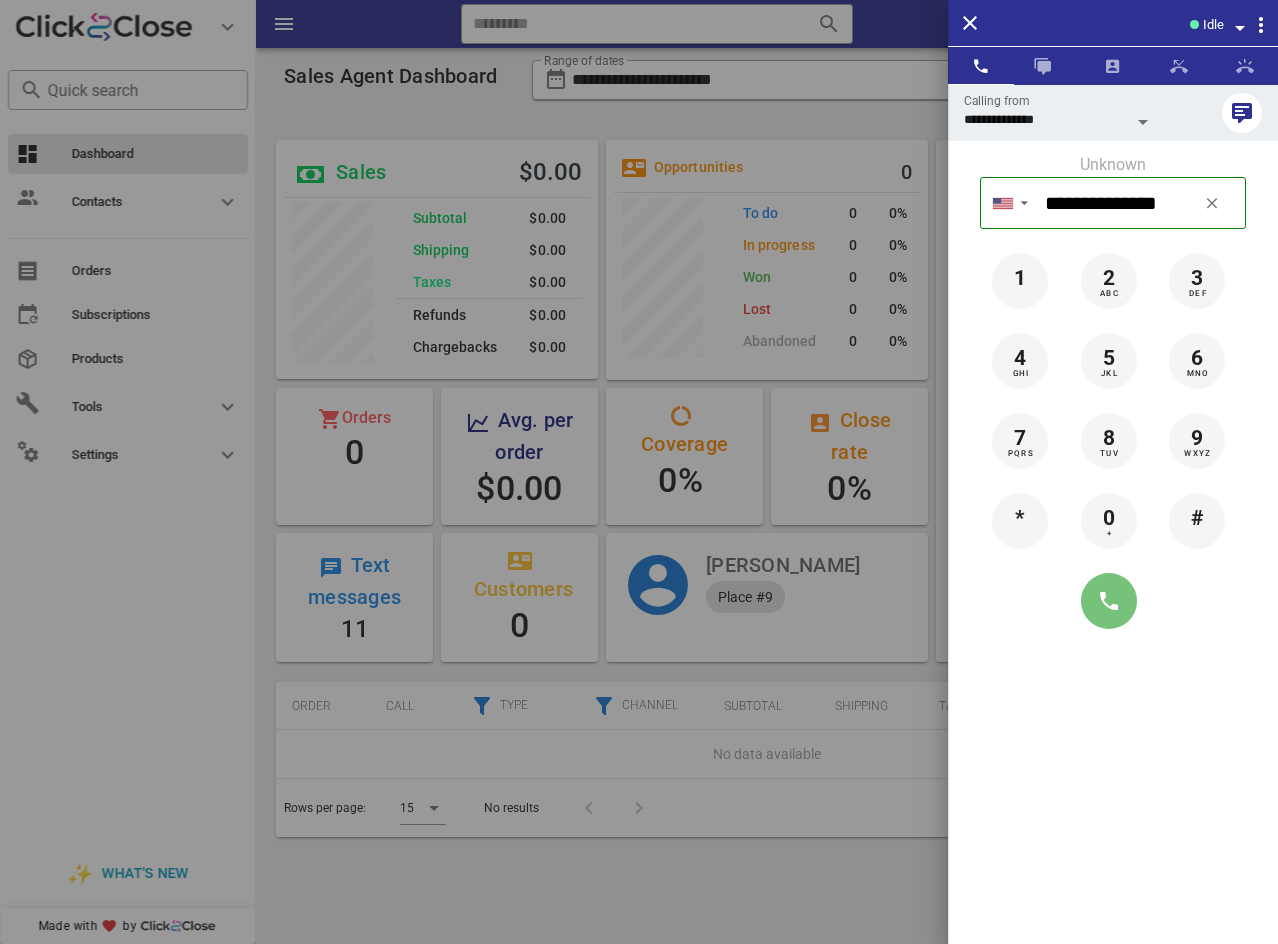 type on "**********" 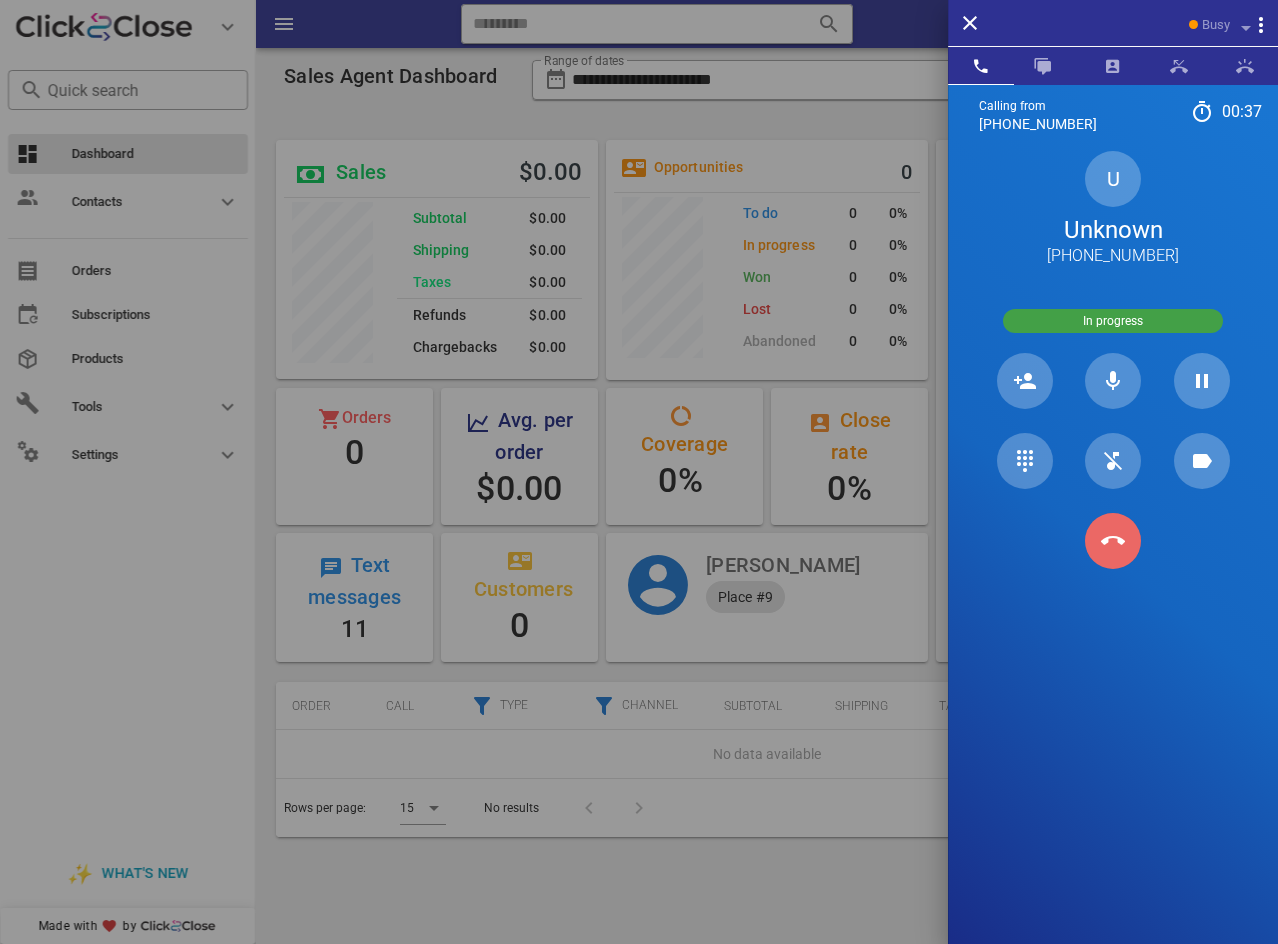 click at bounding box center [1113, 541] 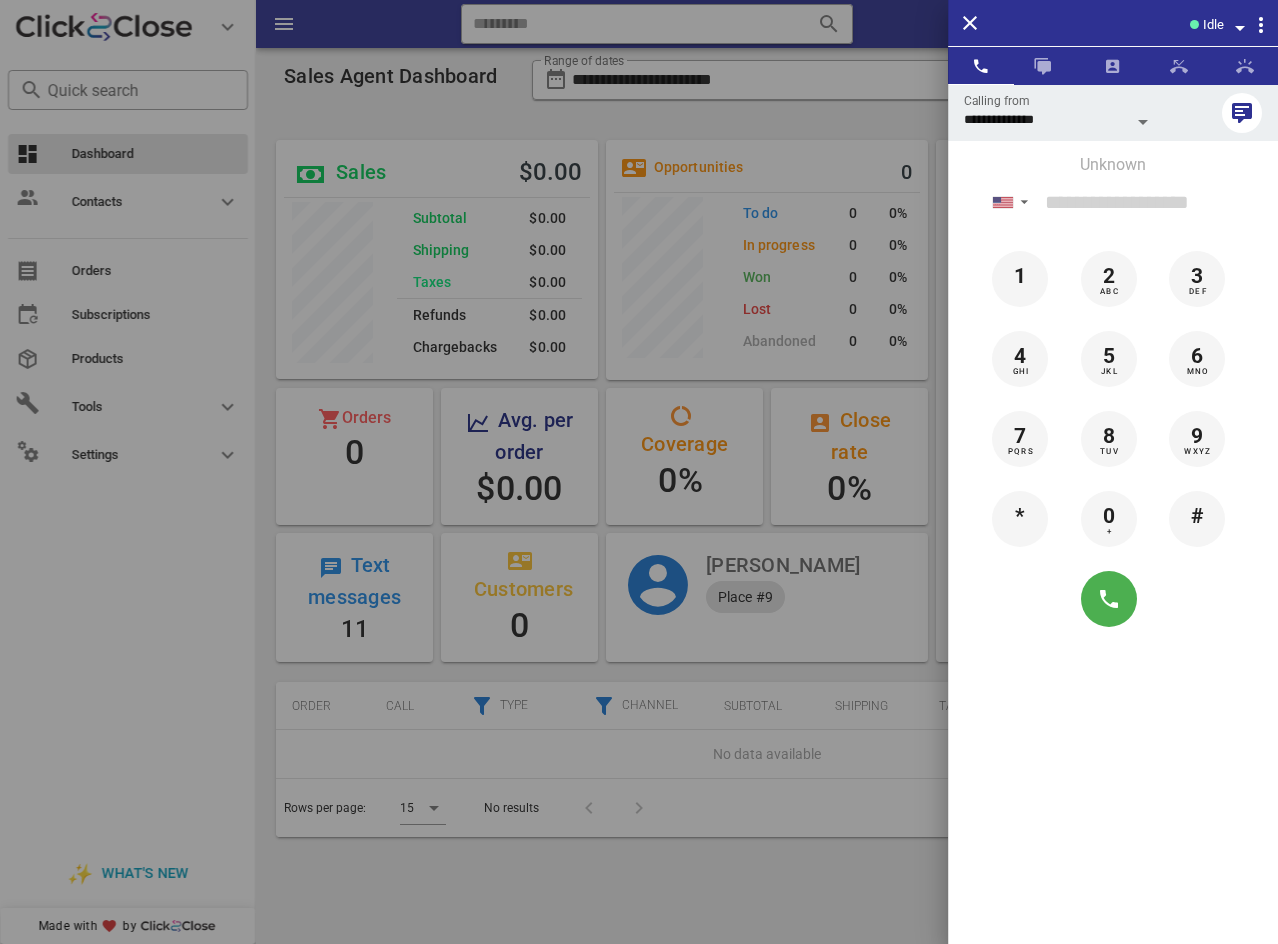 click at bounding box center [1113, 599] 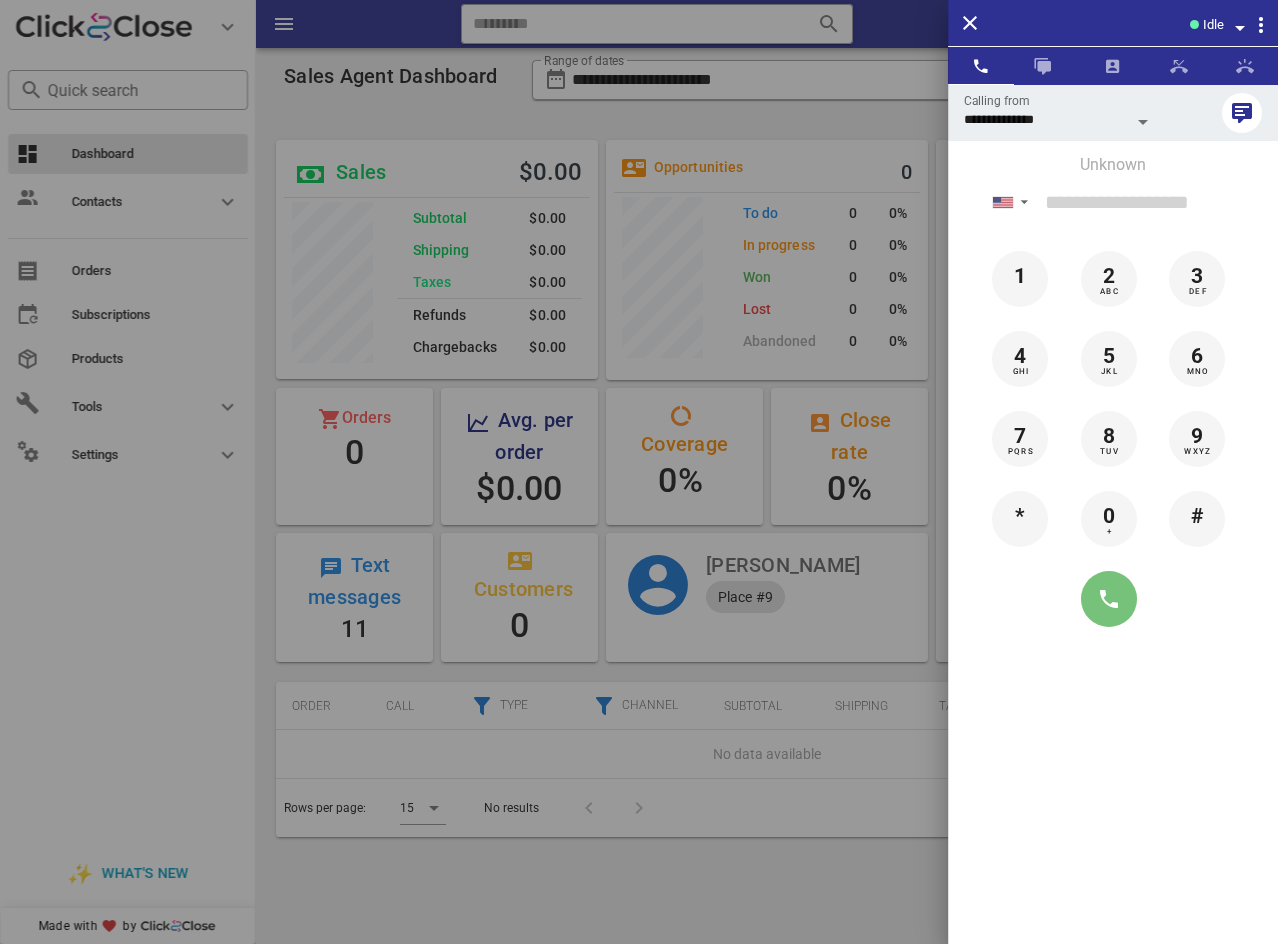 click at bounding box center [1109, 599] 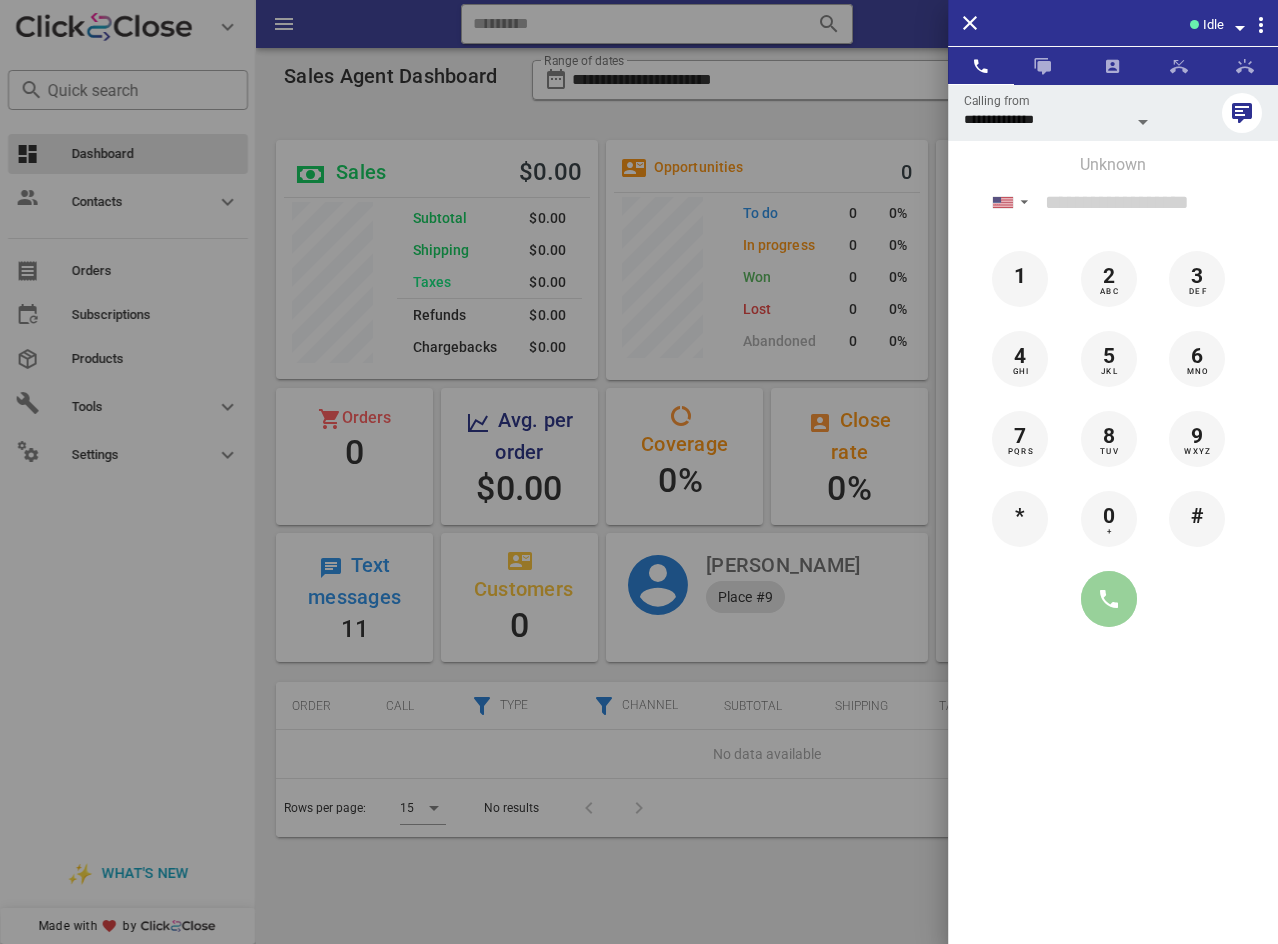 click at bounding box center [1109, 599] 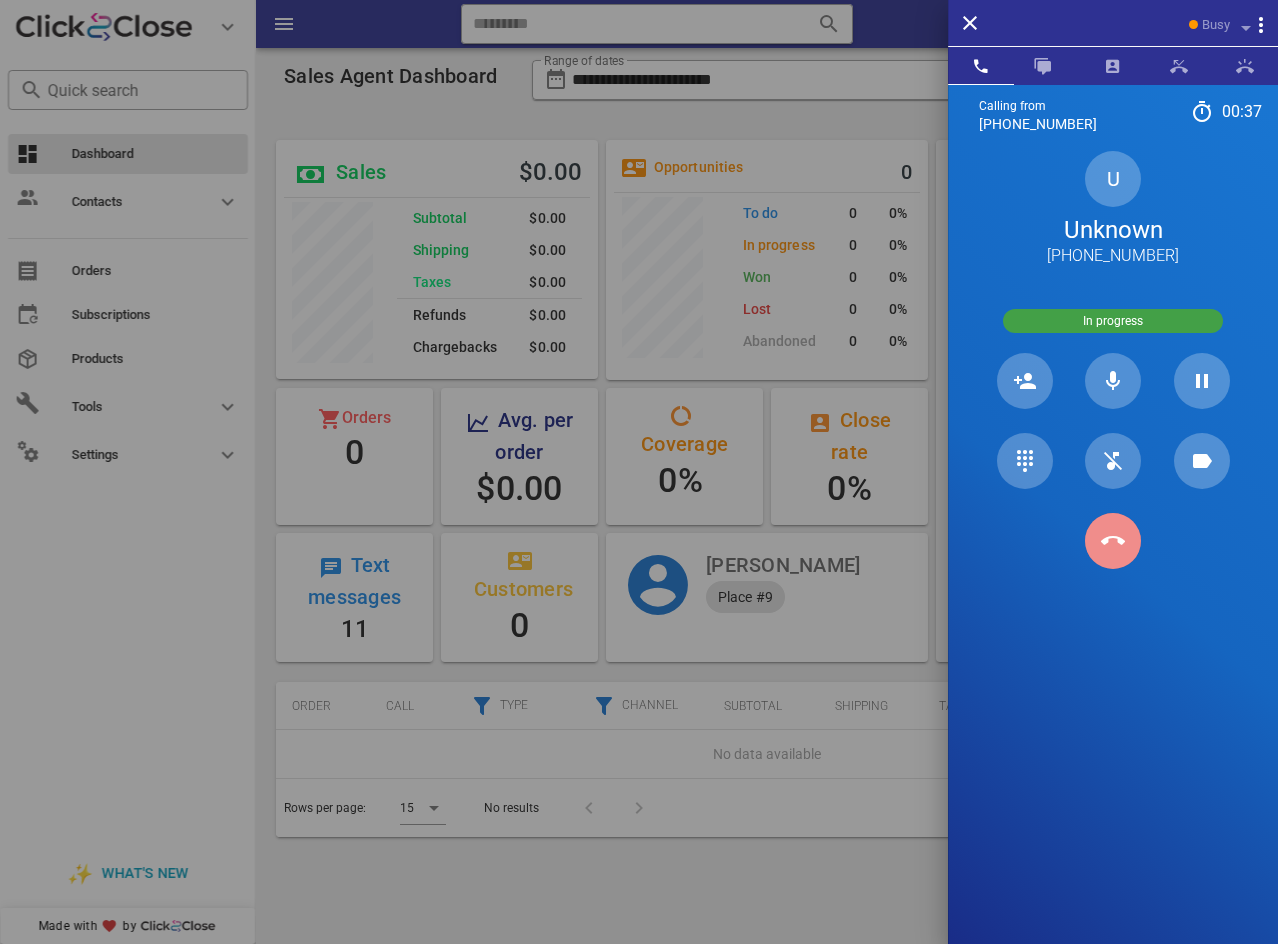 click at bounding box center (1113, 541) 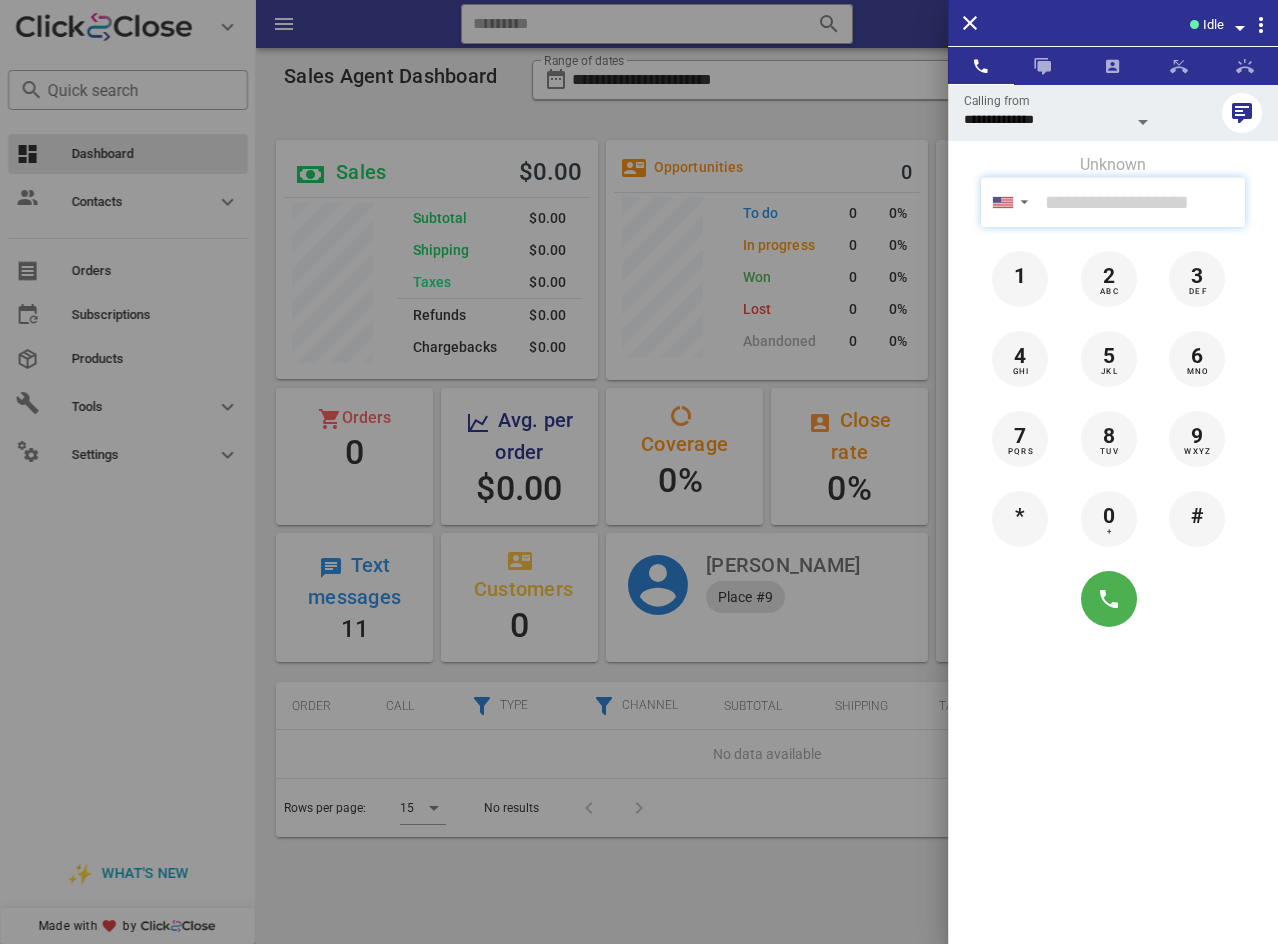 click at bounding box center [1141, 202] 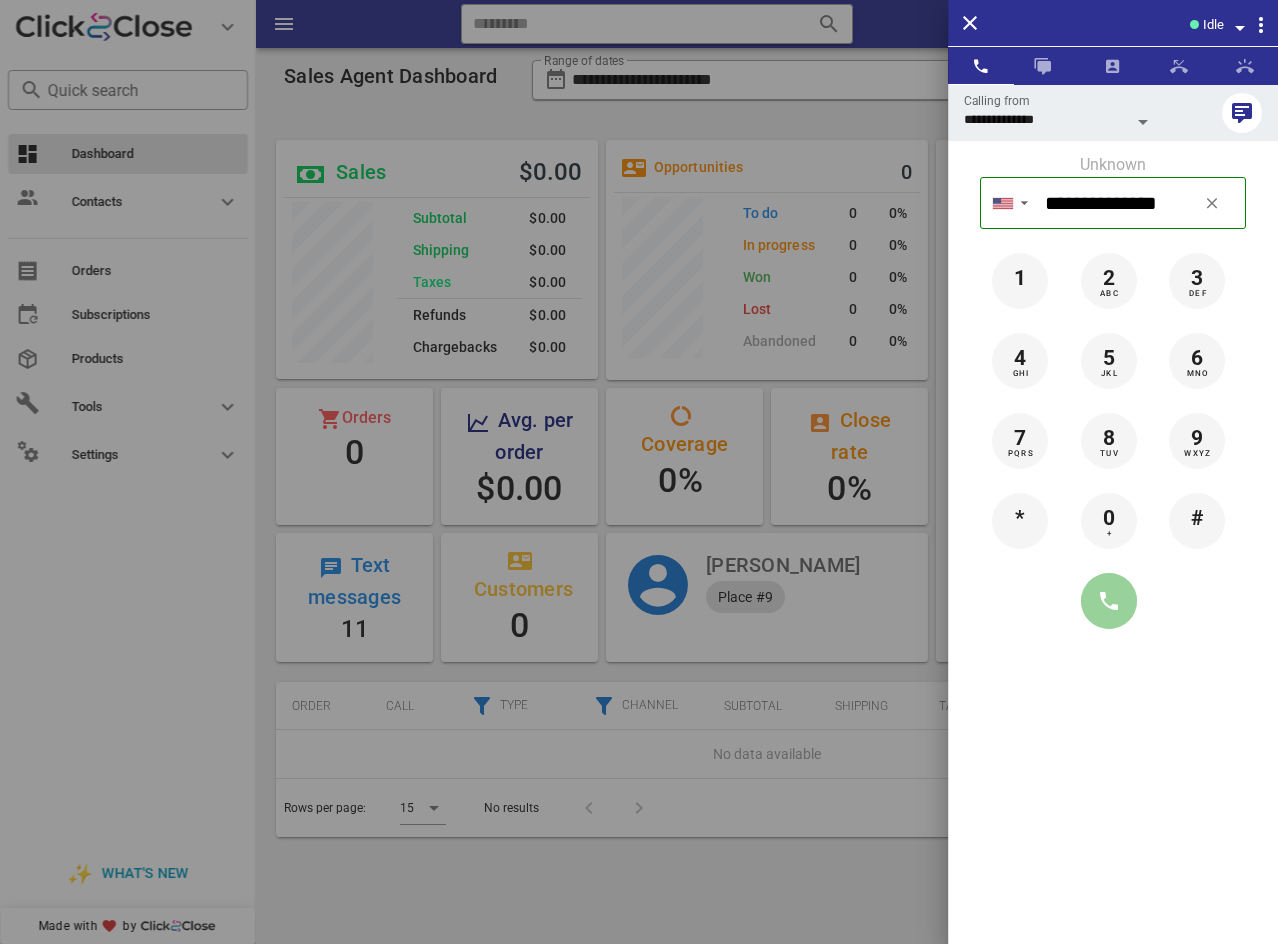 click at bounding box center (1109, 601) 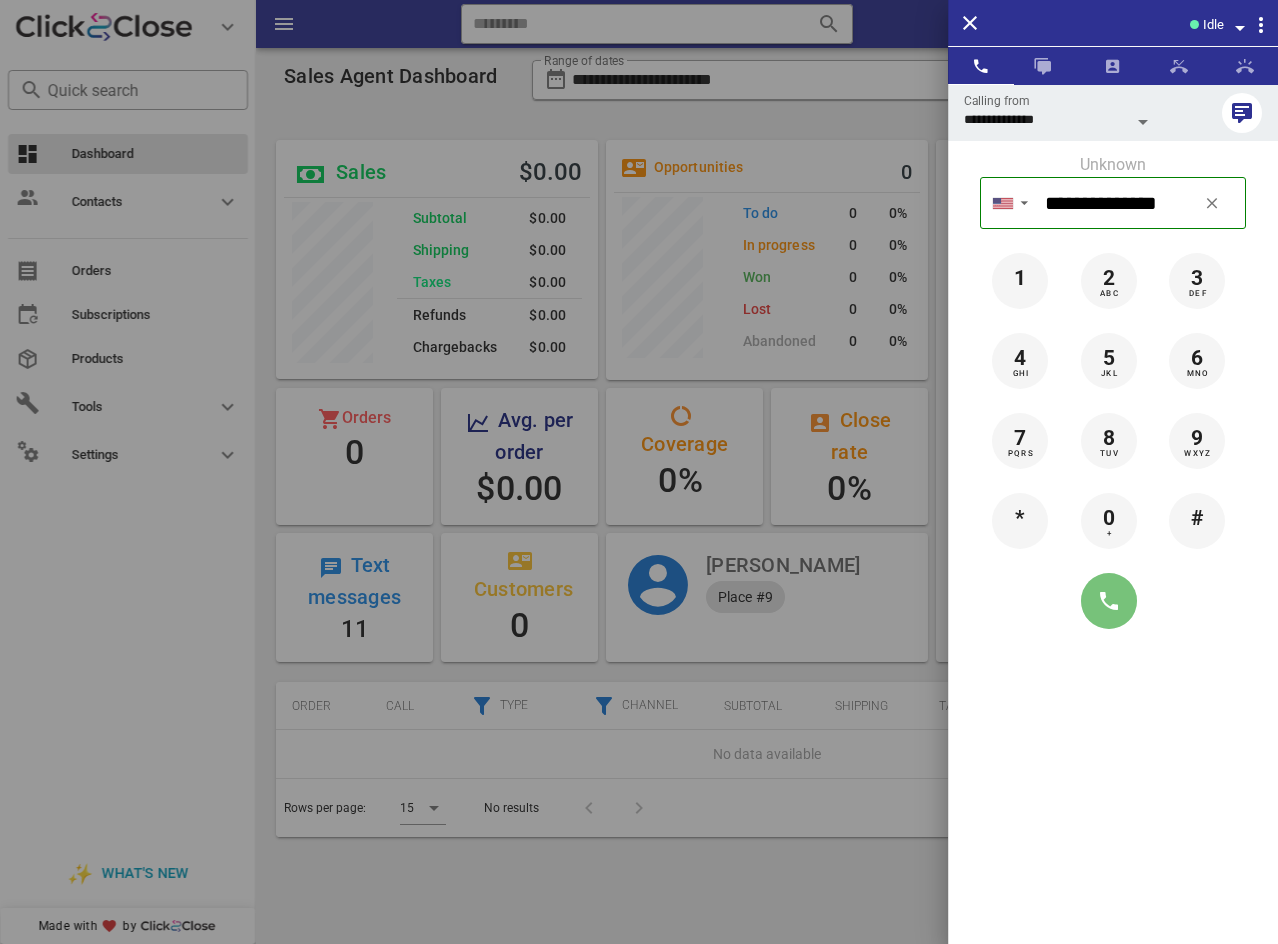 type on "**********" 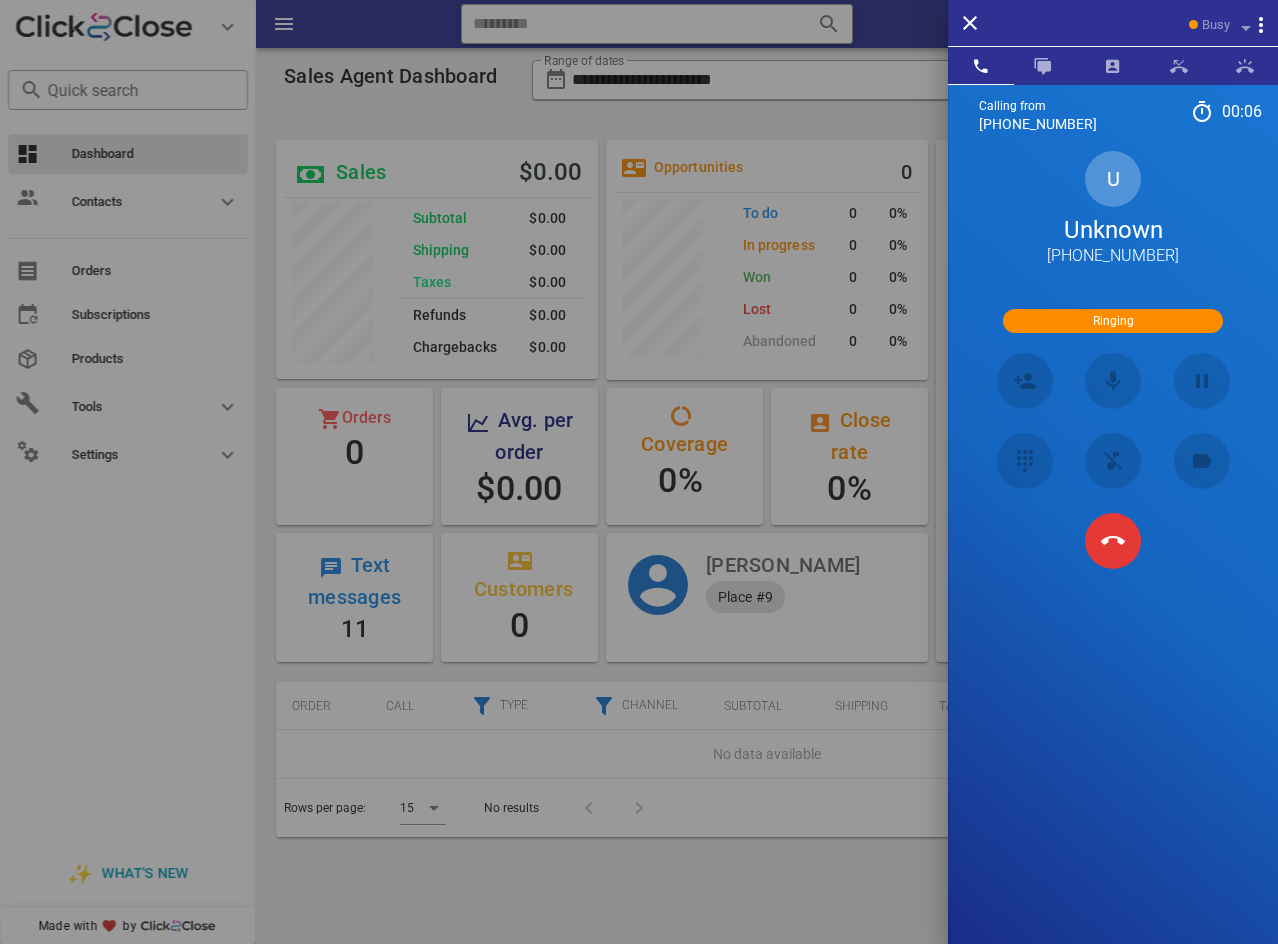 click at bounding box center (639, 472) 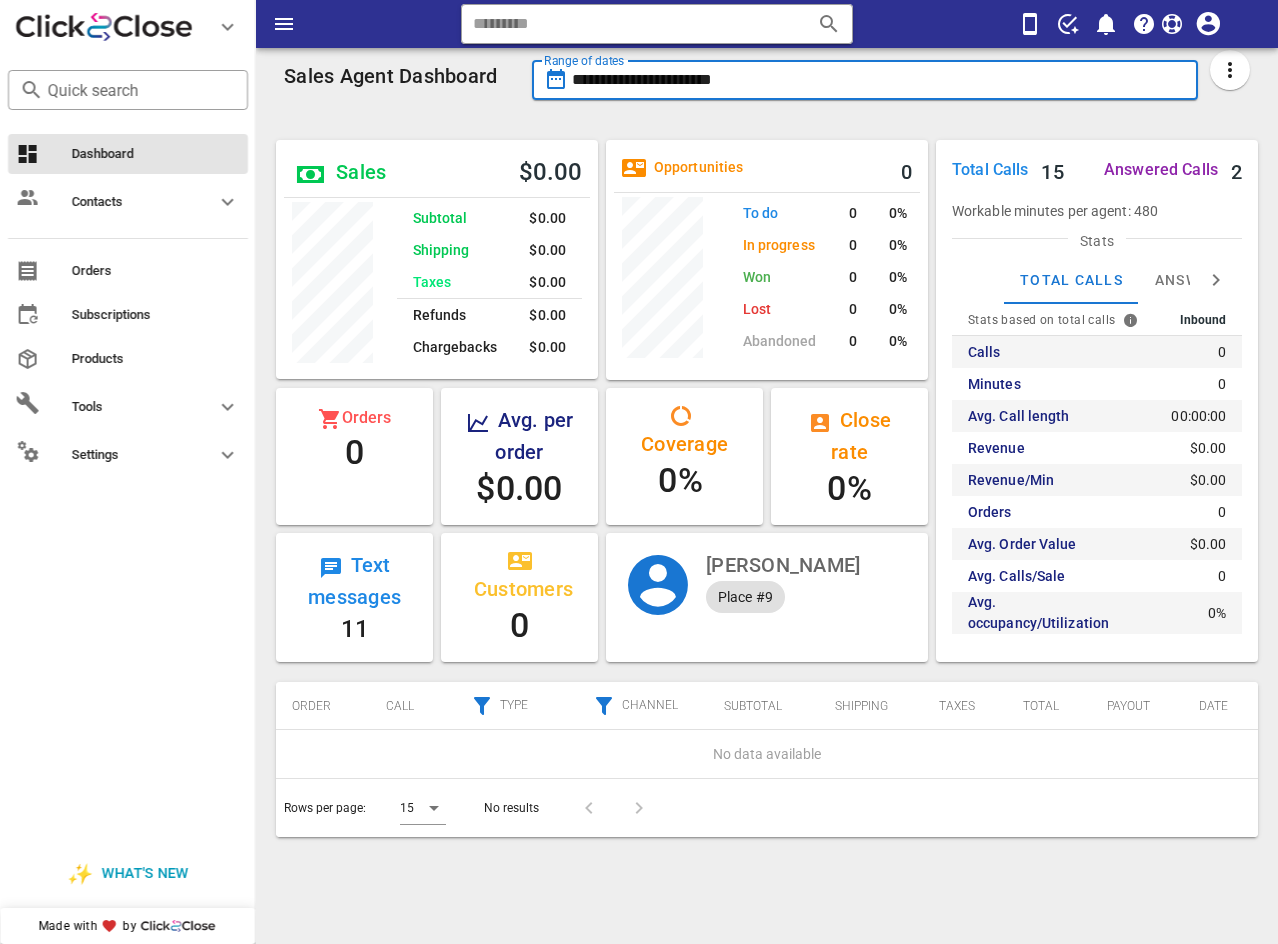 click on "**********" at bounding box center (879, 80) 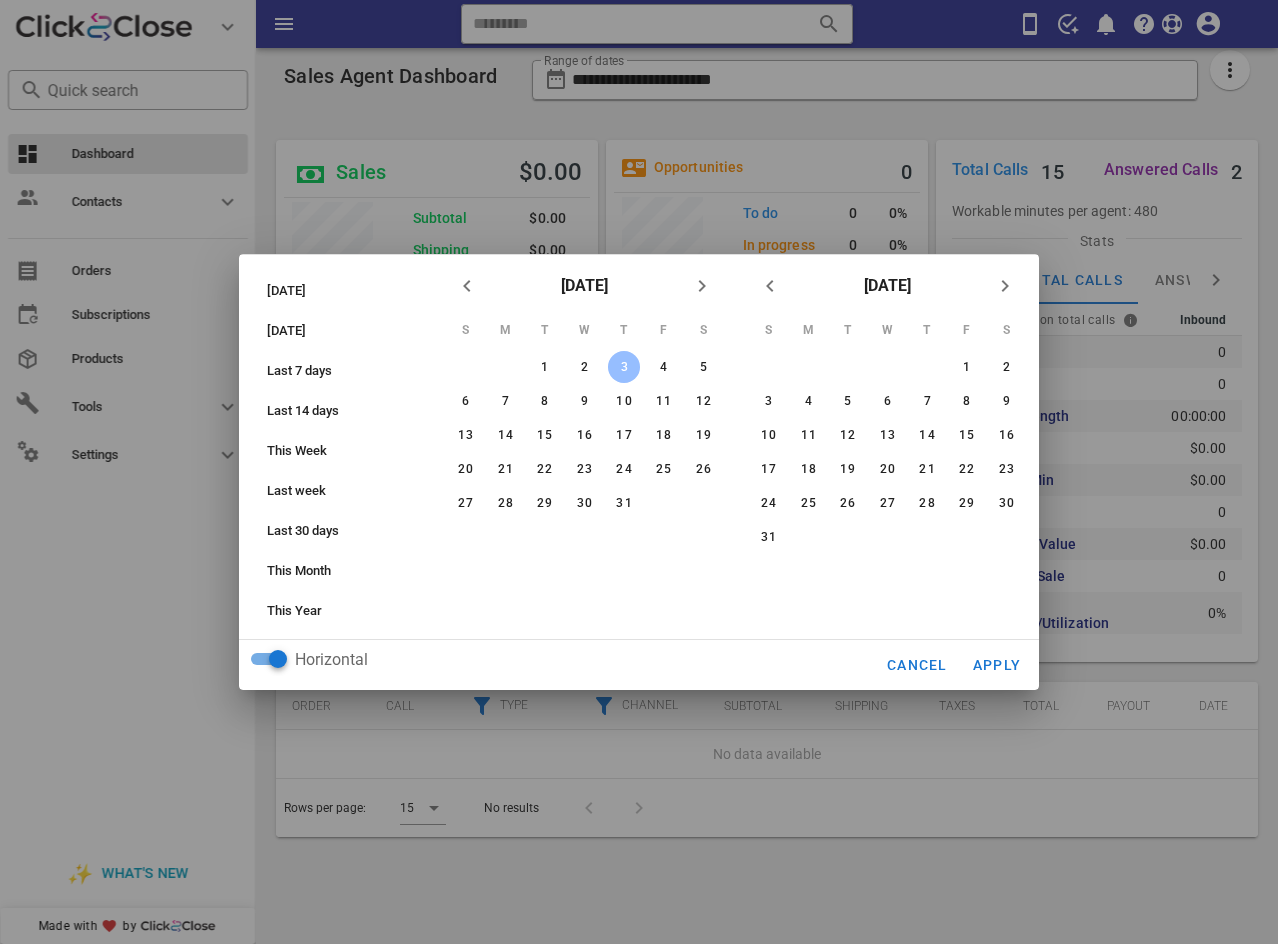 click on "3" at bounding box center (624, 367) 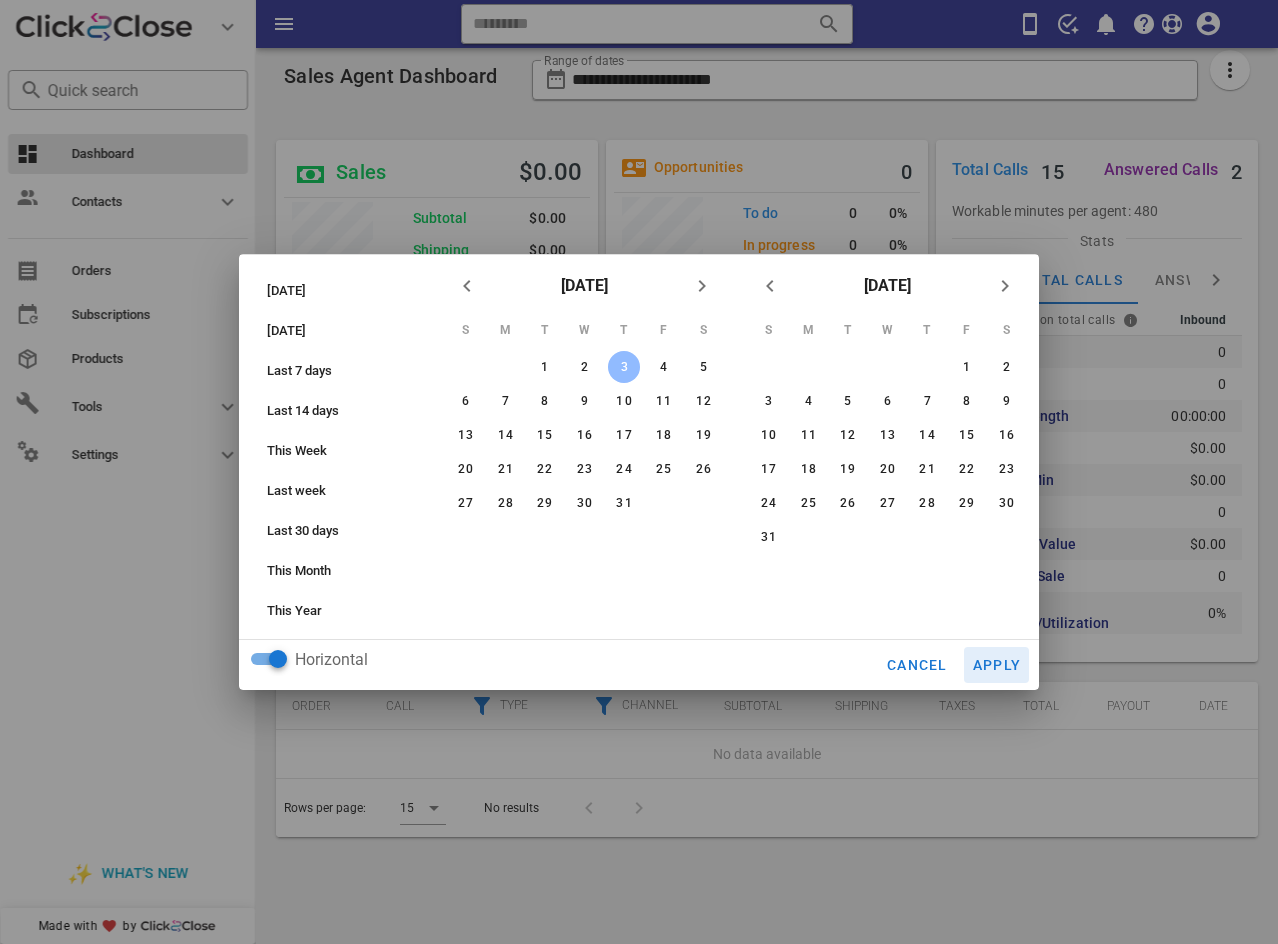 click on "Apply" at bounding box center [997, 665] 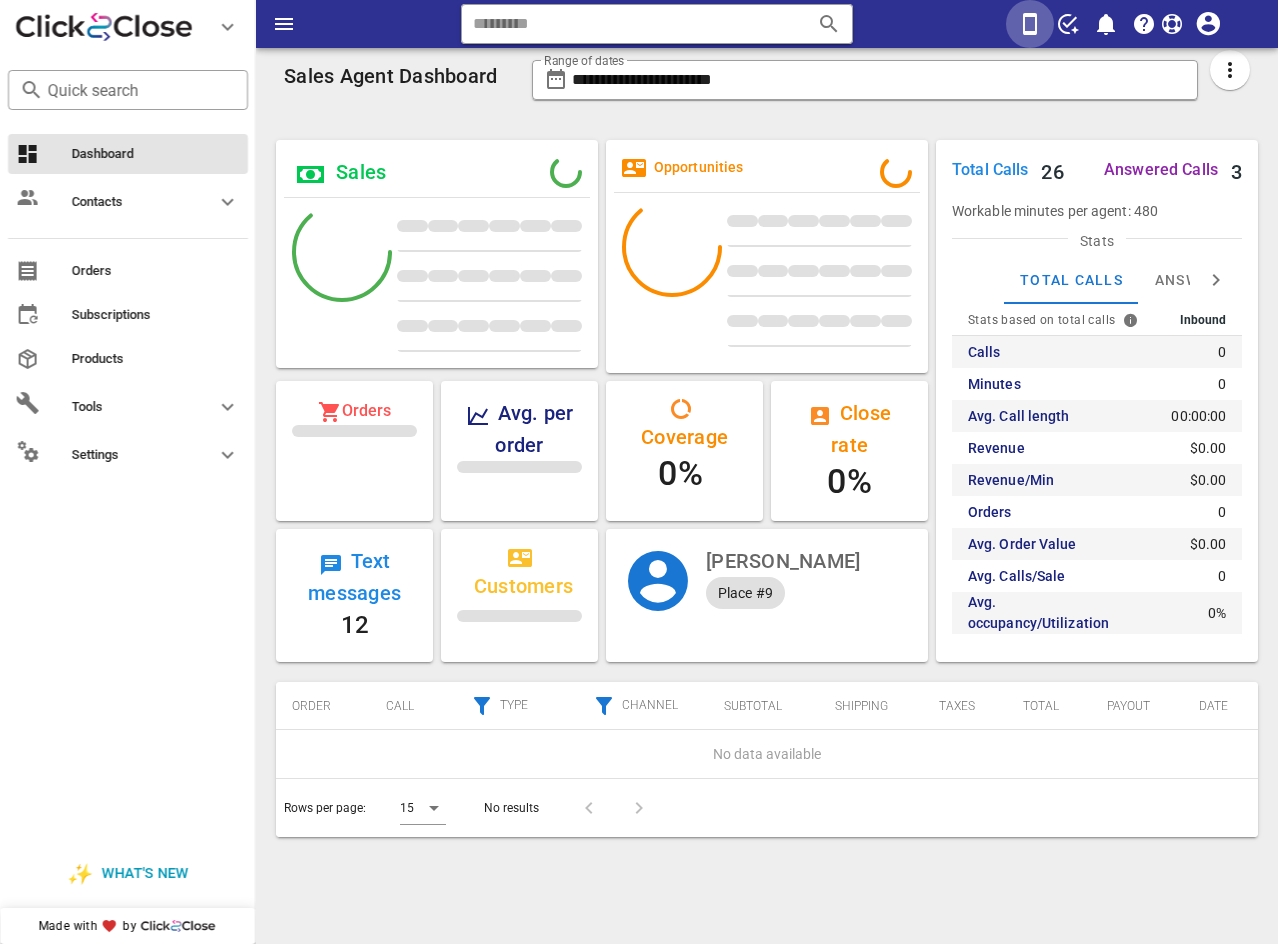 click at bounding box center [1030, 24] 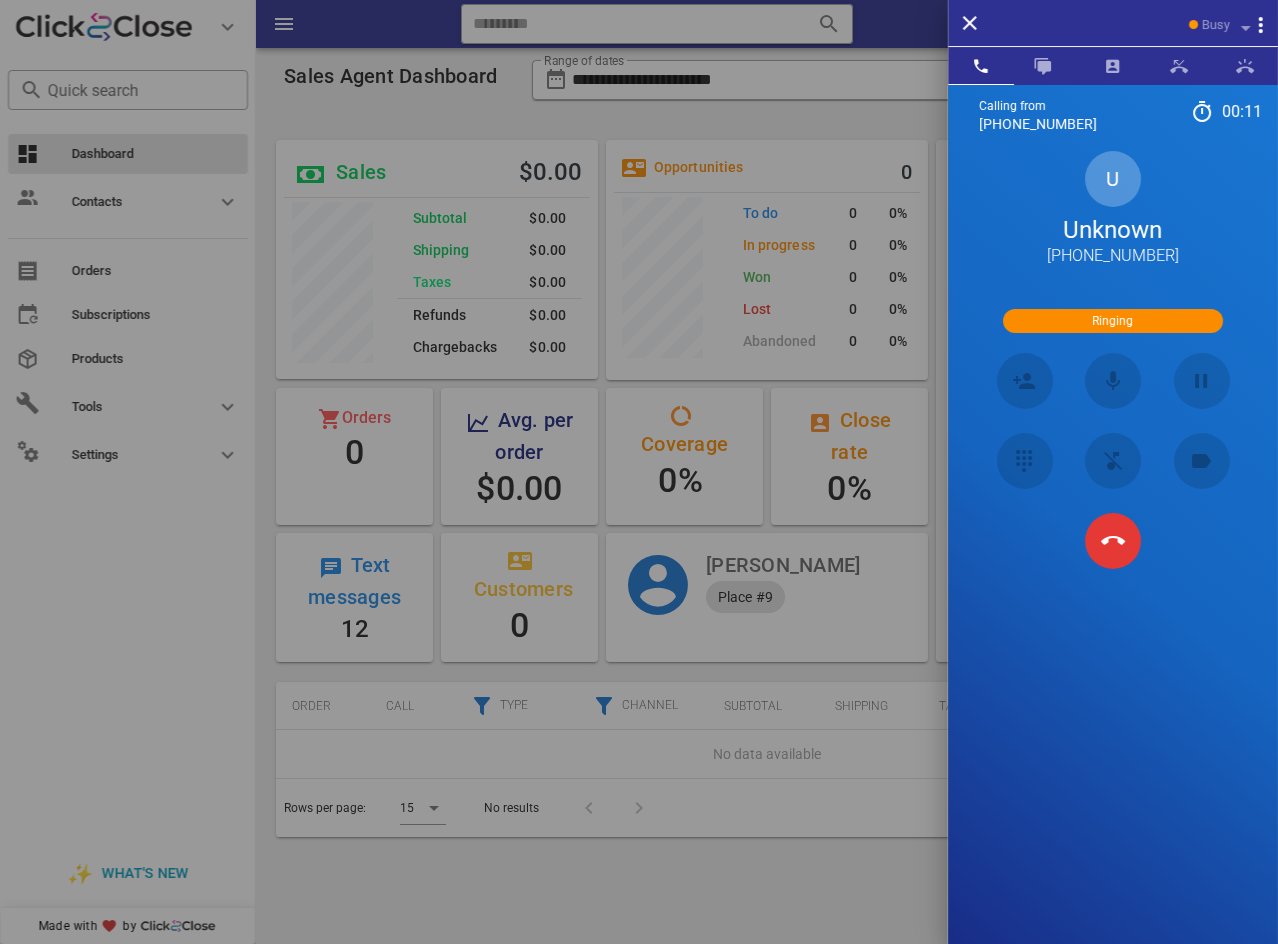 scroll, scrollTop: 999754, scrollLeft: 999678, axis: both 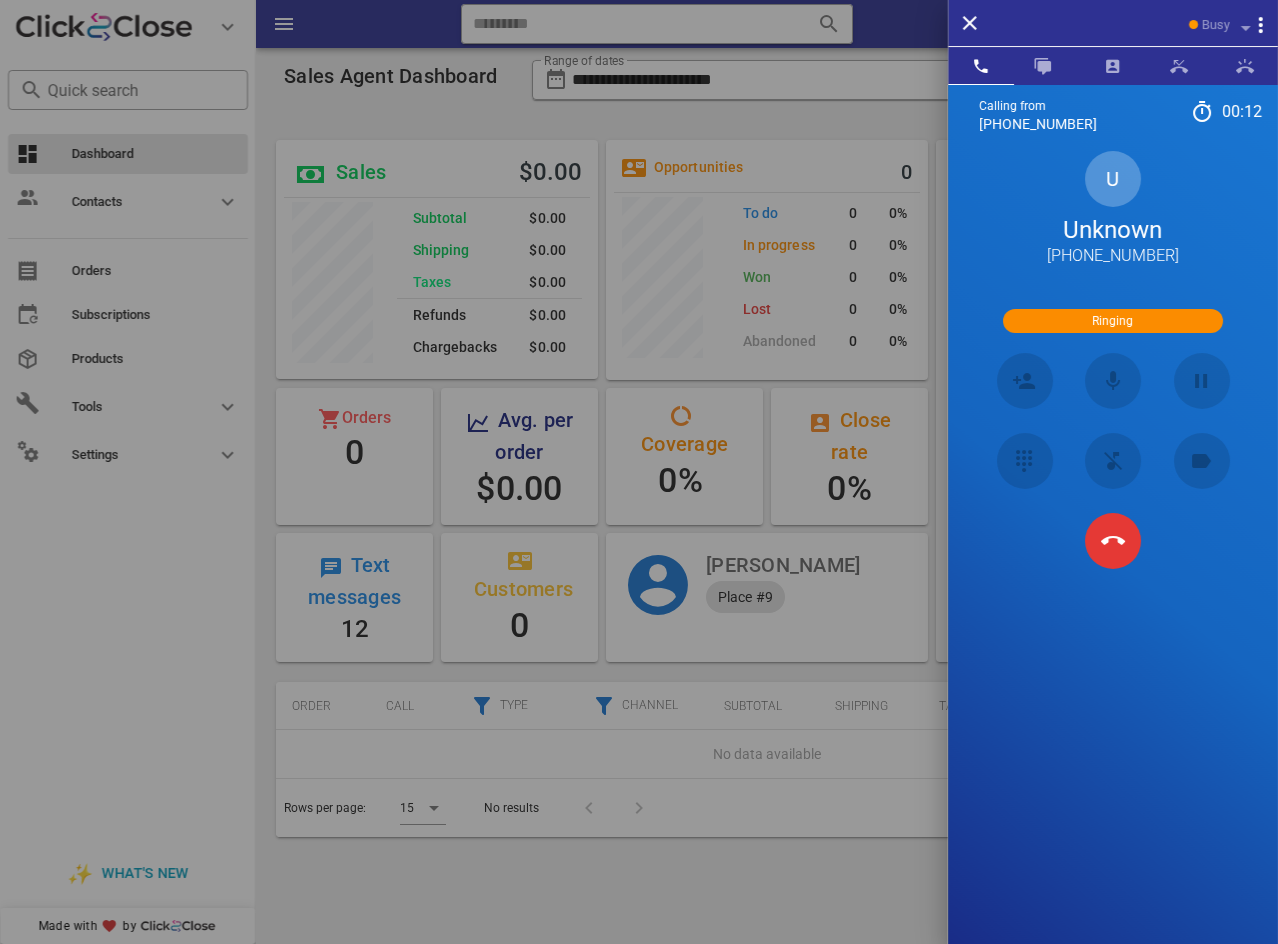 click on "Unknown" at bounding box center [1113, 230] 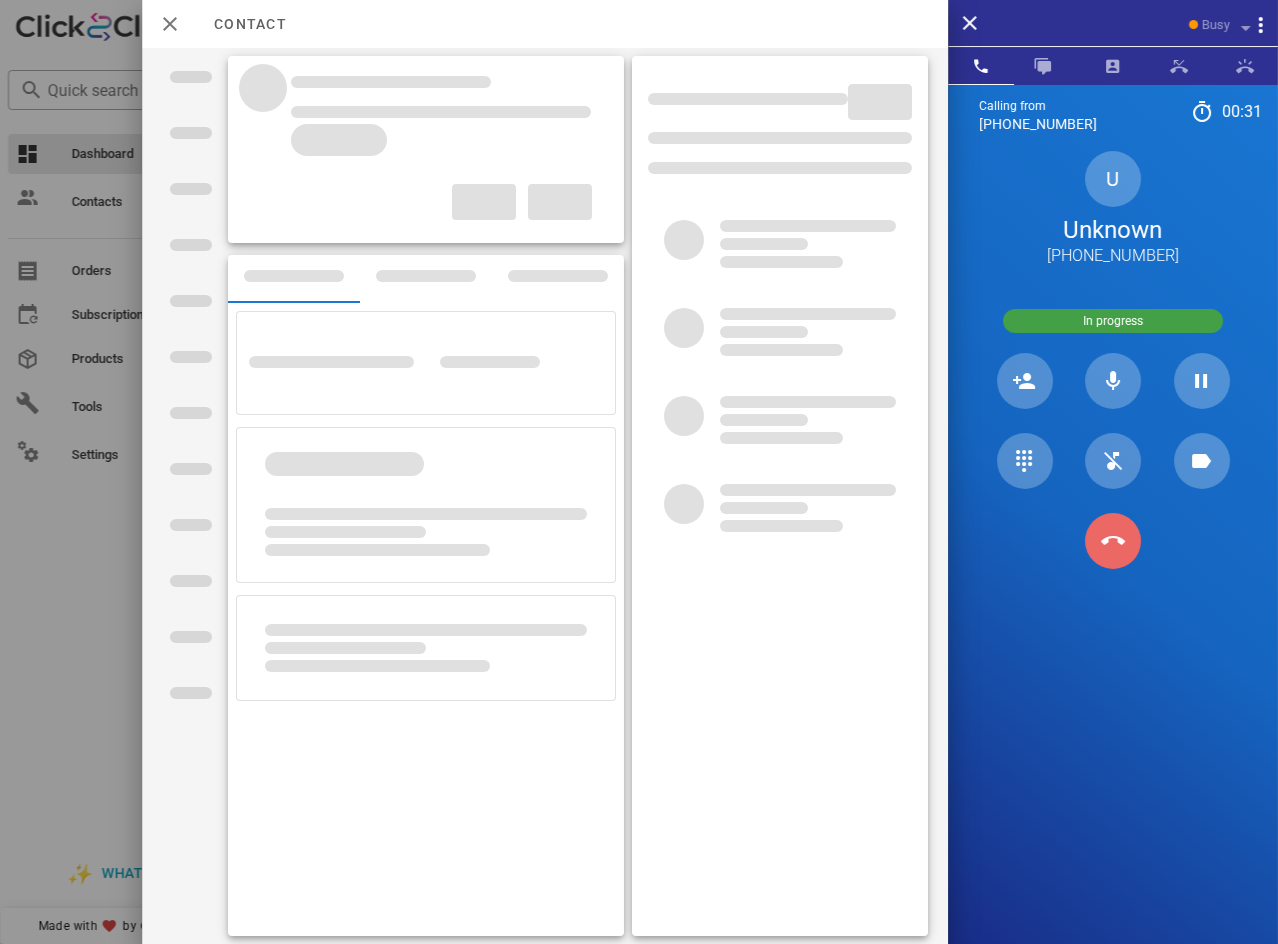 click at bounding box center [1113, 541] 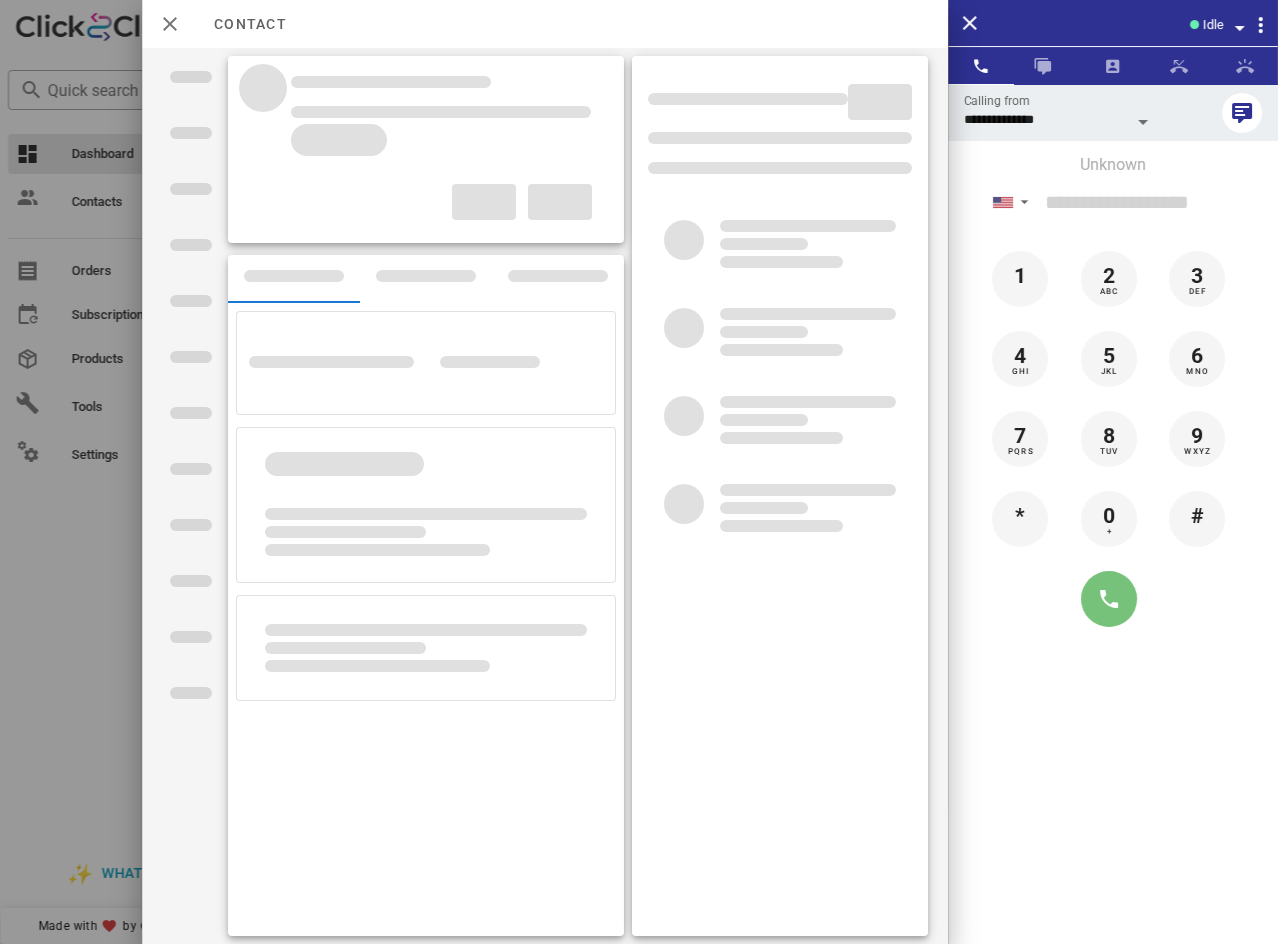 click at bounding box center [1109, 599] 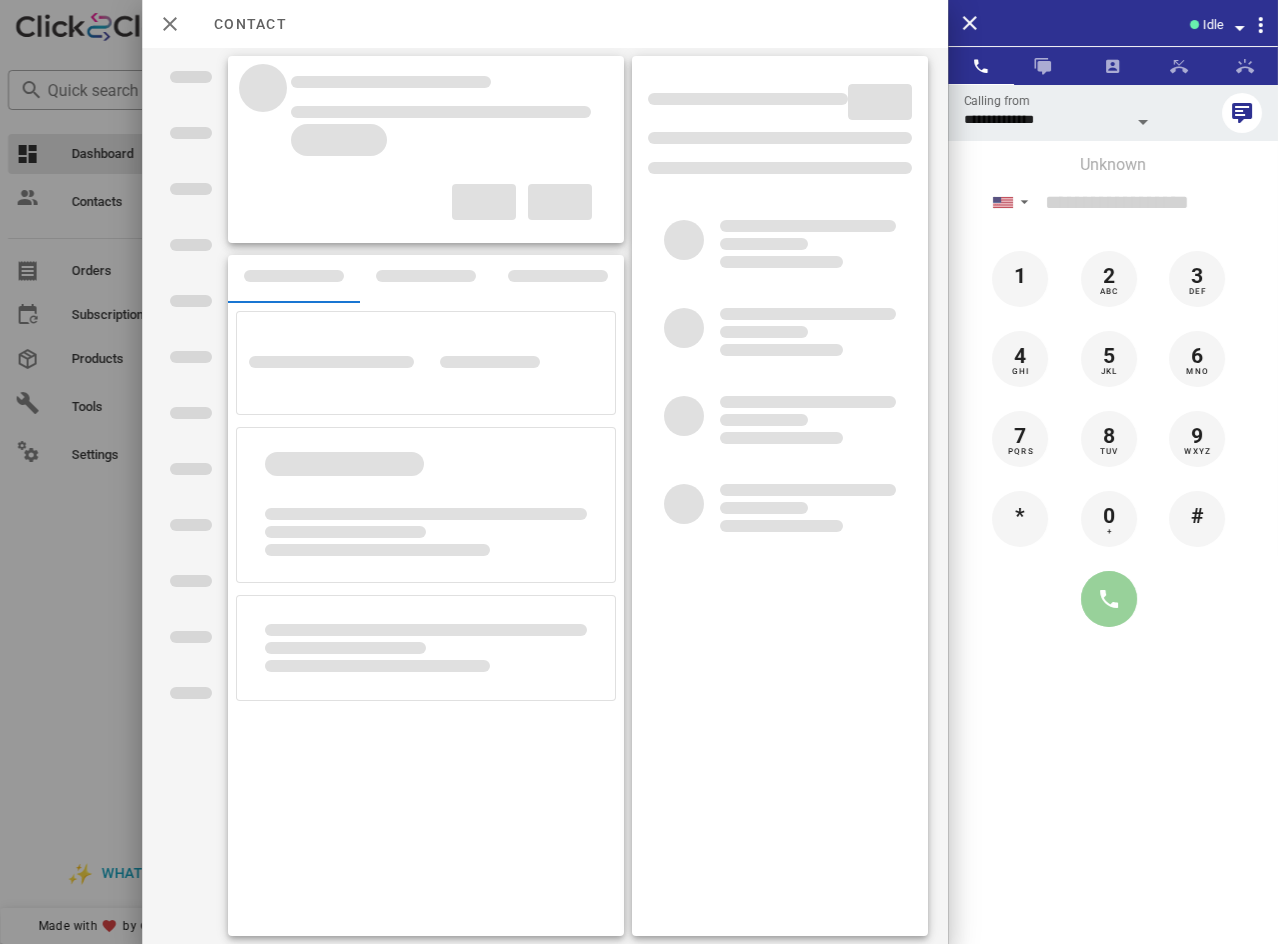 click at bounding box center (1109, 599) 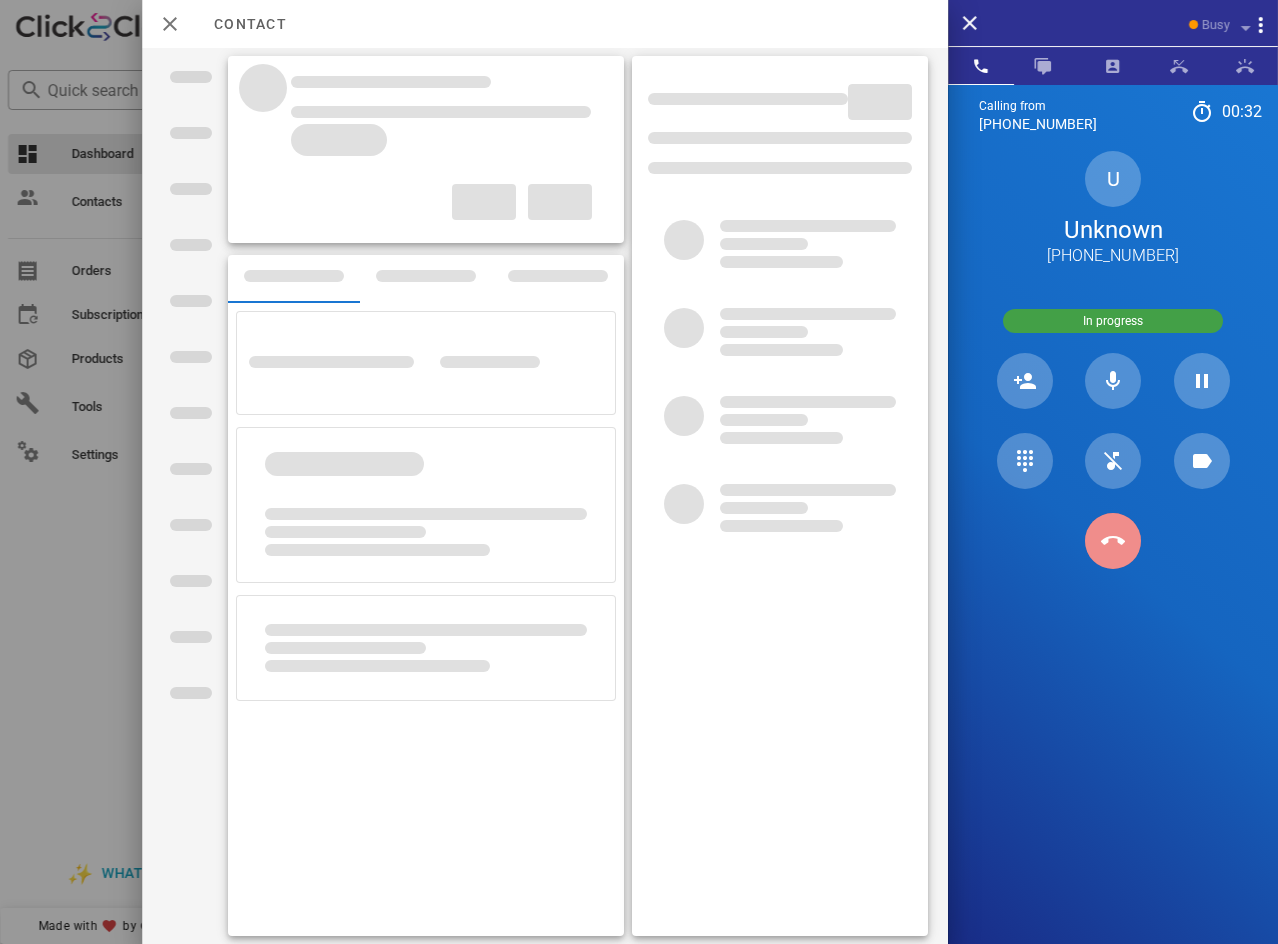 click at bounding box center (1113, 541) 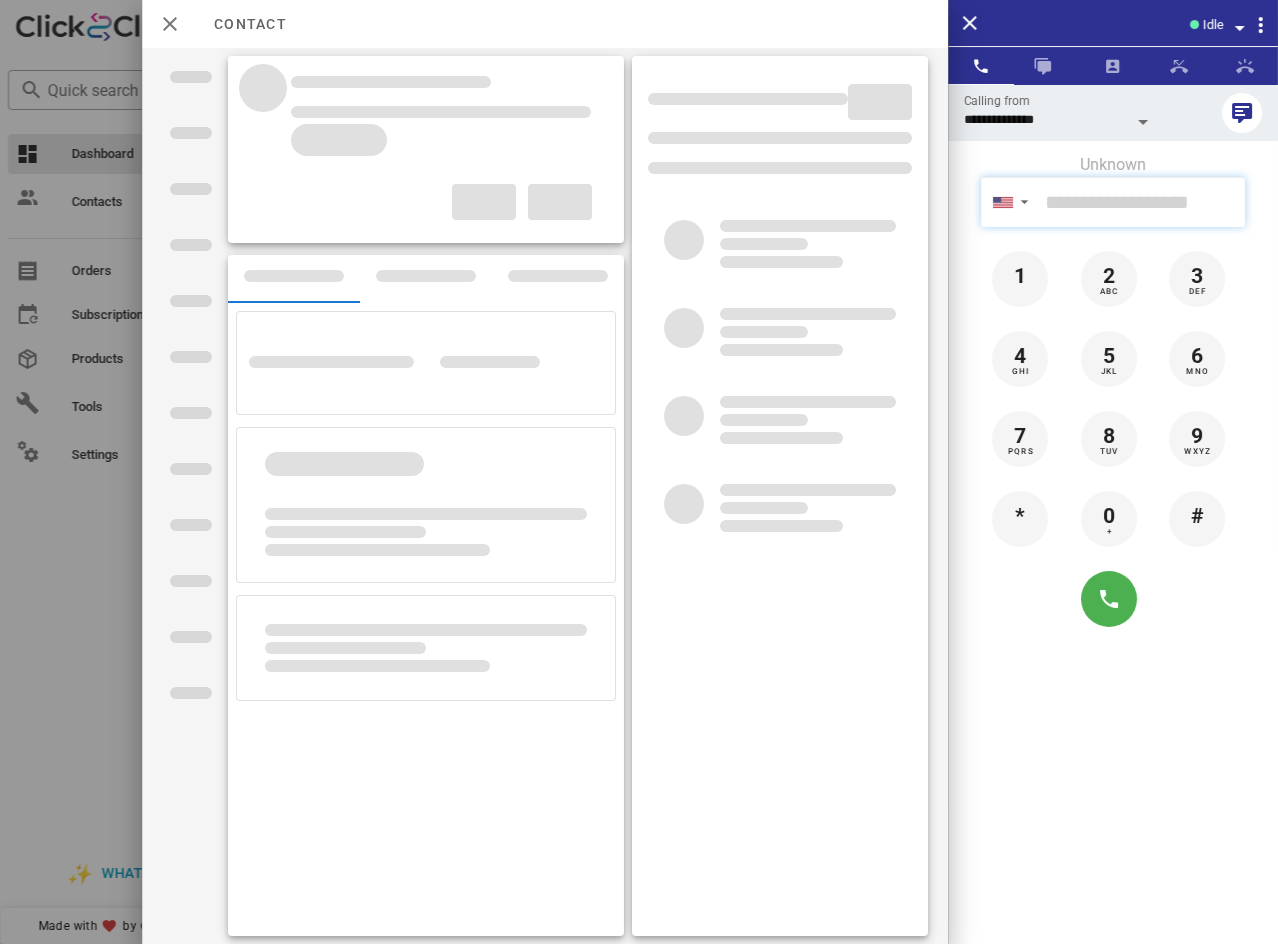 click at bounding box center (1141, 202) 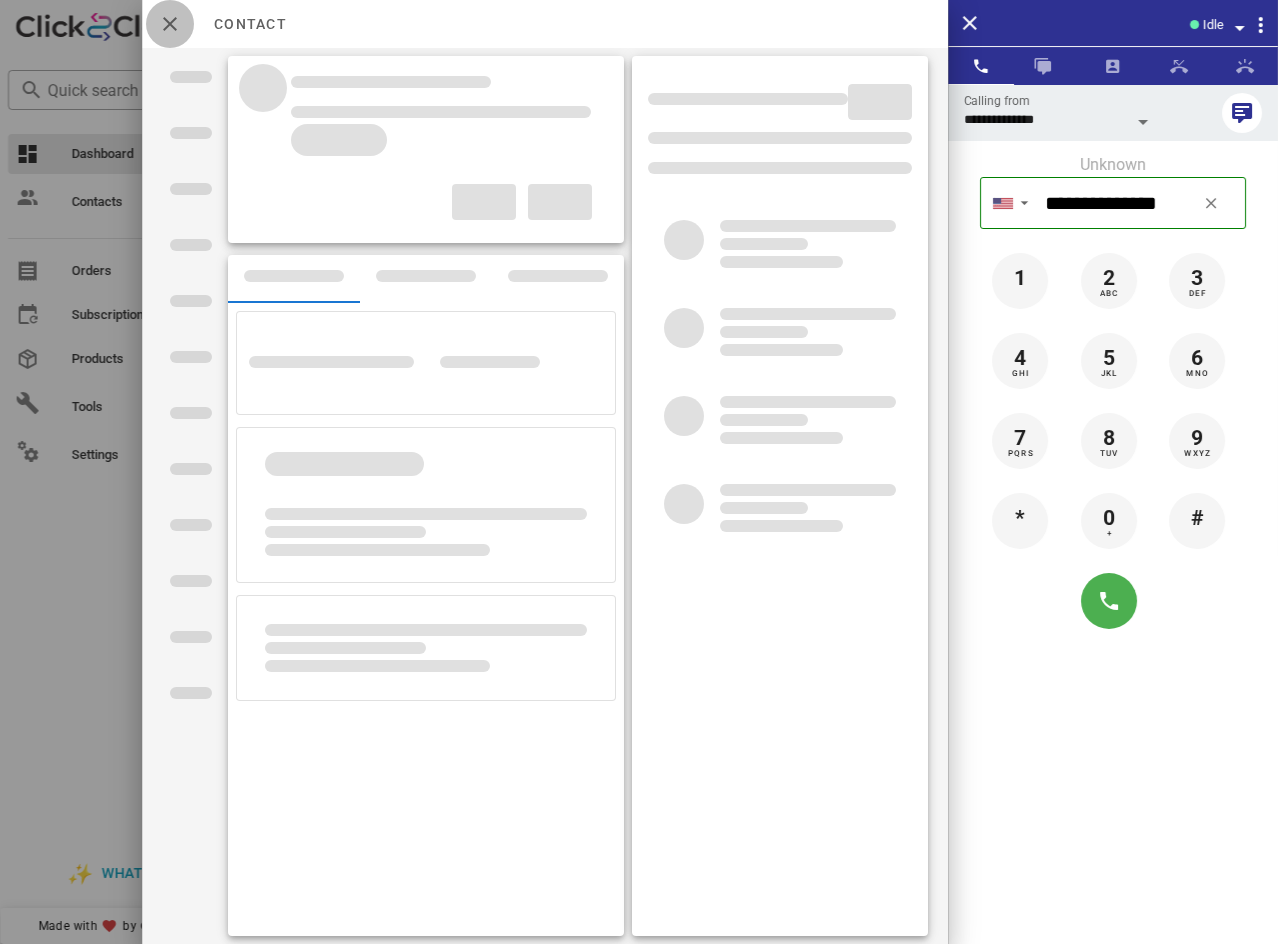 click at bounding box center [170, 24] 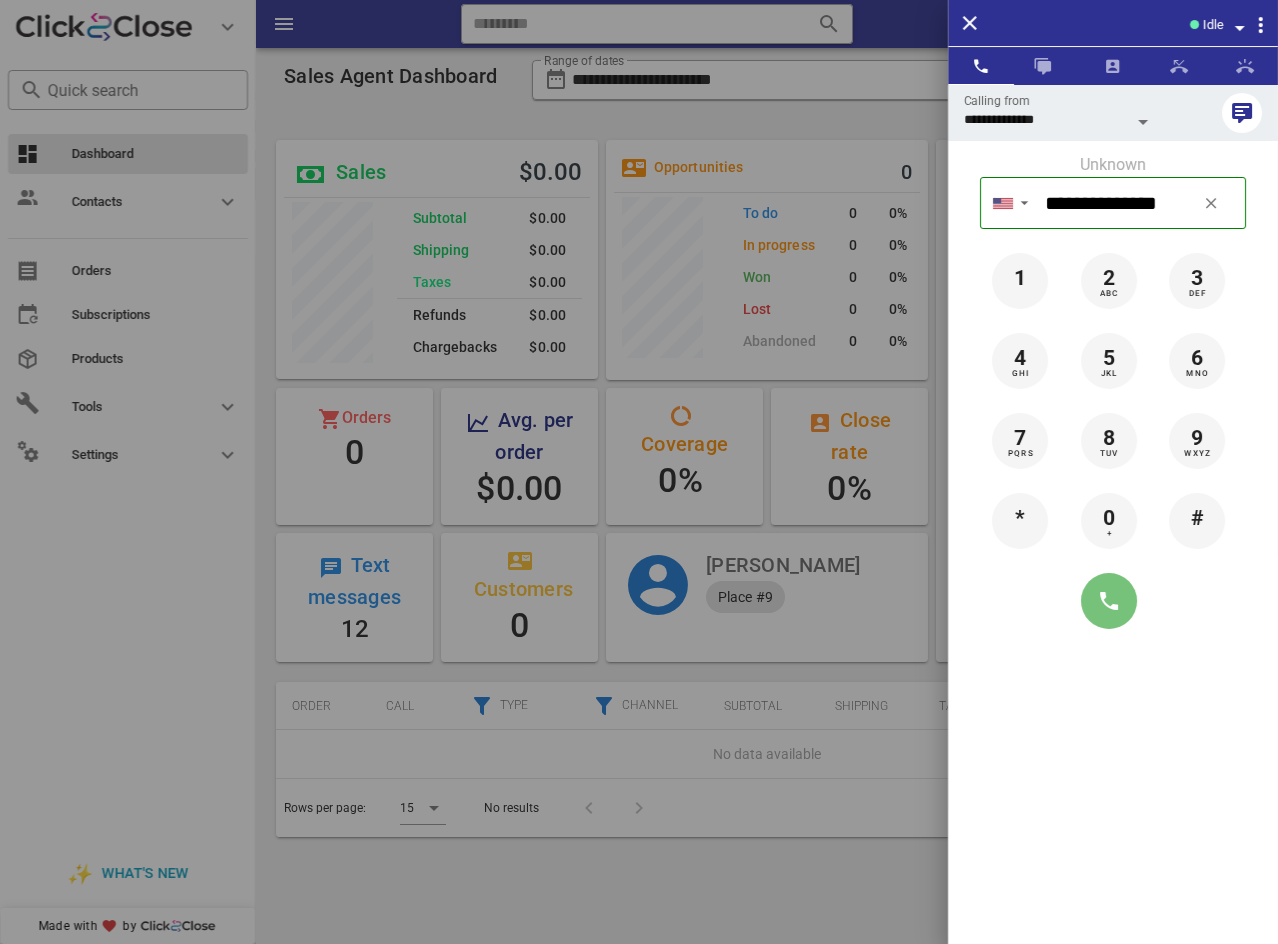 click at bounding box center [1109, 601] 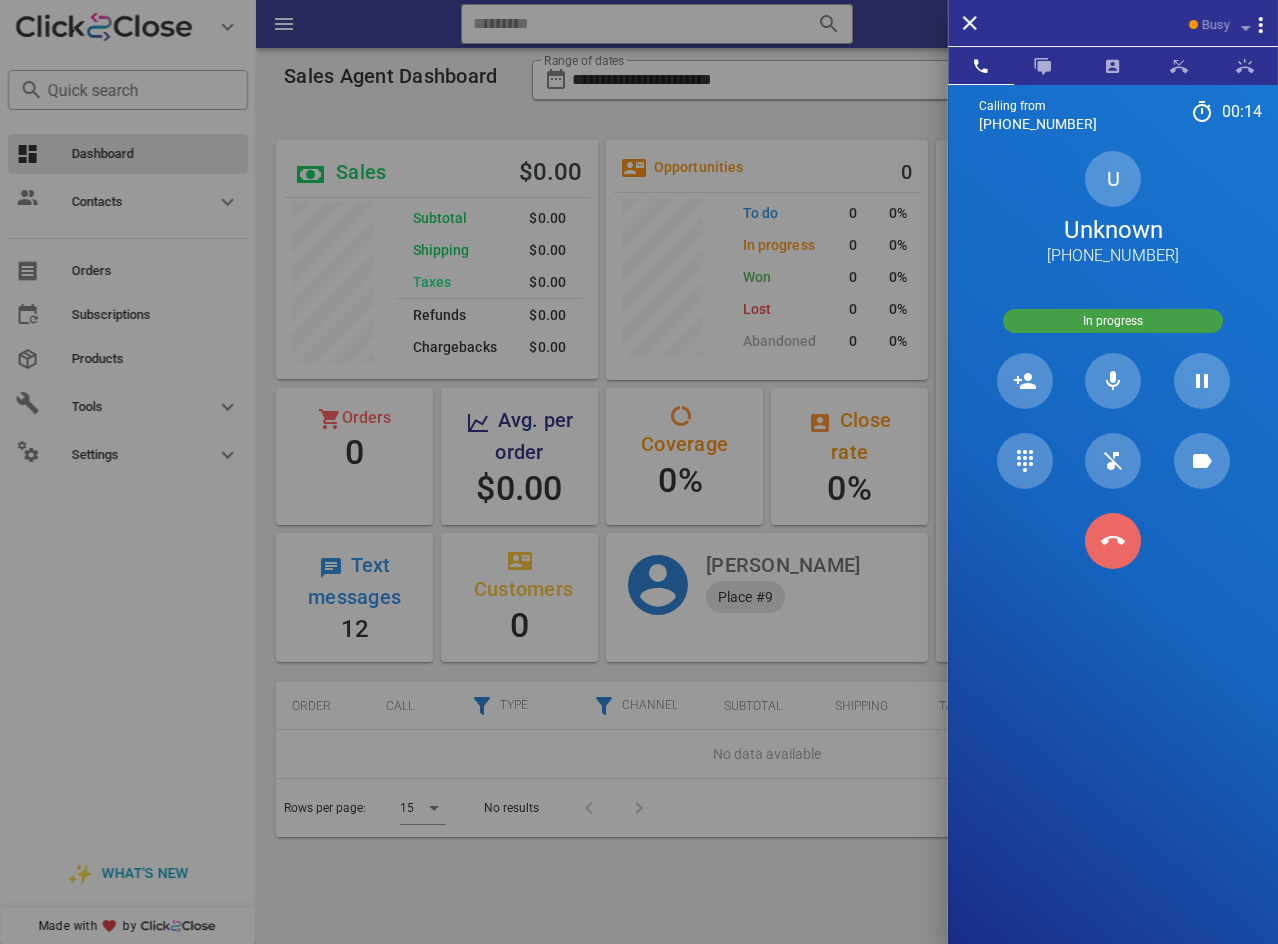 click at bounding box center (1113, 541) 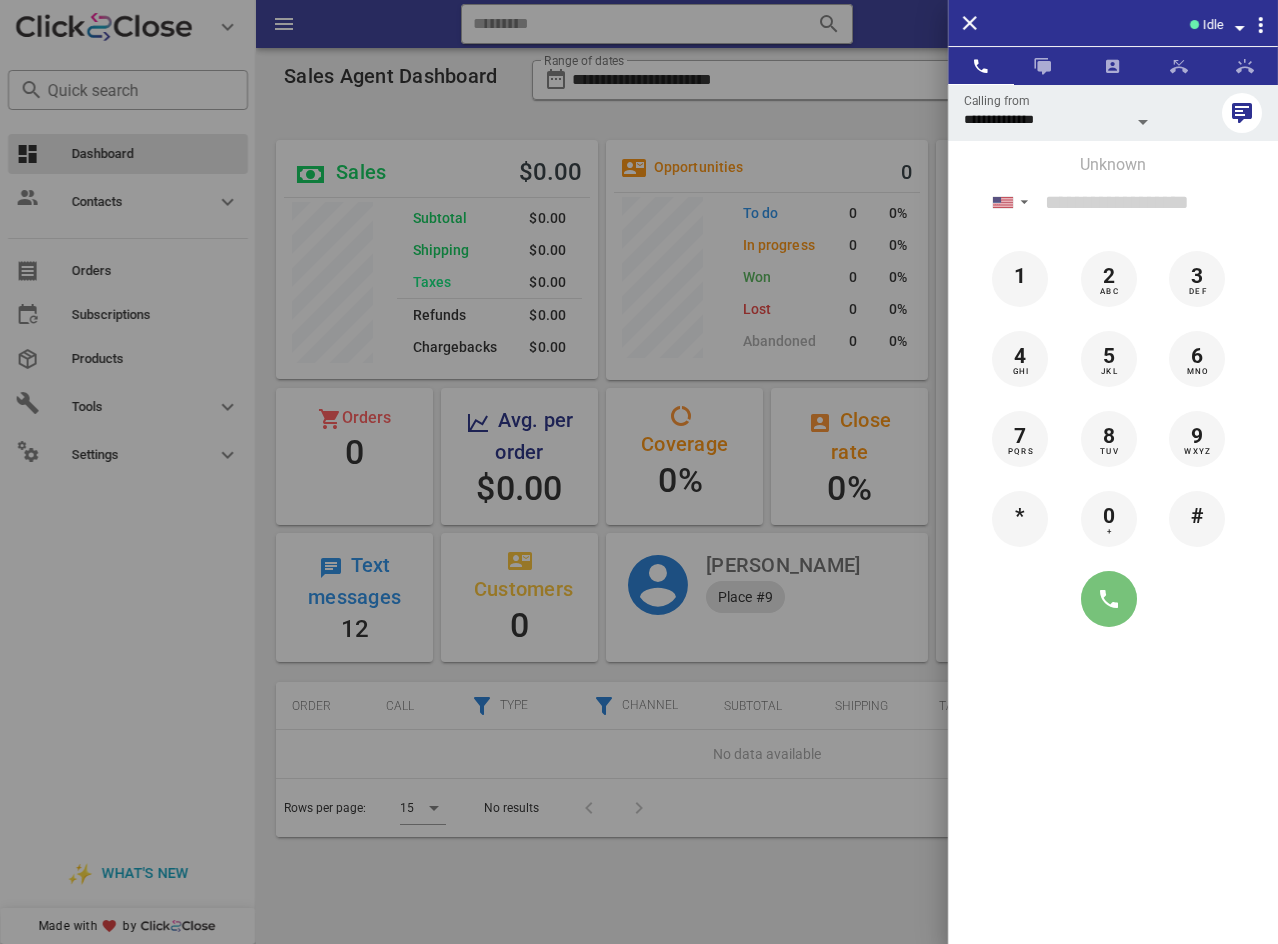 click at bounding box center [1109, 599] 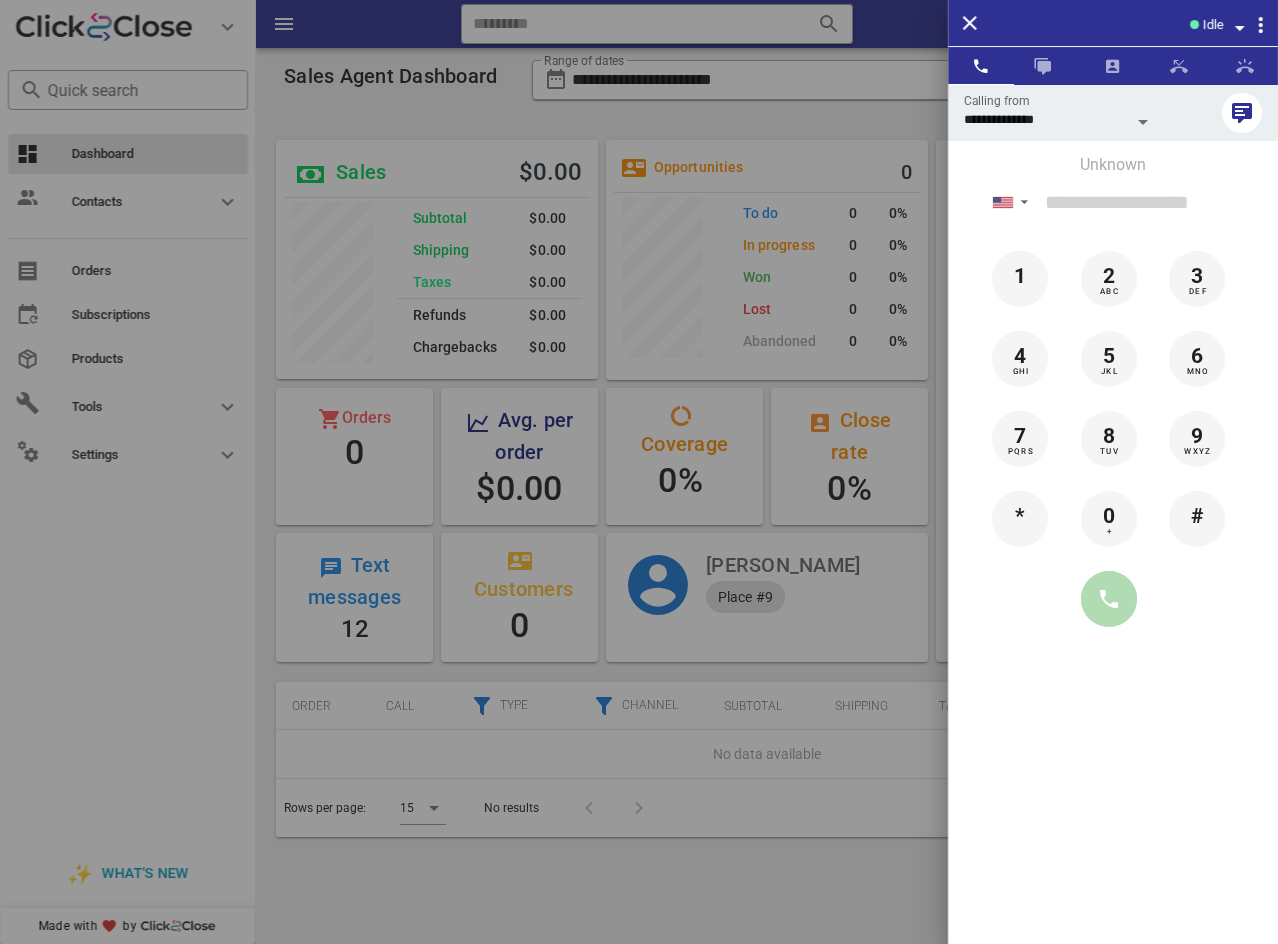 click at bounding box center (1109, 599) 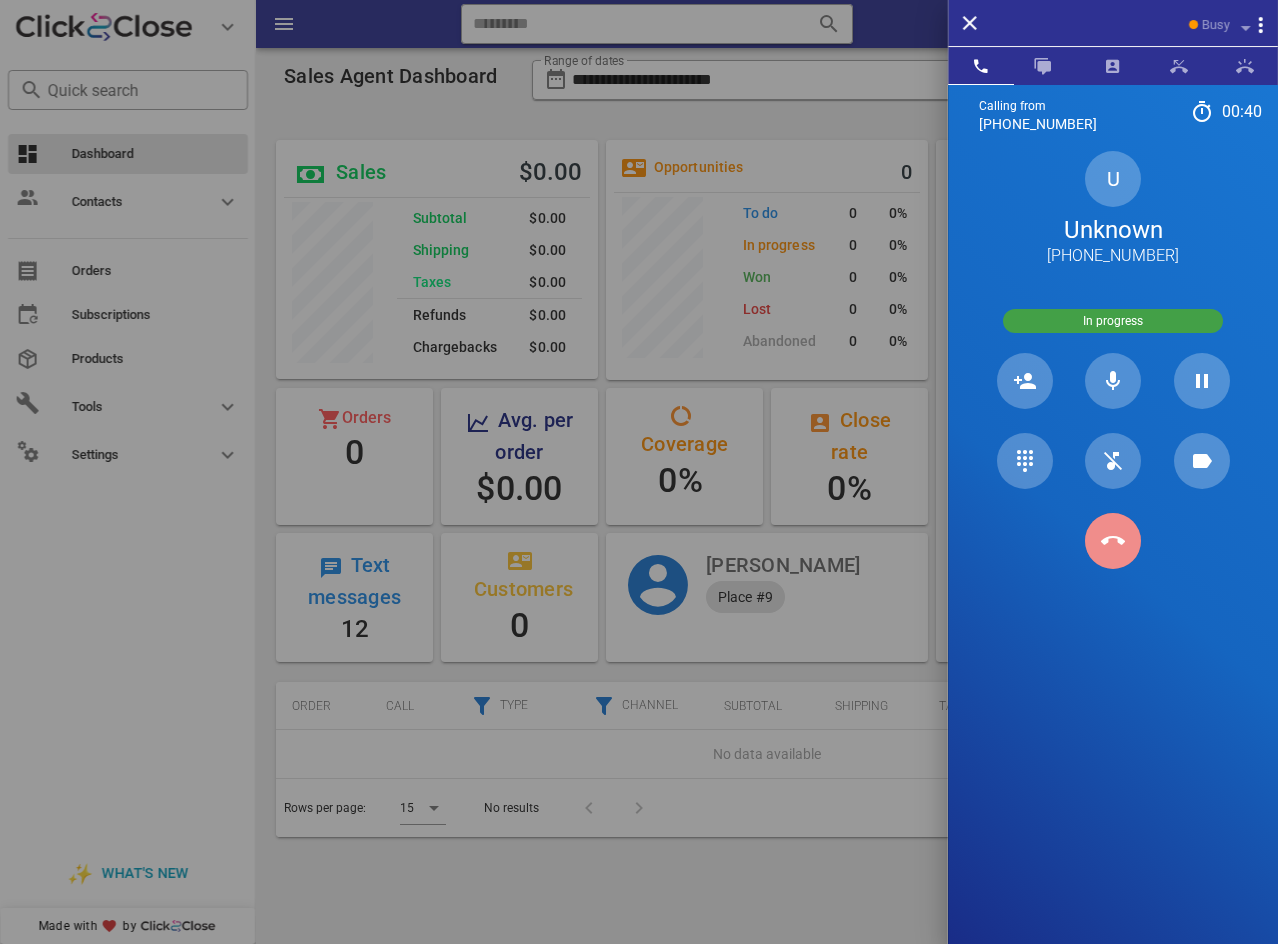 click at bounding box center [1113, 541] 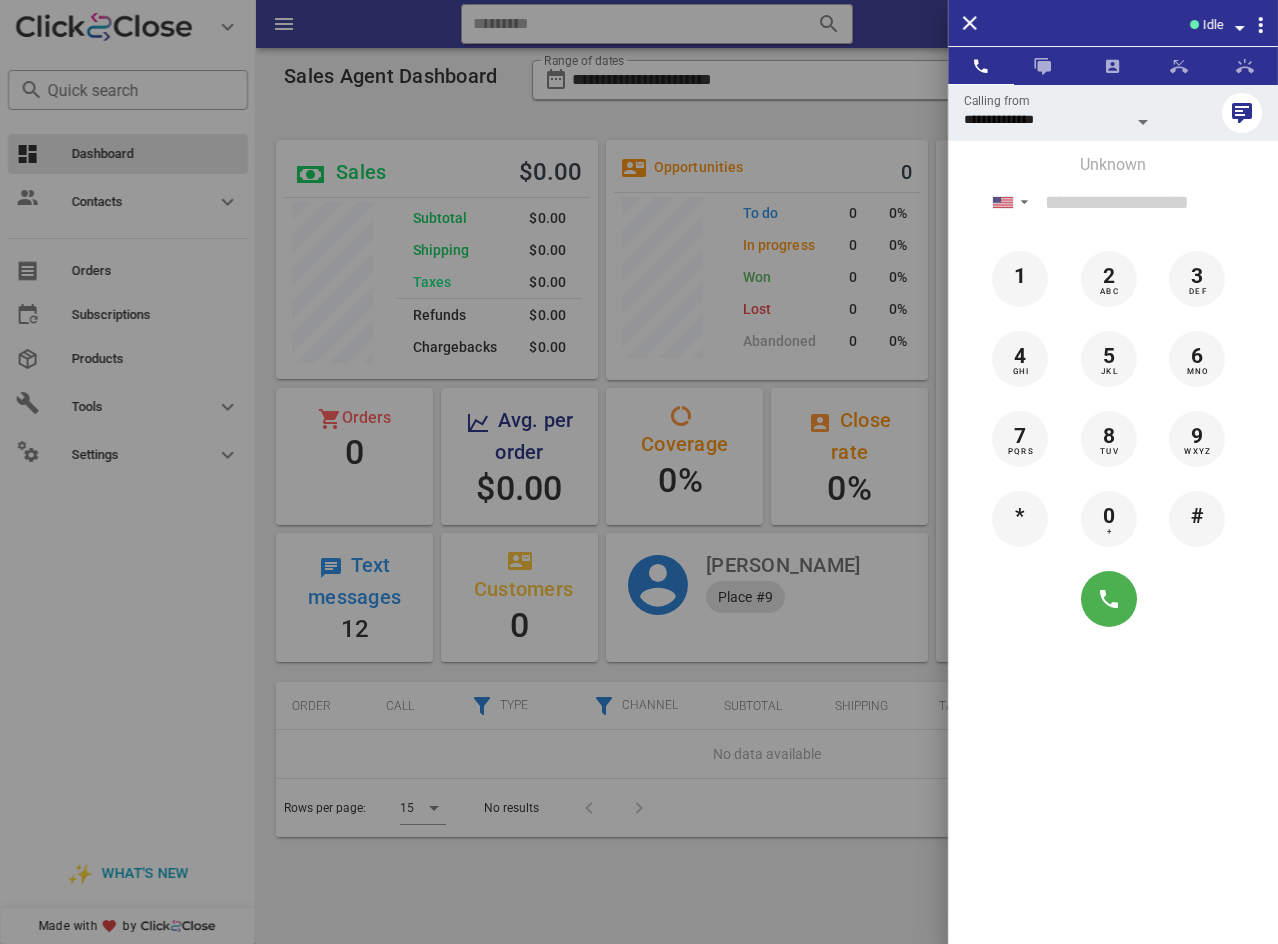 click on "Unknown" at bounding box center [1113, 165] 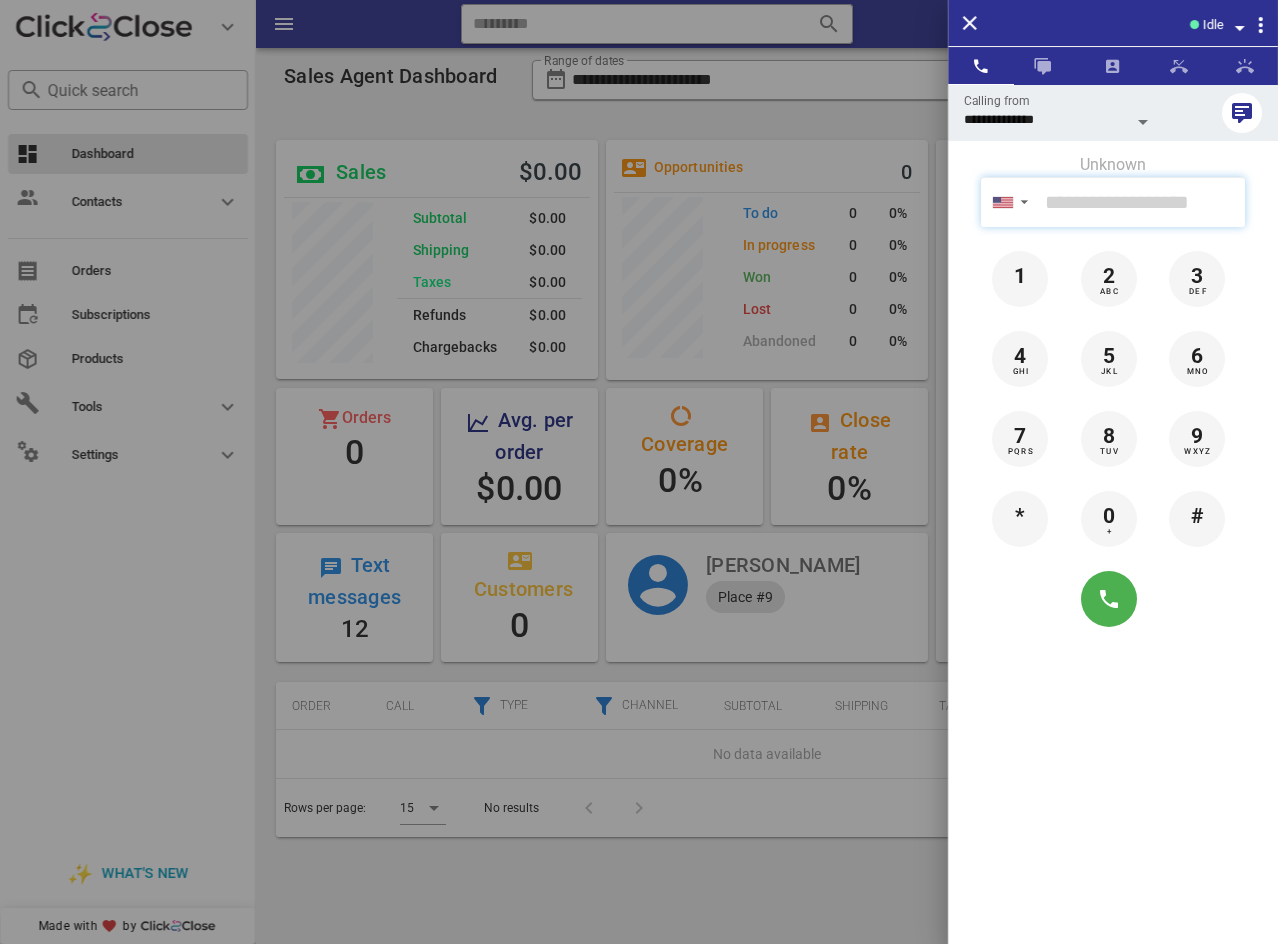 paste on "**********" 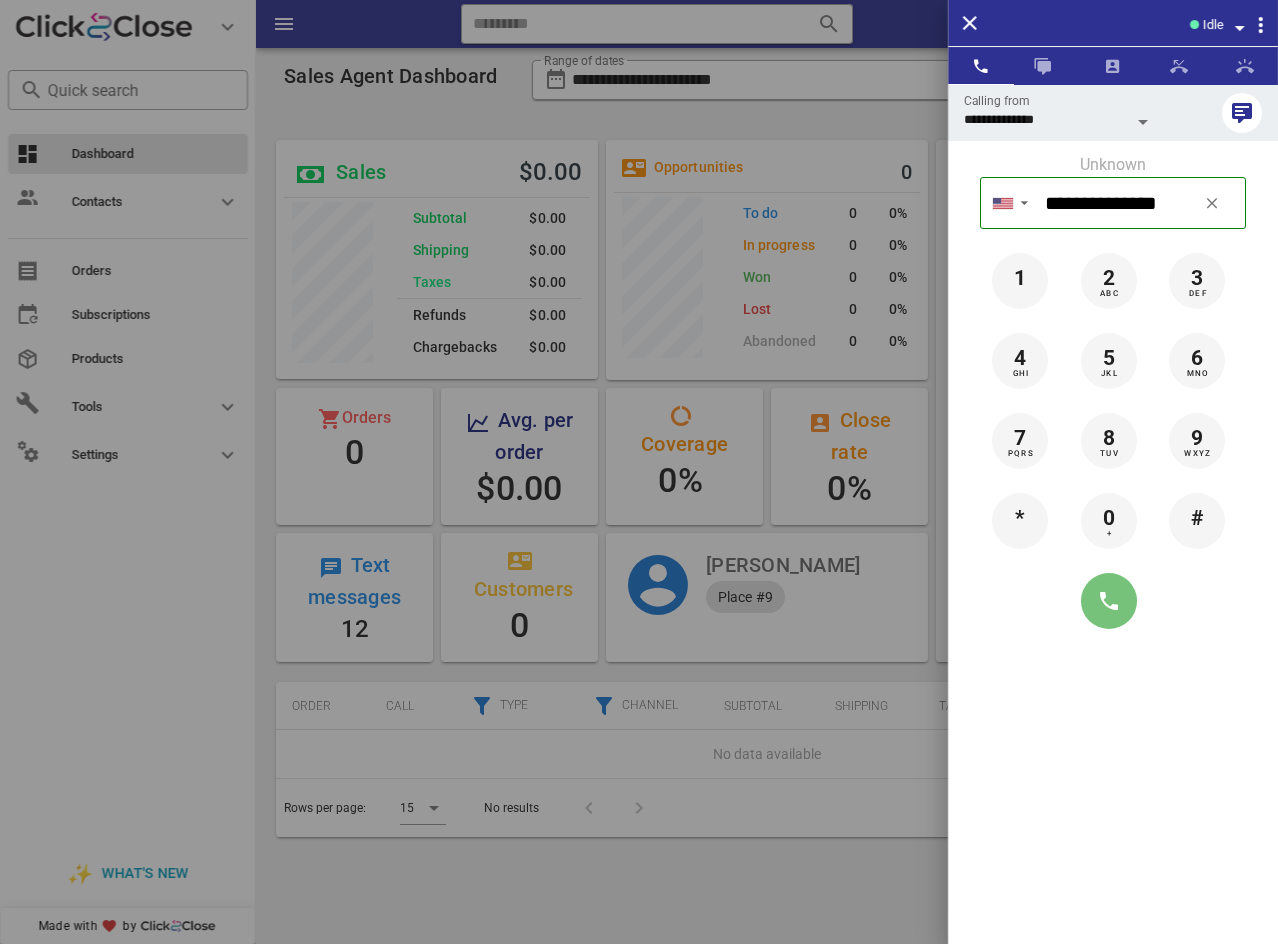 click at bounding box center (1109, 601) 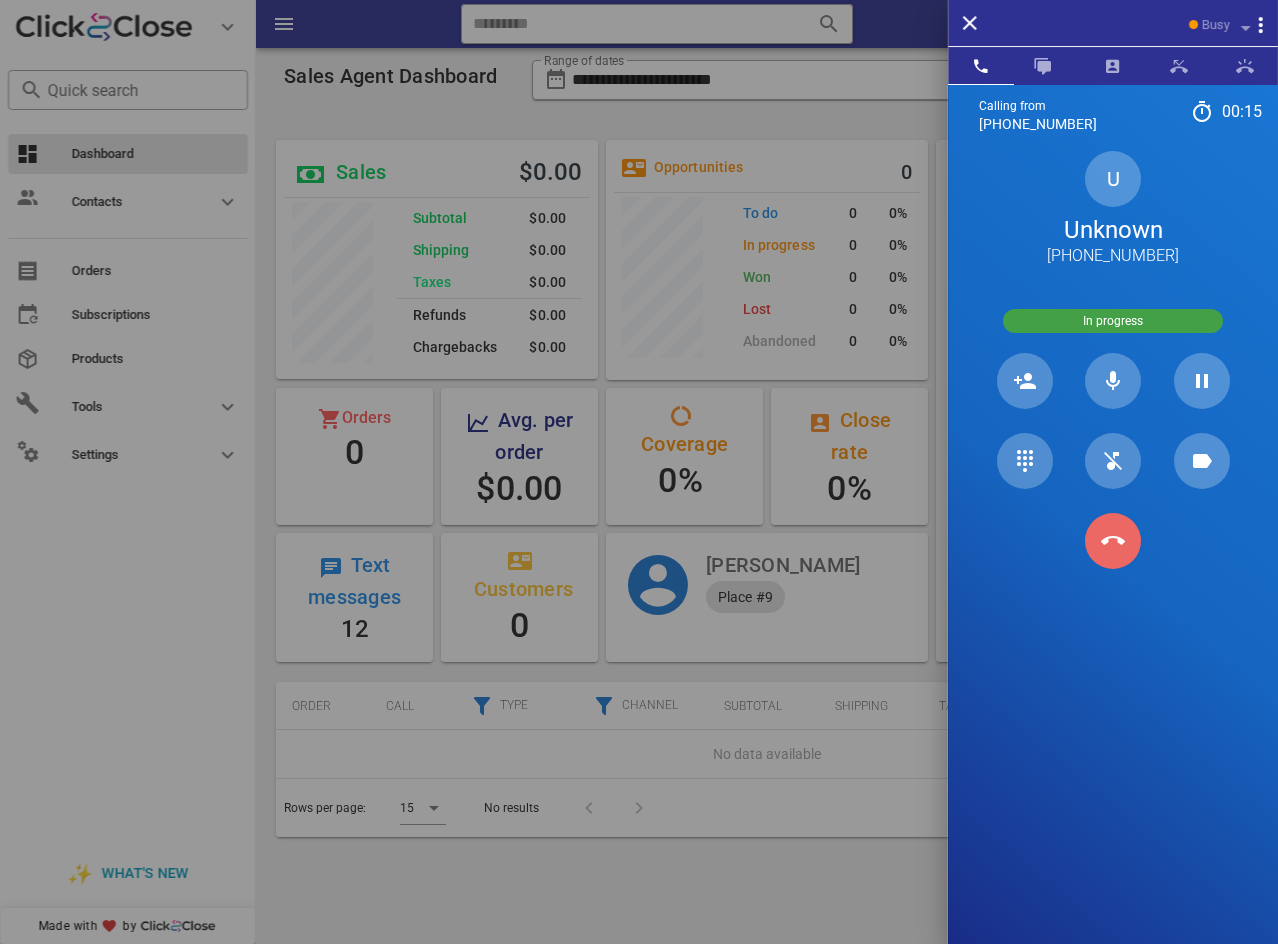 click at bounding box center (1113, 541) 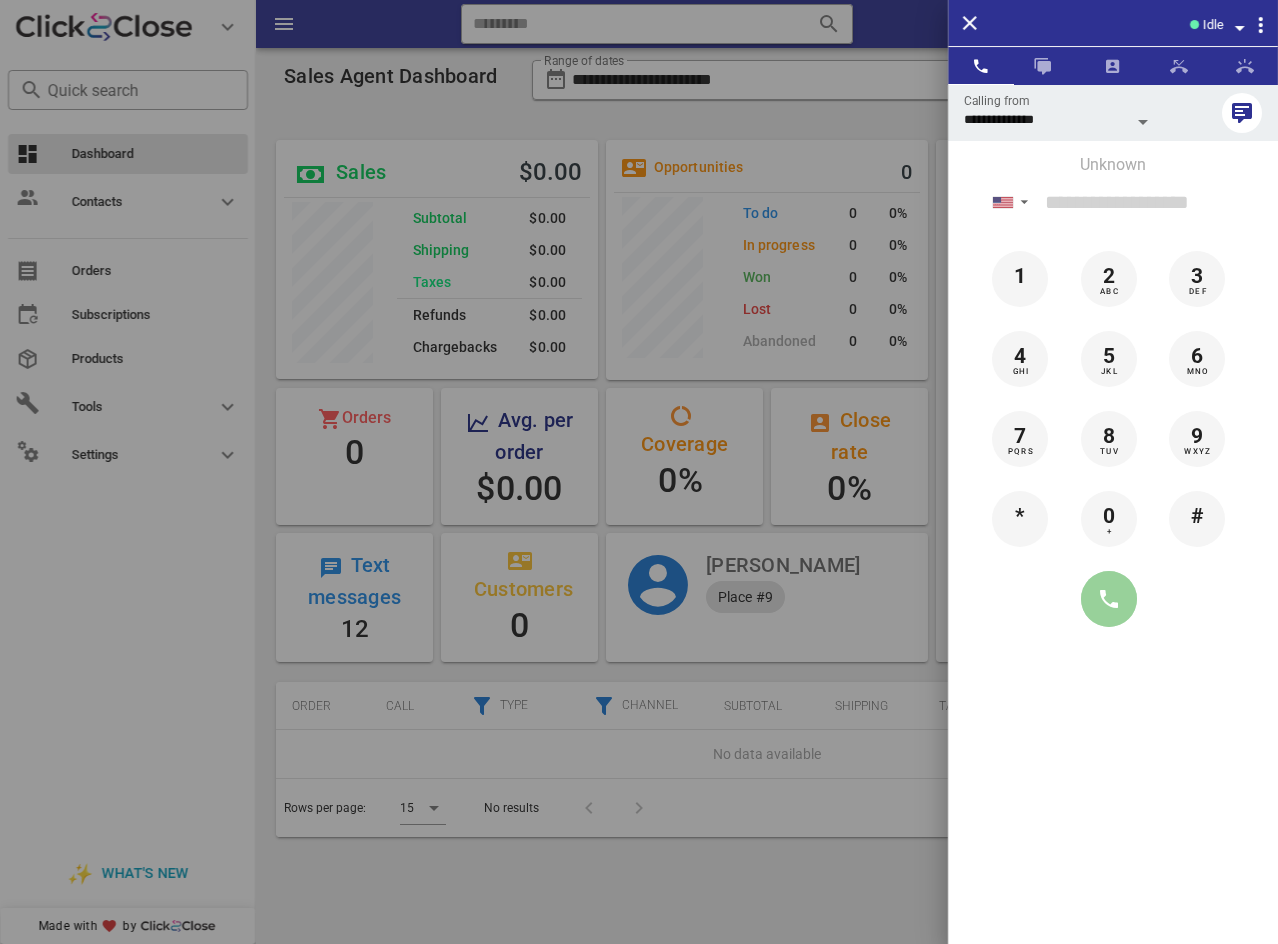 click at bounding box center [1109, 599] 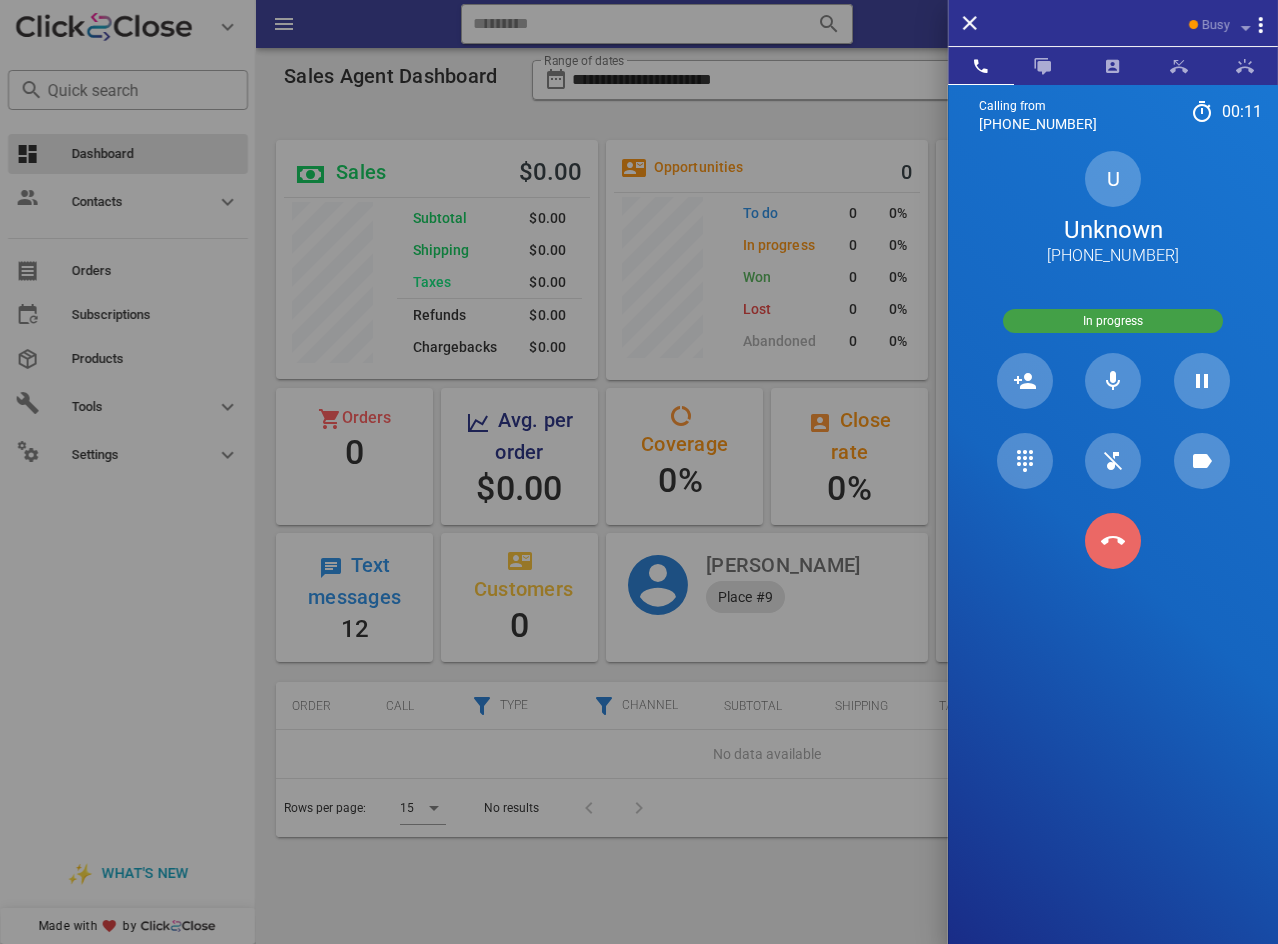 click at bounding box center (1113, 541) 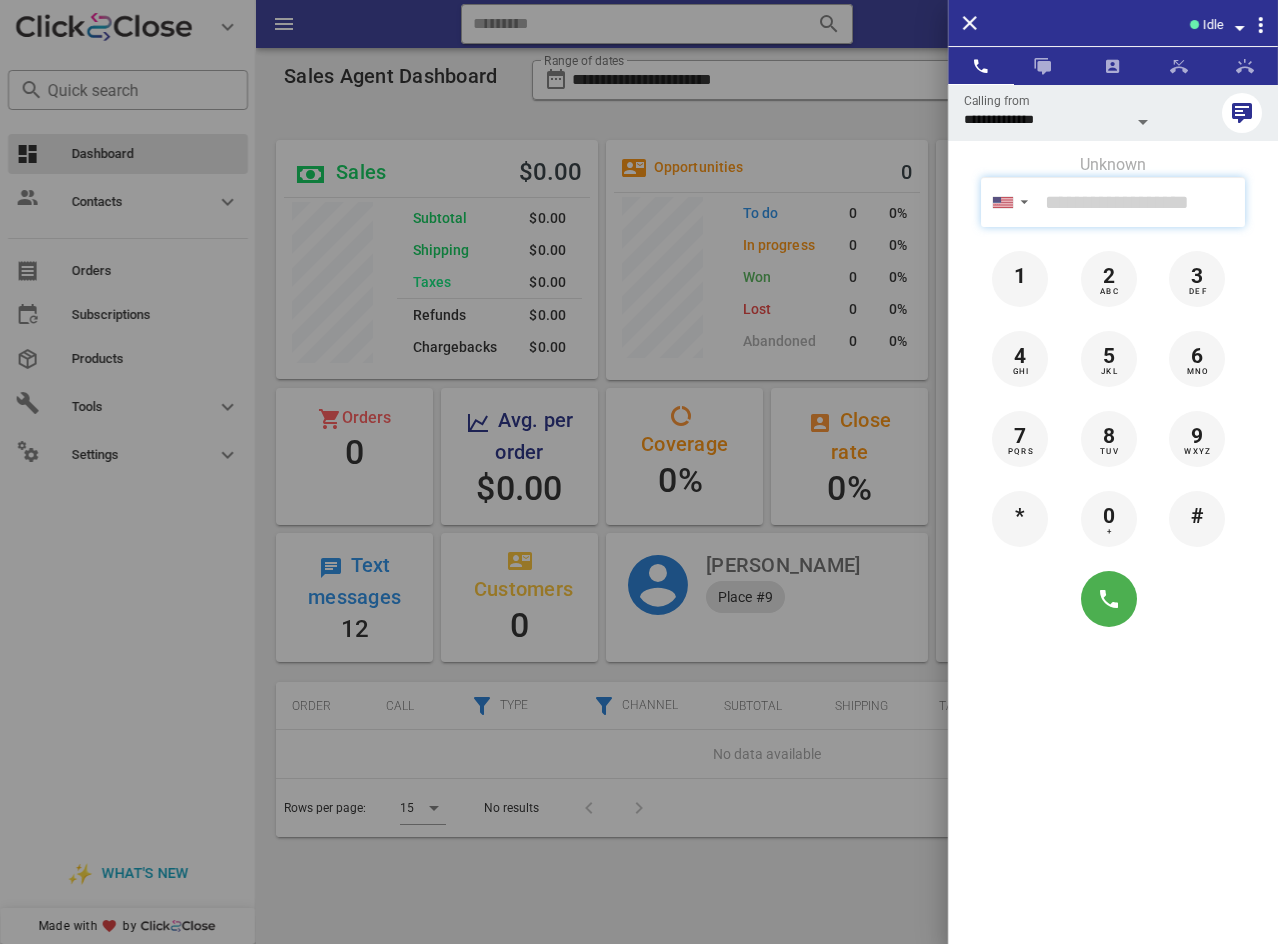 click at bounding box center (1141, 202) 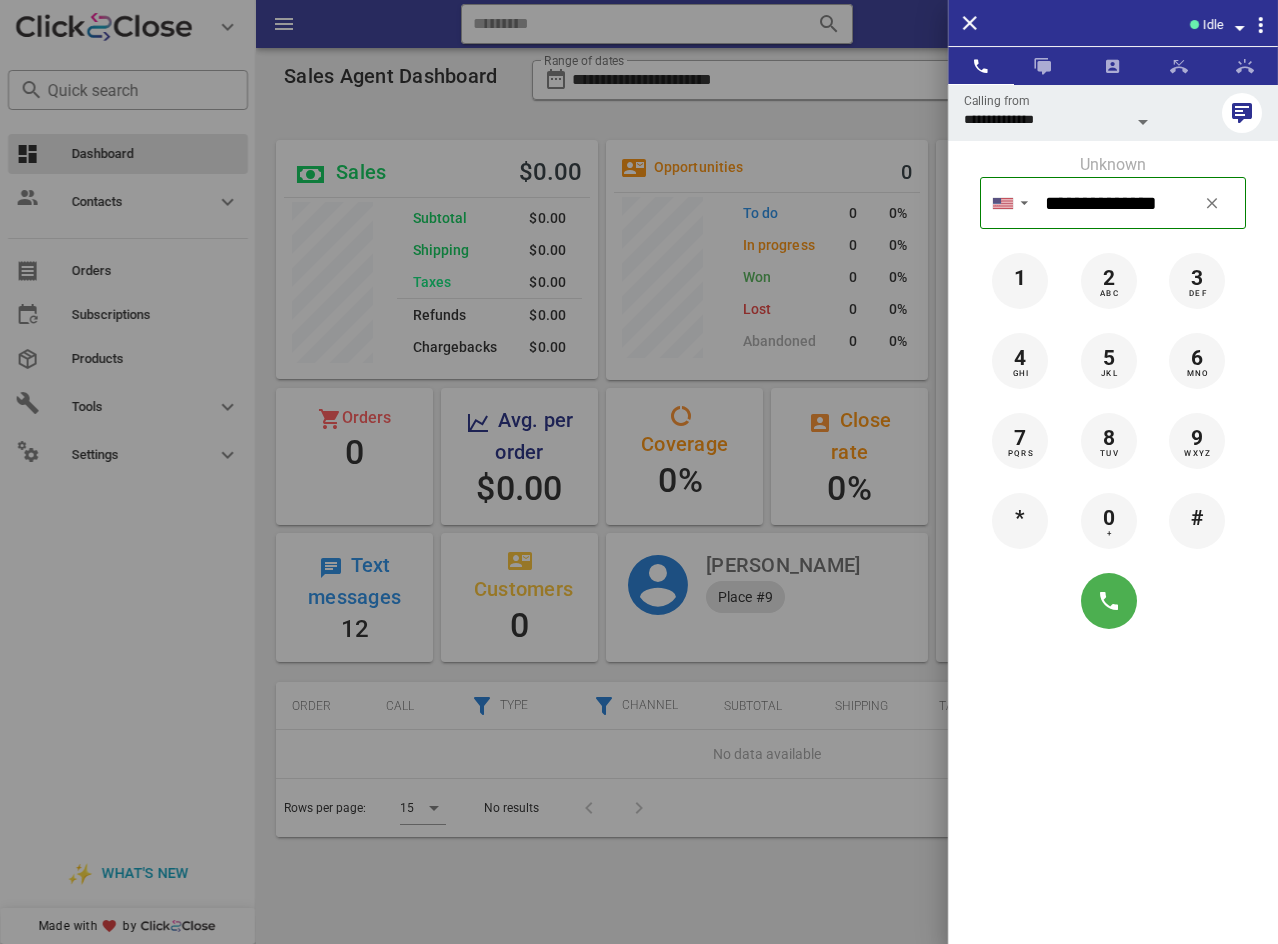 click at bounding box center (1113, 601) 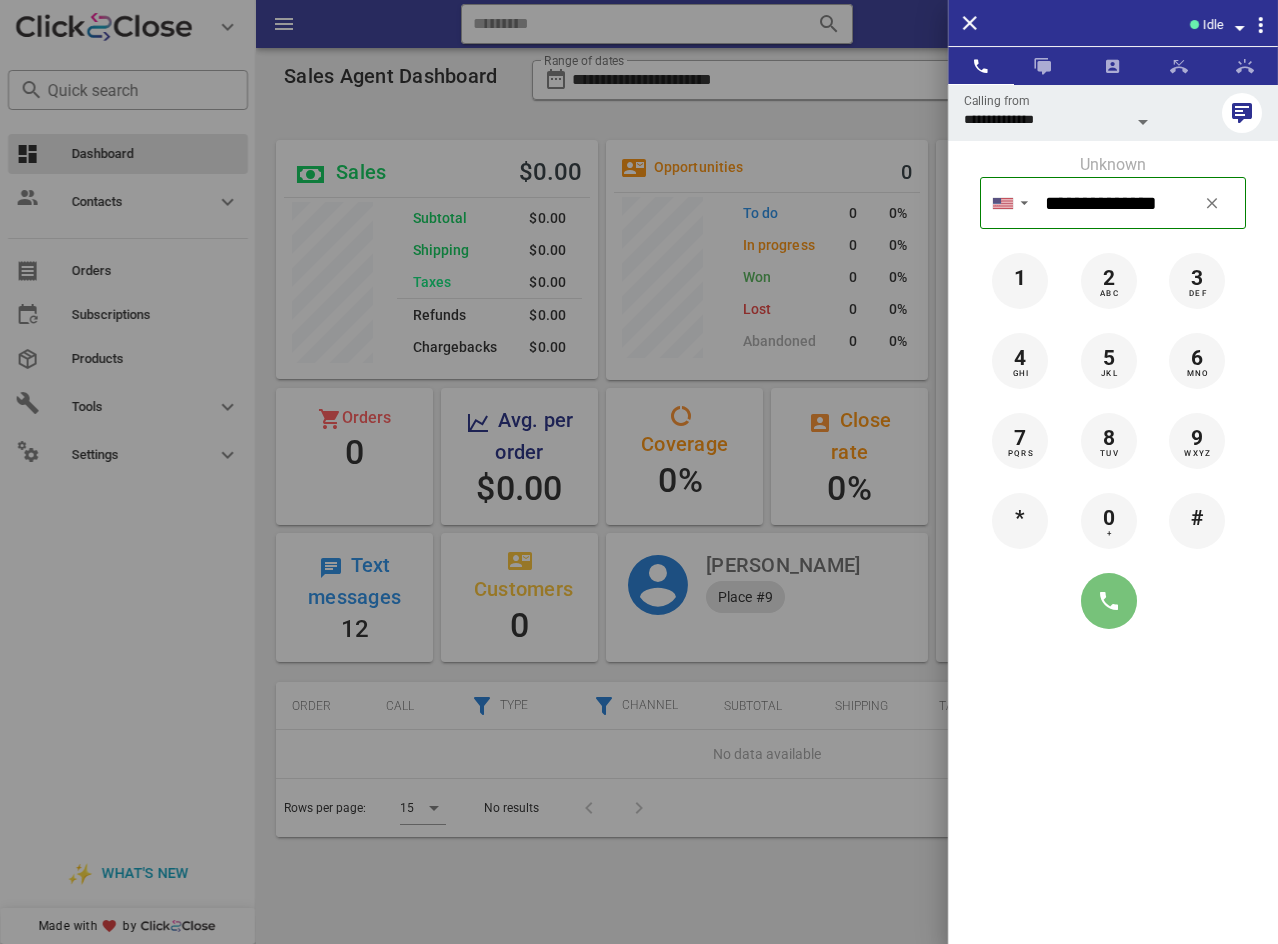 click at bounding box center (1109, 601) 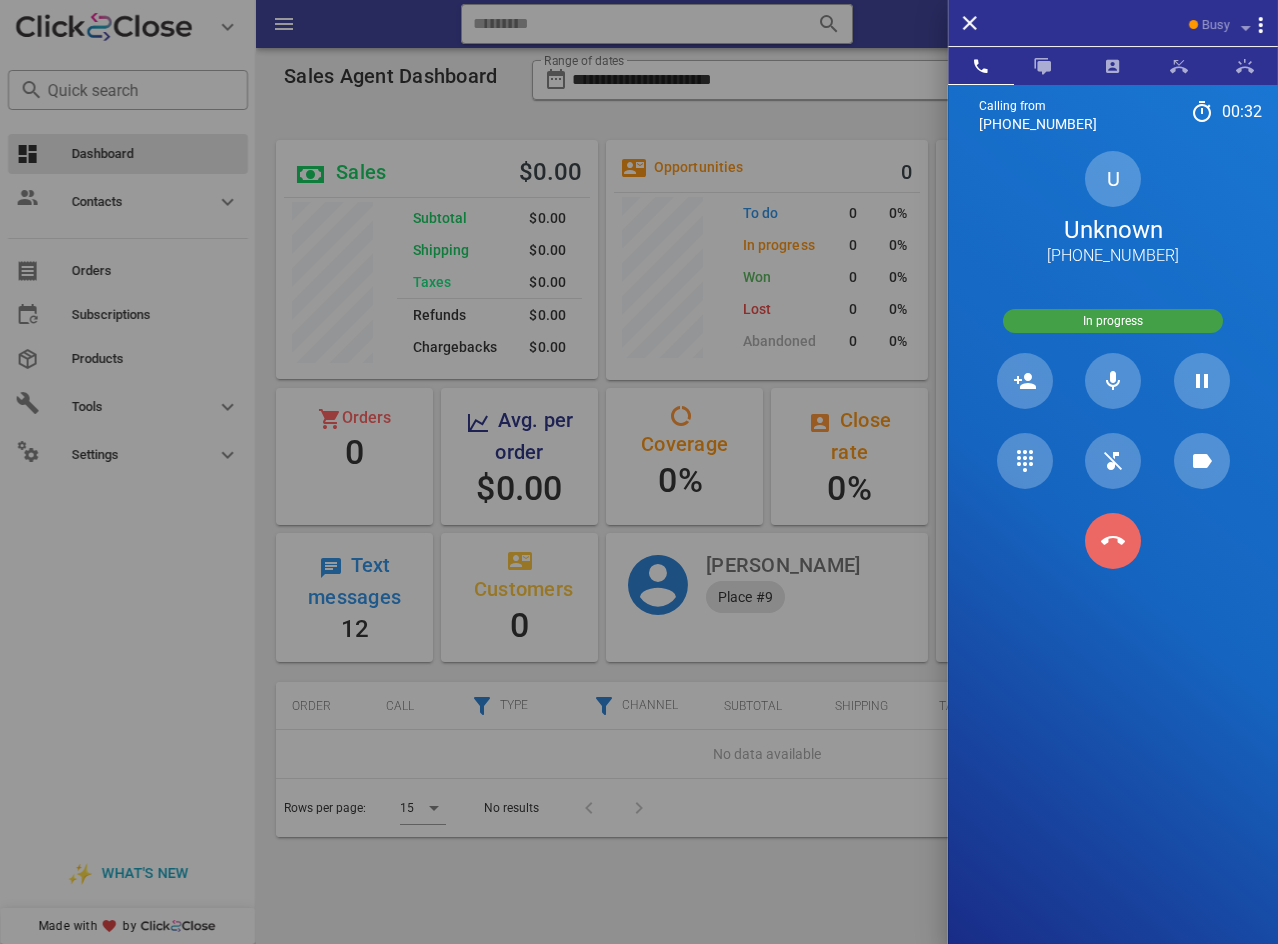 click at bounding box center [1113, 541] 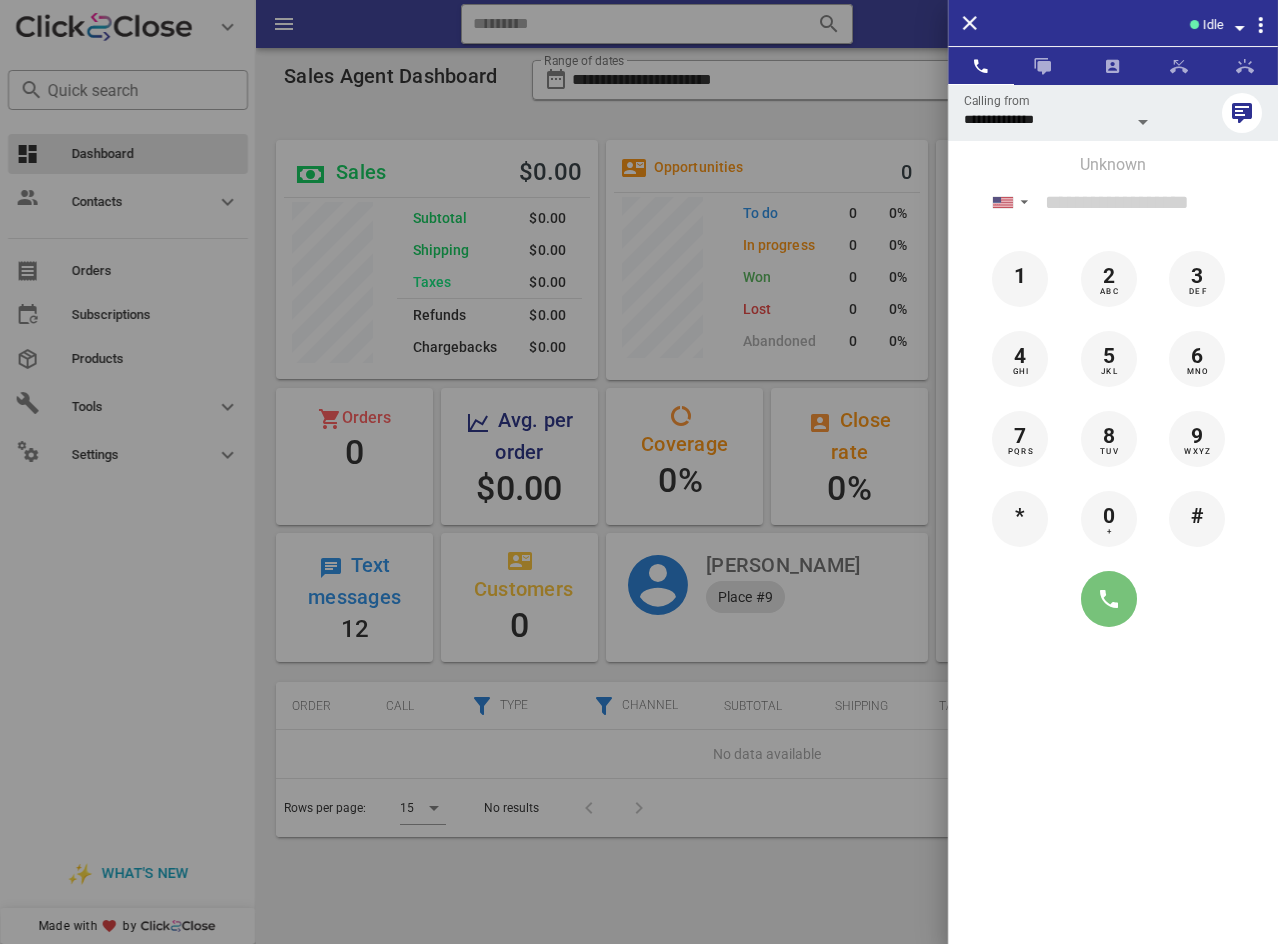 click at bounding box center [1109, 599] 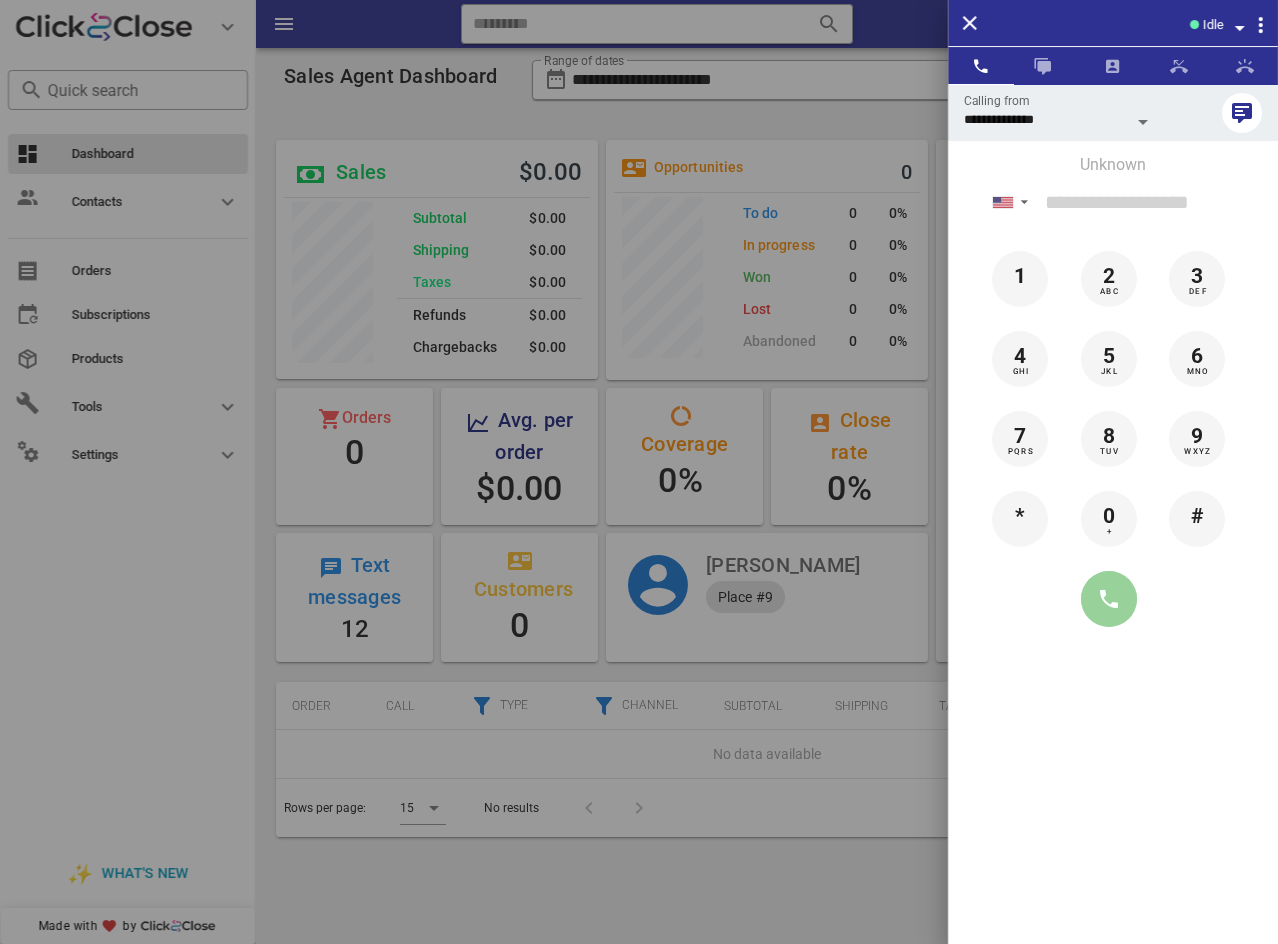 click at bounding box center [1109, 599] 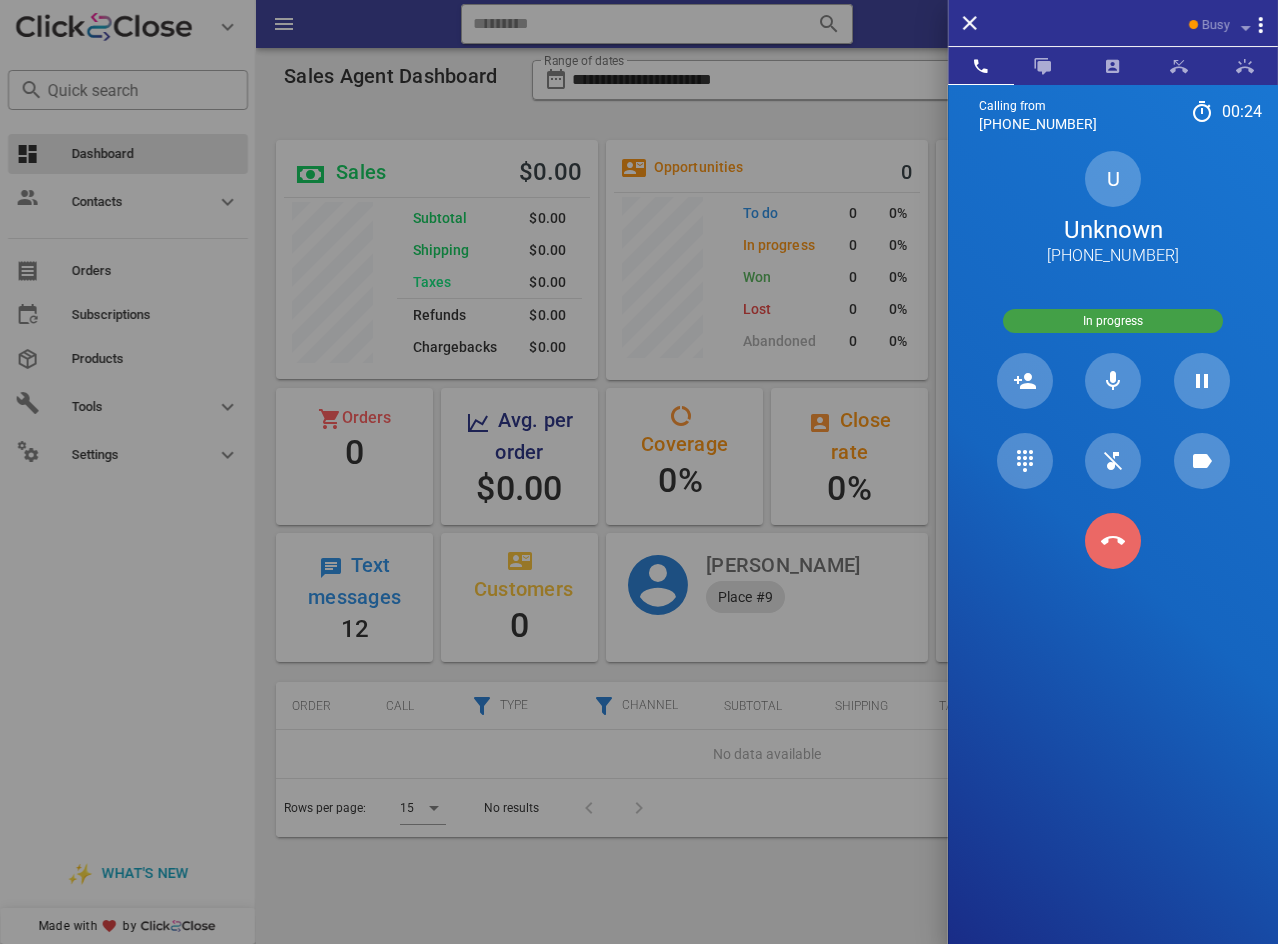 click at bounding box center [1113, 541] 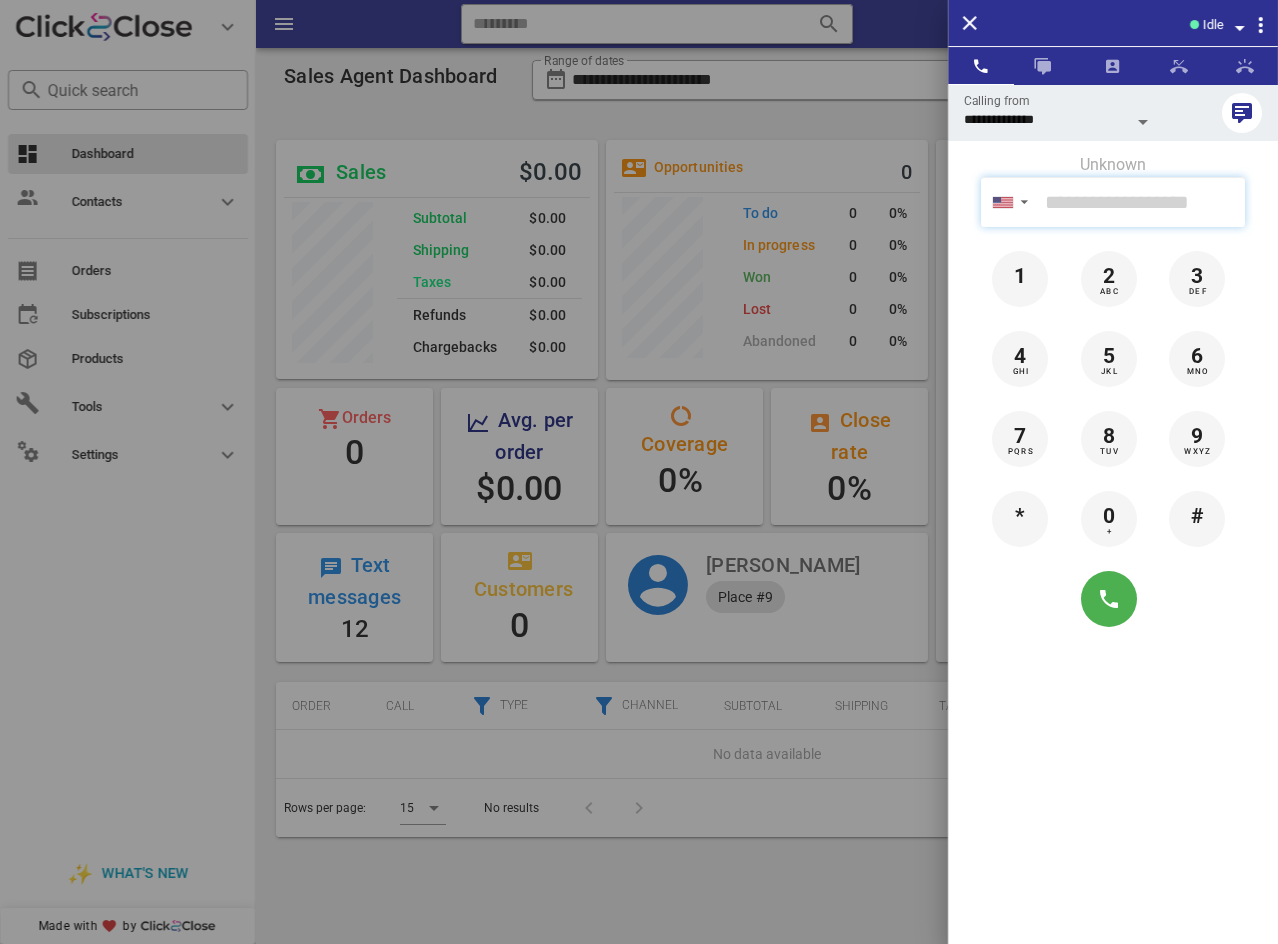 drag, startPoint x: 1152, startPoint y: 191, endPoint x: 1158, endPoint y: 226, distance: 35.510563 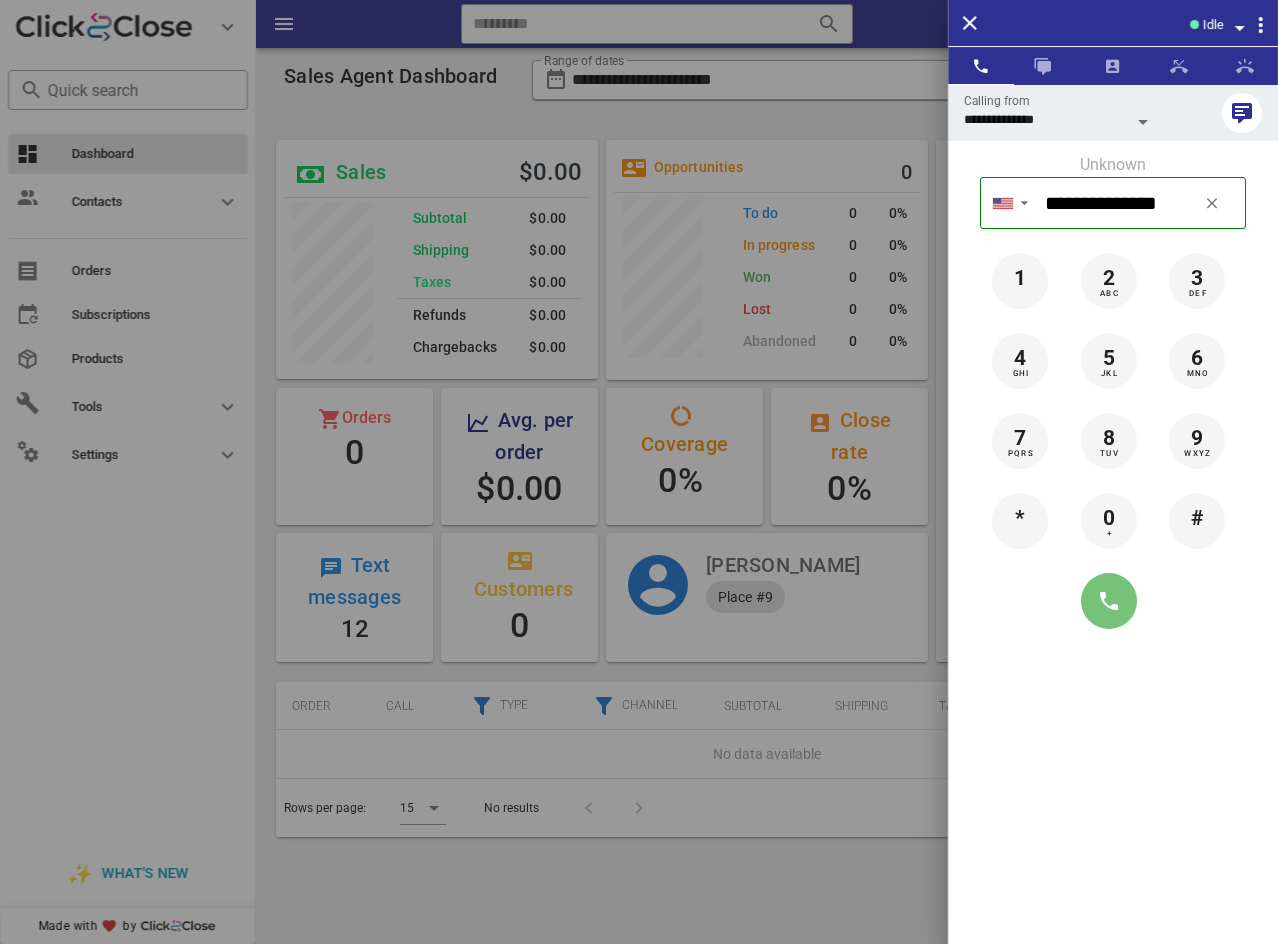 click at bounding box center [1109, 601] 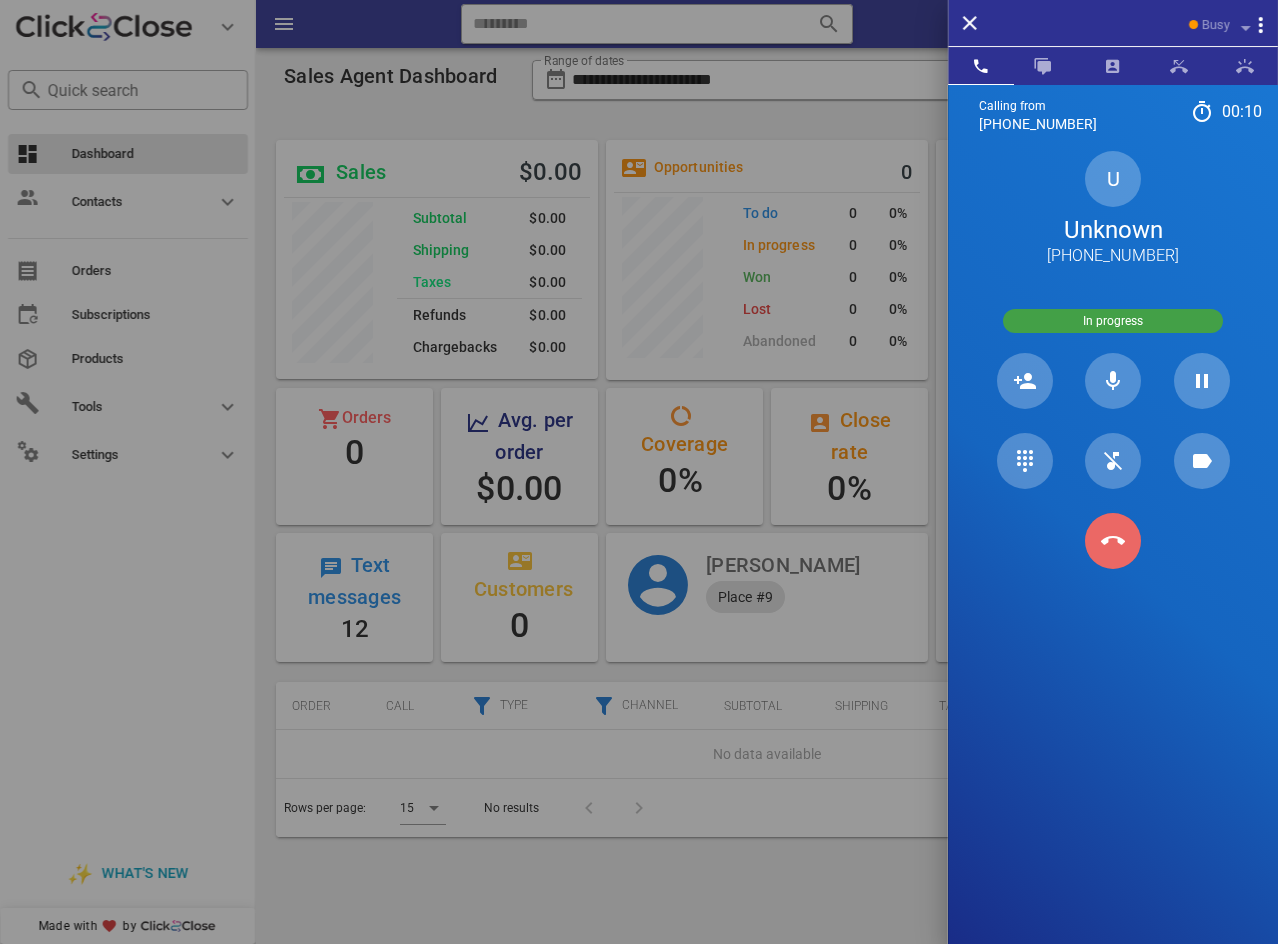 click at bounding box center [1113, 541] 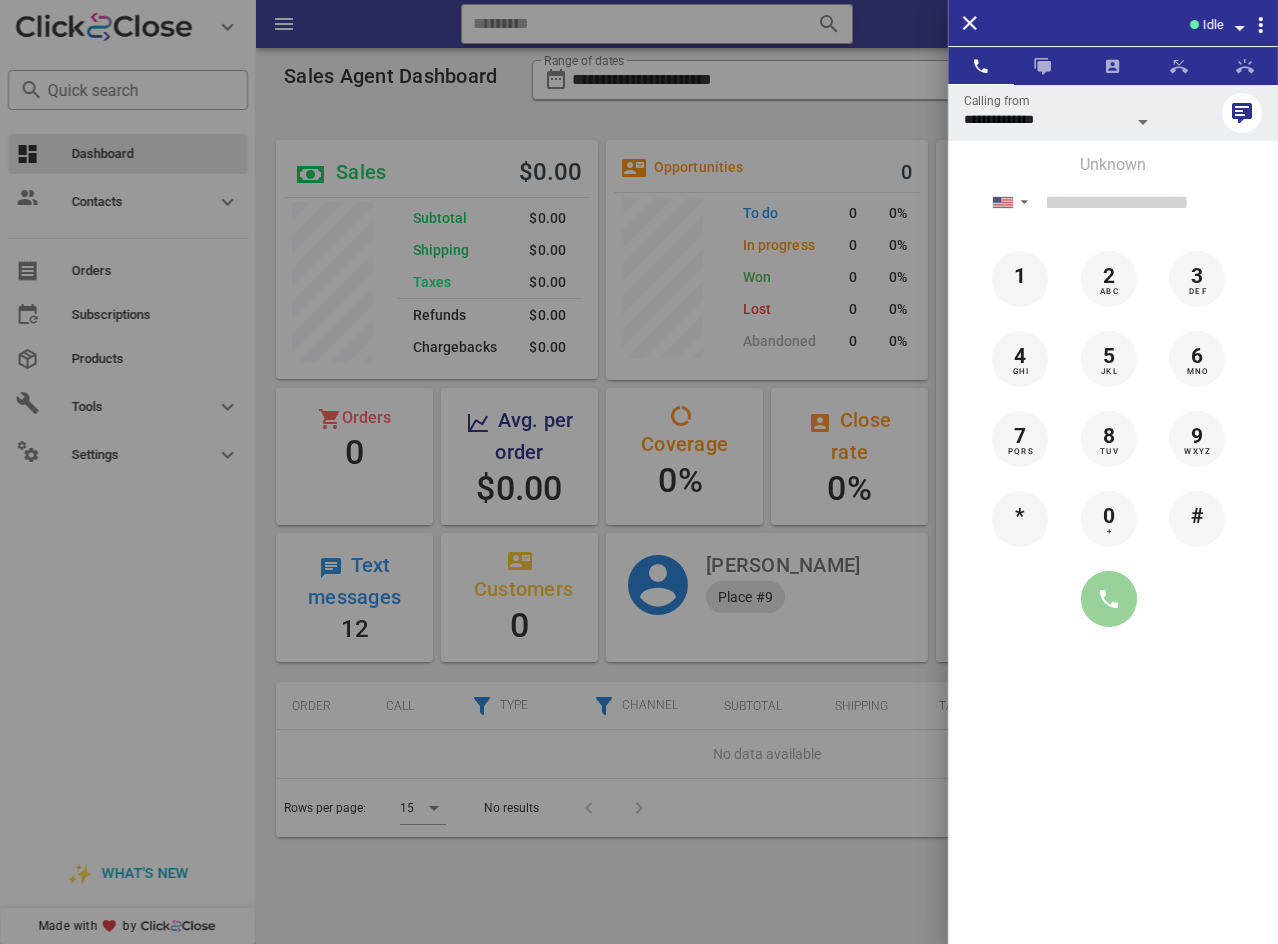 click at bounding box center (1109, 599) 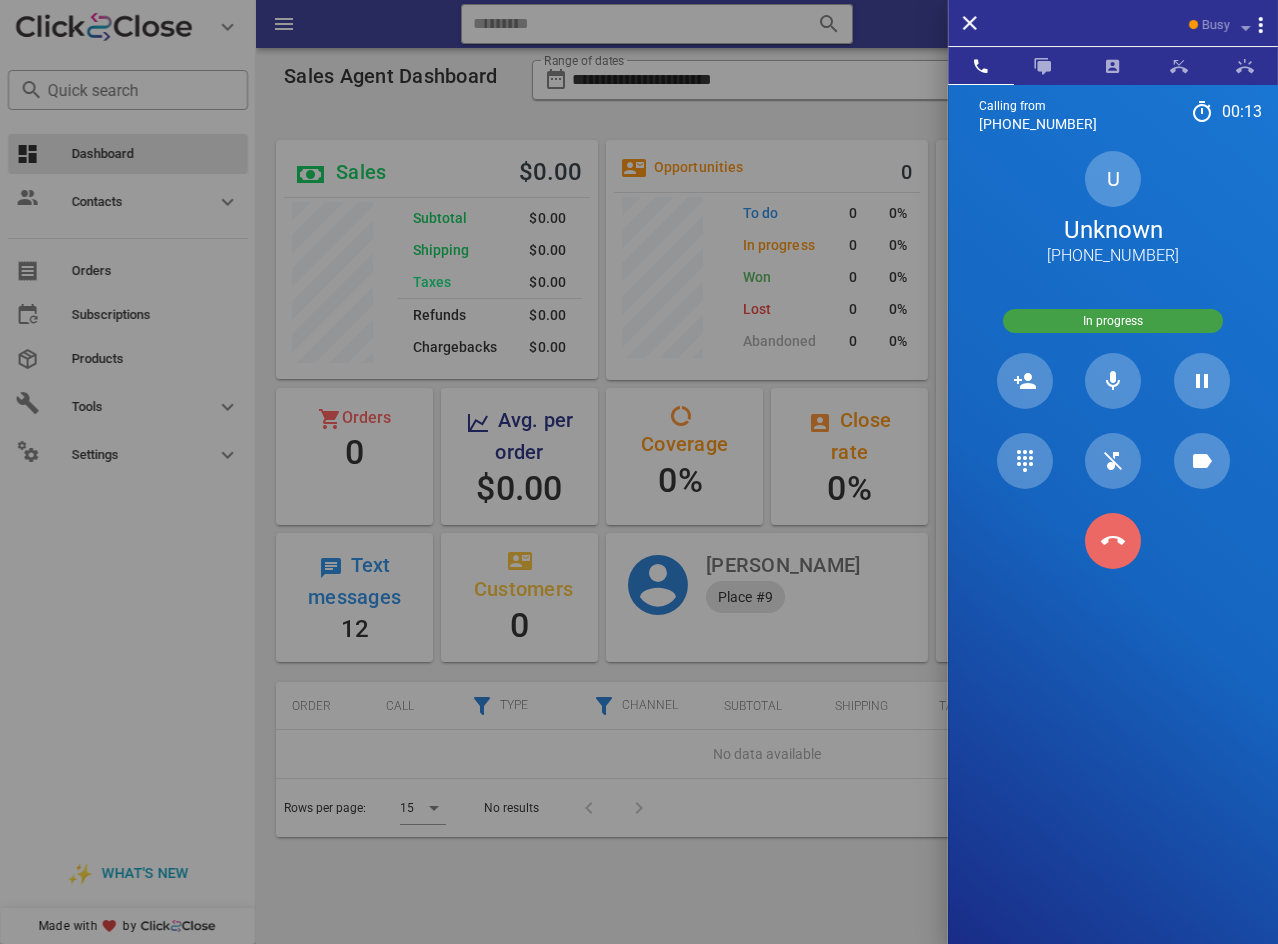 click at bounding box center [1113, 541] 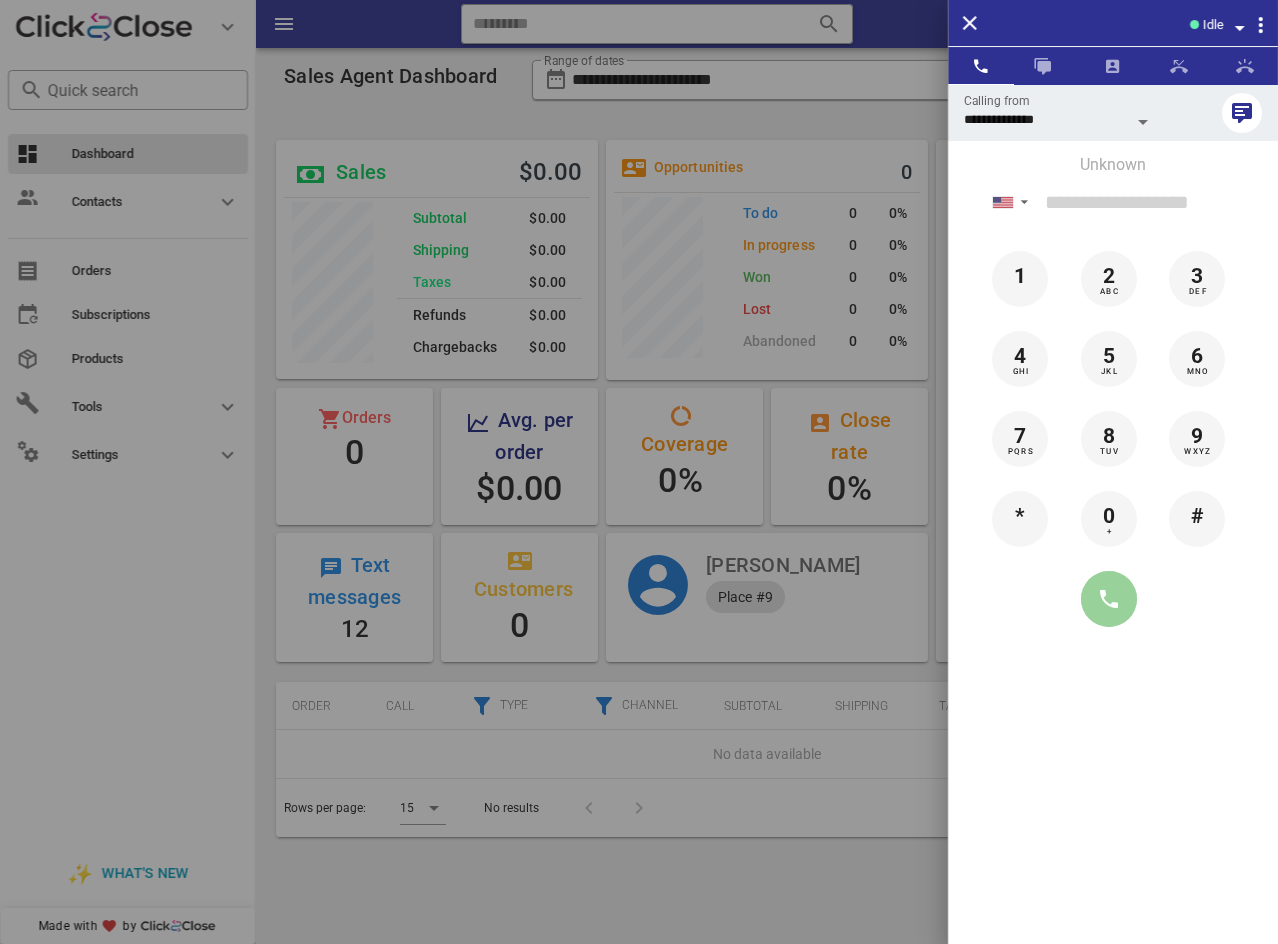 click at bounding box center (1109, 599) 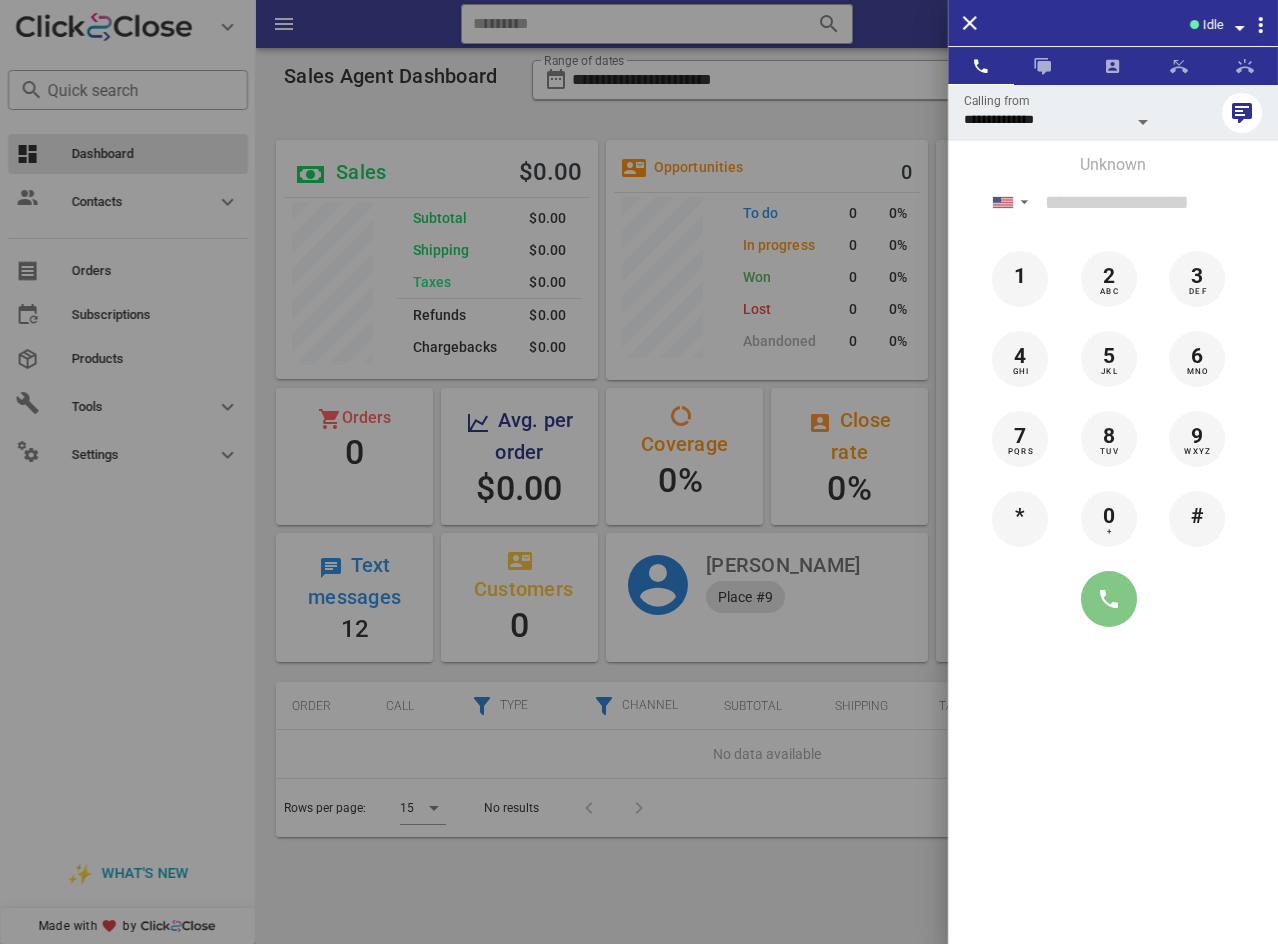 type on "**********" 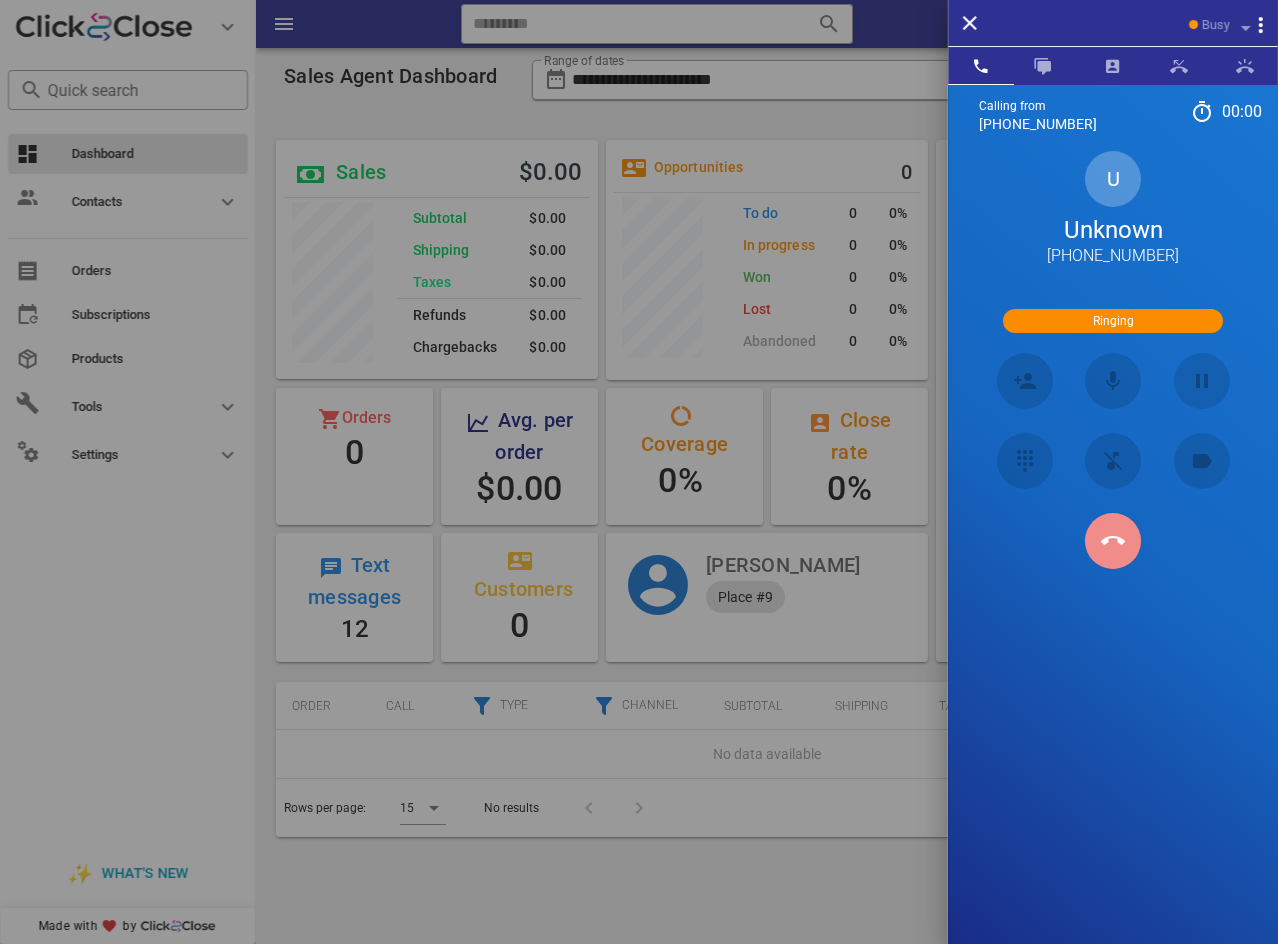 click at bounding box center [1112, 540] 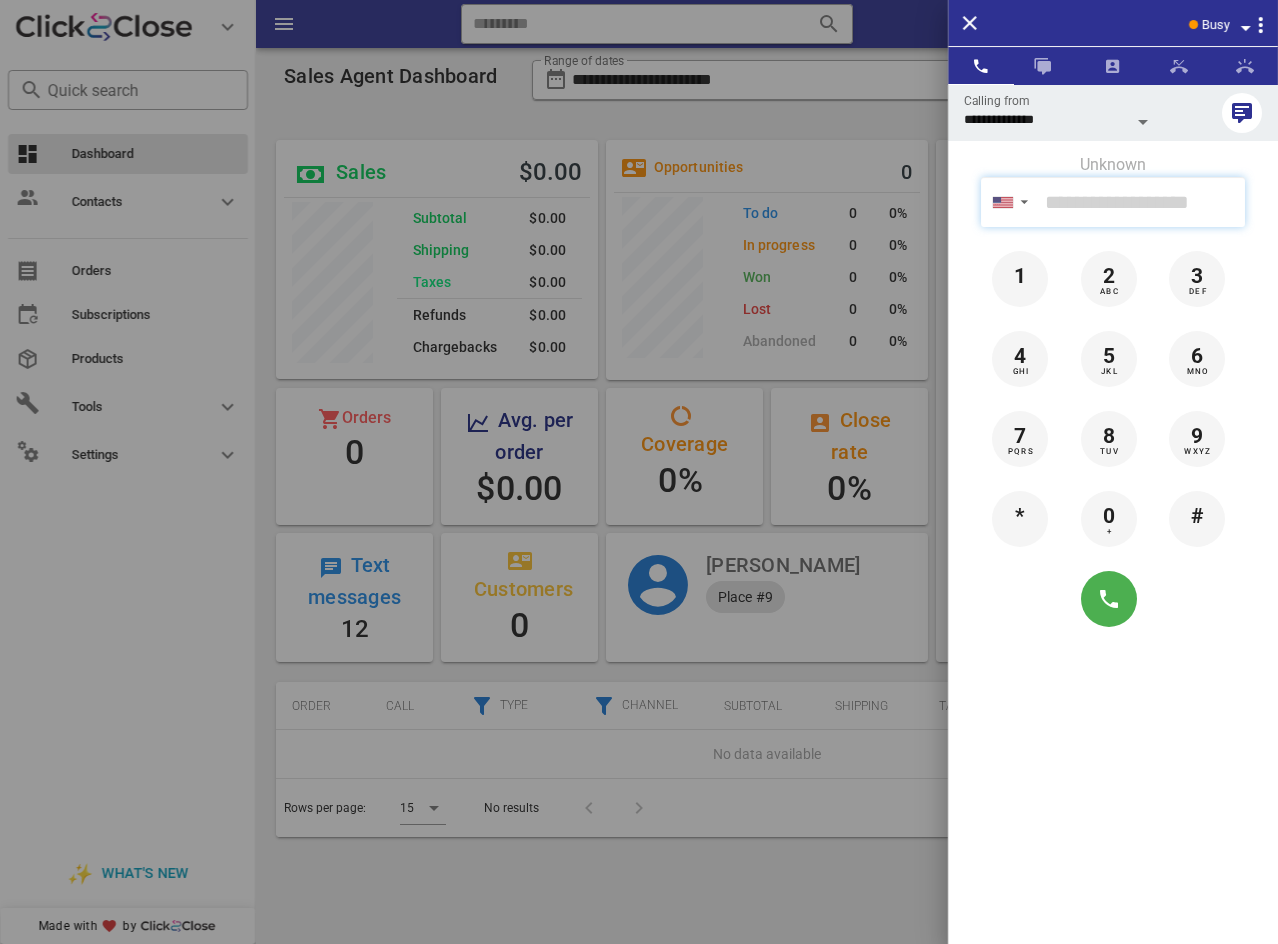 click at bounding box center (1141, 202) 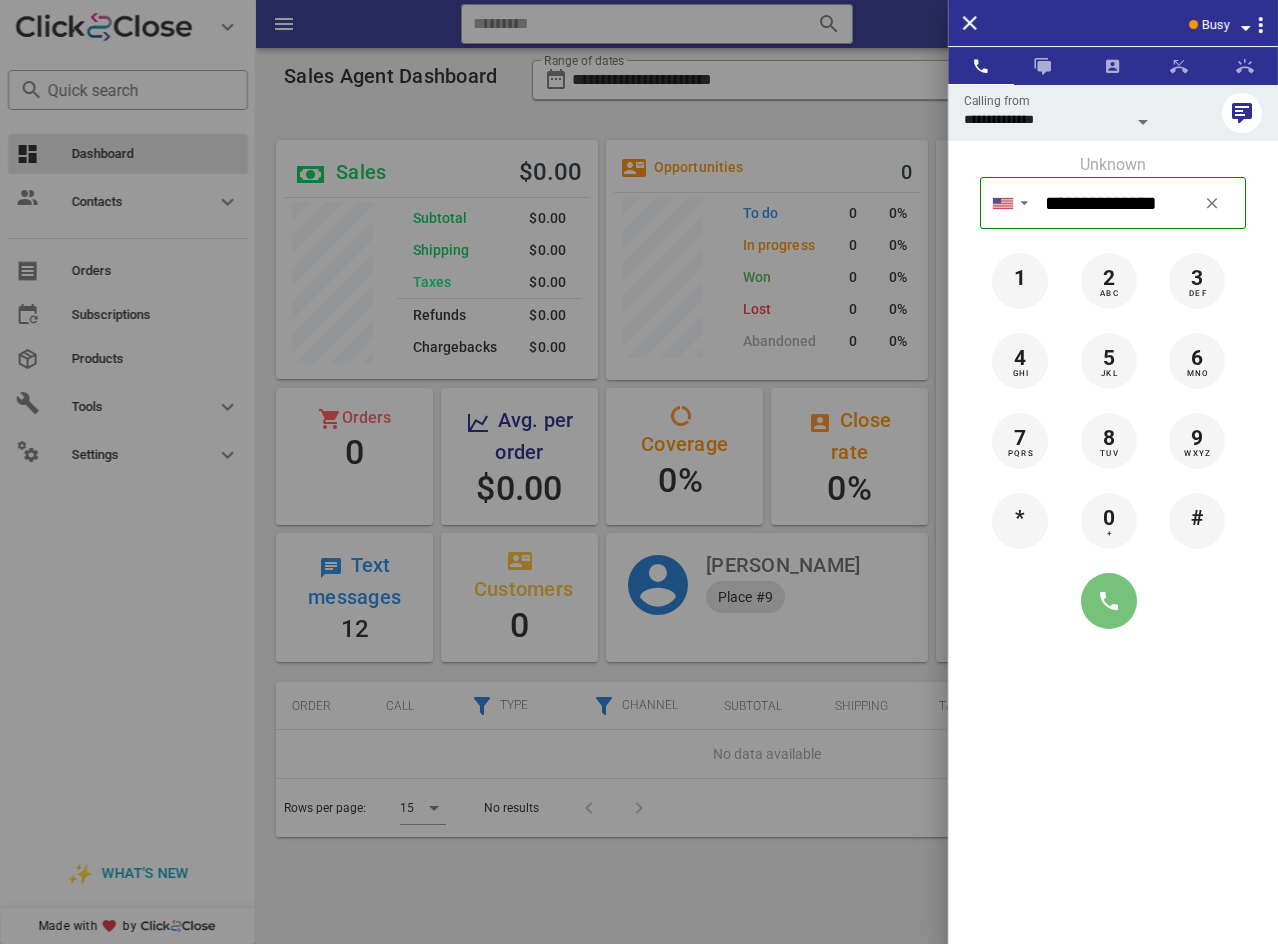 click at bounding box center [1109, 601] 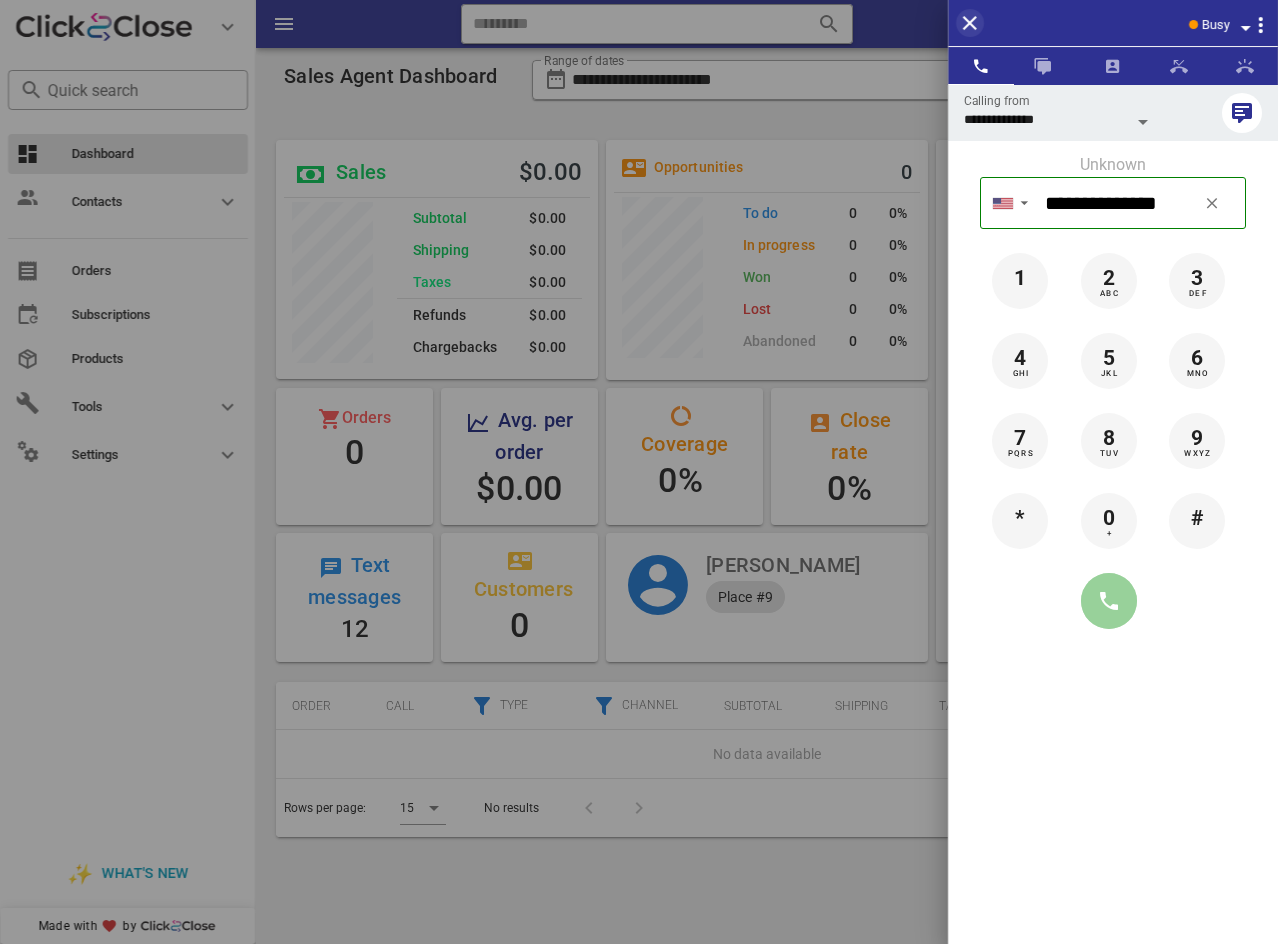 type on "**********" 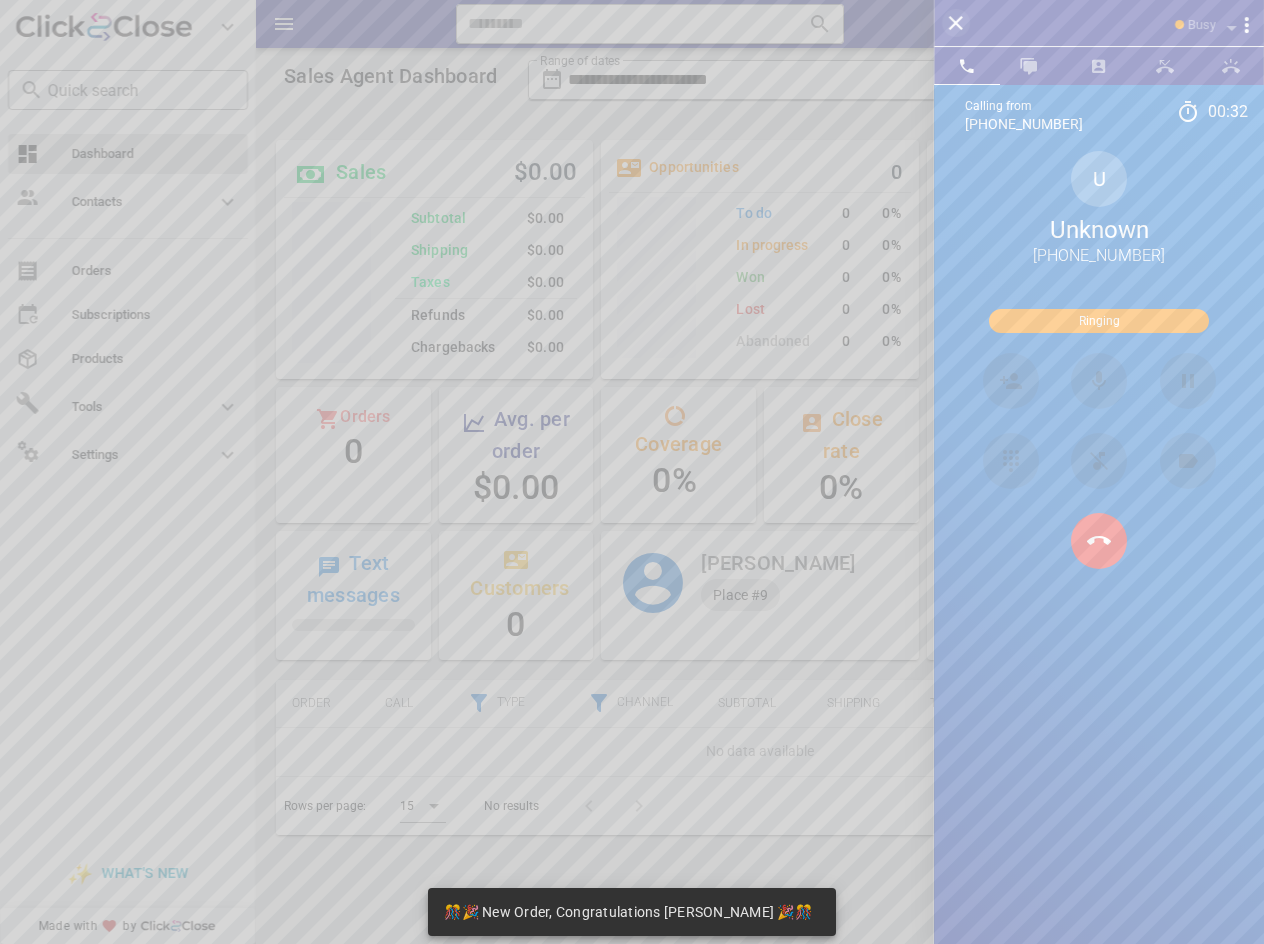 scroll, scrollTop: 999746, scrollLeft: 999678, axis: both 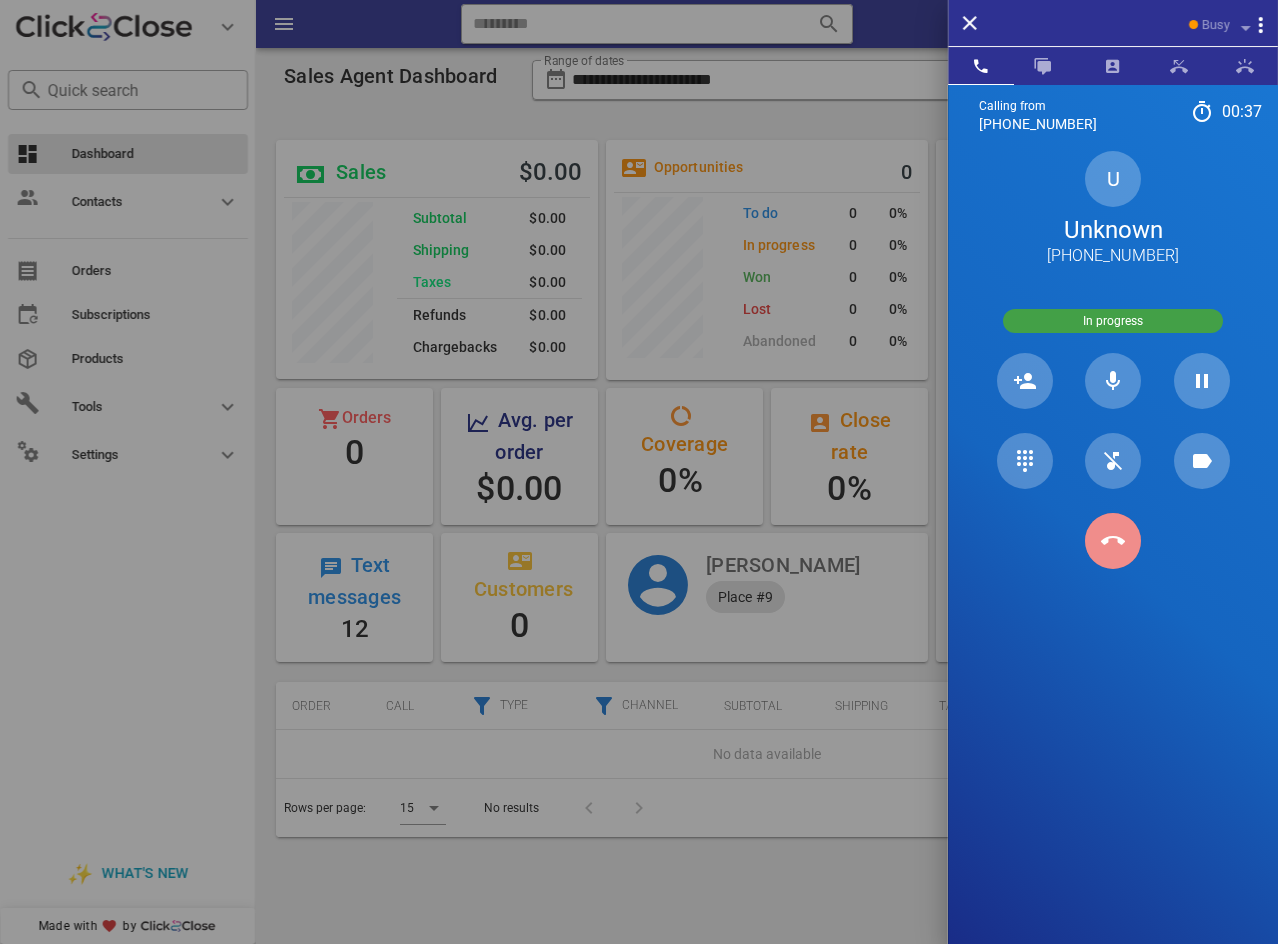 click at bounding box center (1113, 541) 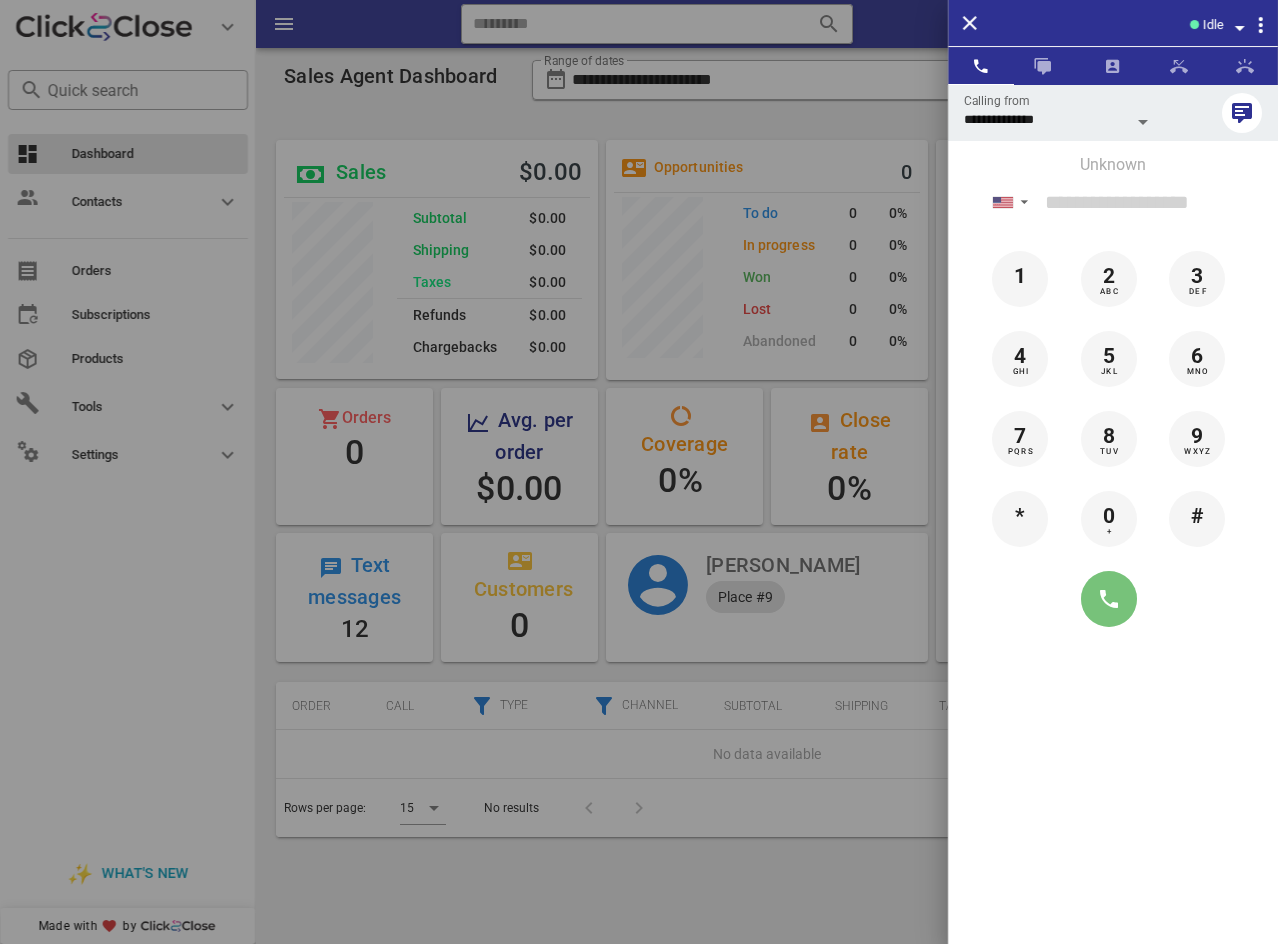 click at bounding box center (1109, 599) 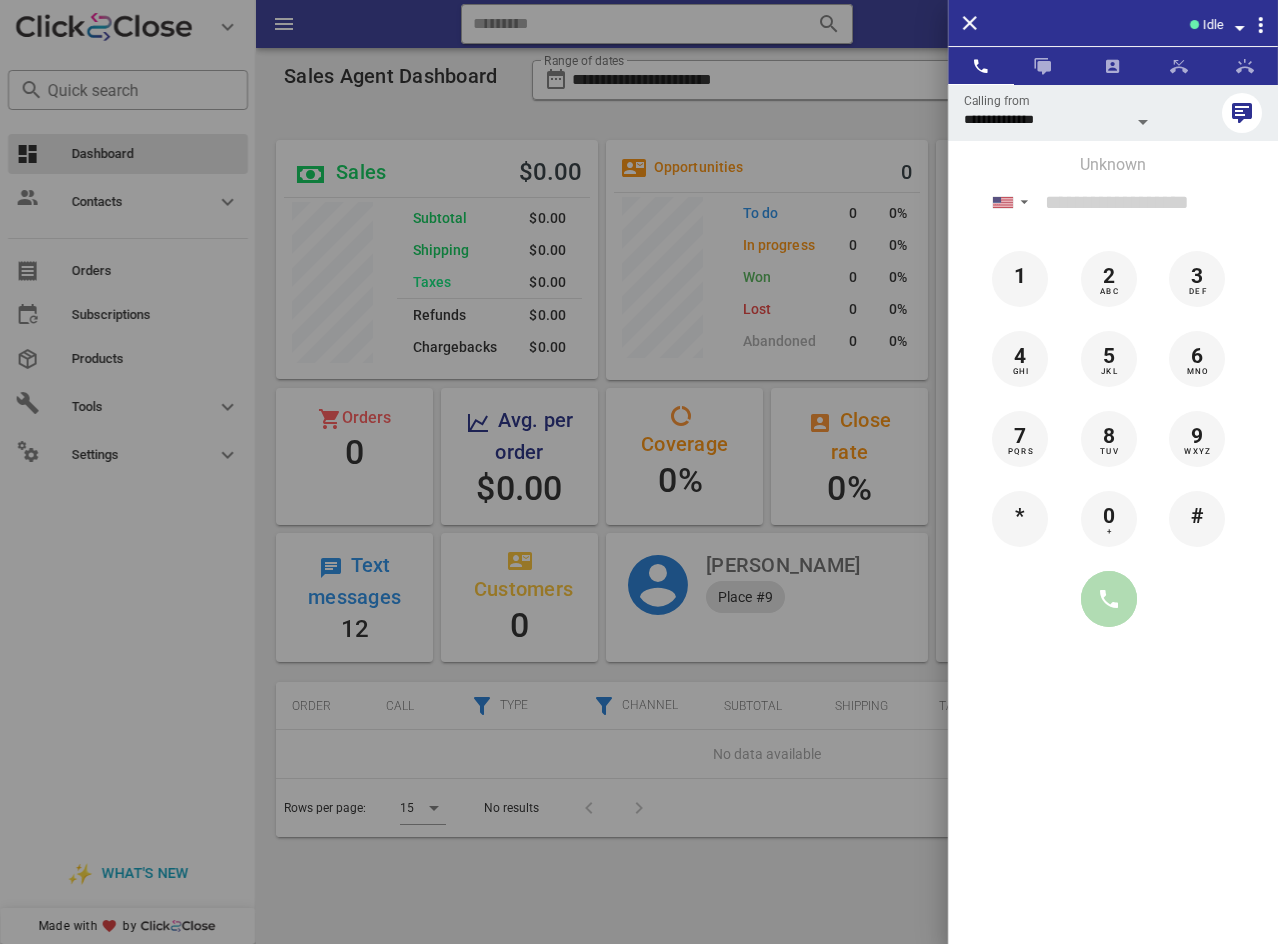 click at bounding box center [1109, 599] 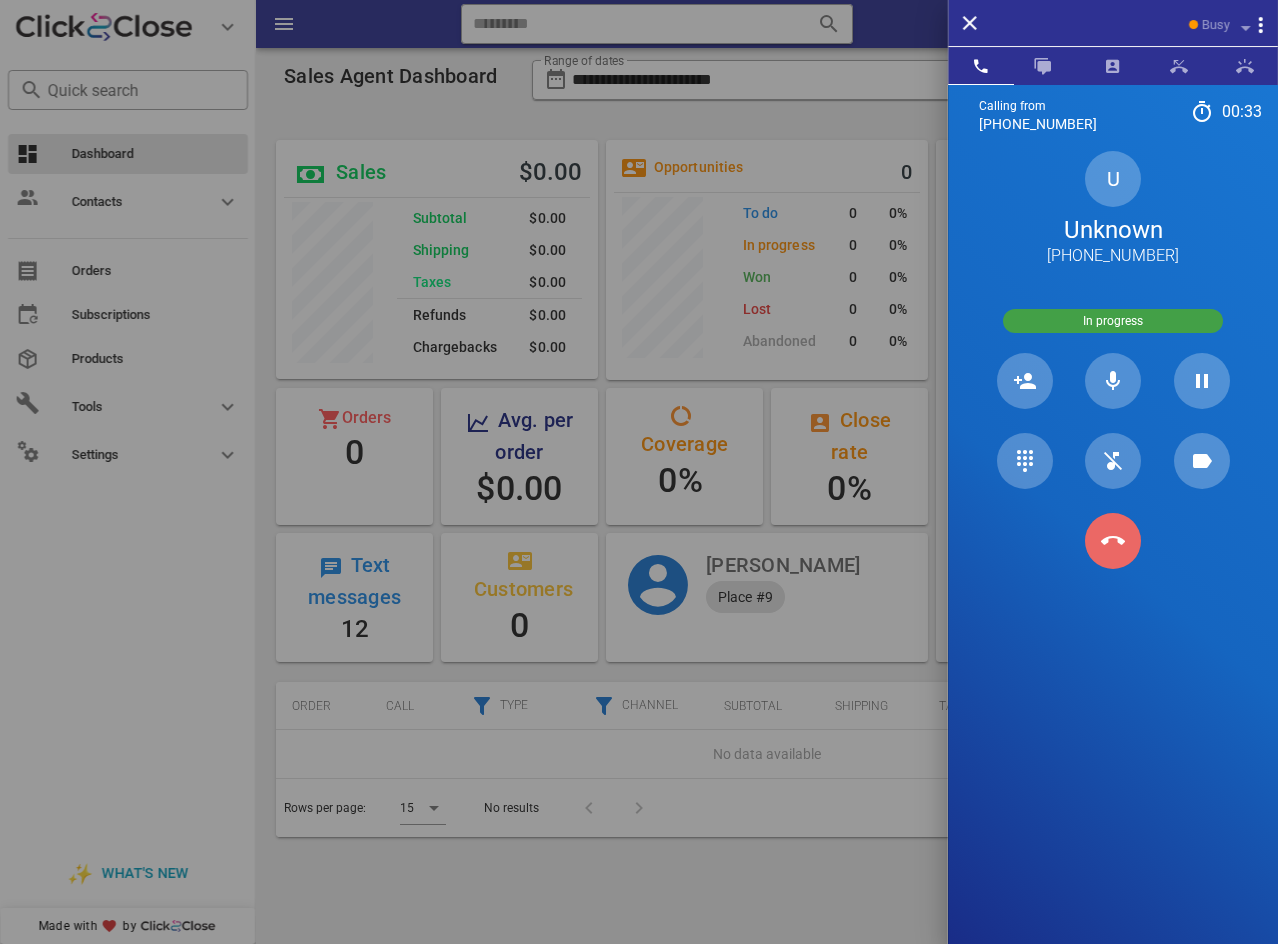 click at bounding box center (1113, 541) 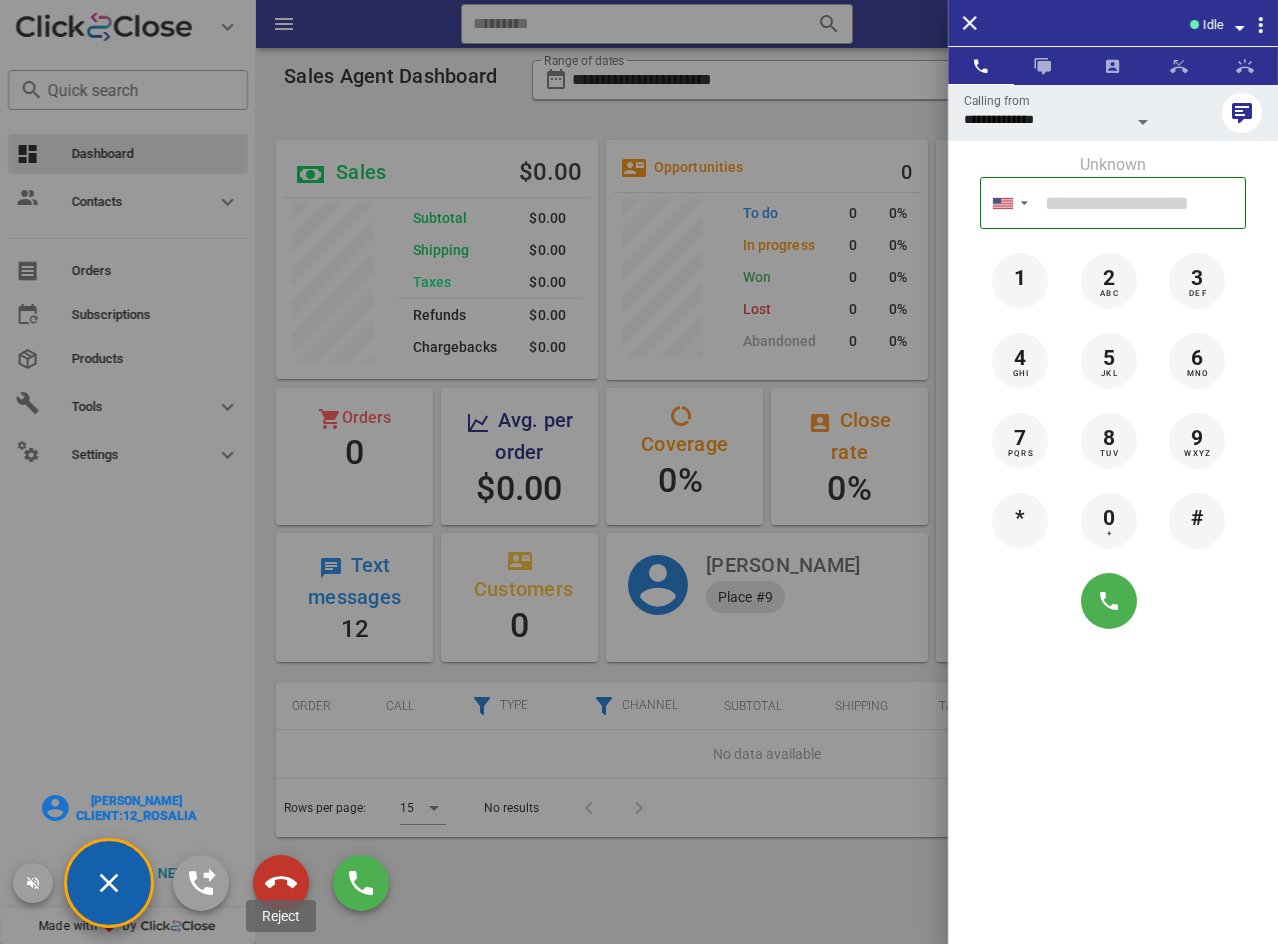 click at bounding box center [281, 883] 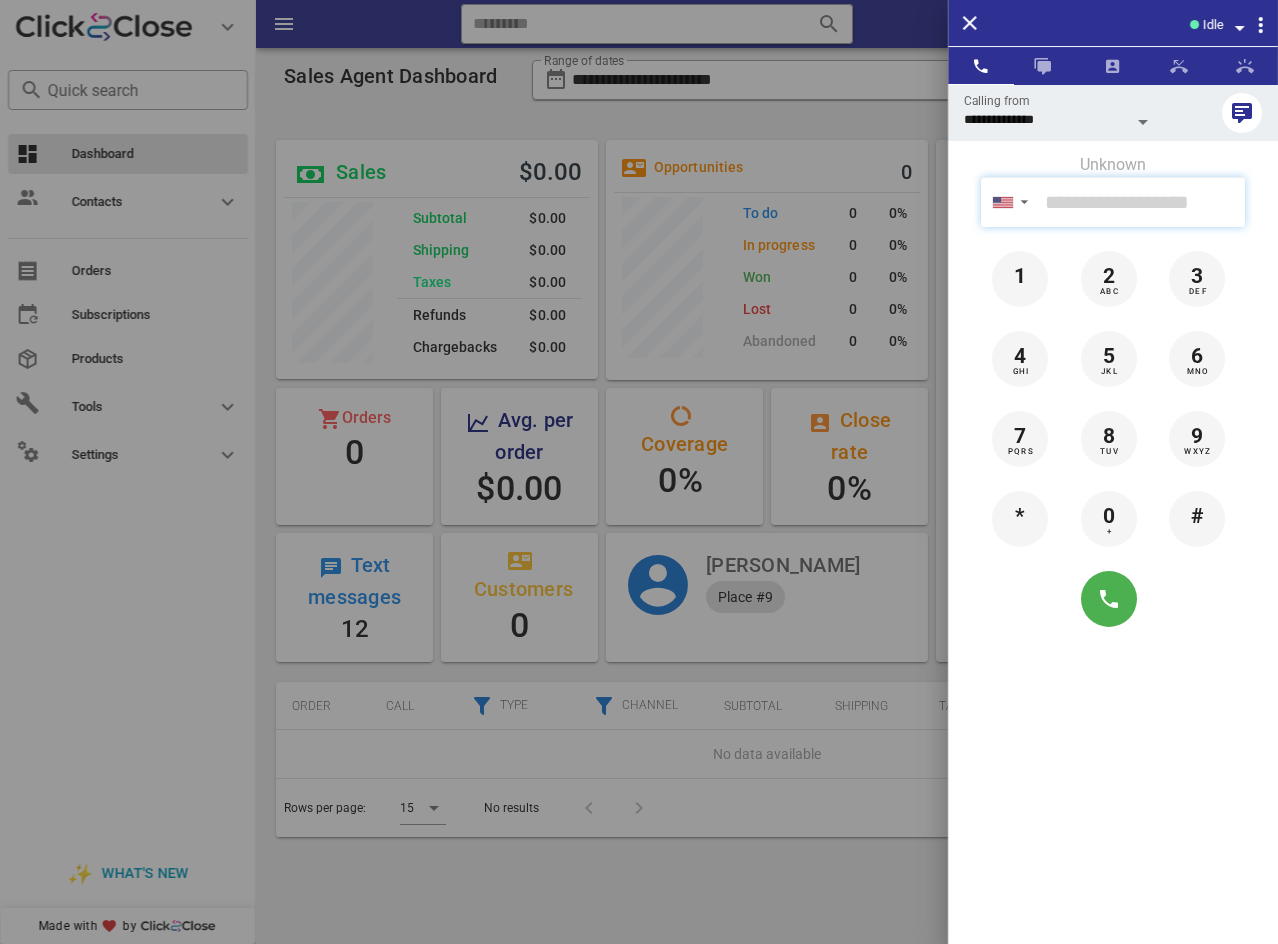 click at bounding box center [1141, 202] 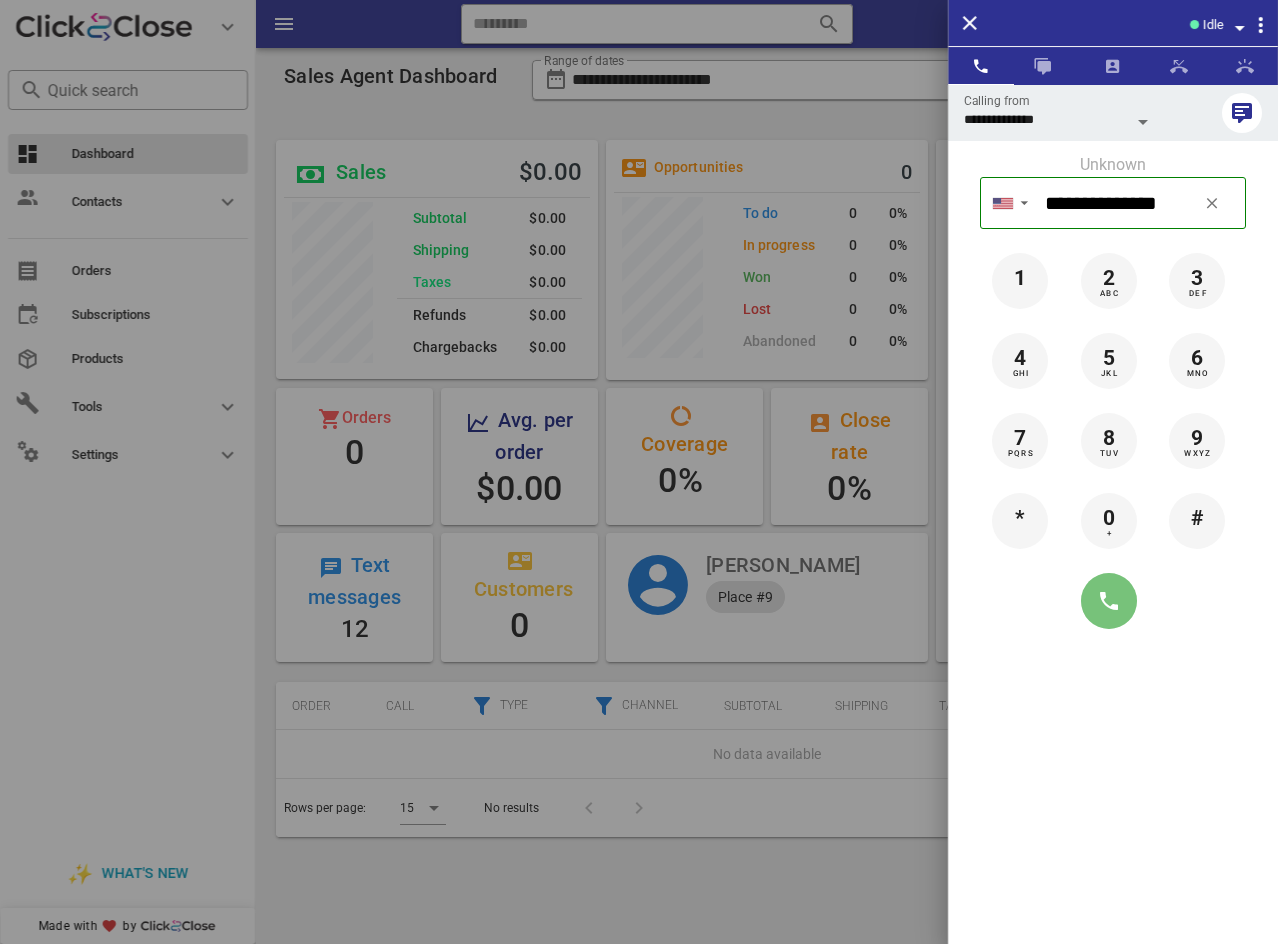 click at bounding box center (1109, 601) 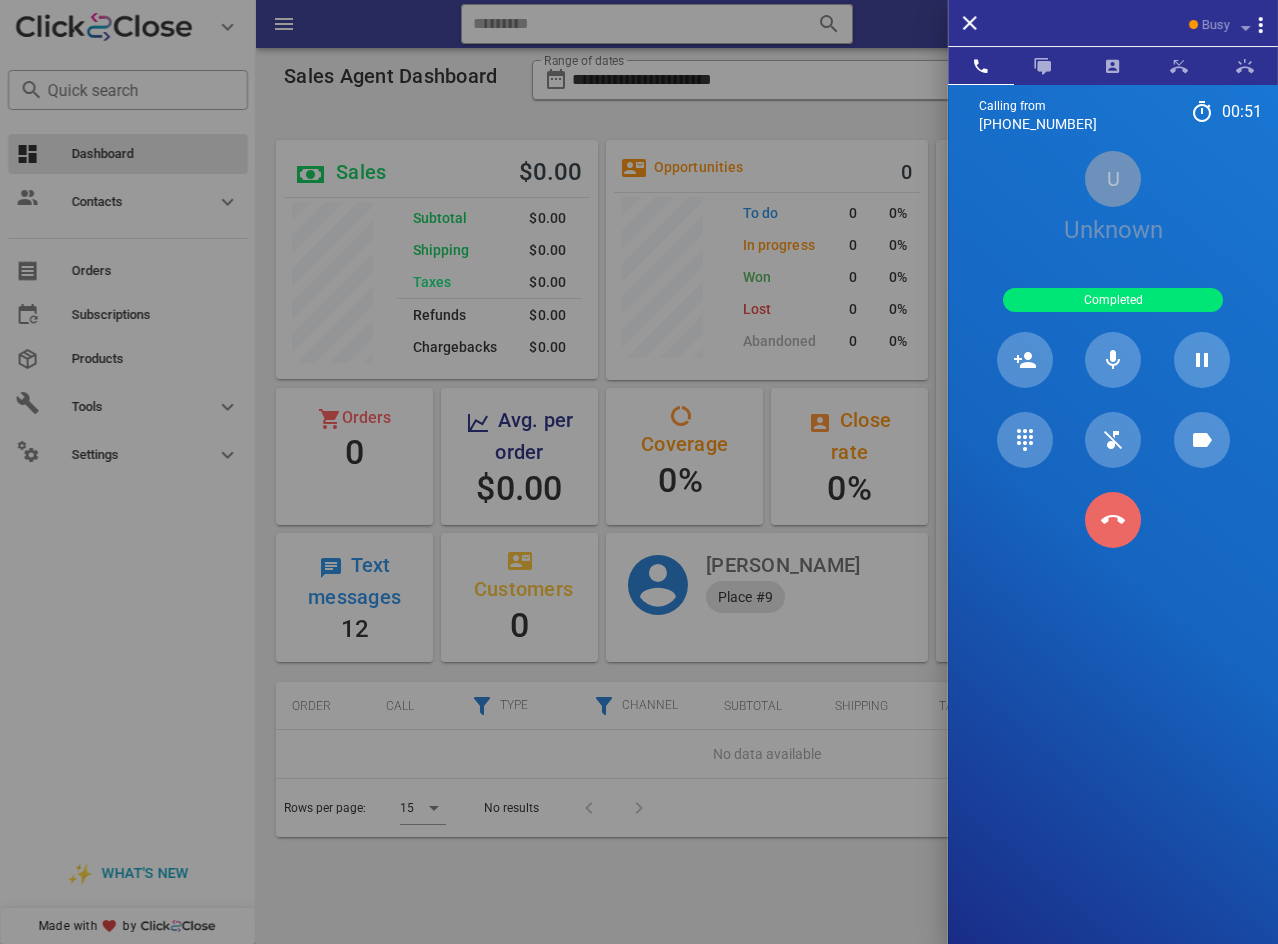 click at bounding box center (1113, 520) 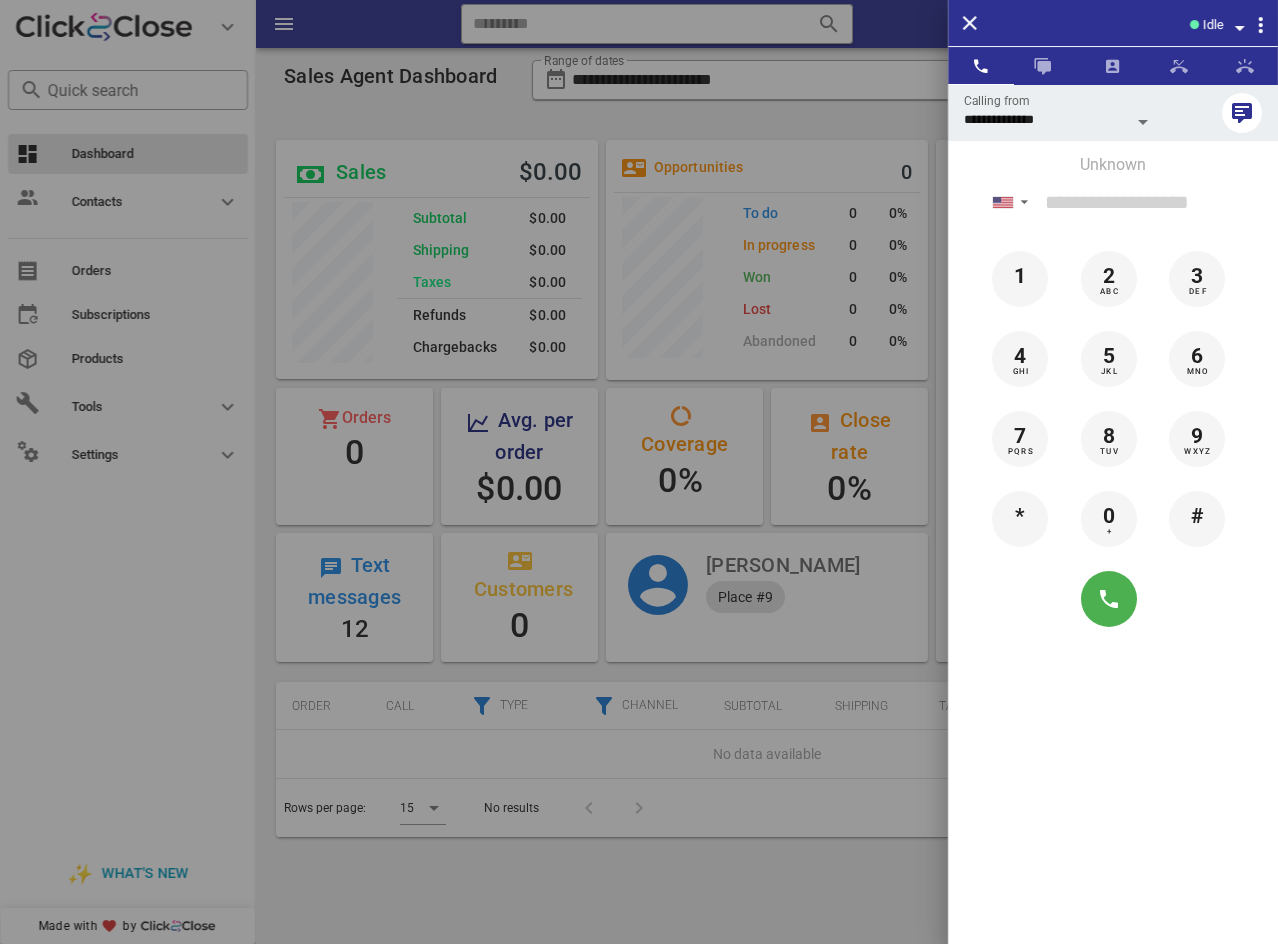 click on "Unknown" at bounding box center [1113, 165] 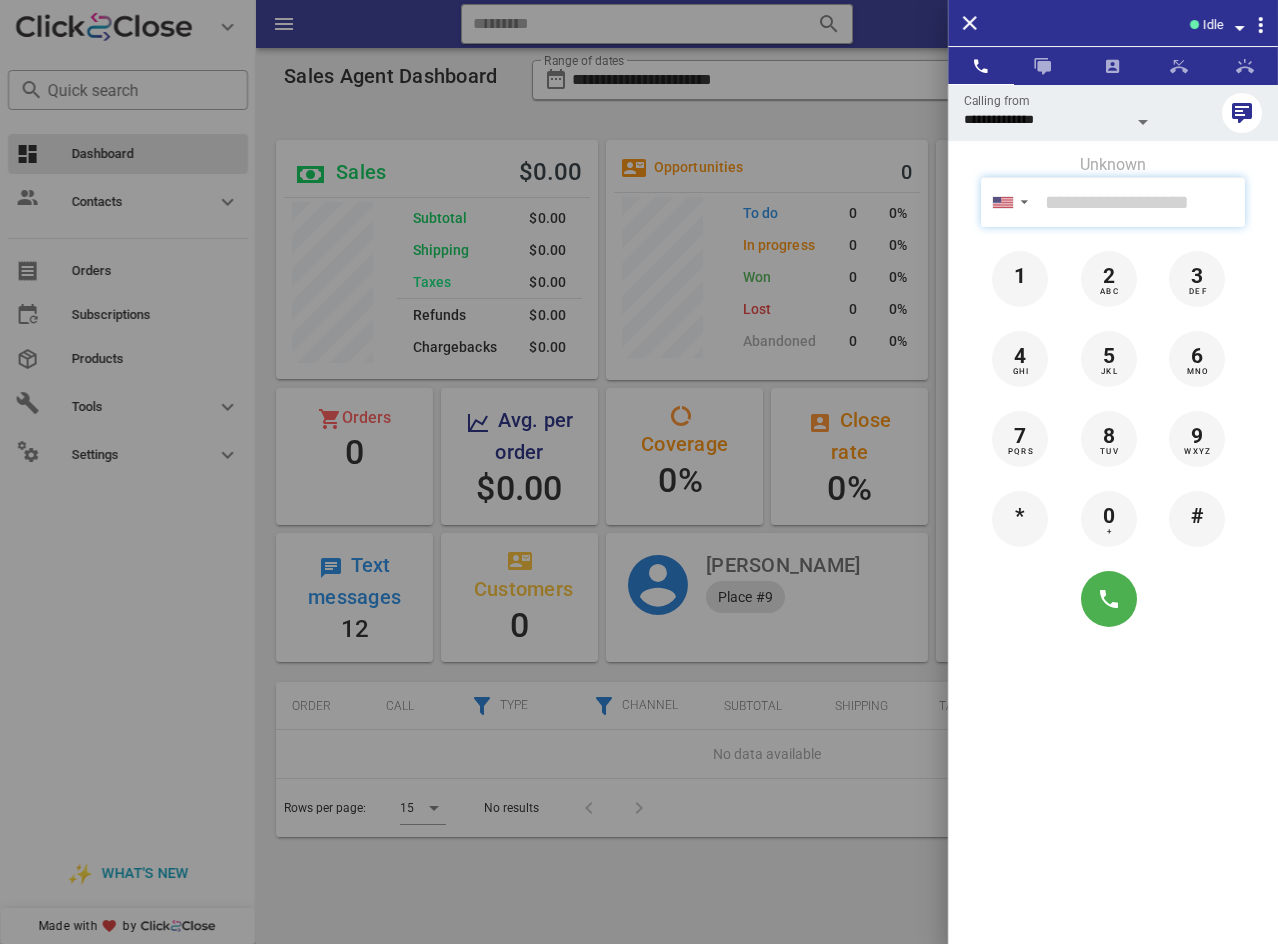click at bounding box center [1141, 202] 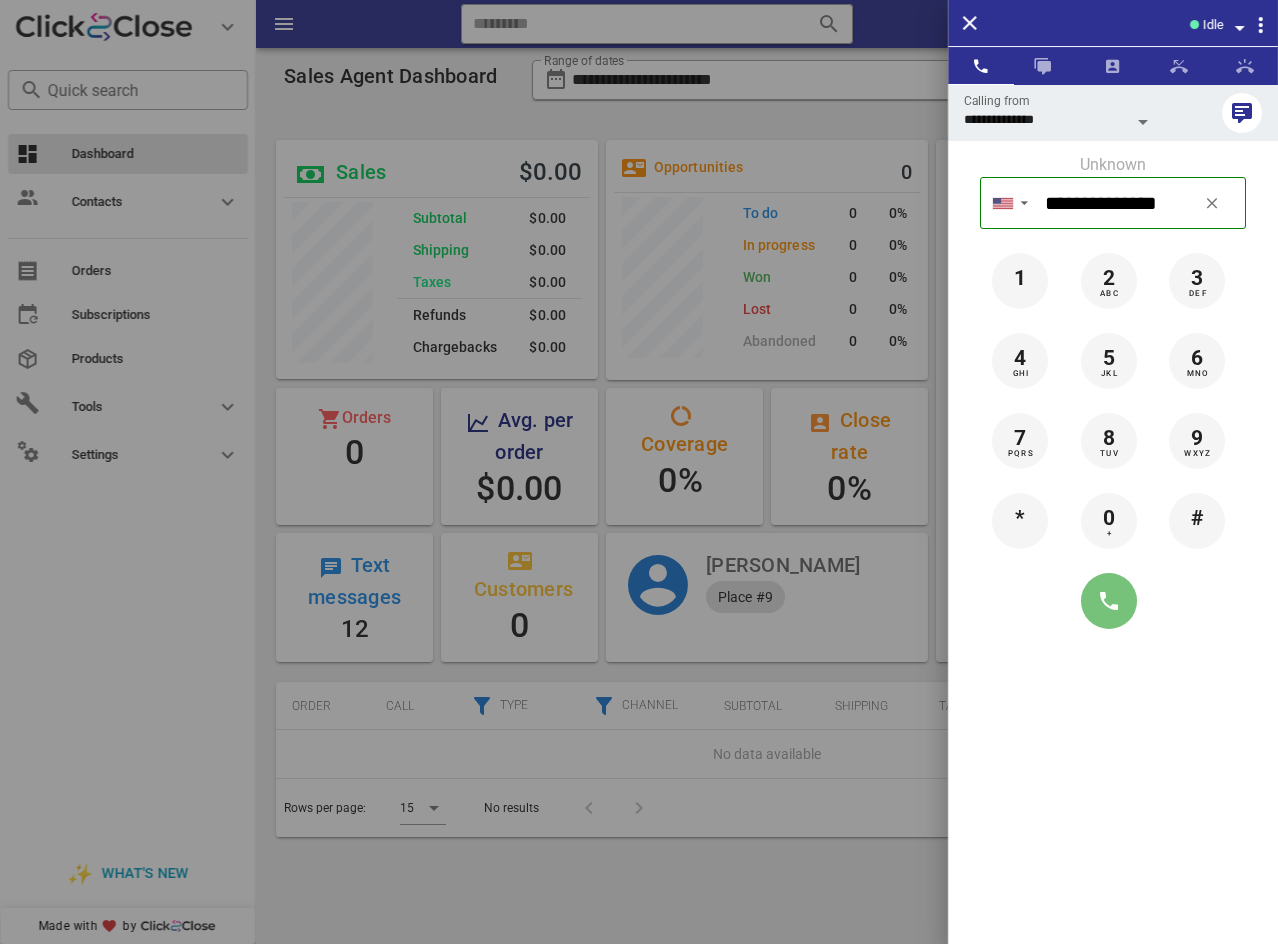 click at bounding box center [1109, 601] 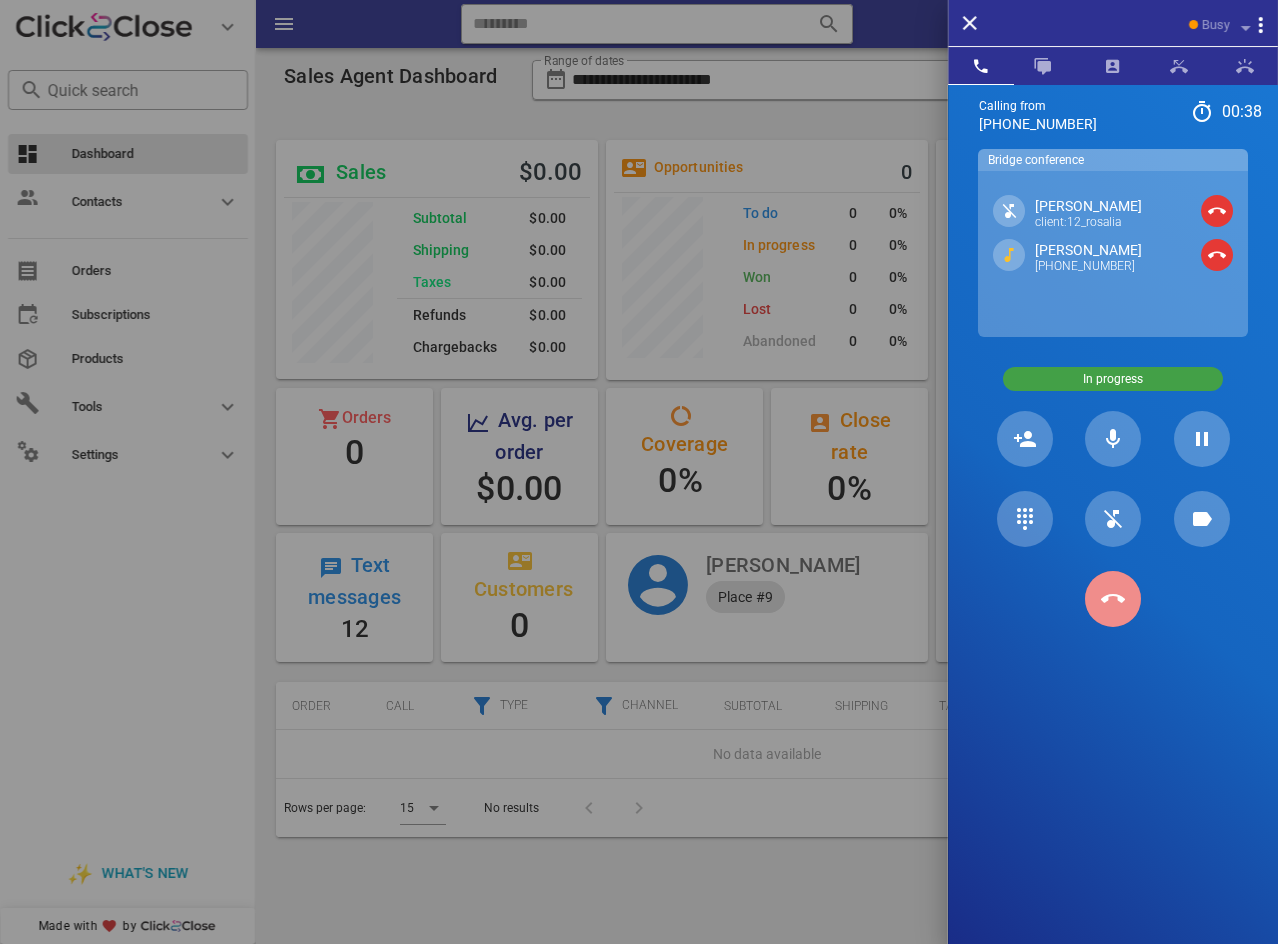click at bounding box center (1113, 599) 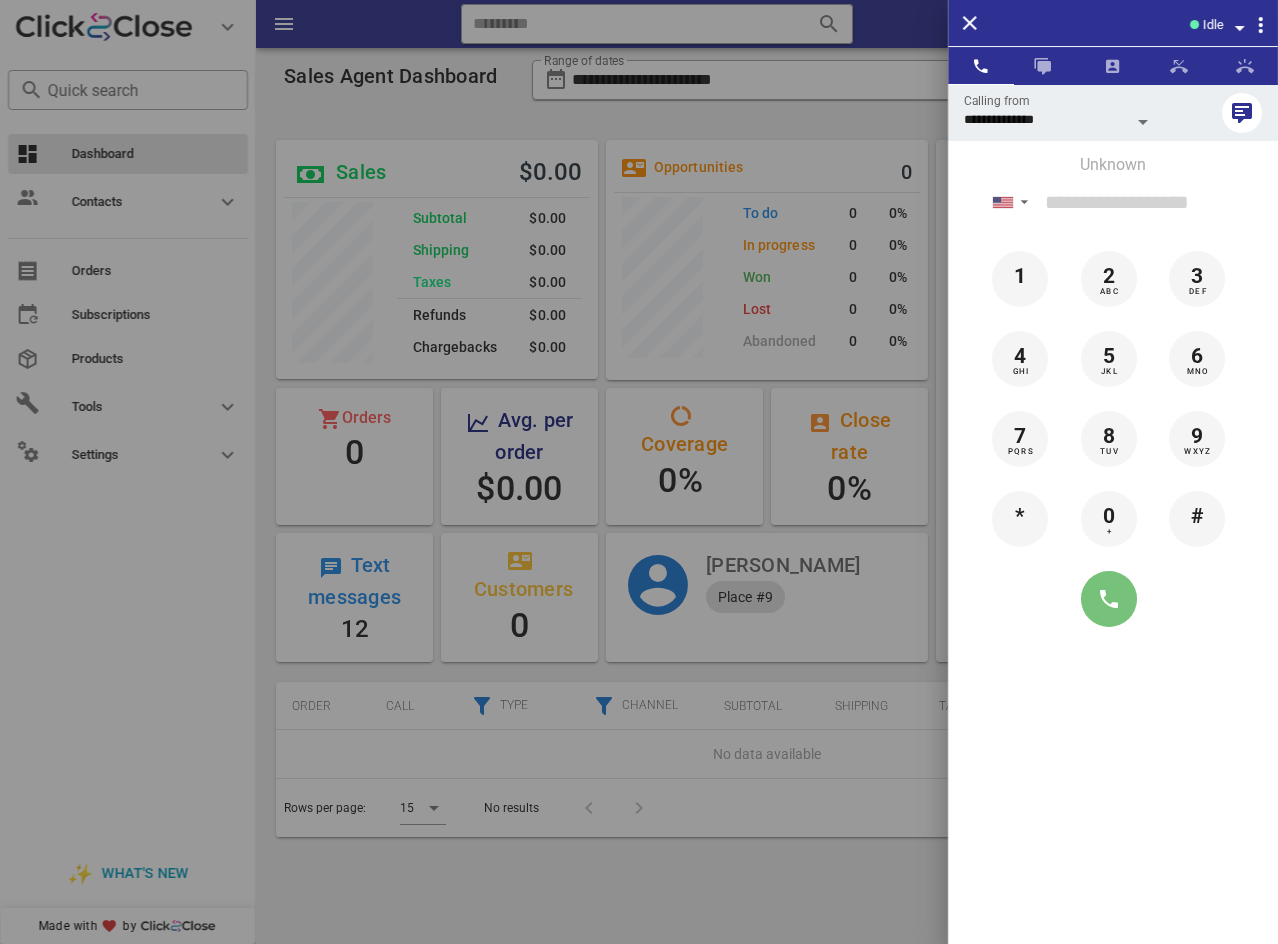 click at bounding box center [1109, 599] 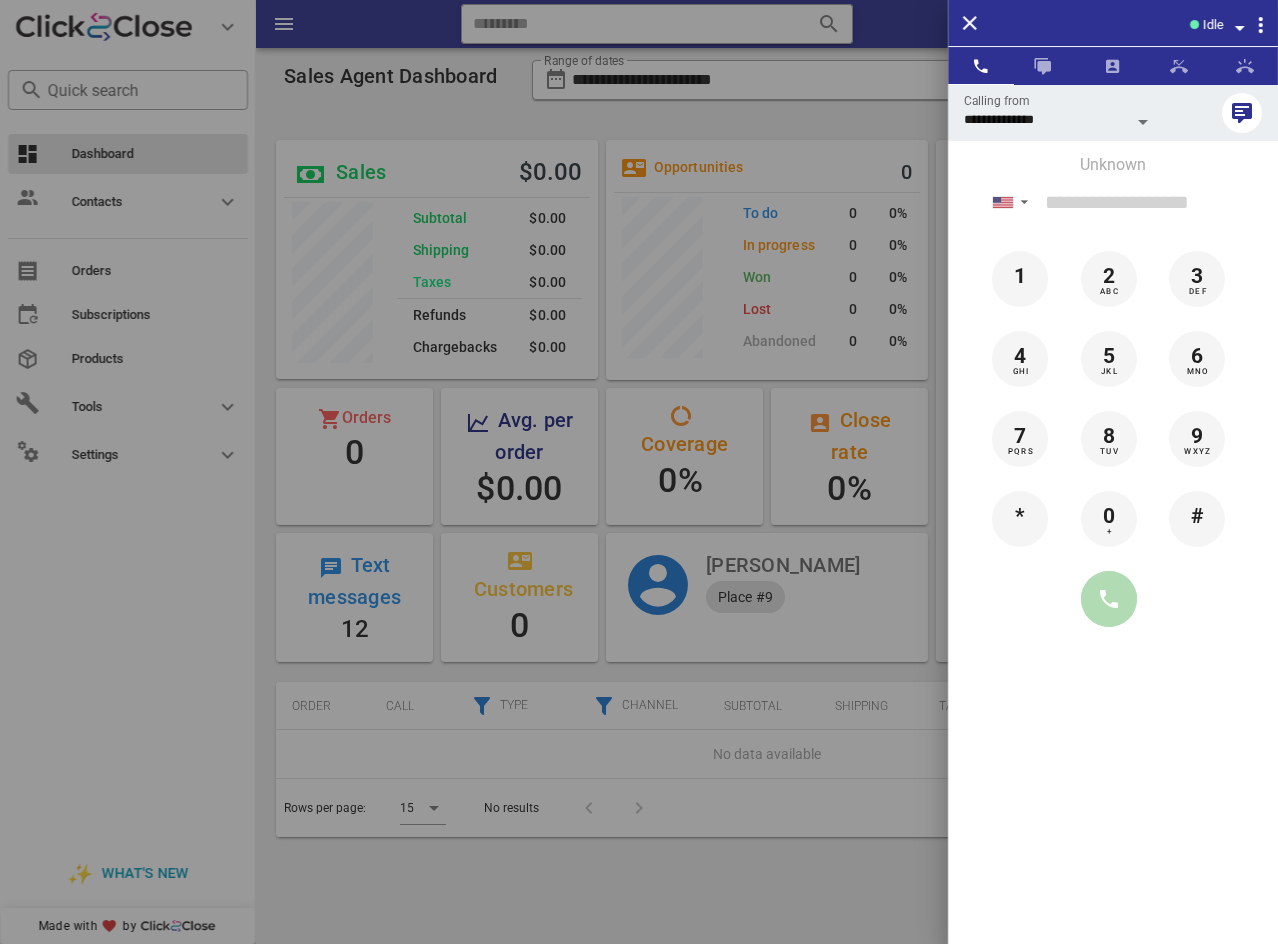 click at bounding box center [1109, 599] 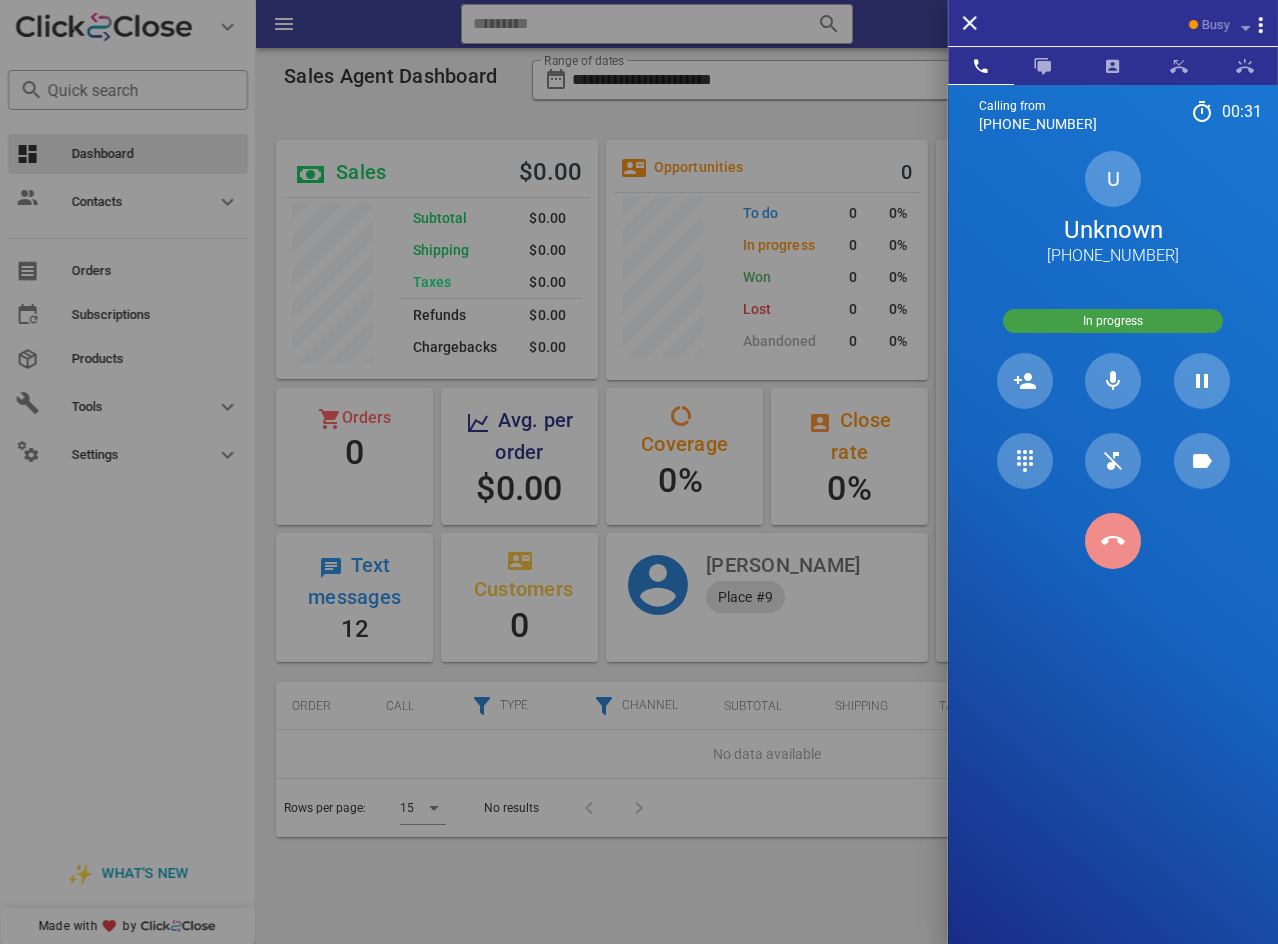 click at bounding box center [1113, 541] 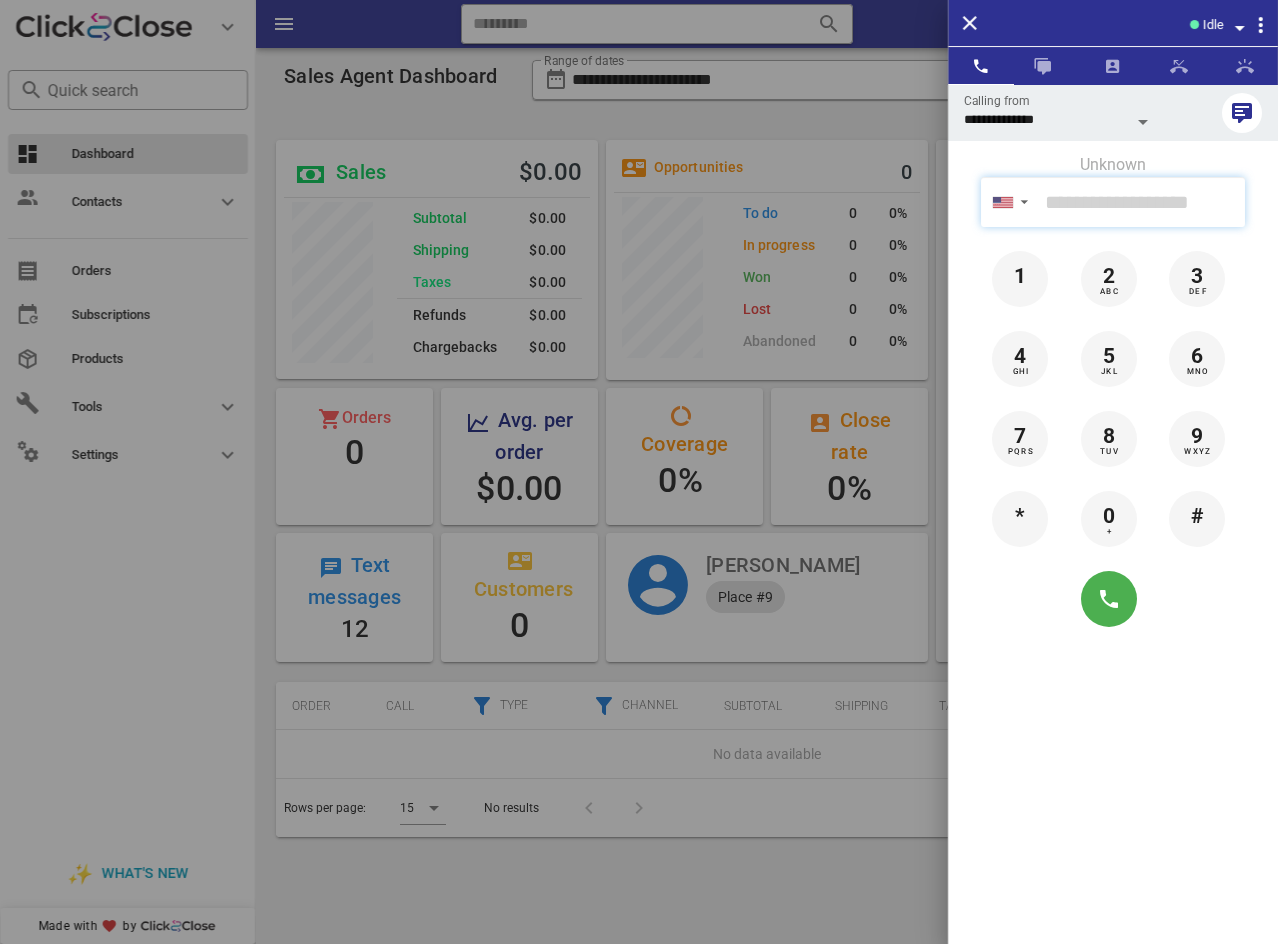 click at bounding box center [1141, 202] 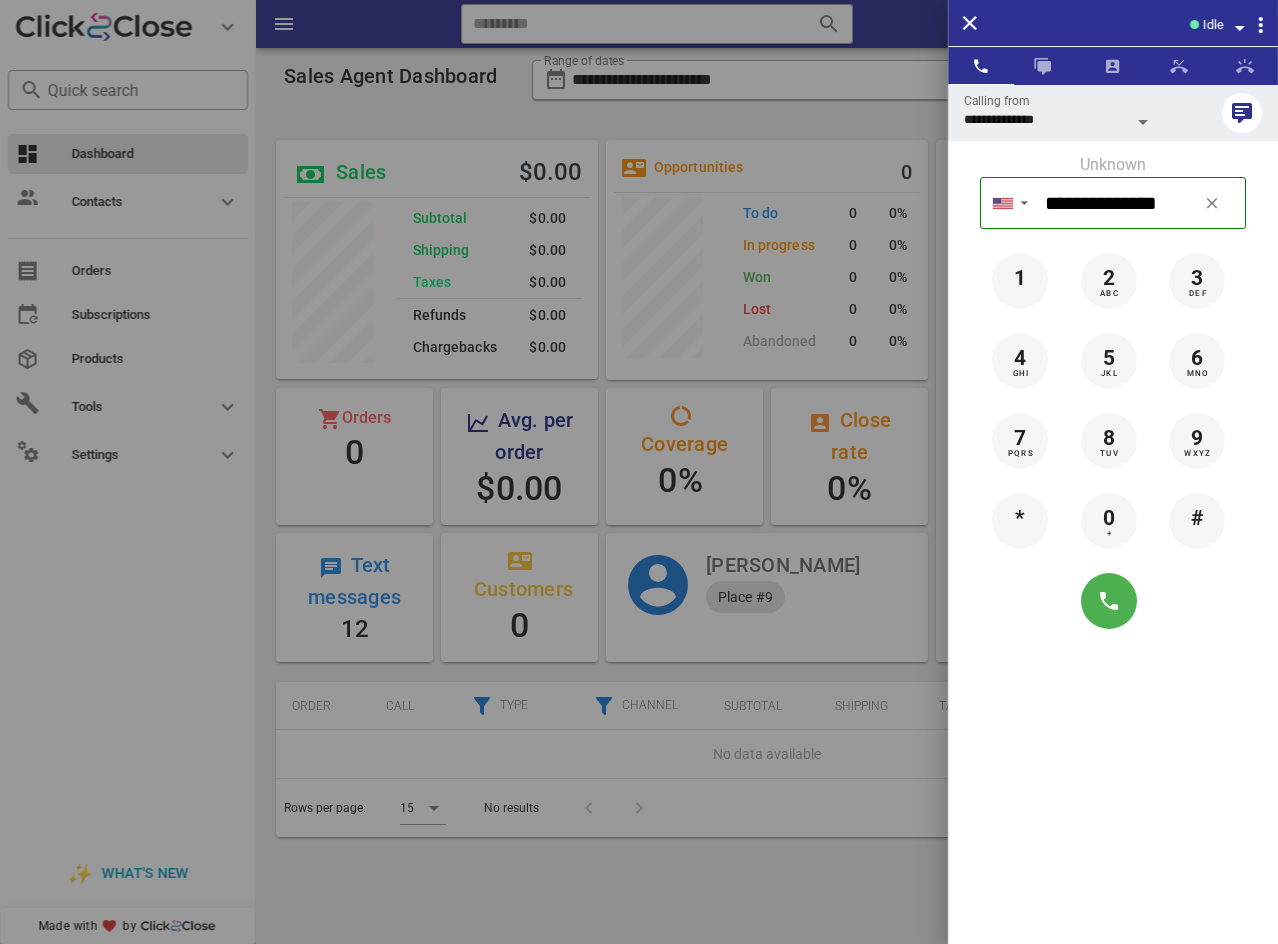 click at bounding box center [1113, 601] 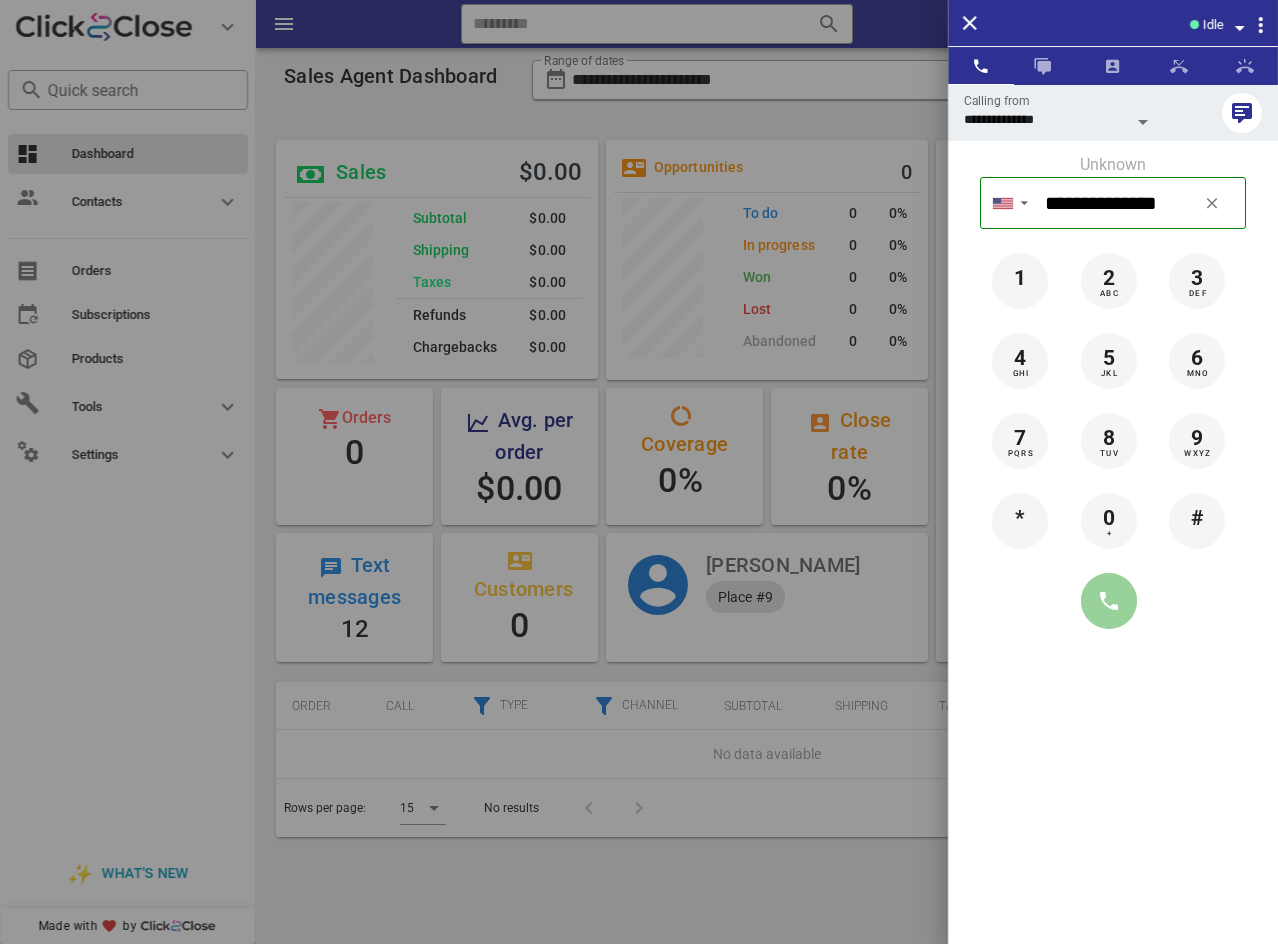 click at bounding box center [1109, 601] 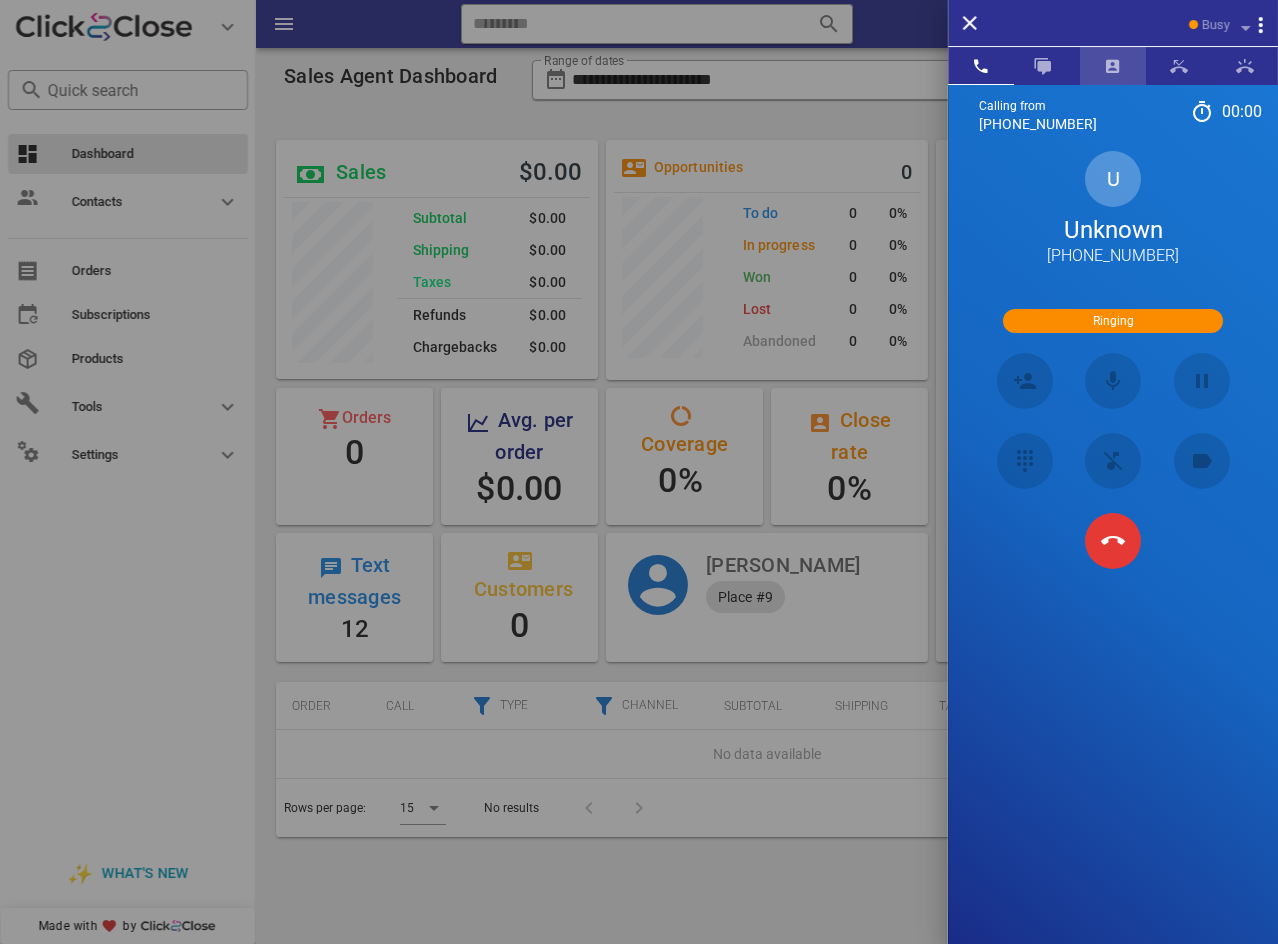 click at bounding box center [1113, 66] 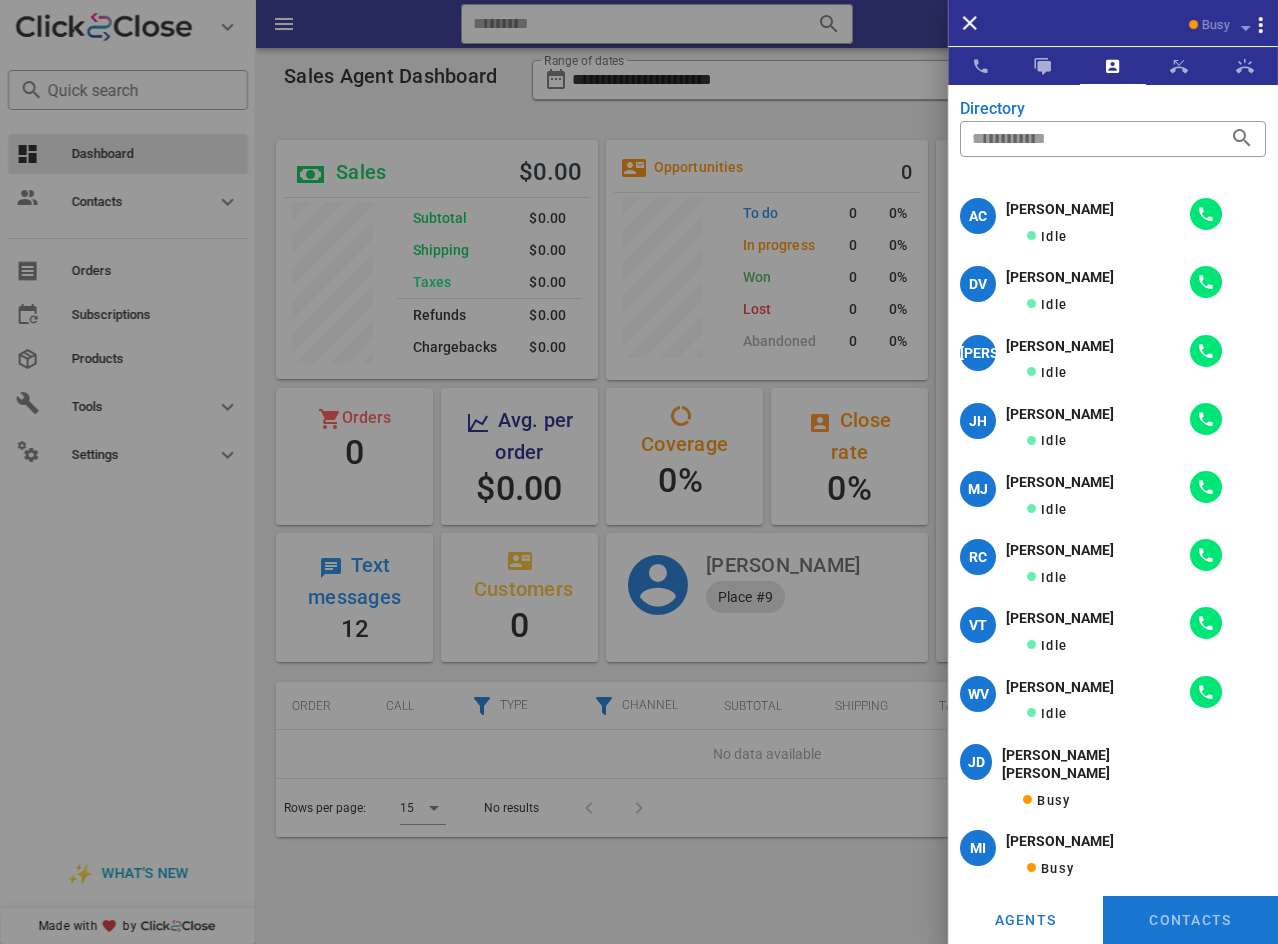 scroll, scrollTop: 0, scrollLeft: 0, axis: both 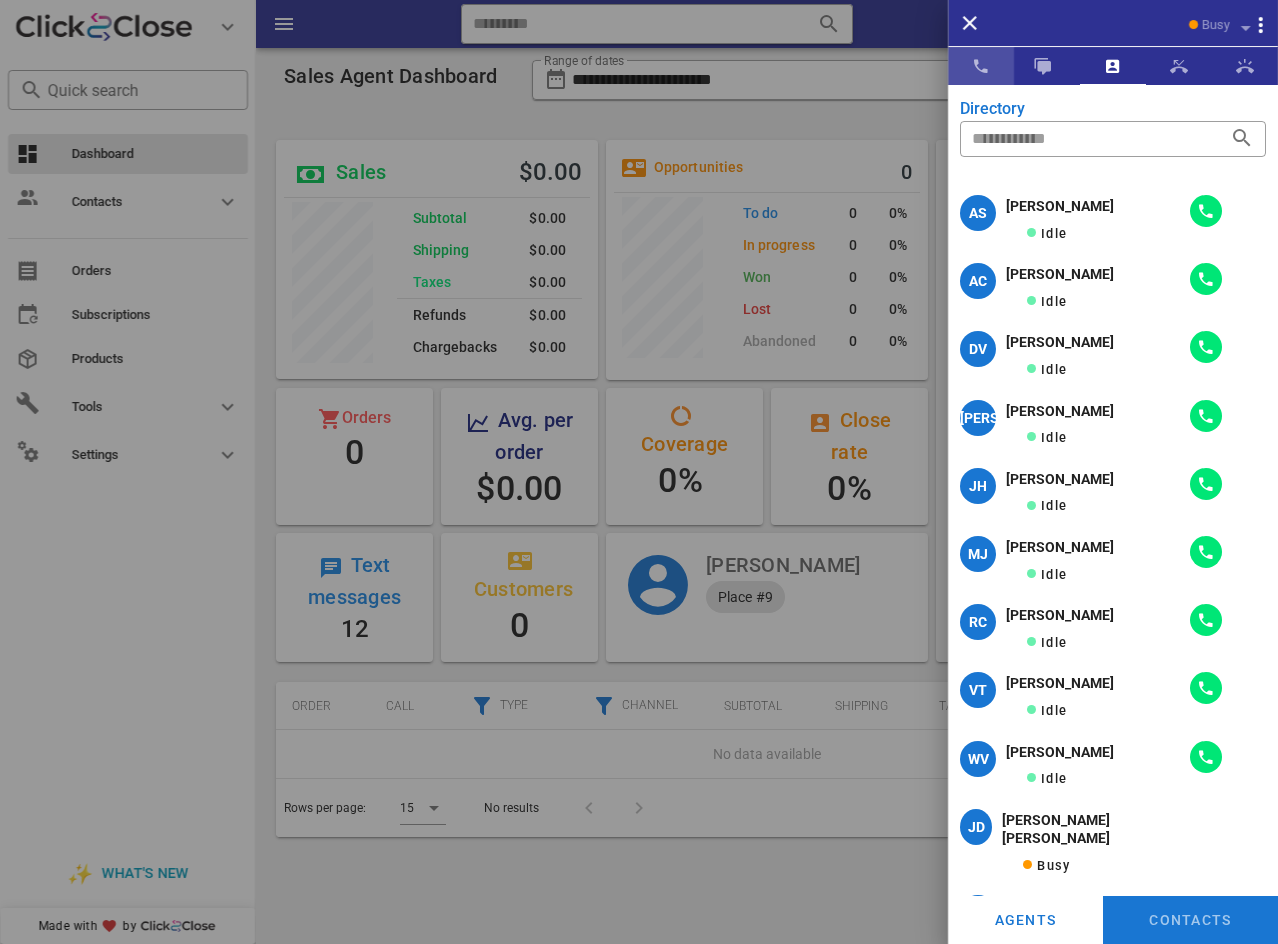 click at bounding box center [981, 66] 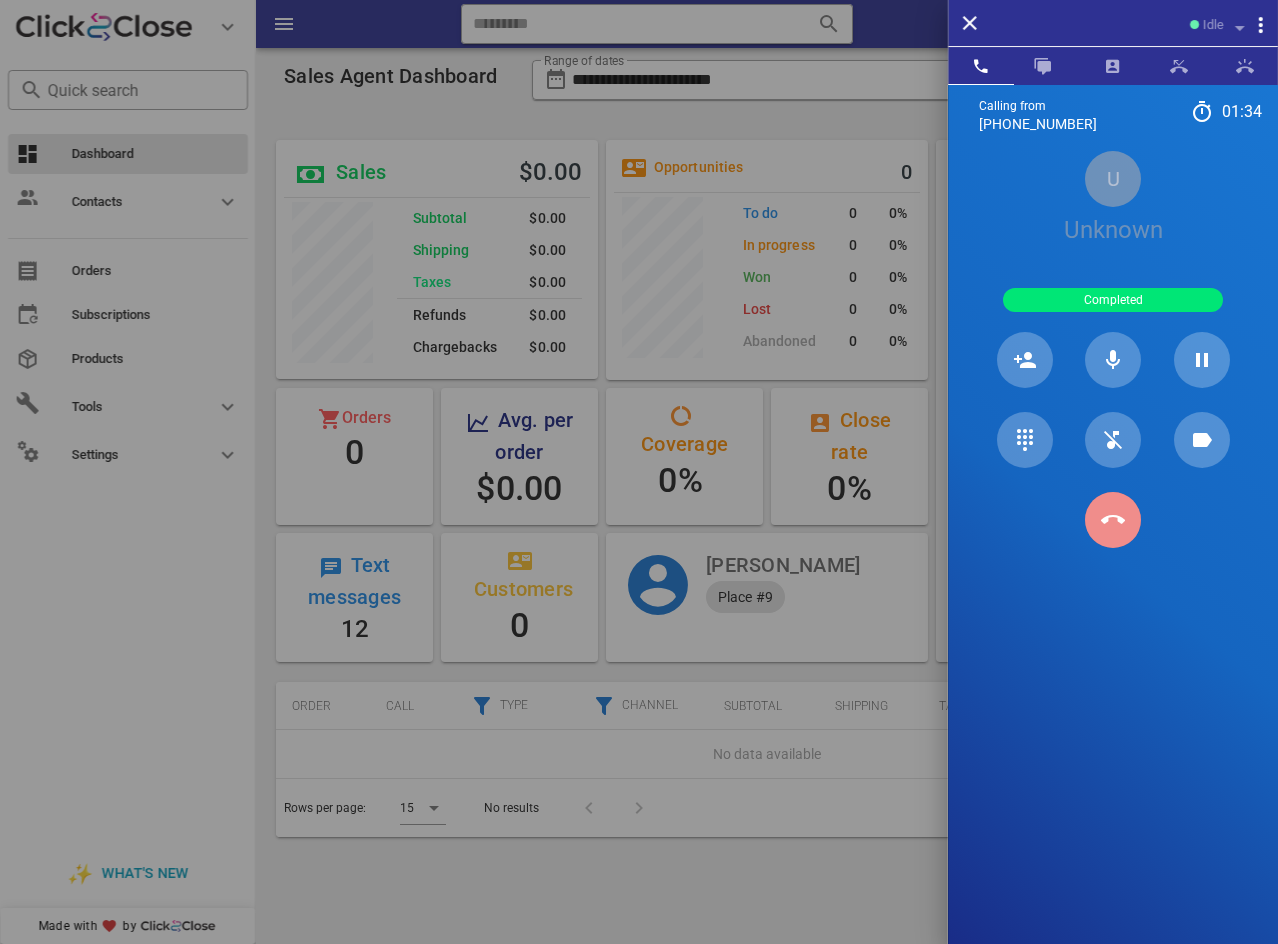 click at bounding box center (1113, 520) 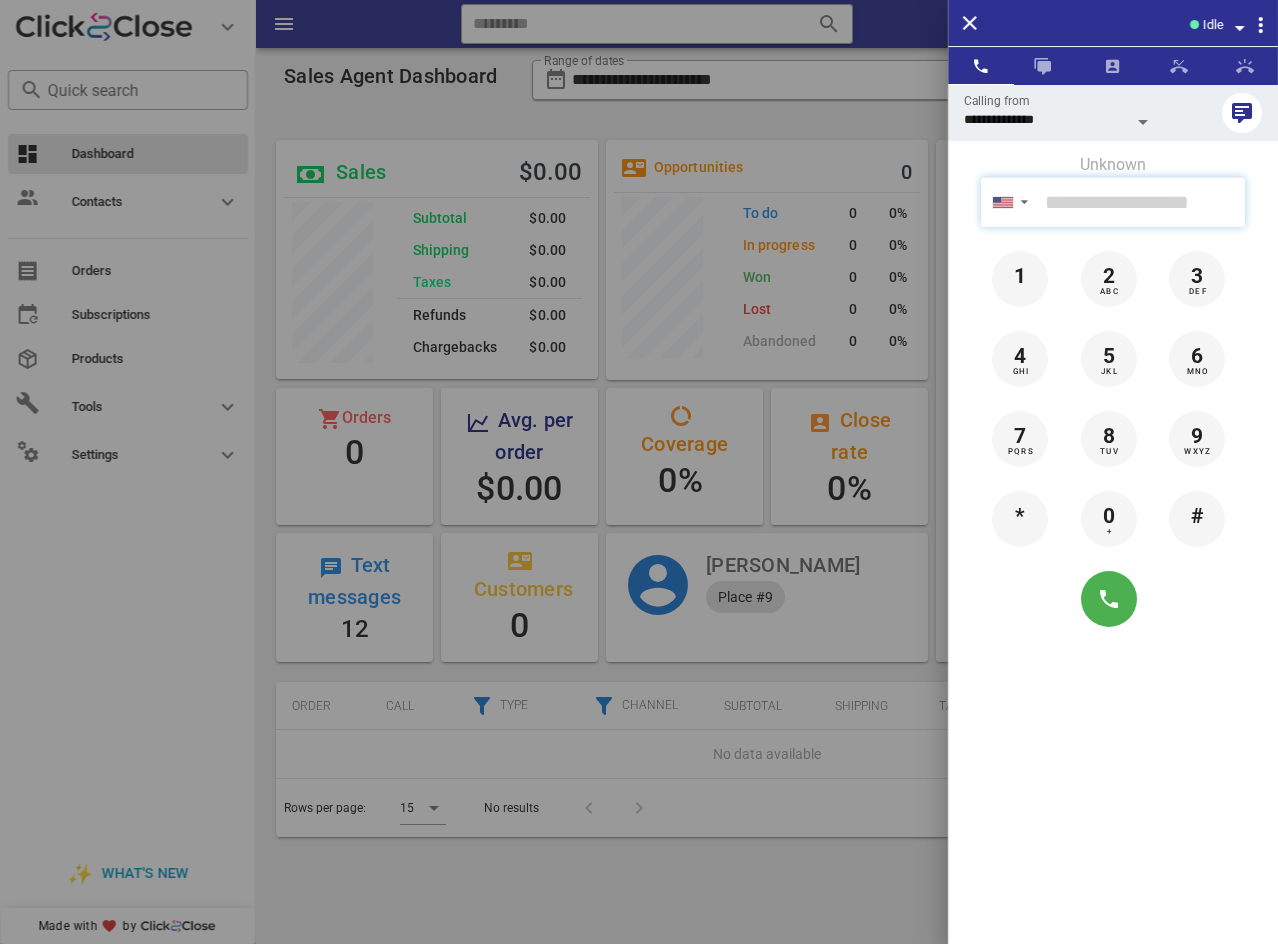 click at bounding box center [1141, 202] 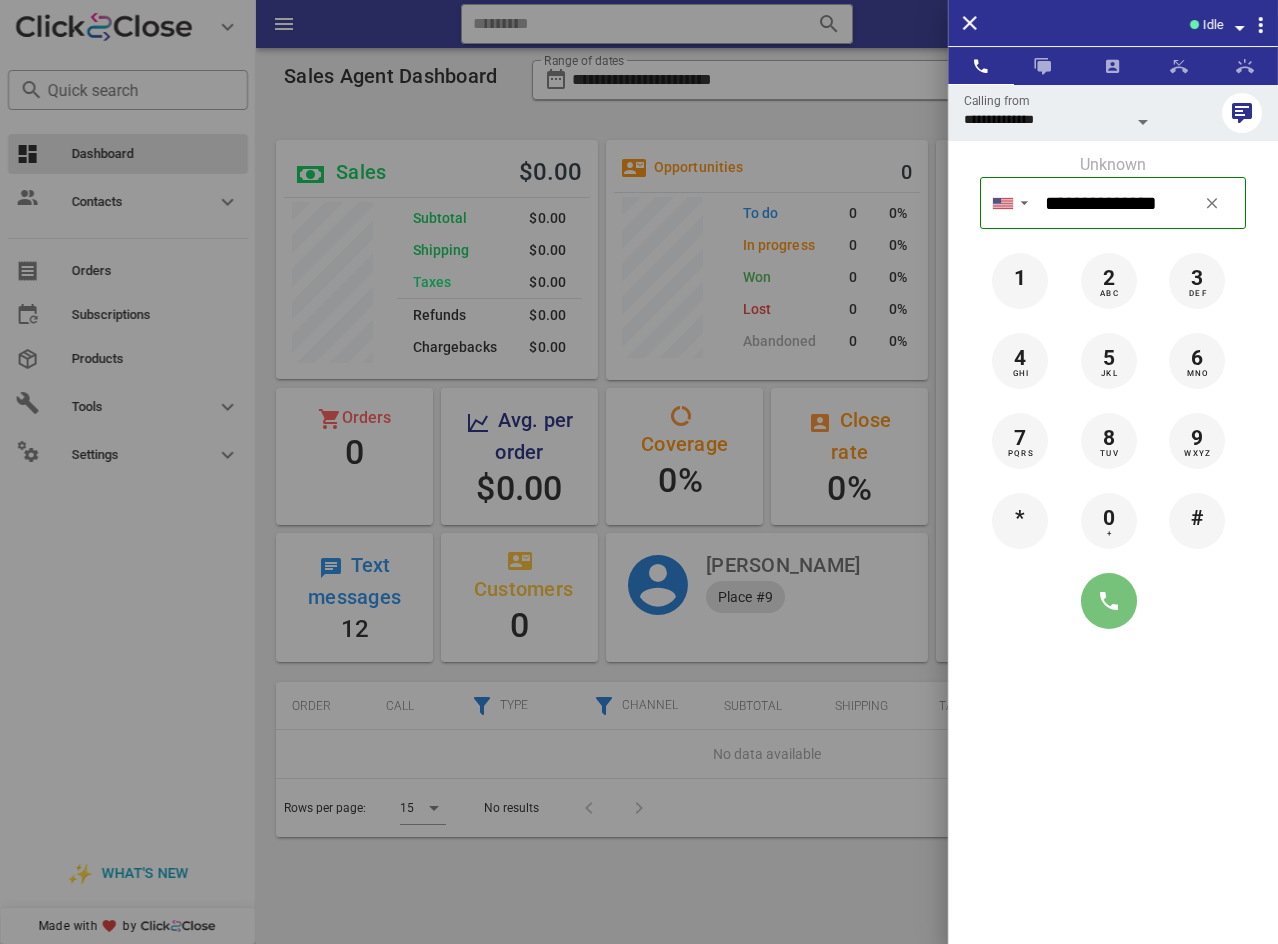 click at bounding box center [1109, 601] 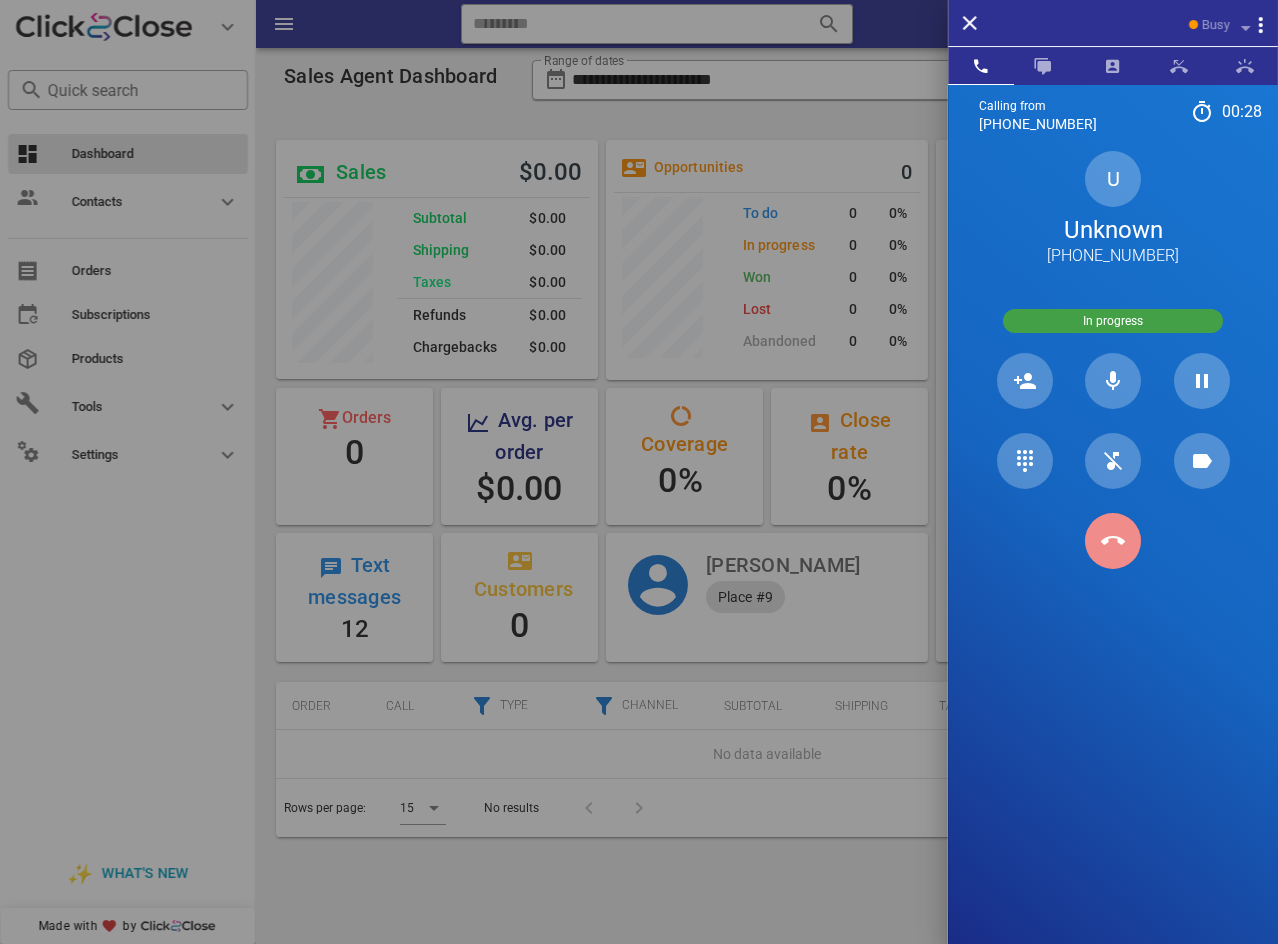 click at bounding box center [1113, 541] 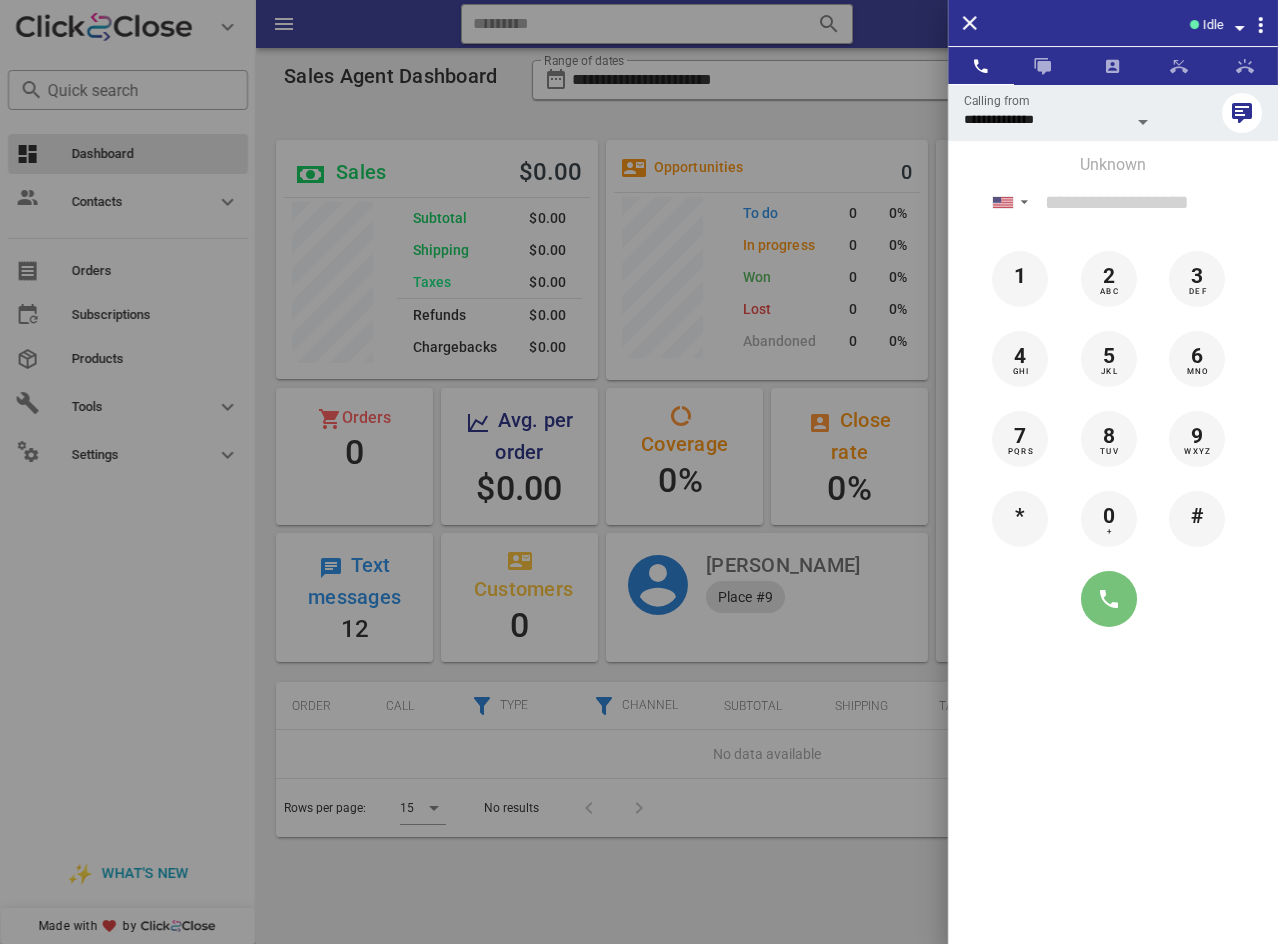 click at bounding box center (1109, 599) 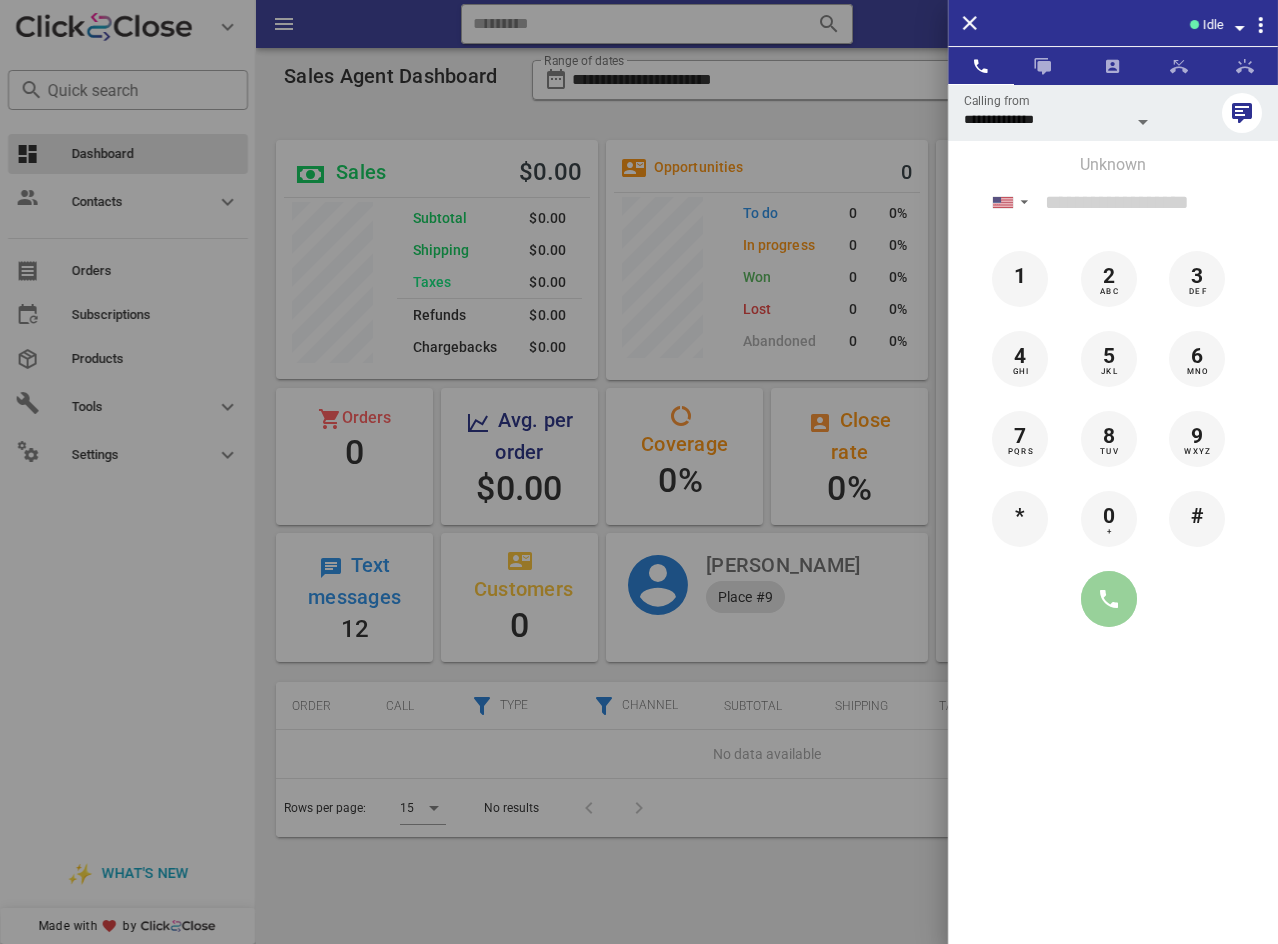 click at bounding box center (1109, 599) 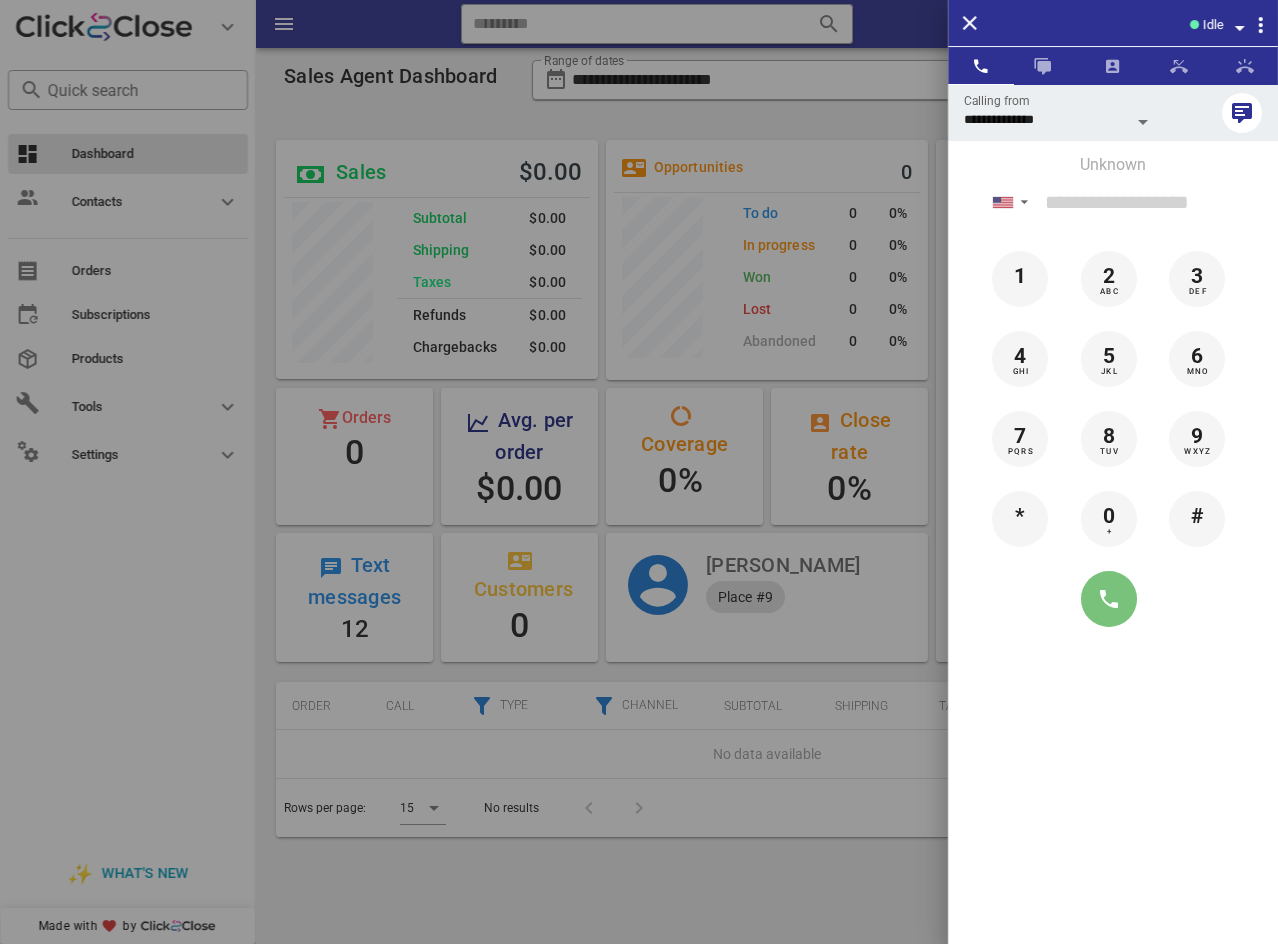 type on "**********" 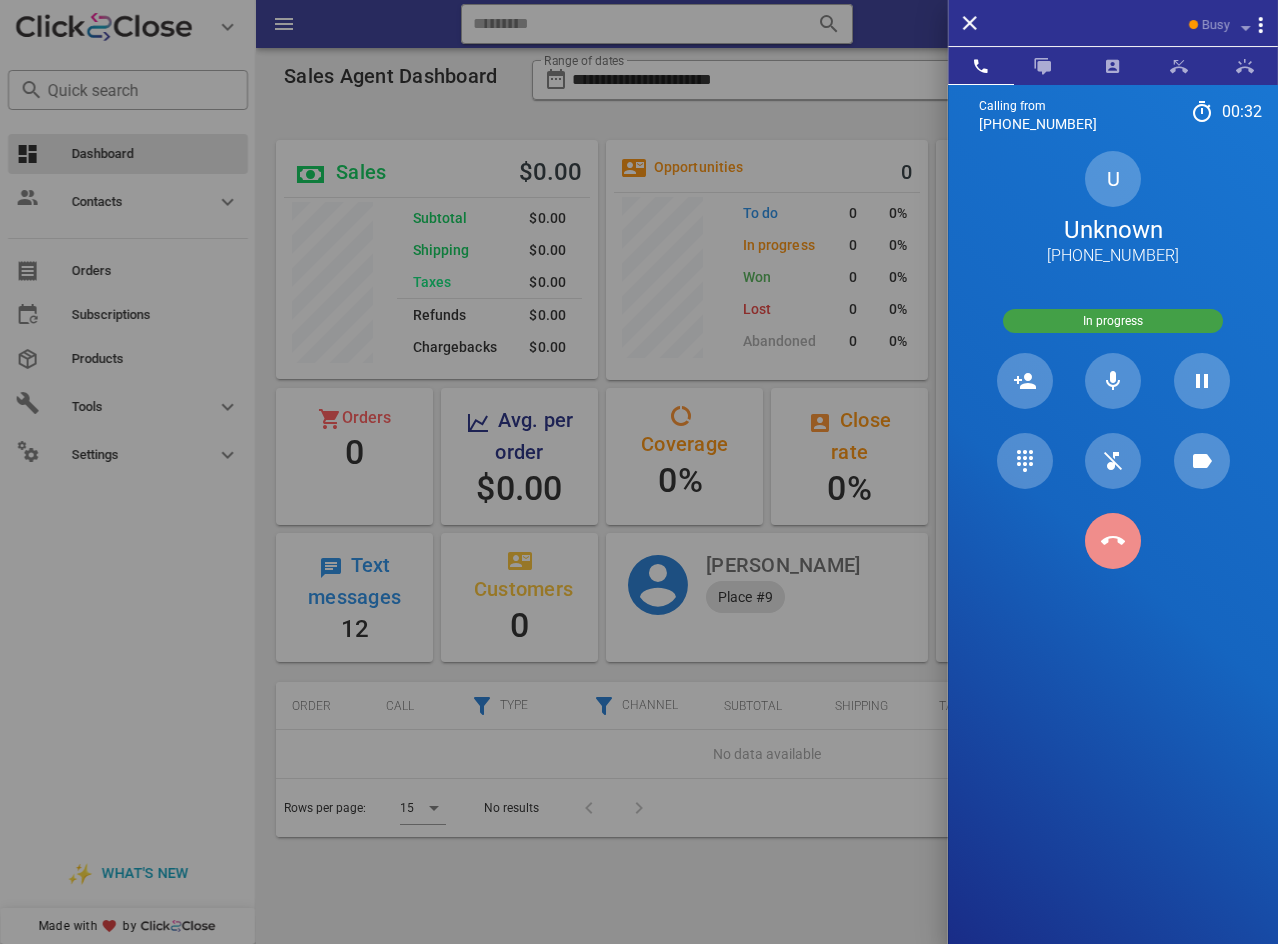 click at bounding box center [1113, 541] 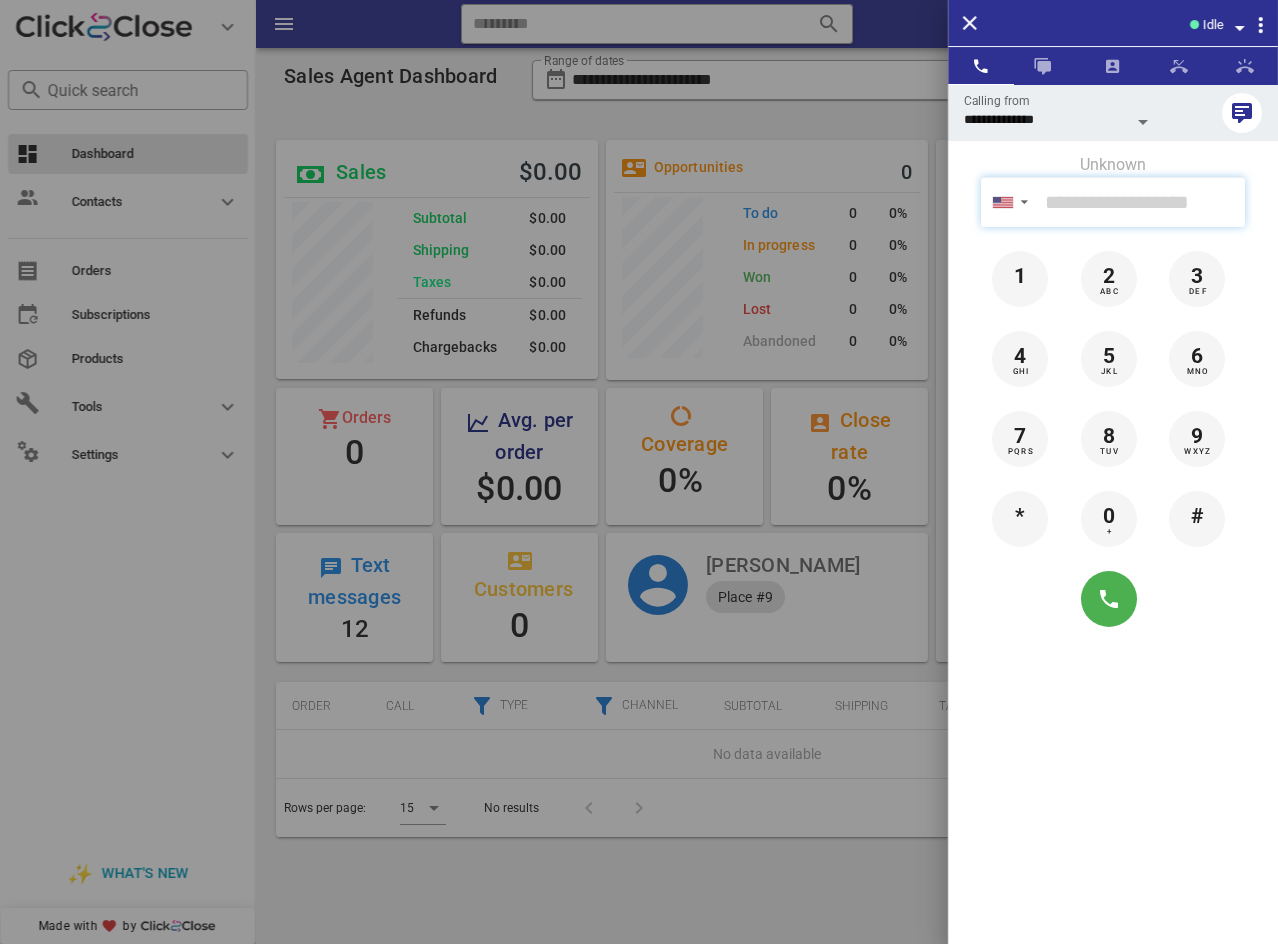 click at bounding box center (1141, 202) 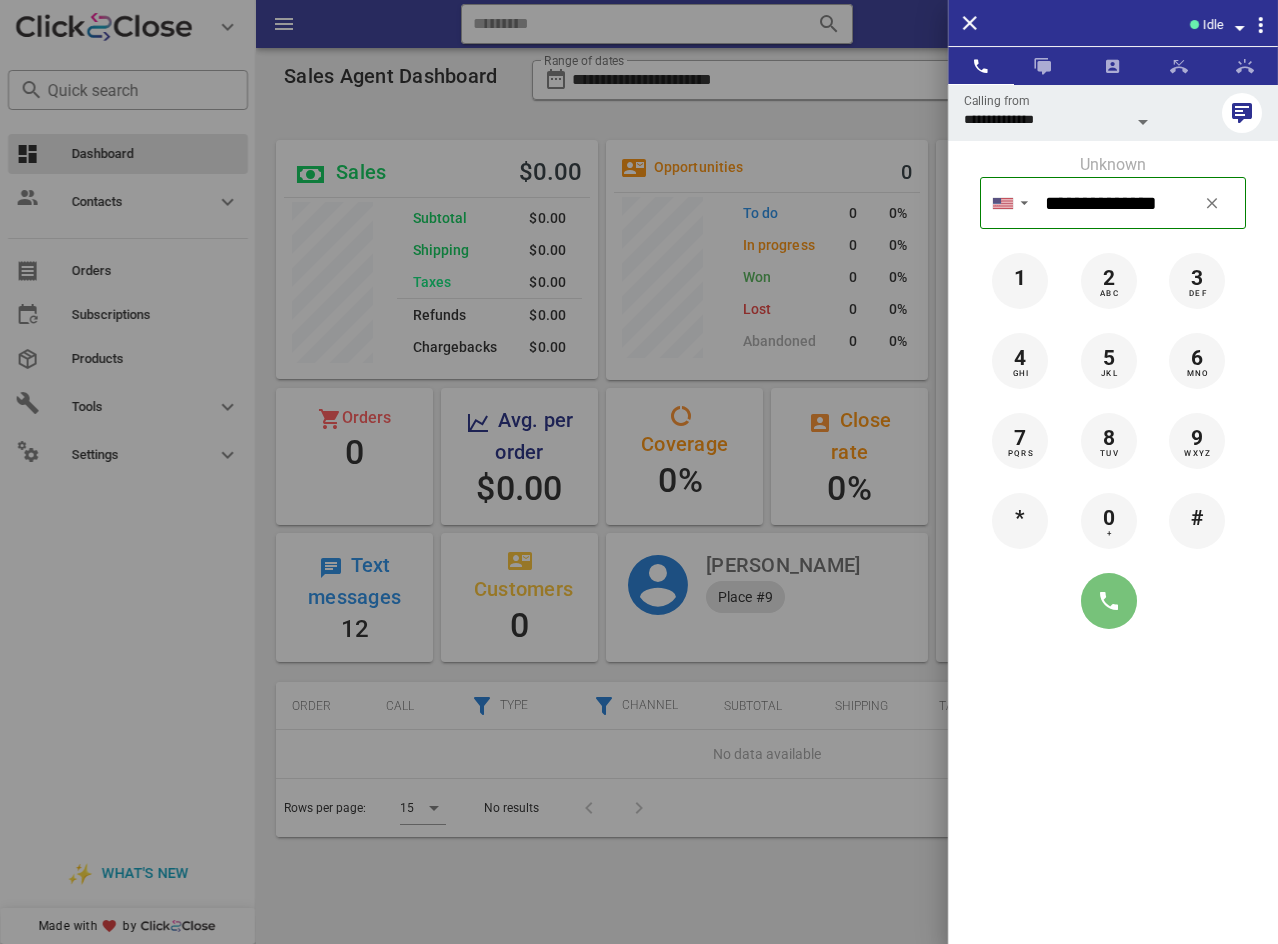 click at bounding box center [1109, 601] 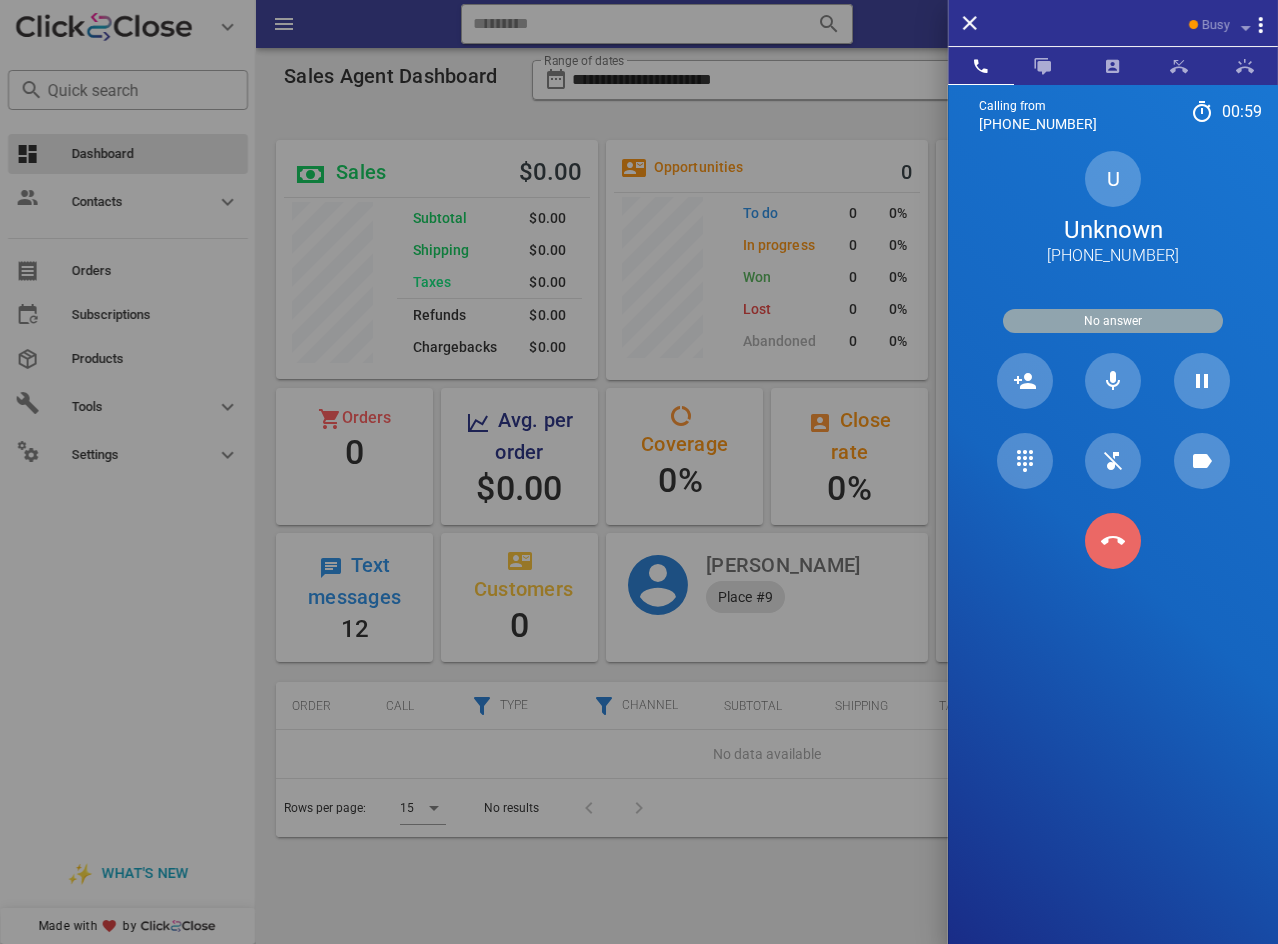 click at bounding box center (1113, 541) 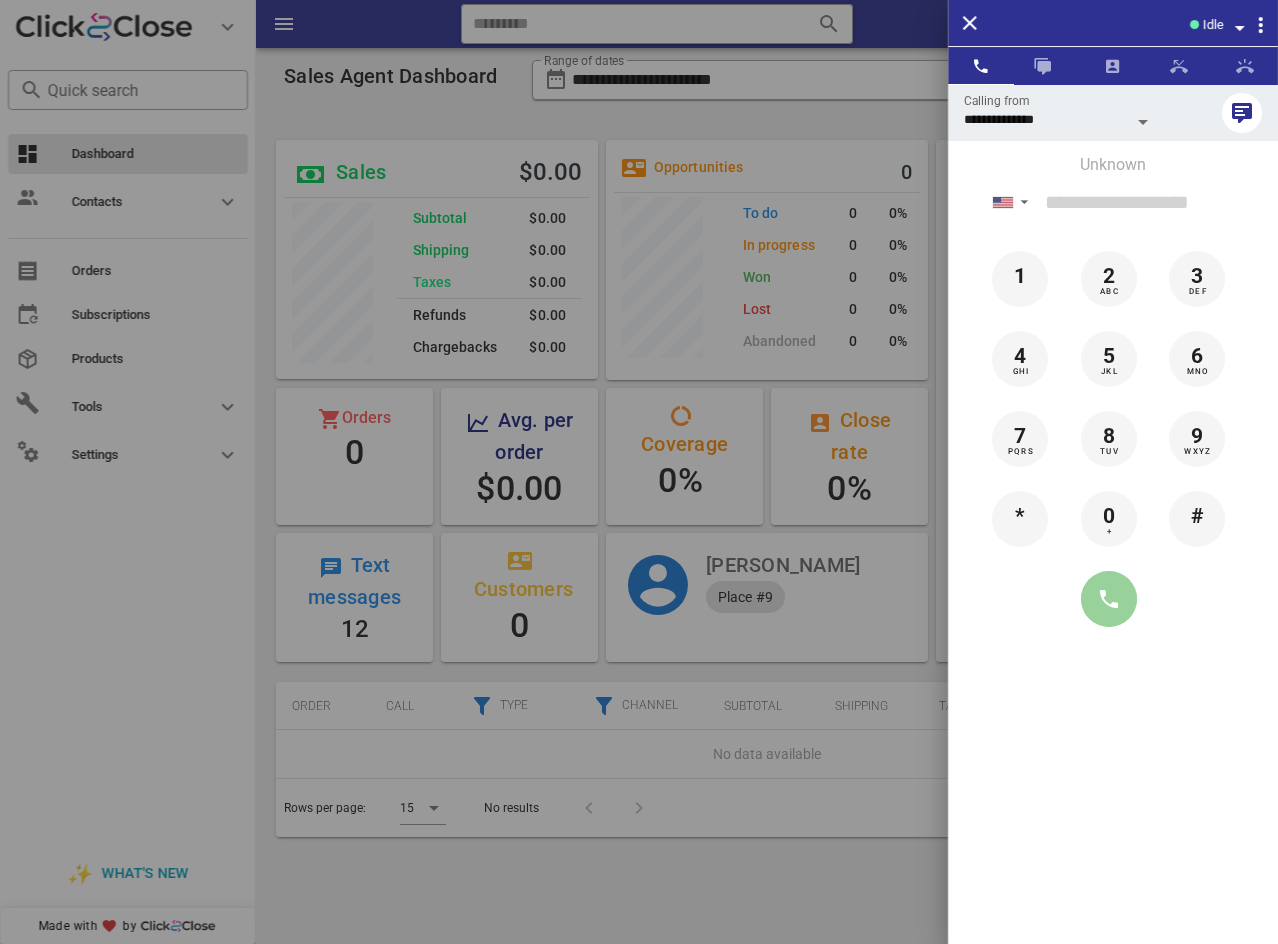 click at bounding box center [1109, 599] 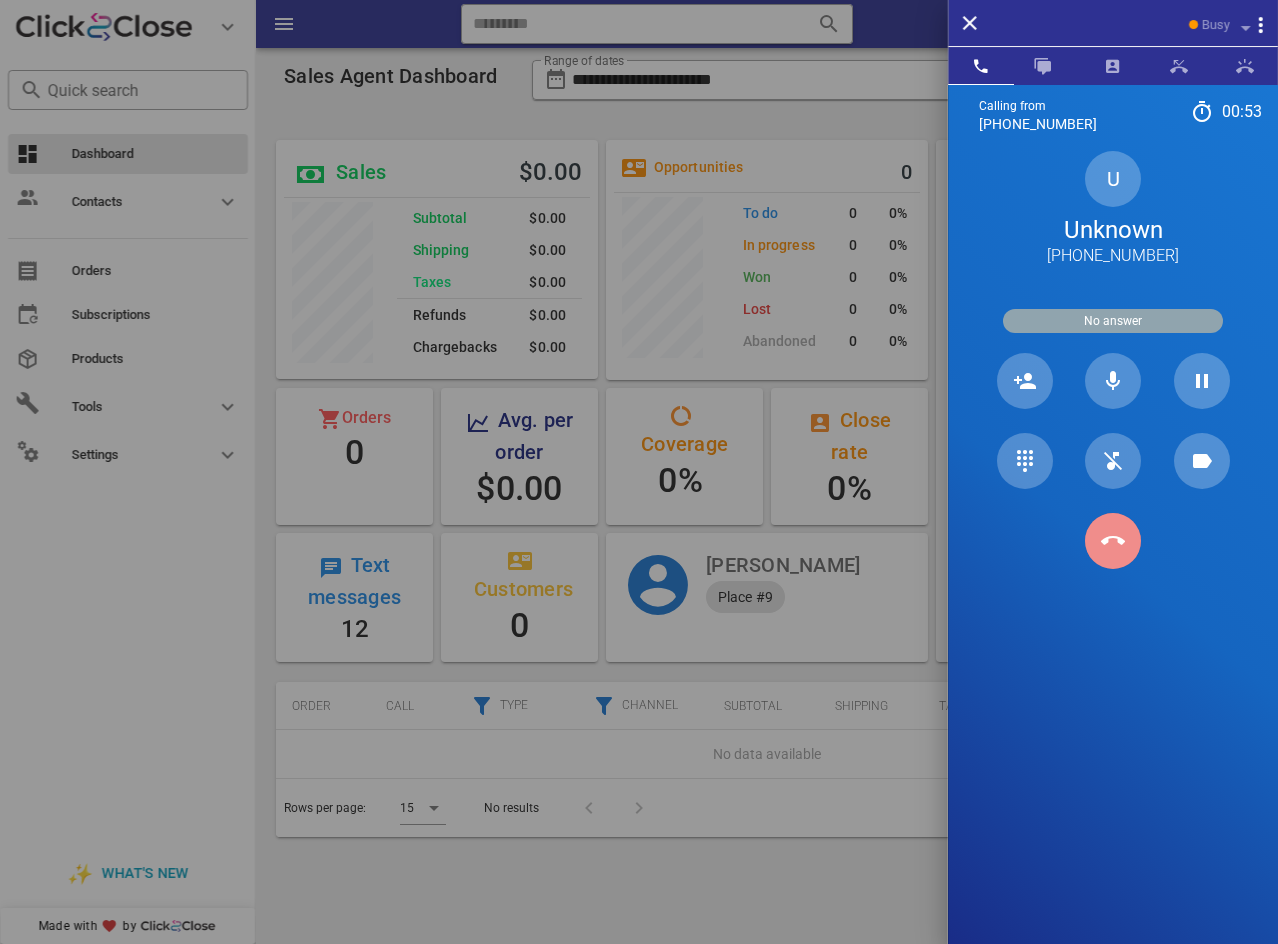 click at bounding box center [1113, 541] 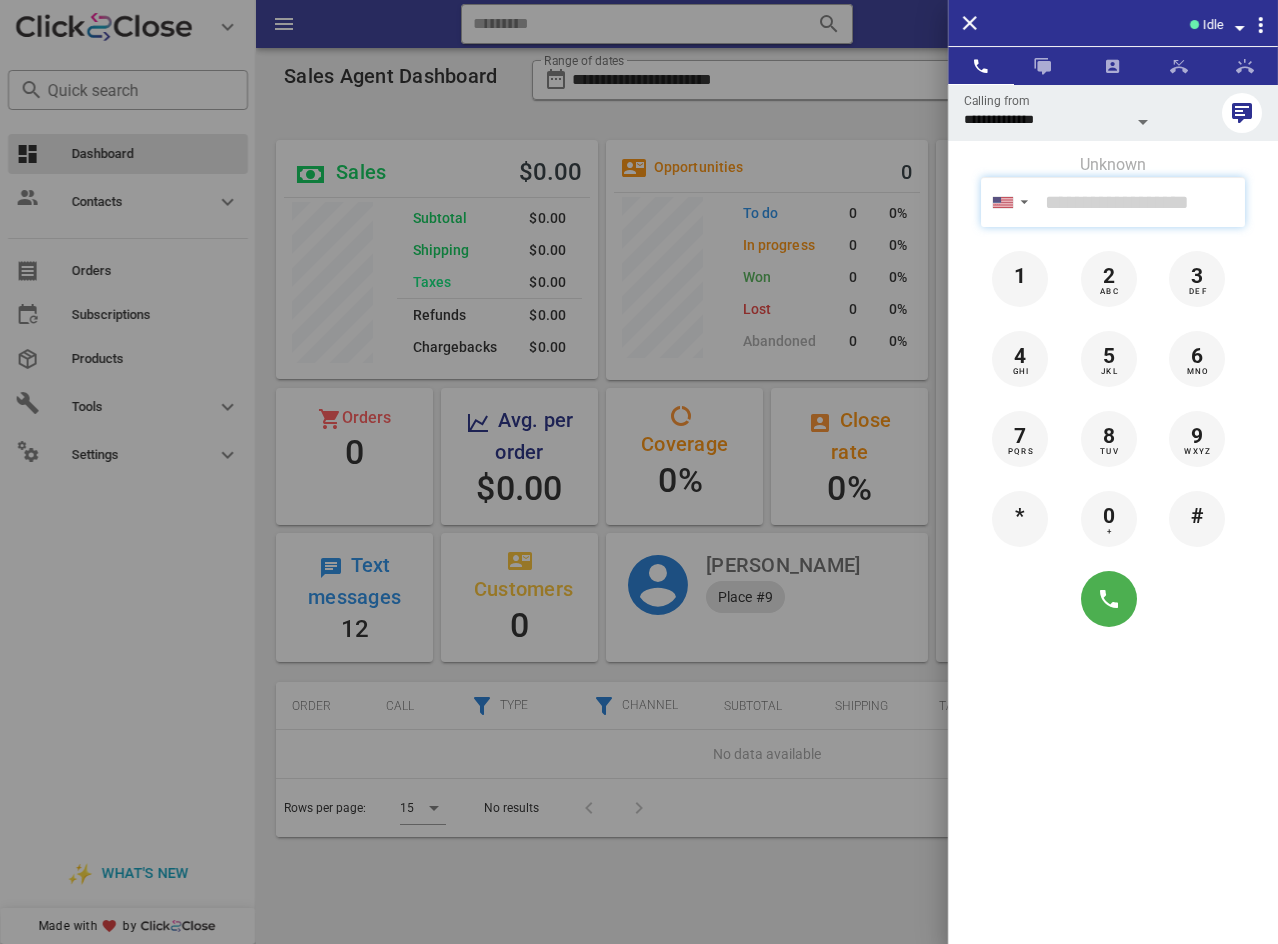 click at bounding box center (1141, 202) 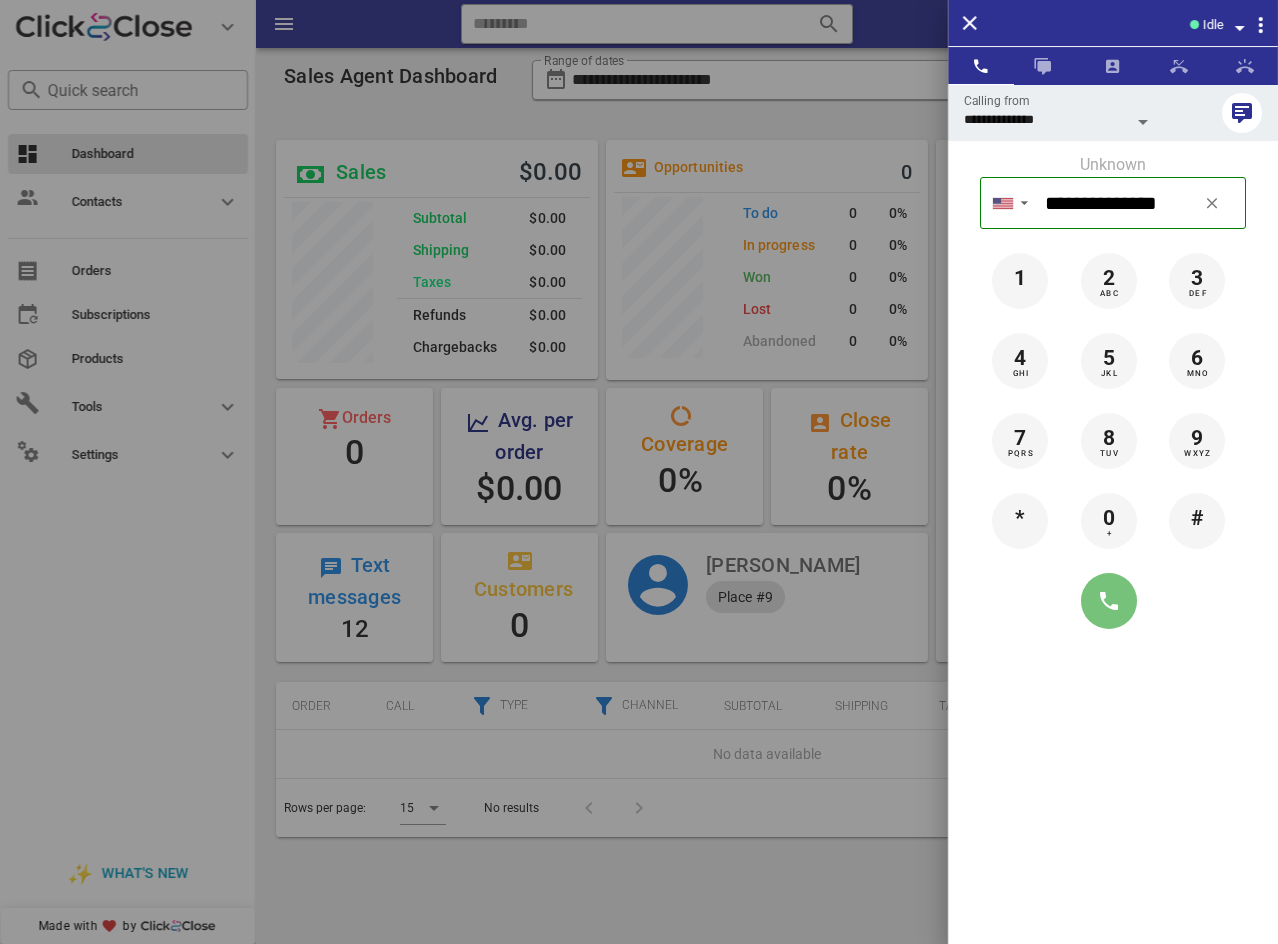 click at bounding box center [1109, 601] 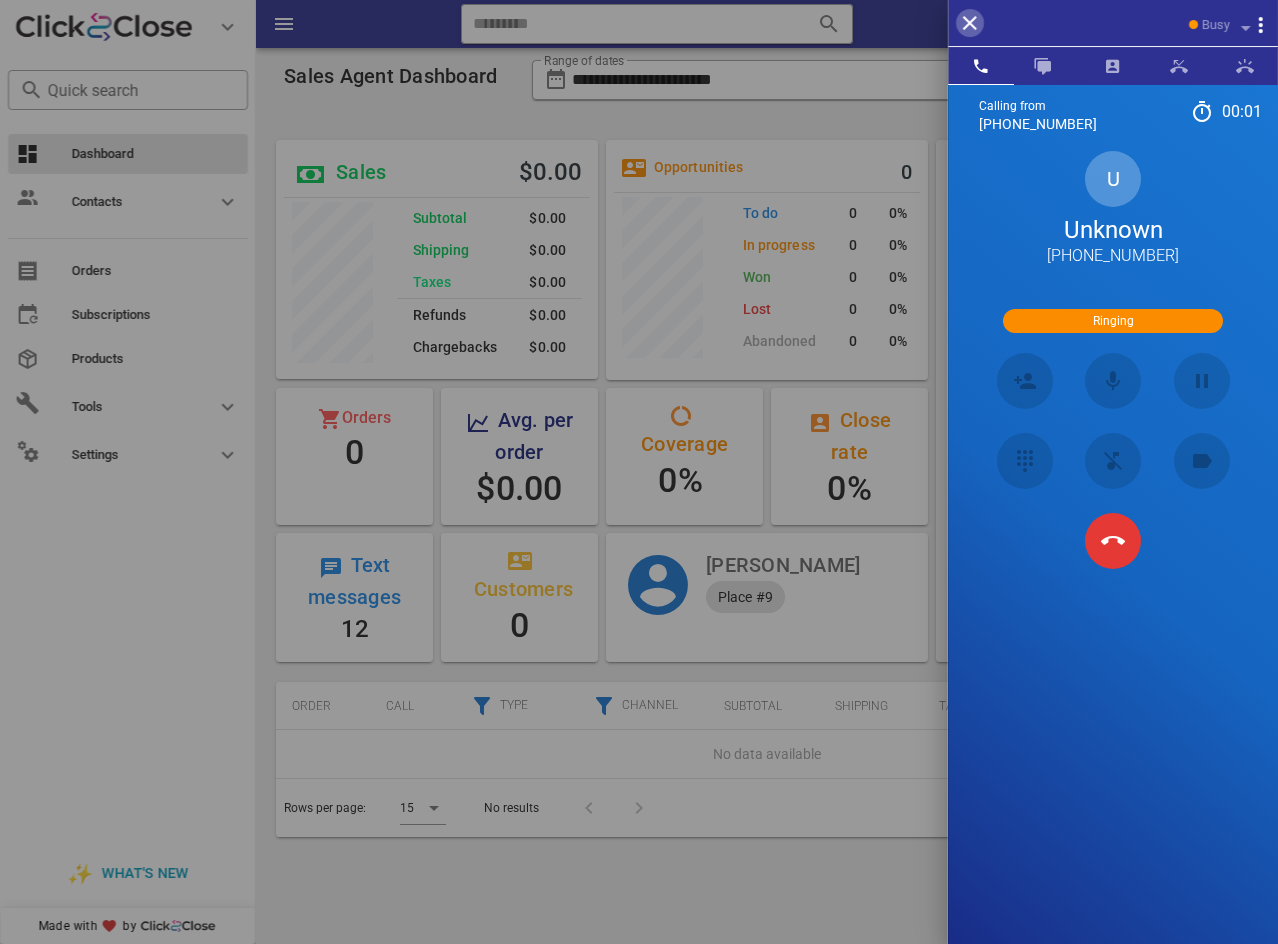 click at bounding box center [970, 23] 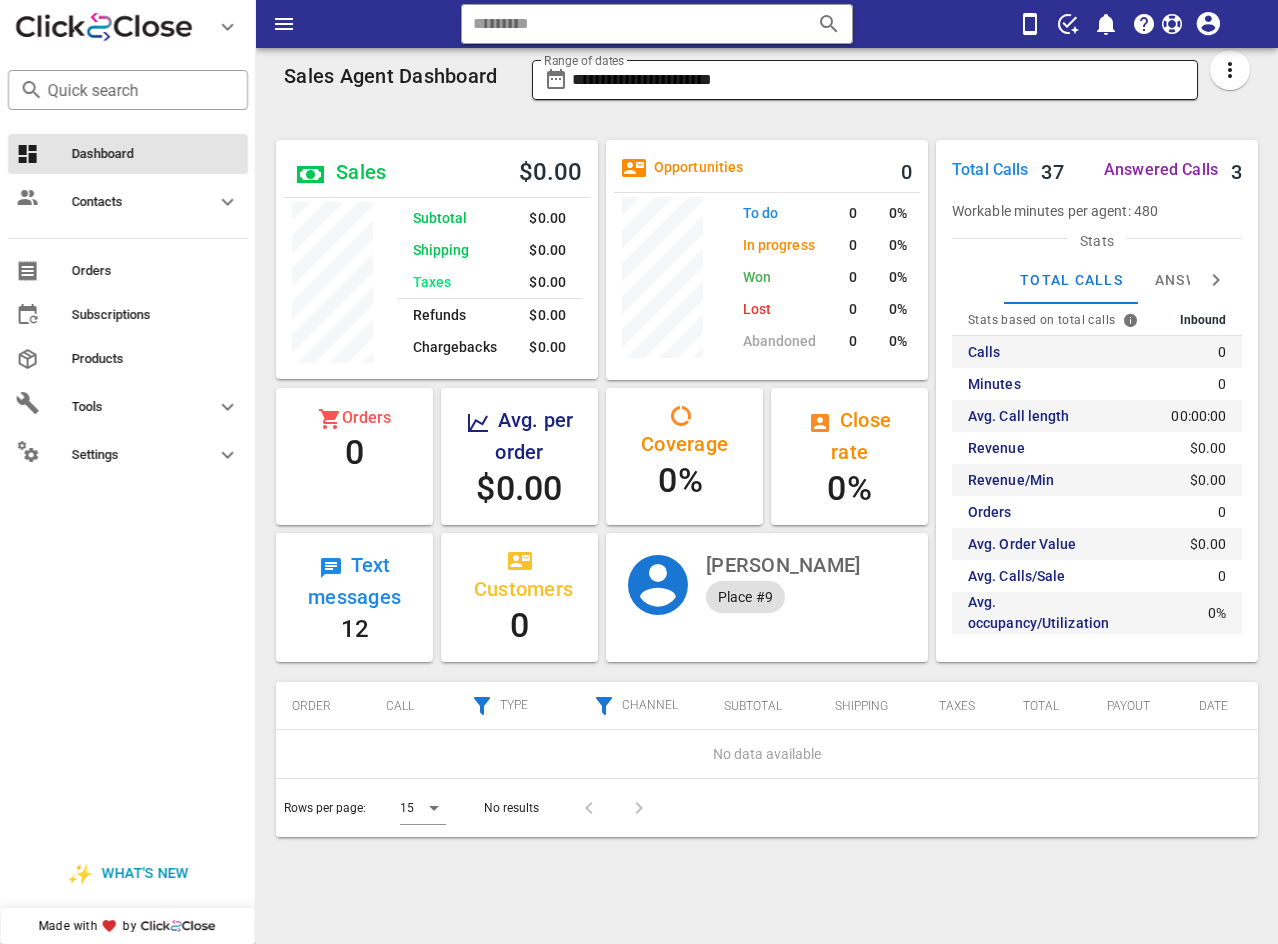 click on "**********" at bounding box center (879, 80) 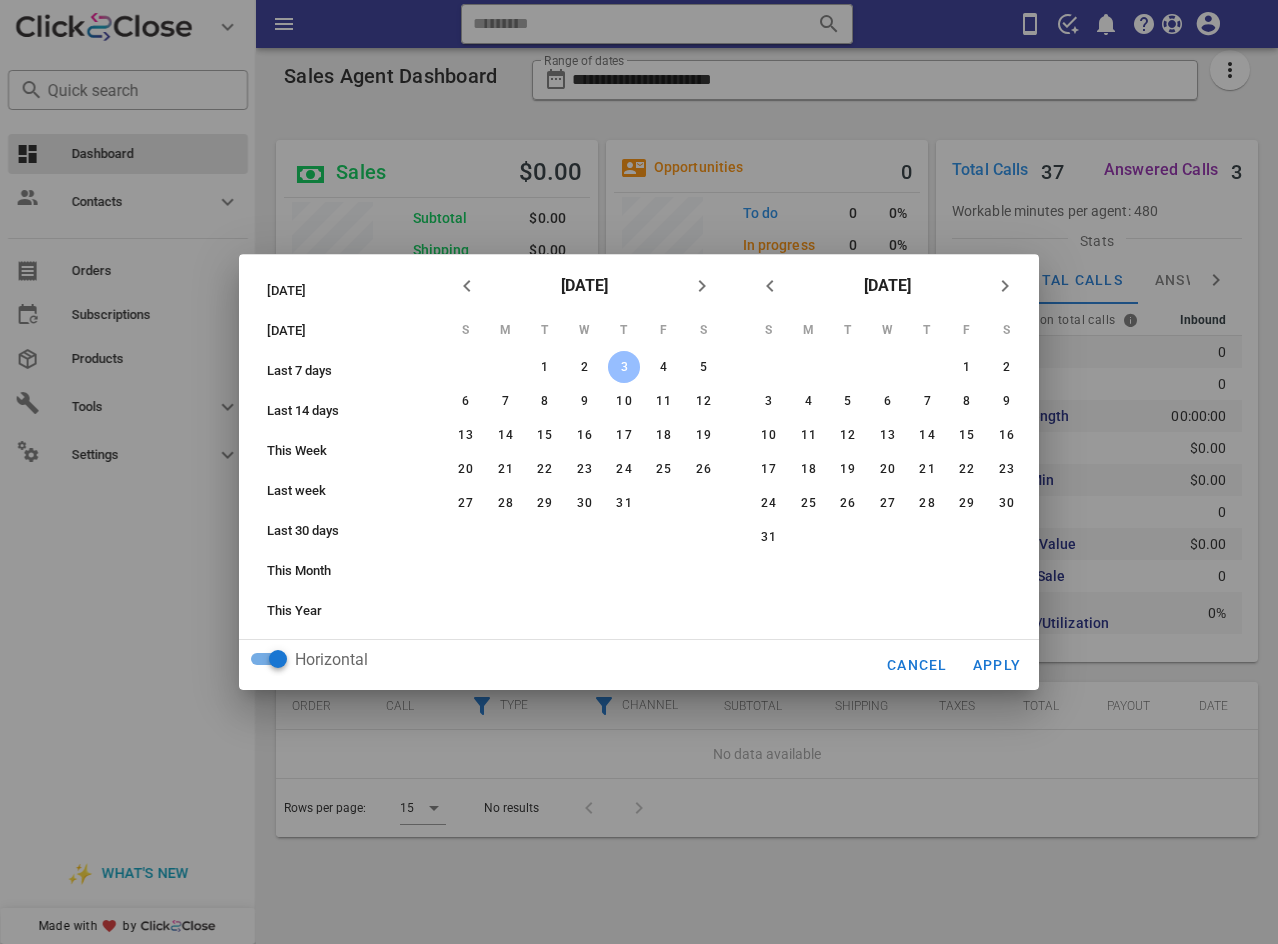 click on "3" at bounding box center [624, 367] 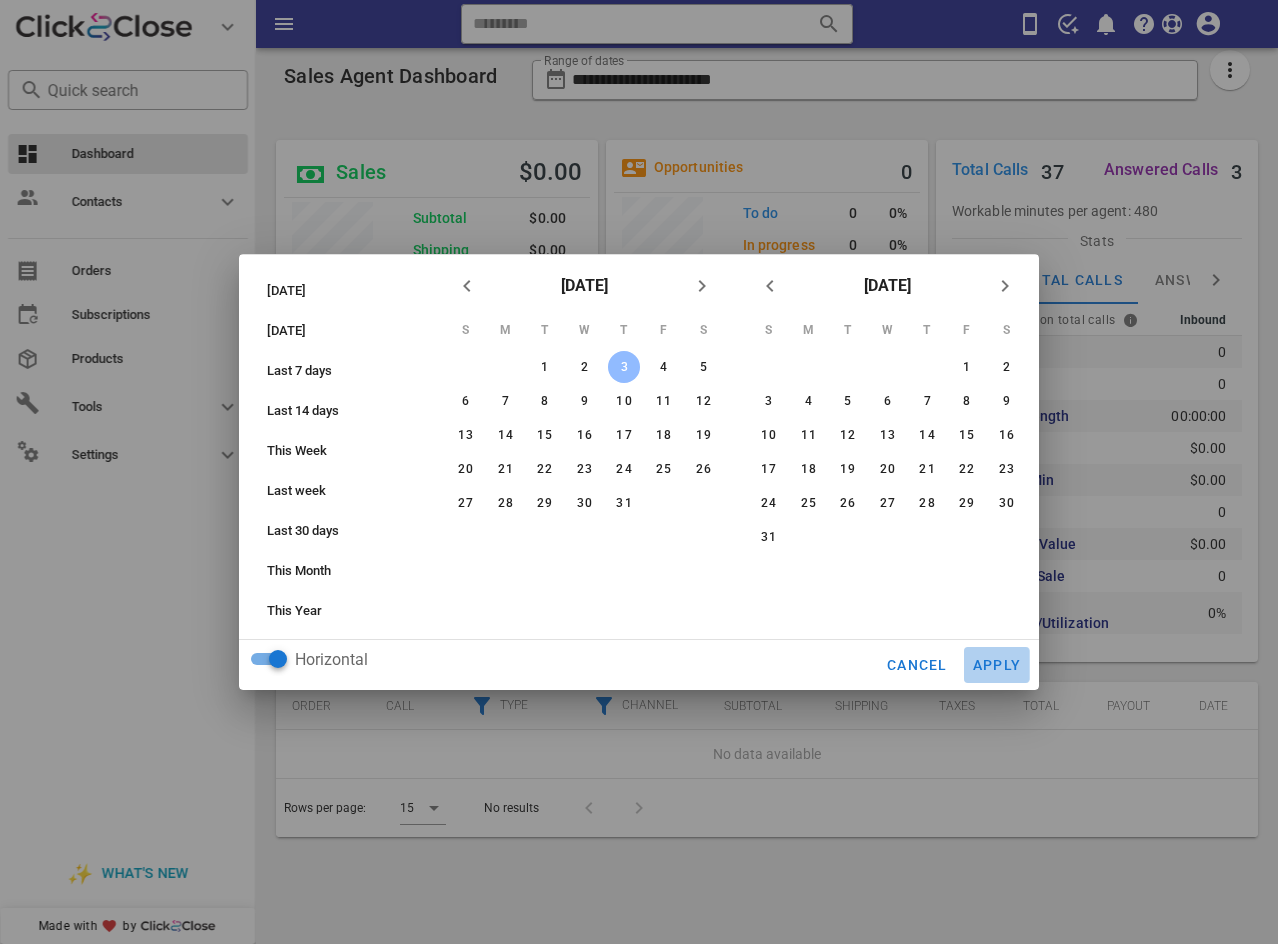 click on "Apply" at bounding box center [997, 665] 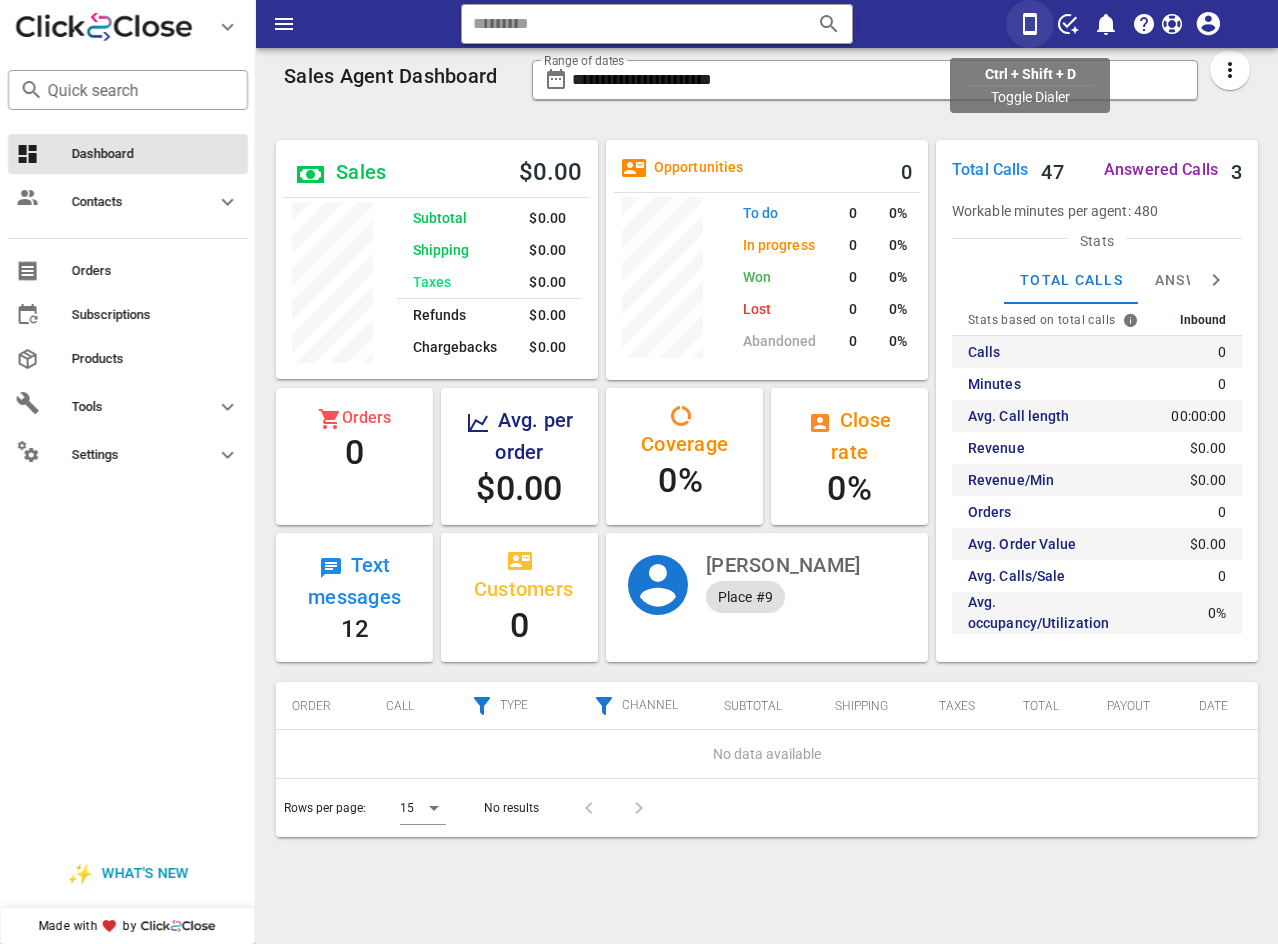 scroll, scrollTop: 999754, scrollLeft: 999678, axis: both 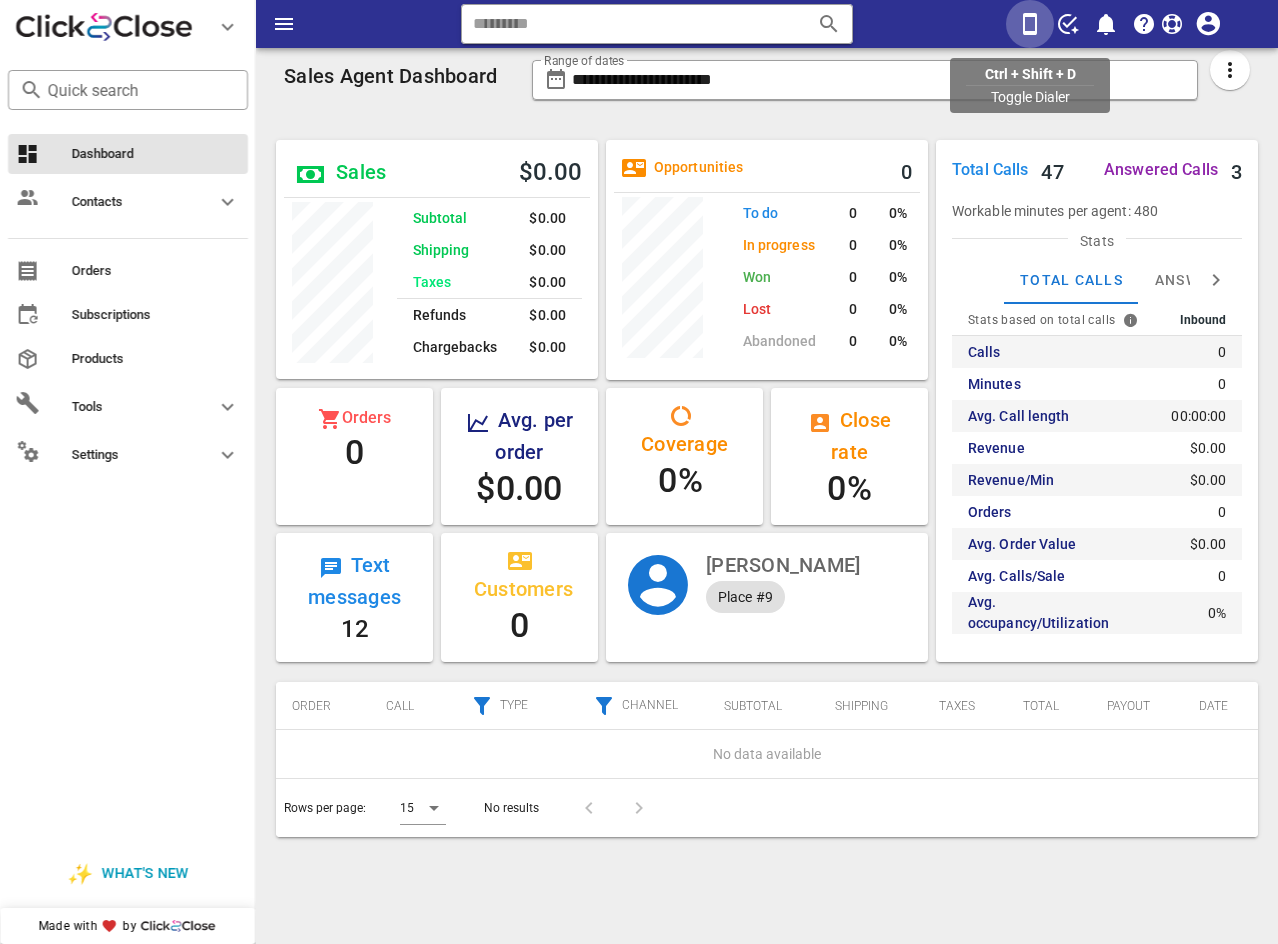 click at bounding box center (1030, 24) 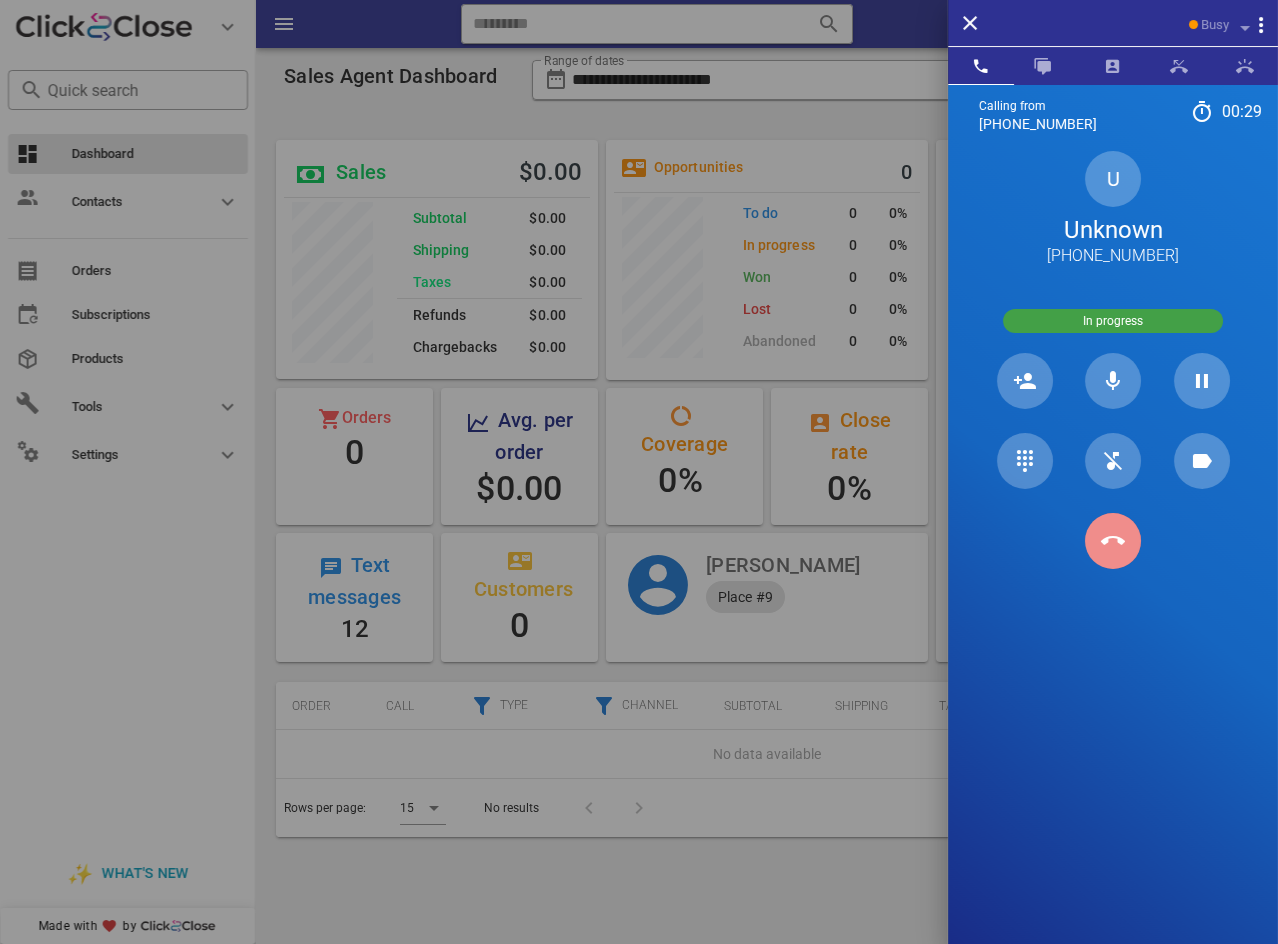 click at bounding box center [1113, 541] 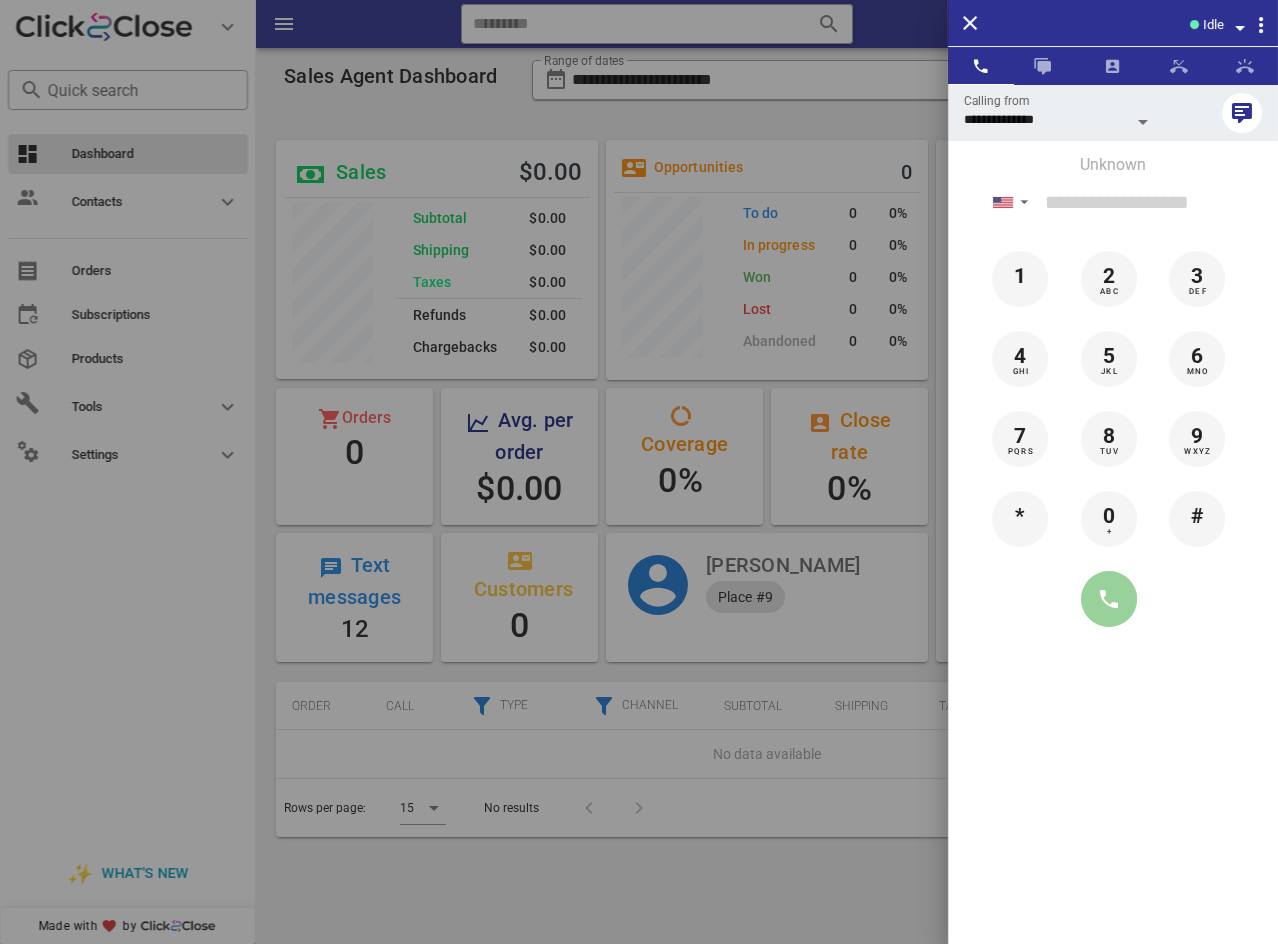 click at bounding box center (1109, 599) 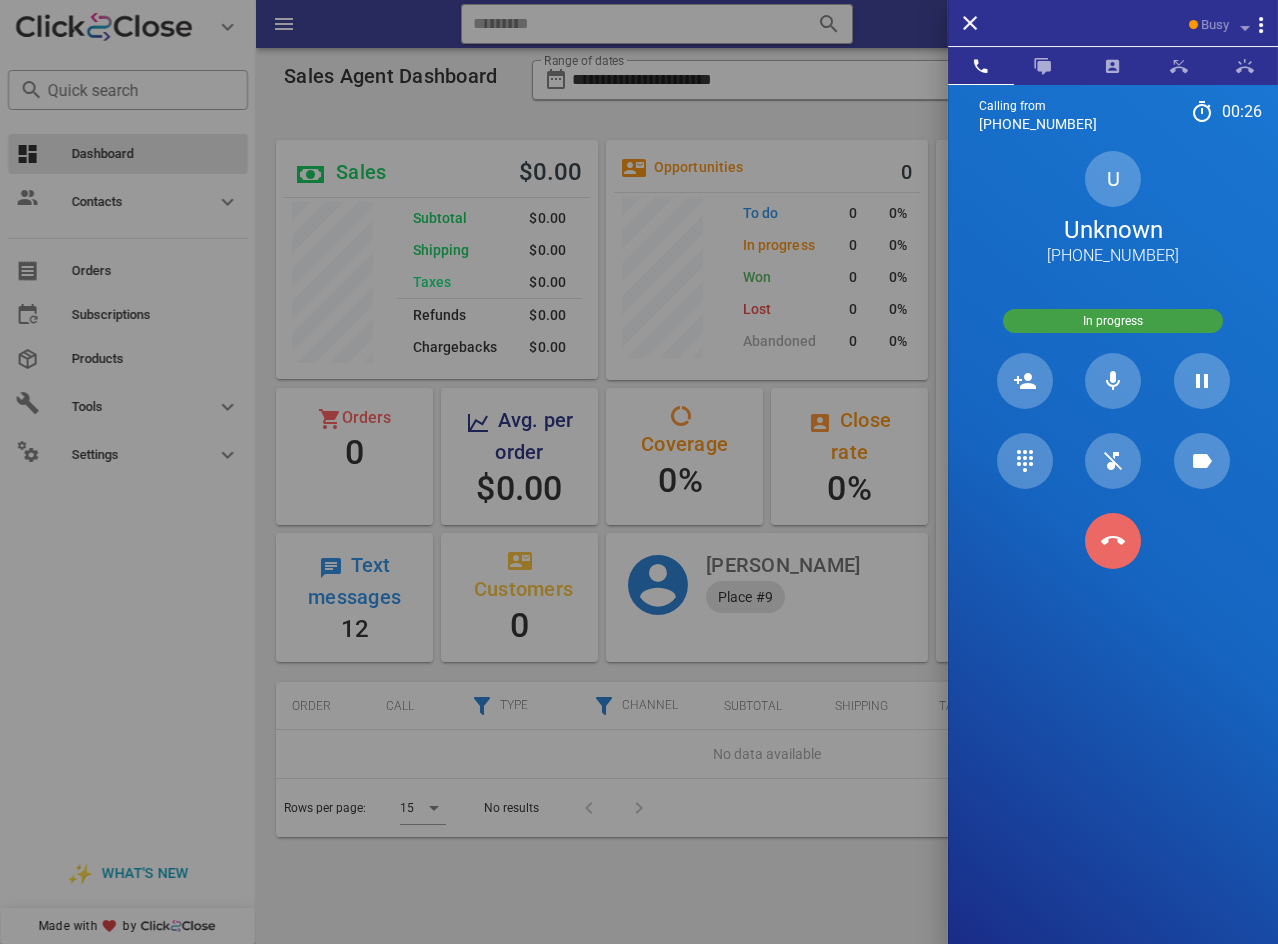 click at bounding box center (1113, 541) 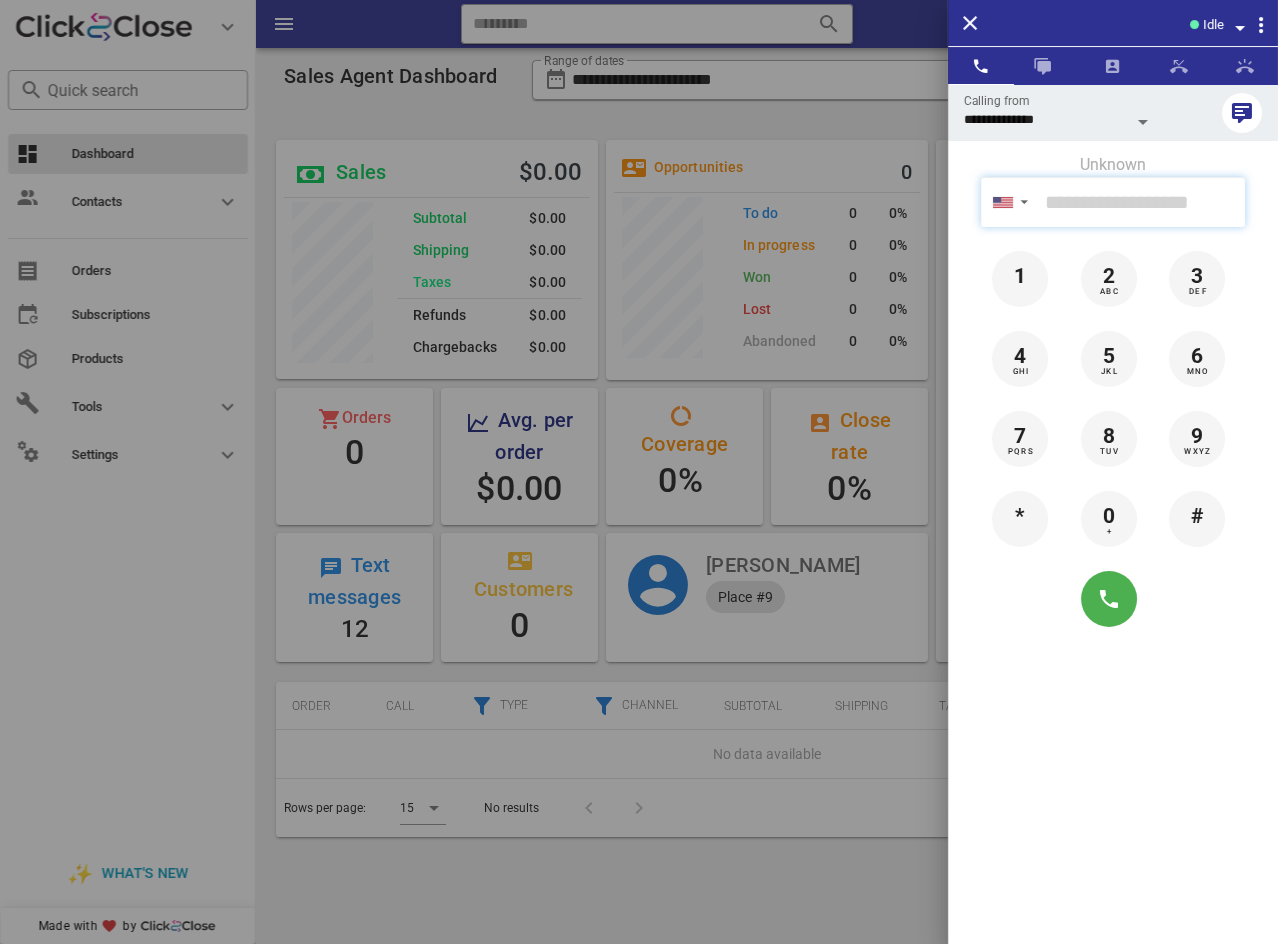 click at bounding box center (1141, 202) 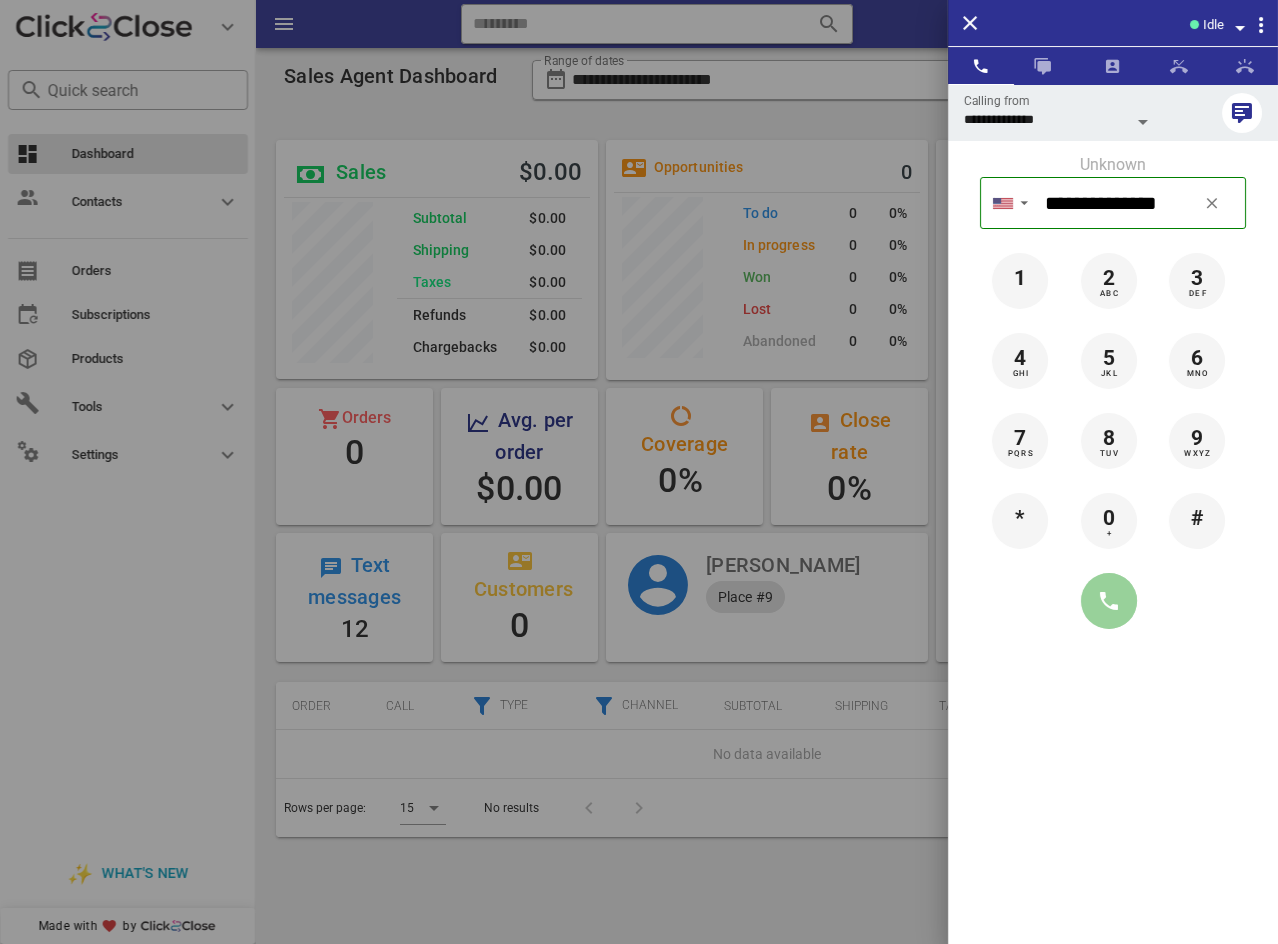 drag, startPoint x: 1122, startPoint y: 606, endPoint x: 1135, endPoint y: 614, distance: 15.264338 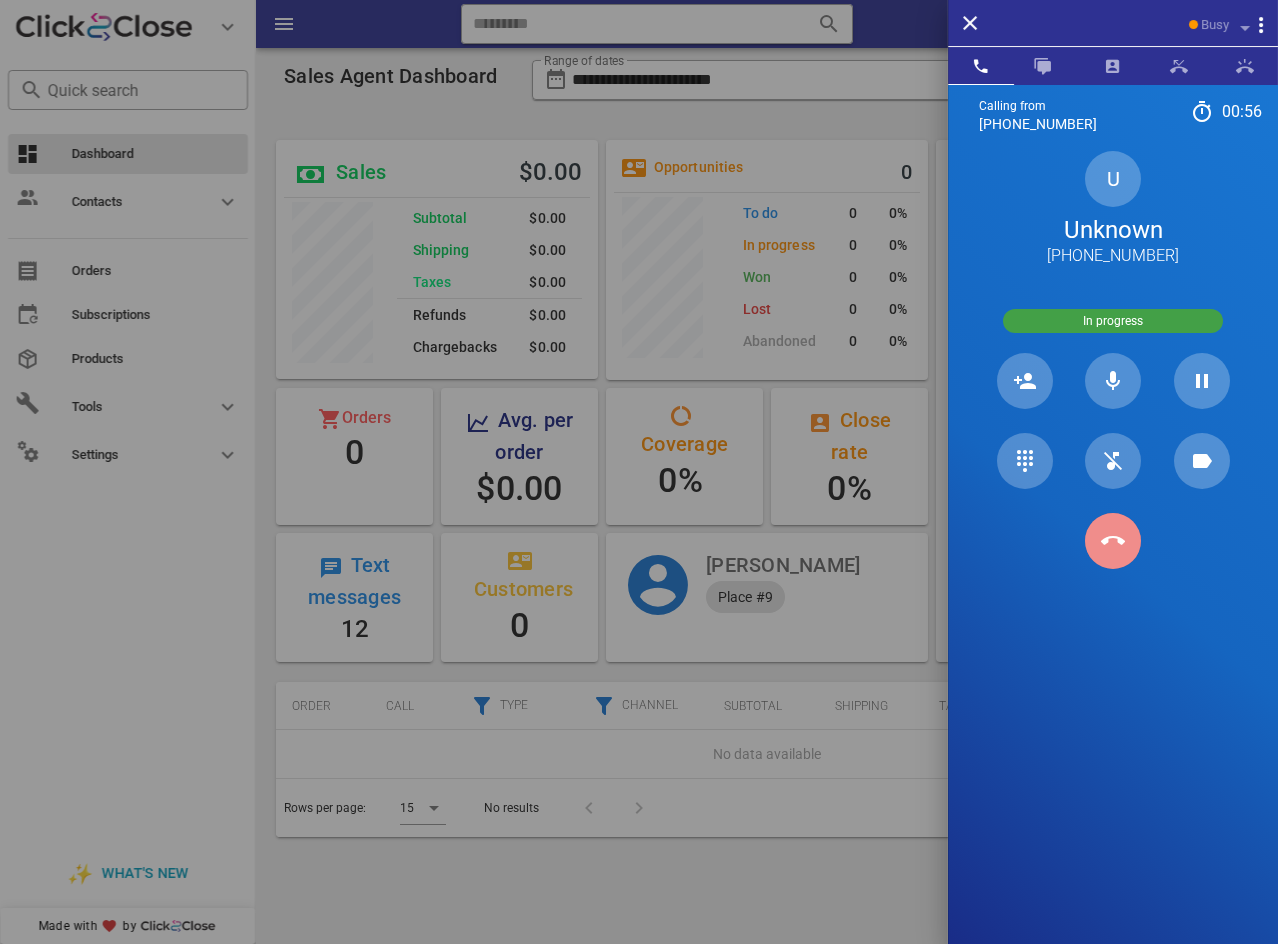 click at bounding box center [1113, 541] 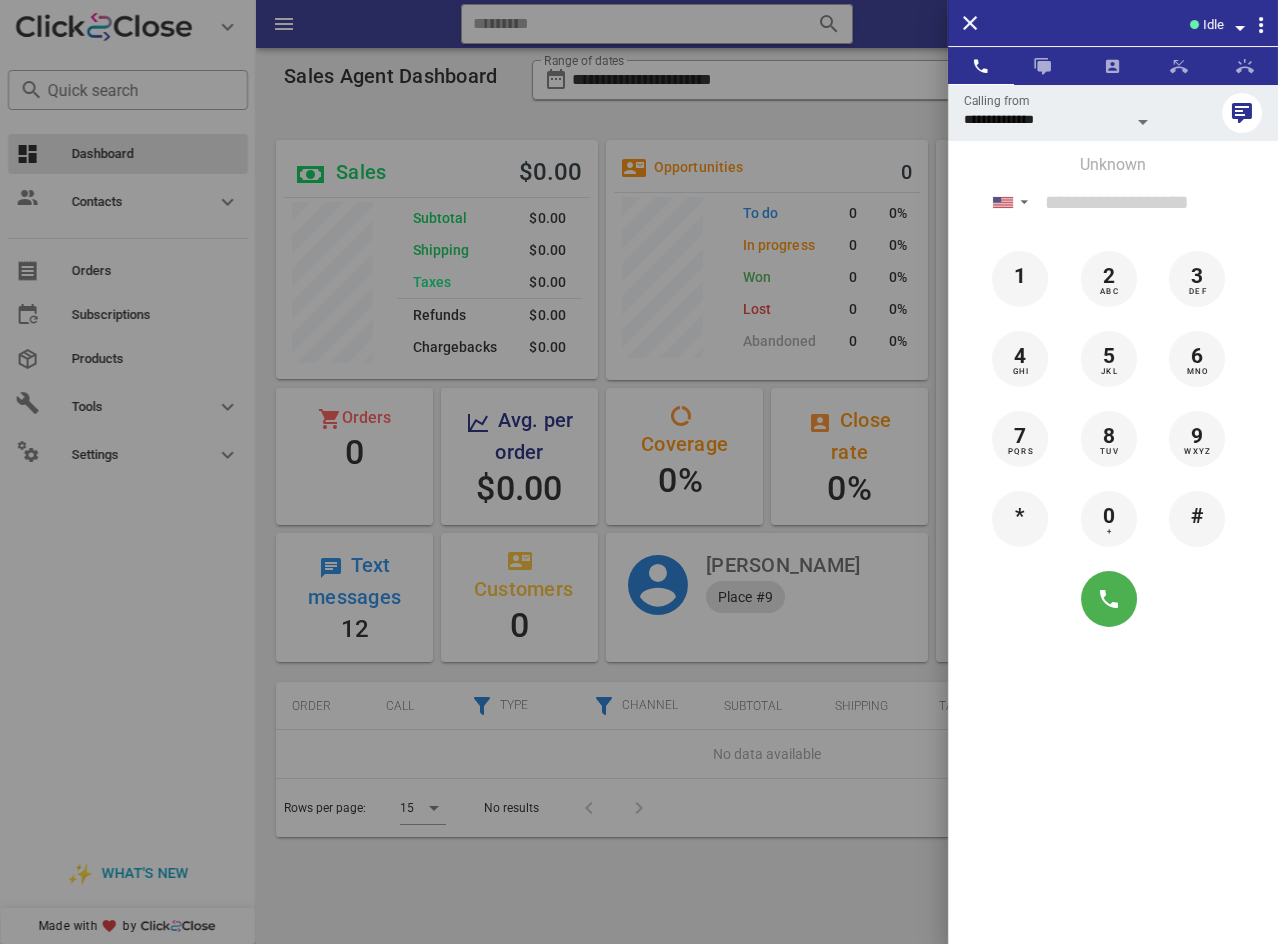 click at bounding box center (1238, 24) 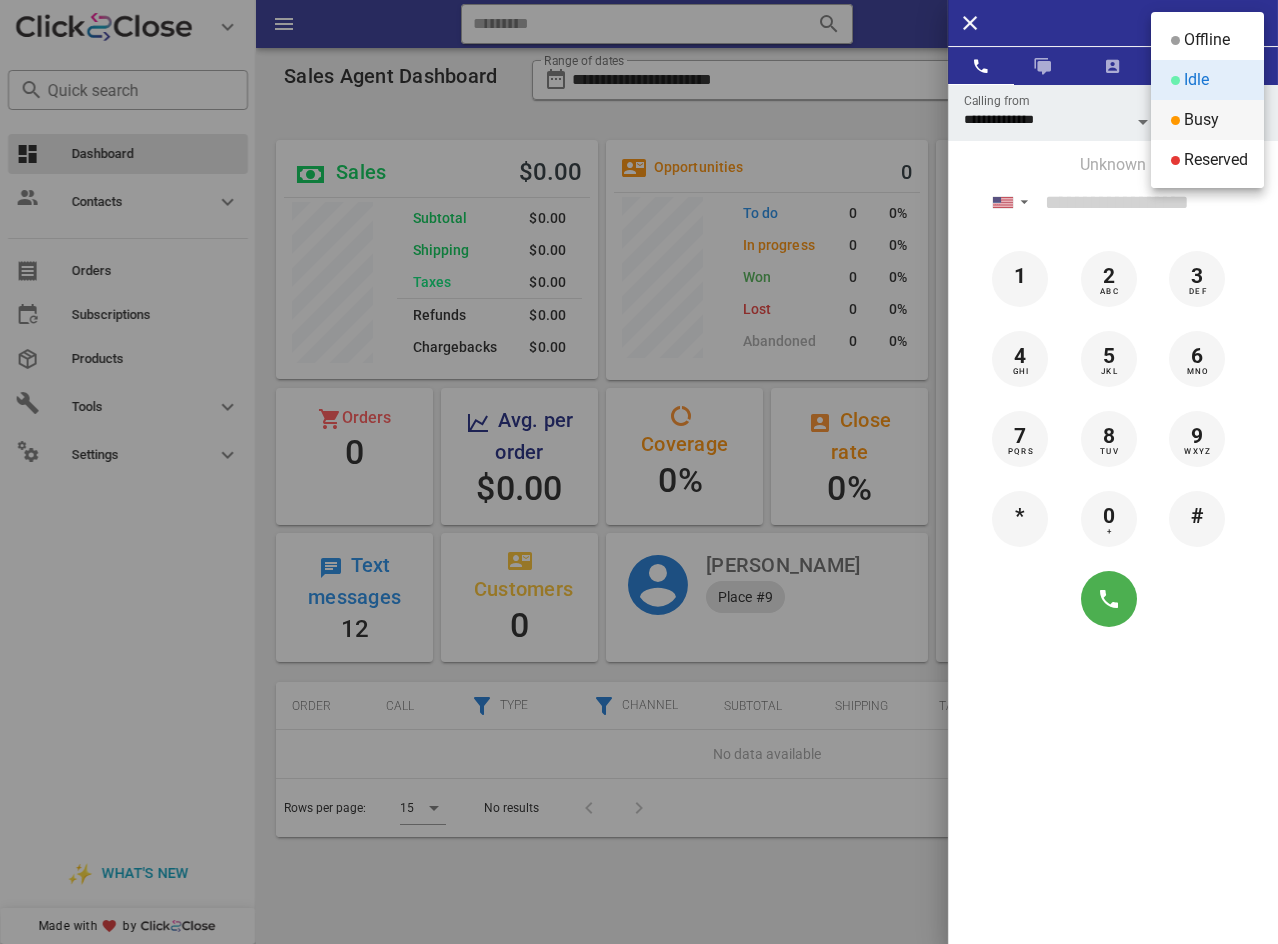 click on "Busy" at bounding box center (1201, 120) 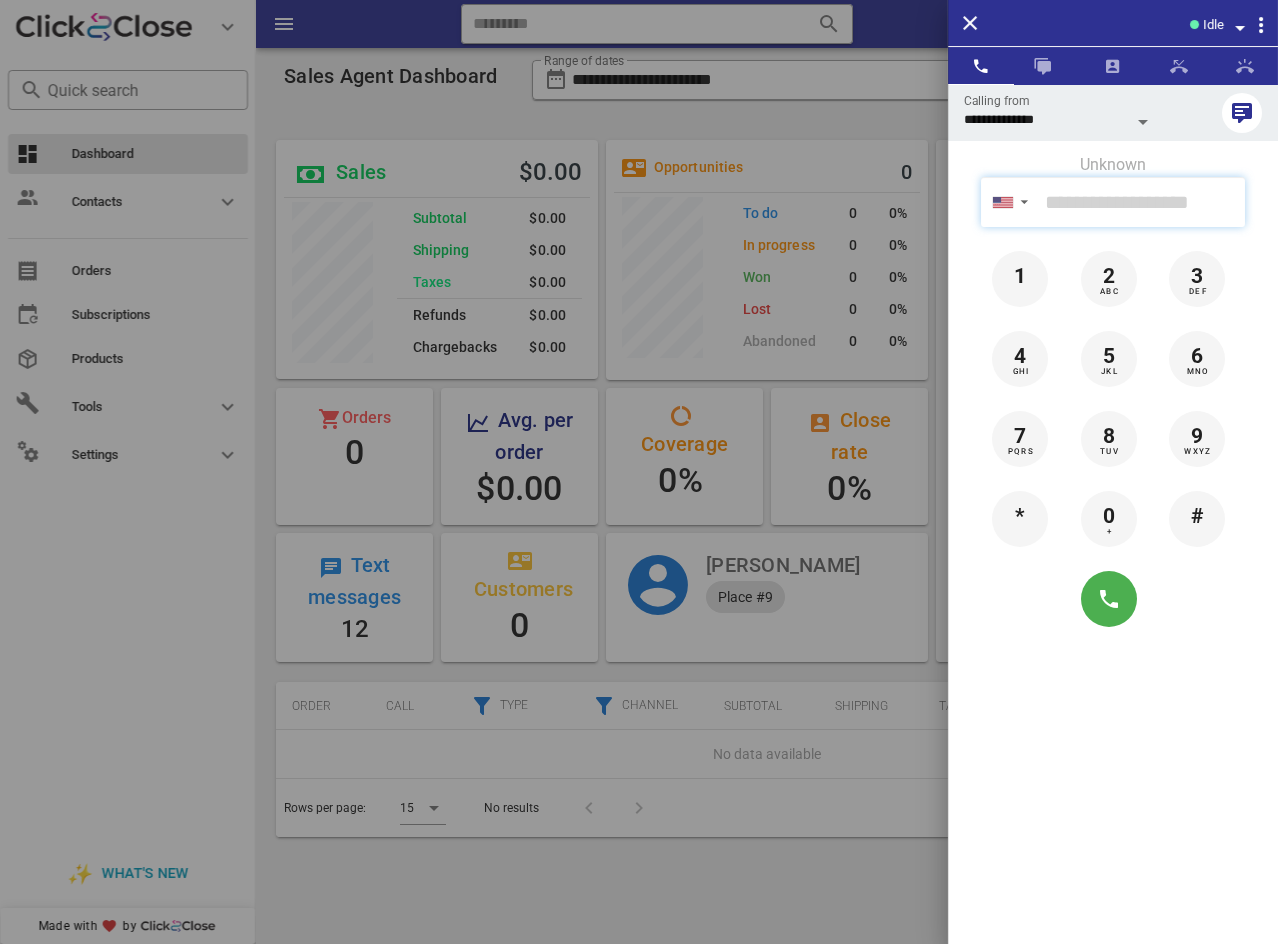 click at bounding box center (1141, 202) 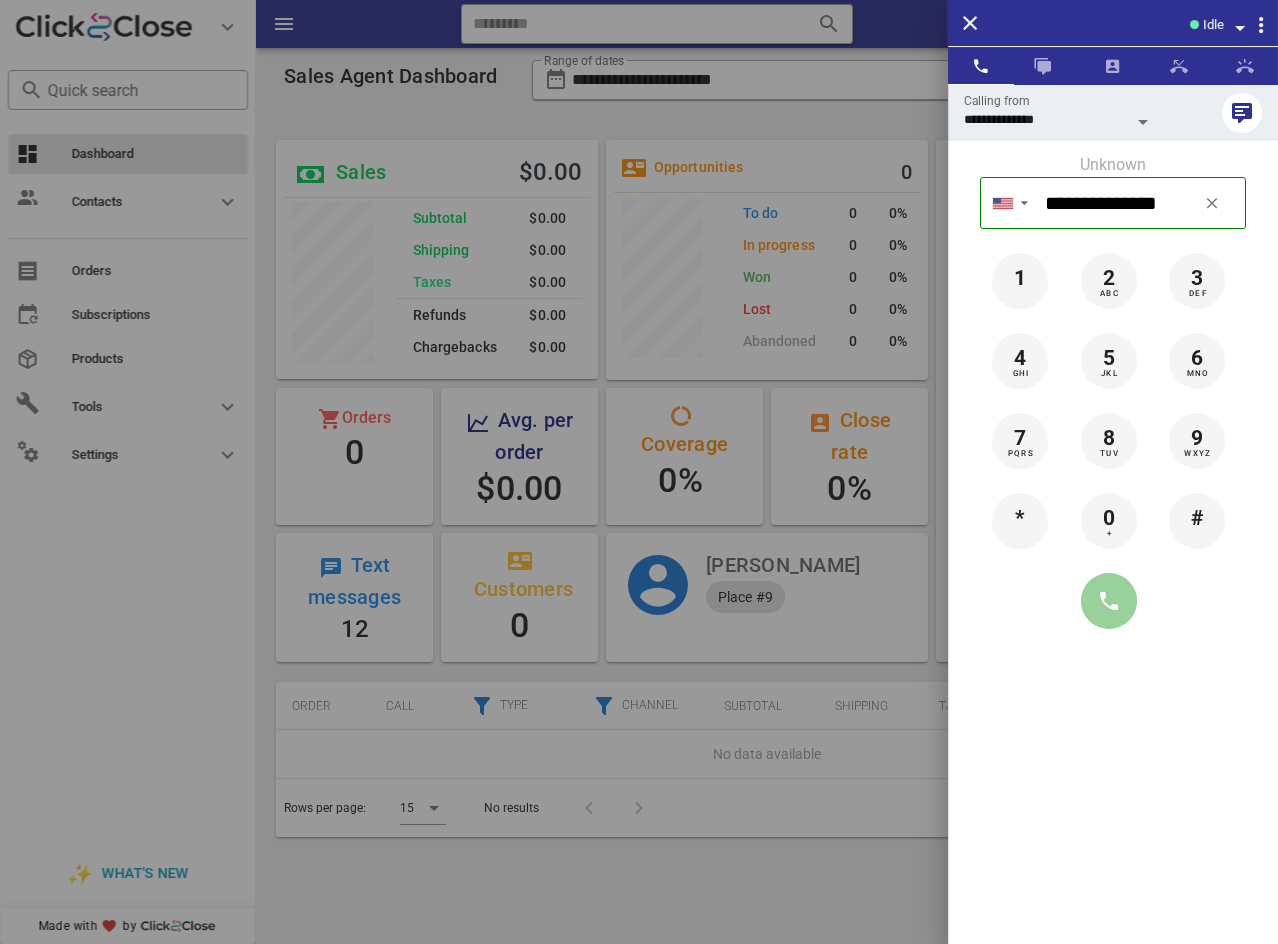 click at bounding box center [1109, 601] 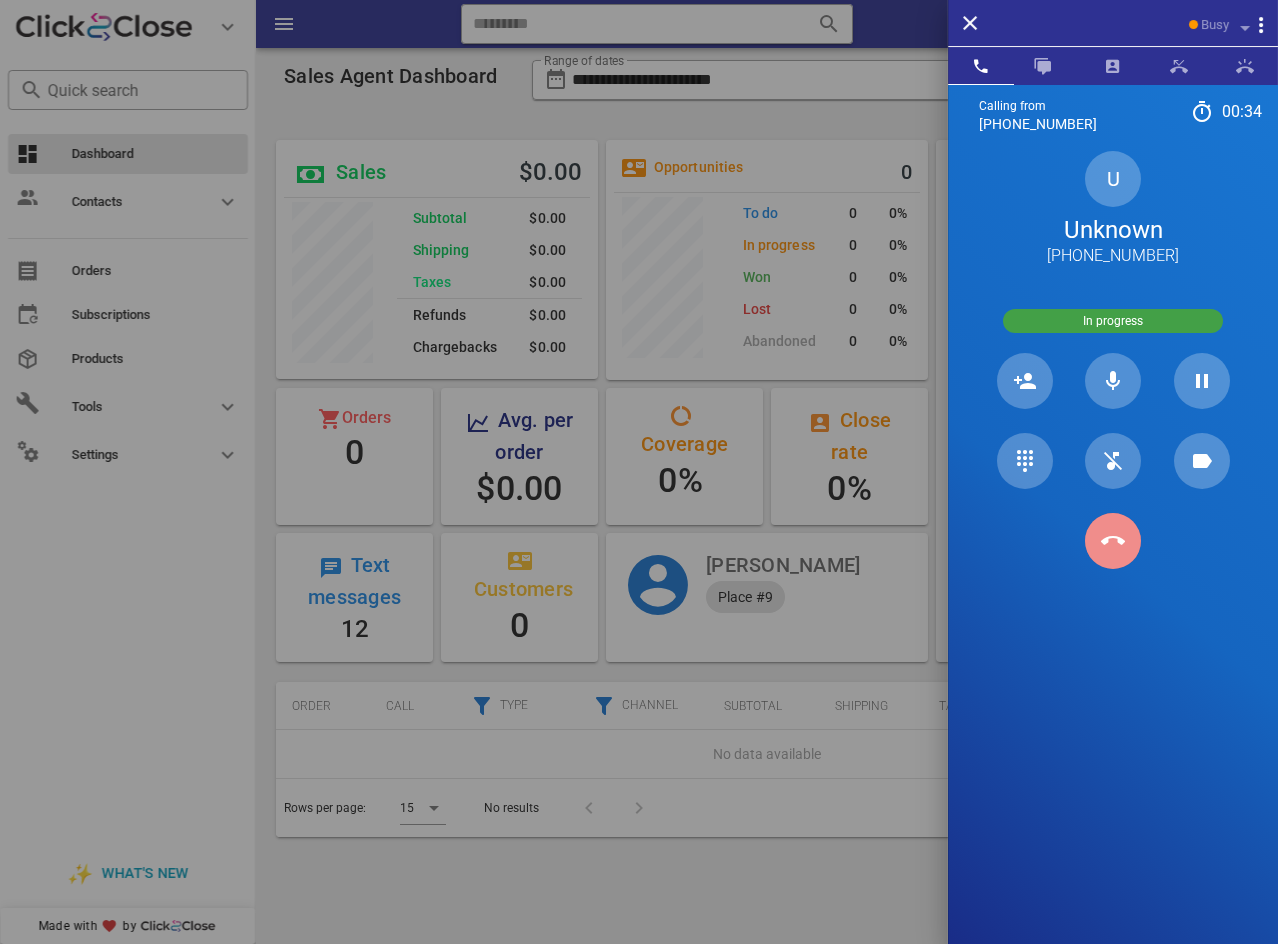 click at bounding box center (1113, 541) 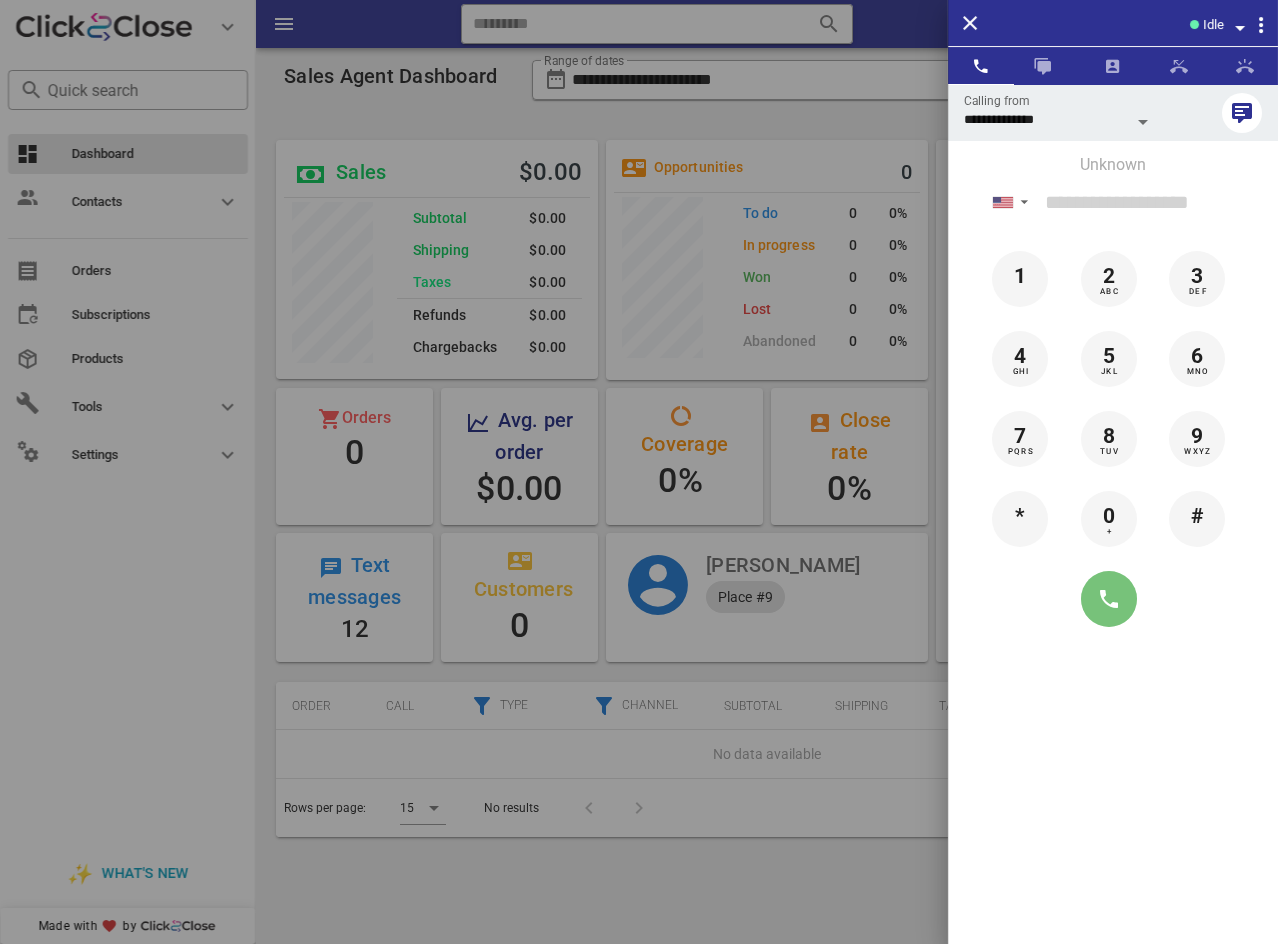 click at bounding box center (1109, 599) 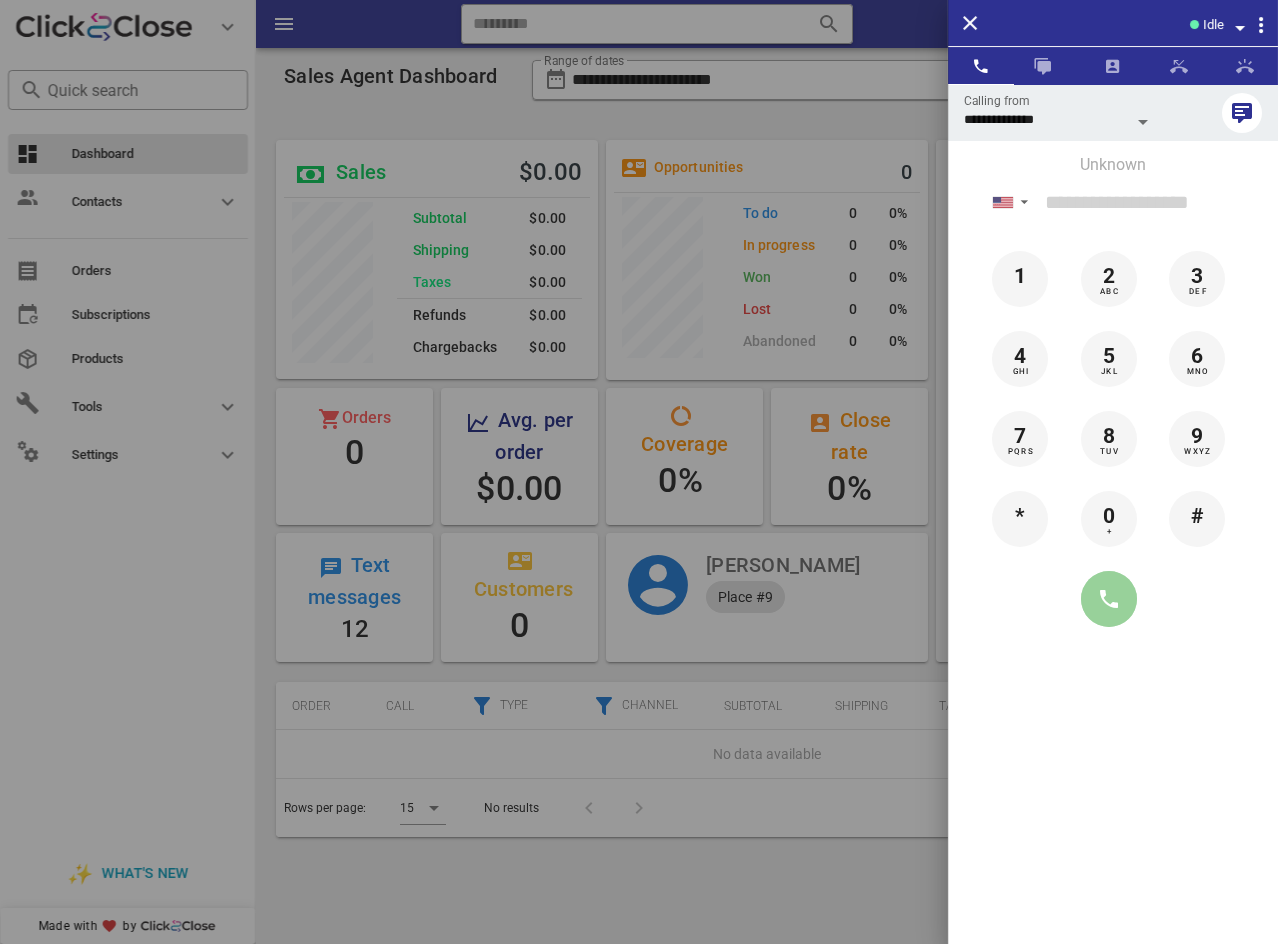 click at bounding box center [1109, 599] 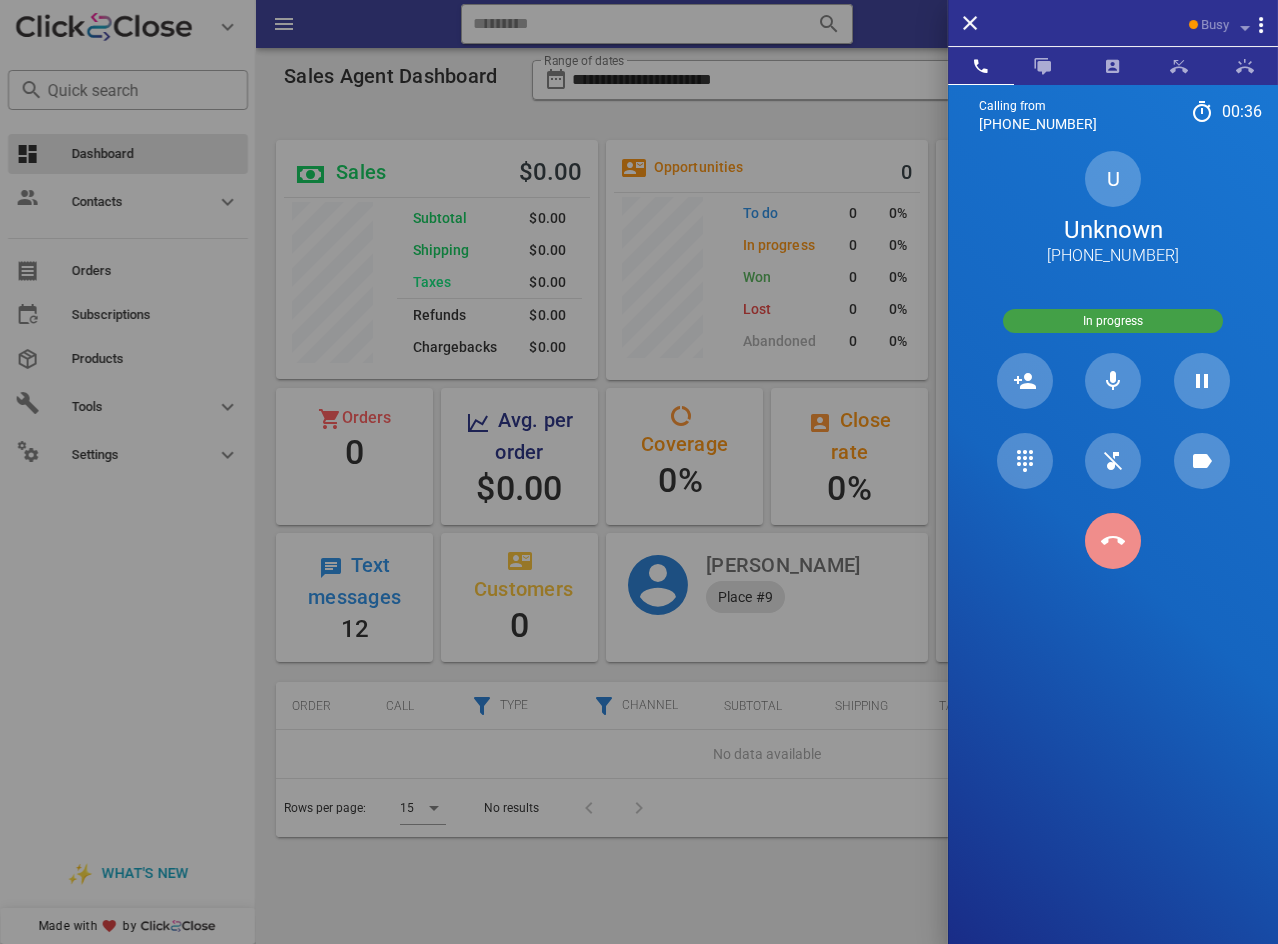 click at bounding box center (1113, 541) 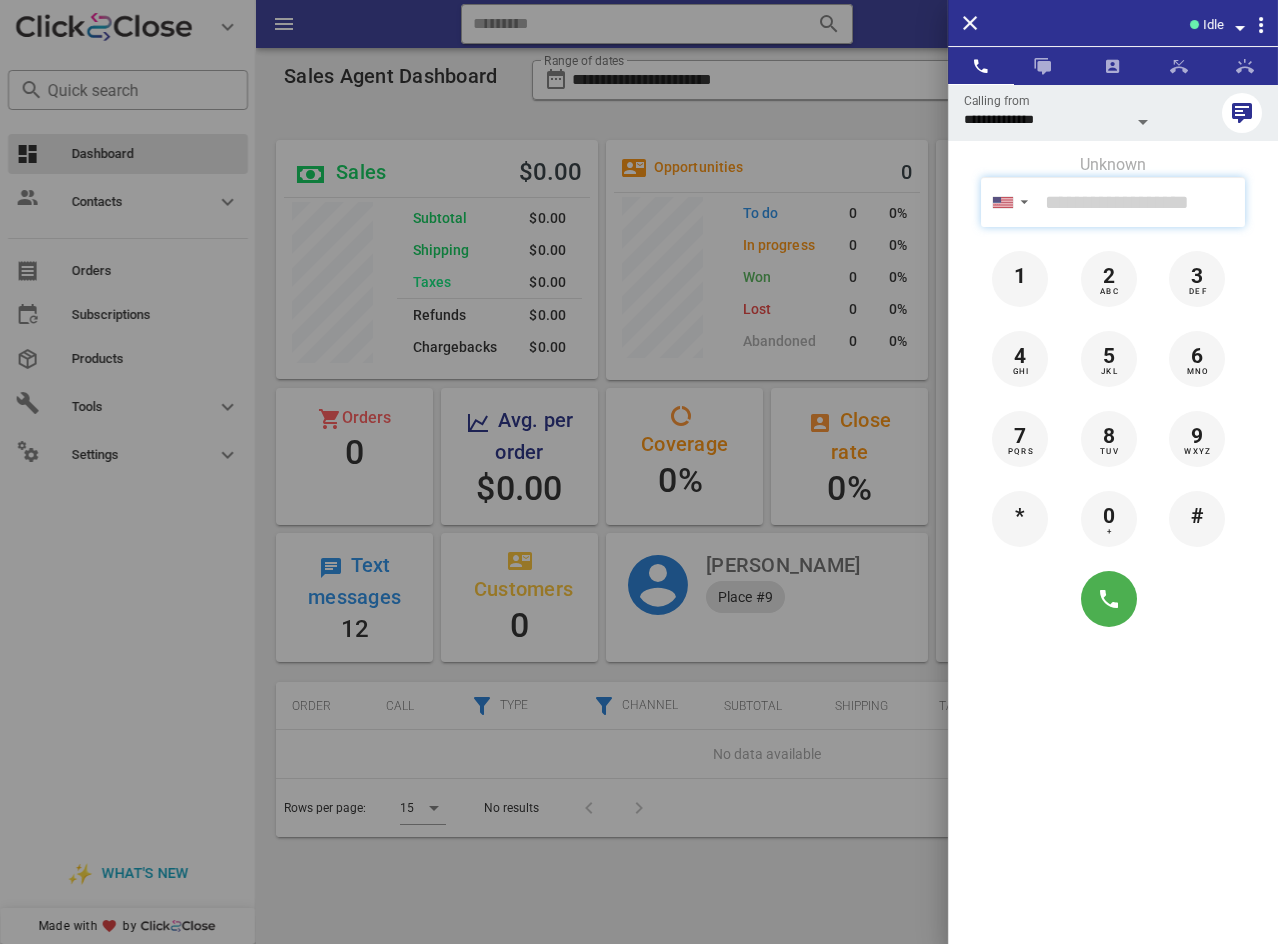 click at bounding box center [1141, 202] 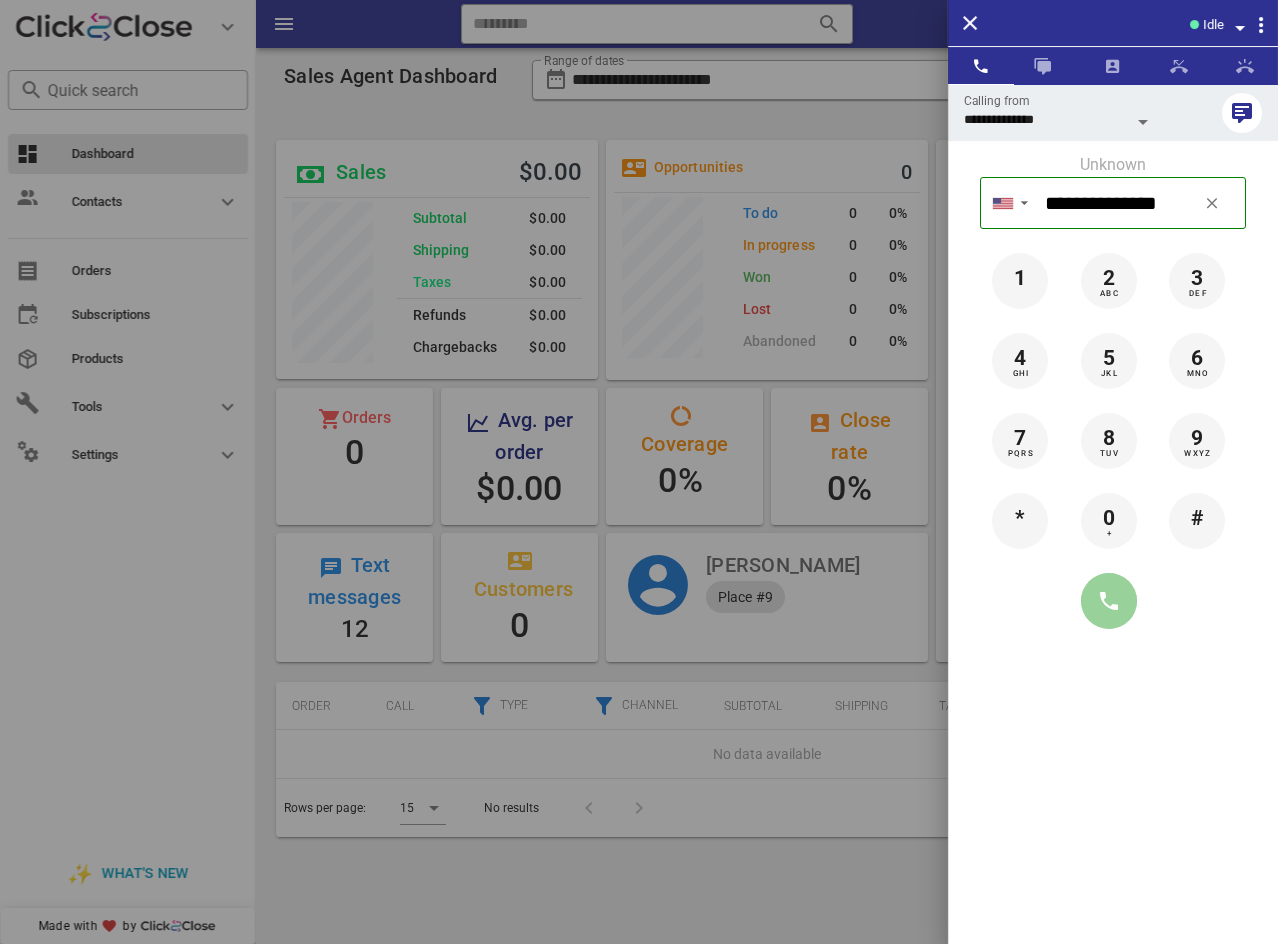 click at bounding box center [1109, 601] 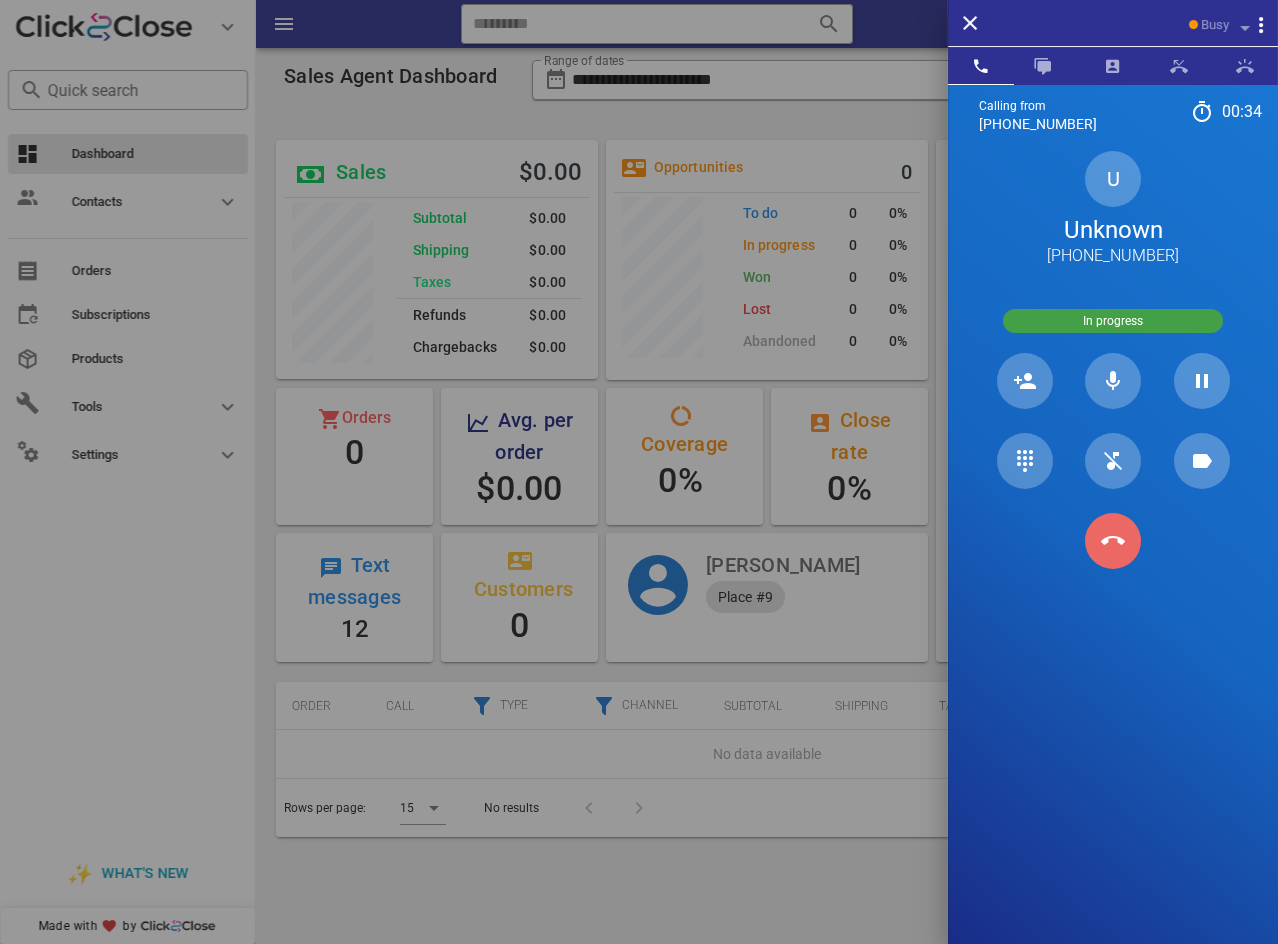 click at bounding box center [1113, 541] 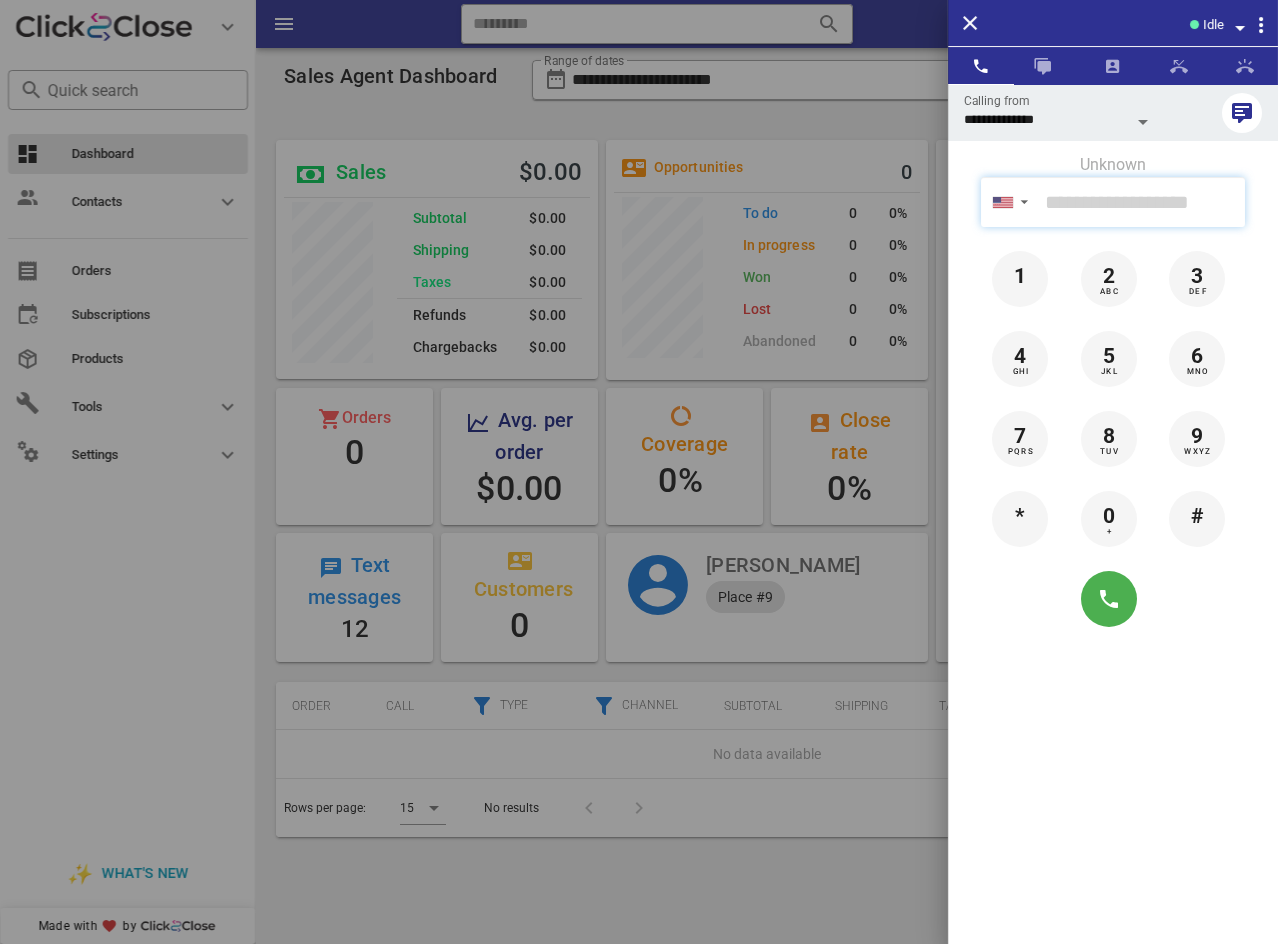 click at bounding box center [1141, 202] 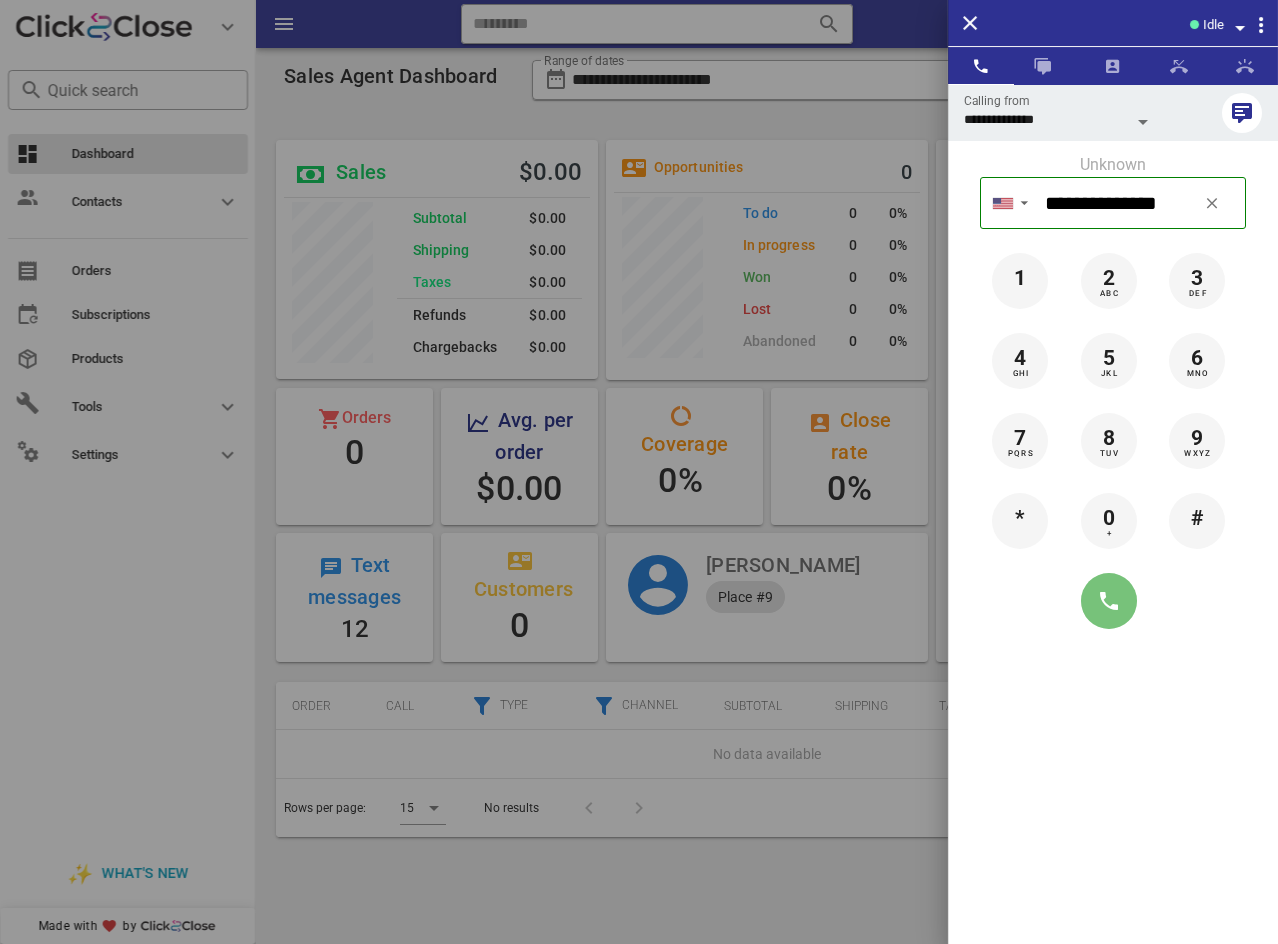 click at bounding box center (1109, 601) 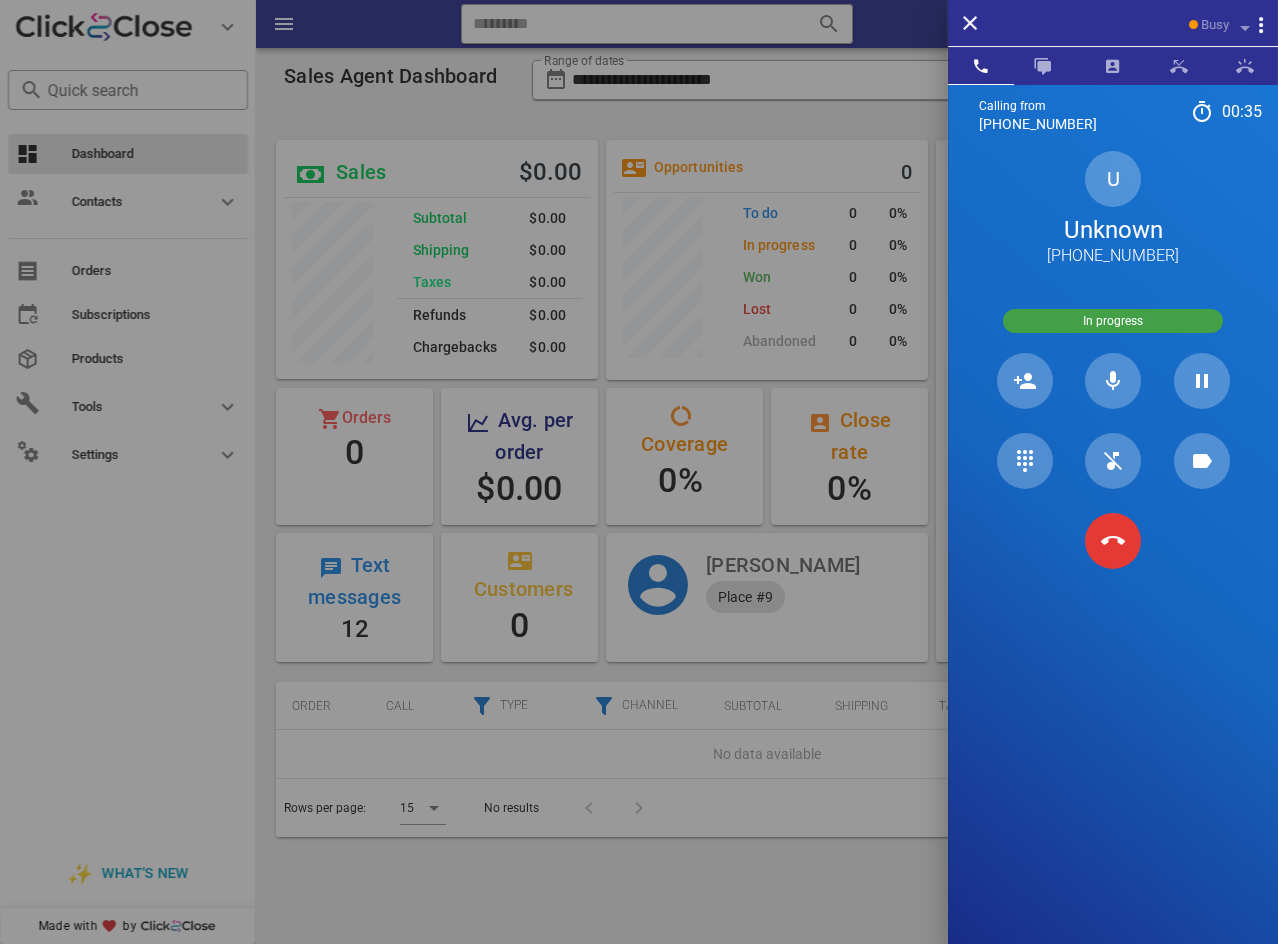 click at bounding box center (1113, 541) 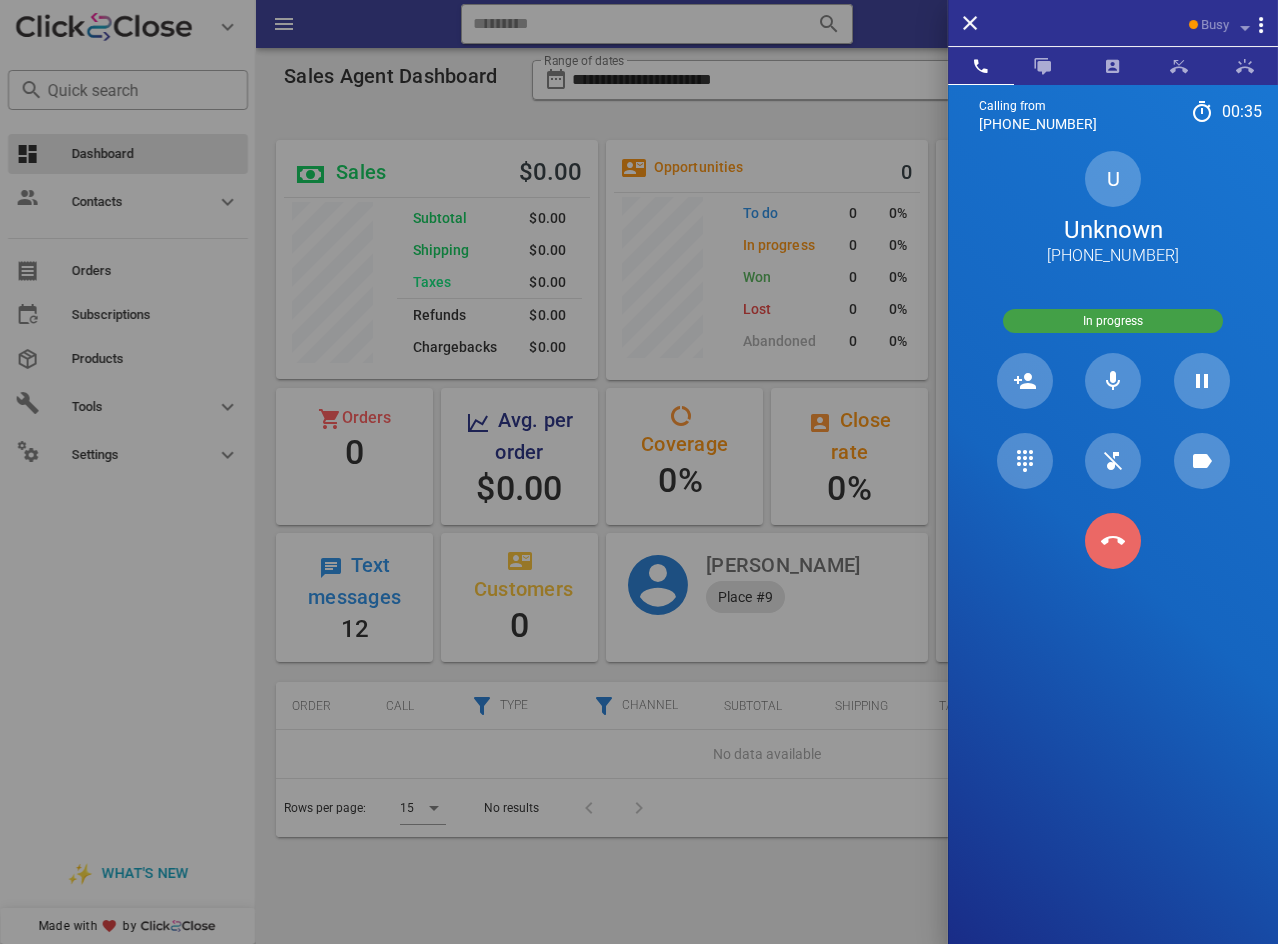 click at bounding box center (1113, 541) 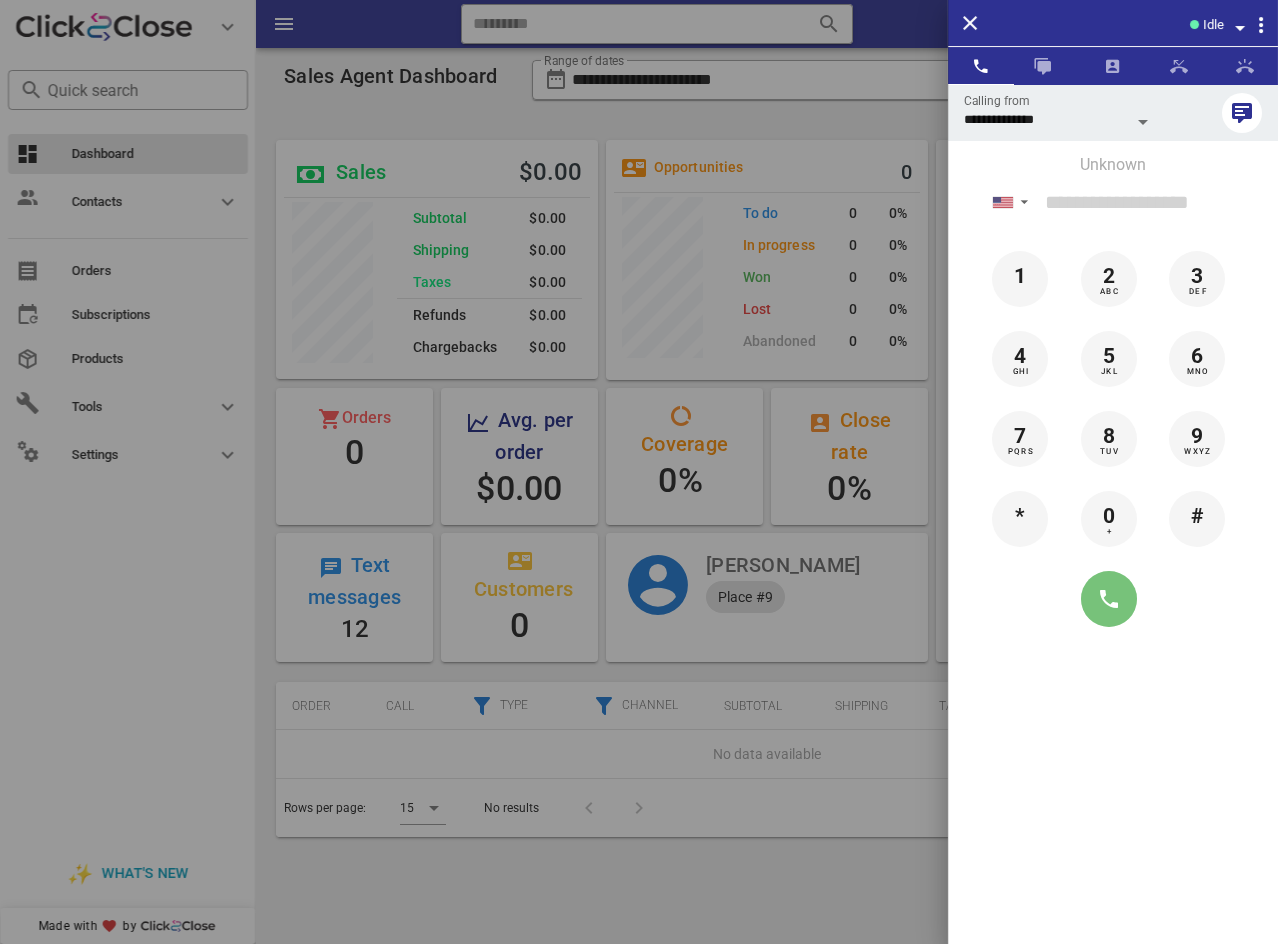 click at bounding box center (1109, 599) 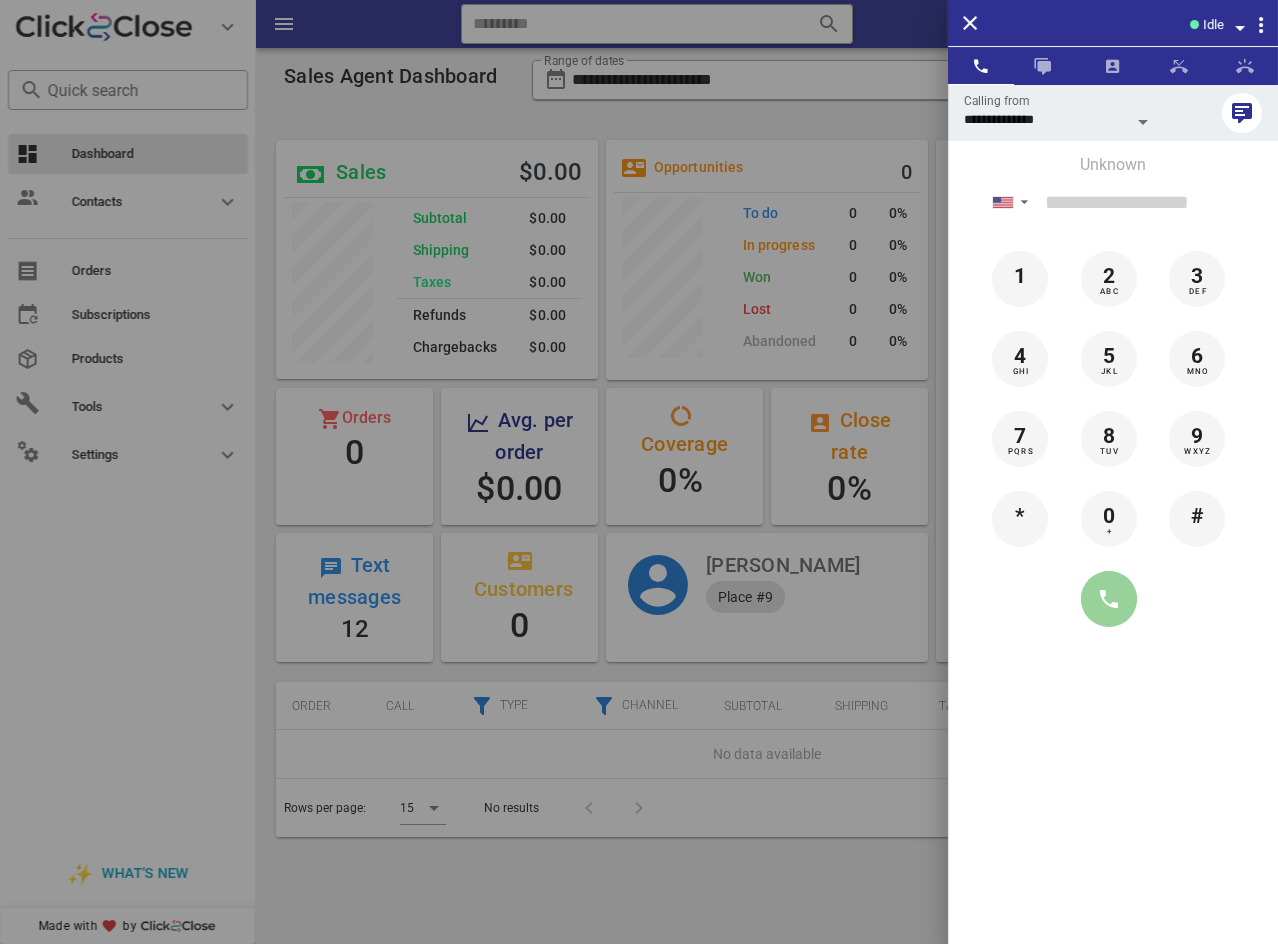 click at bounding box center (1109, 599) 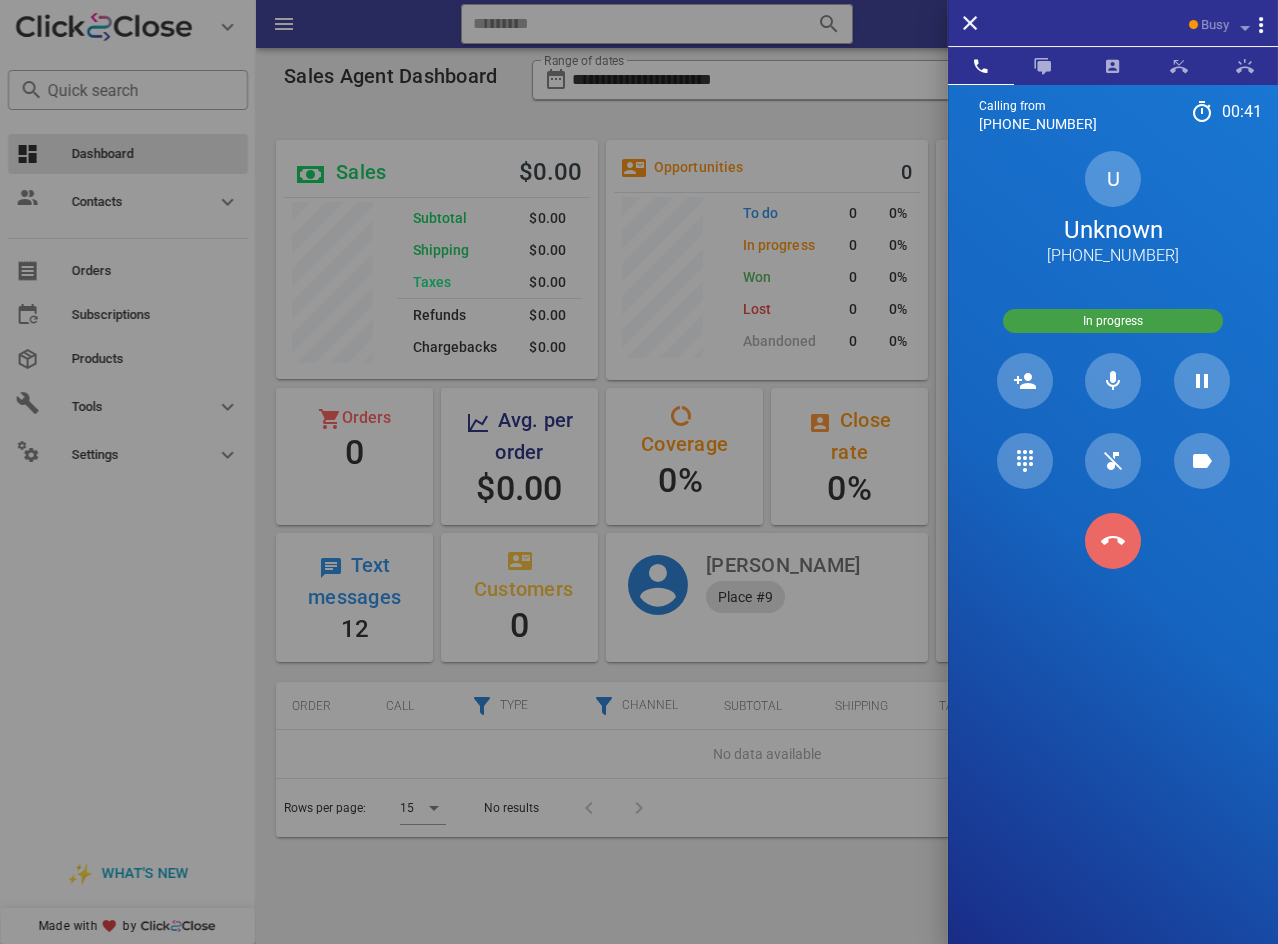 click at bounding box center (1113, 541) 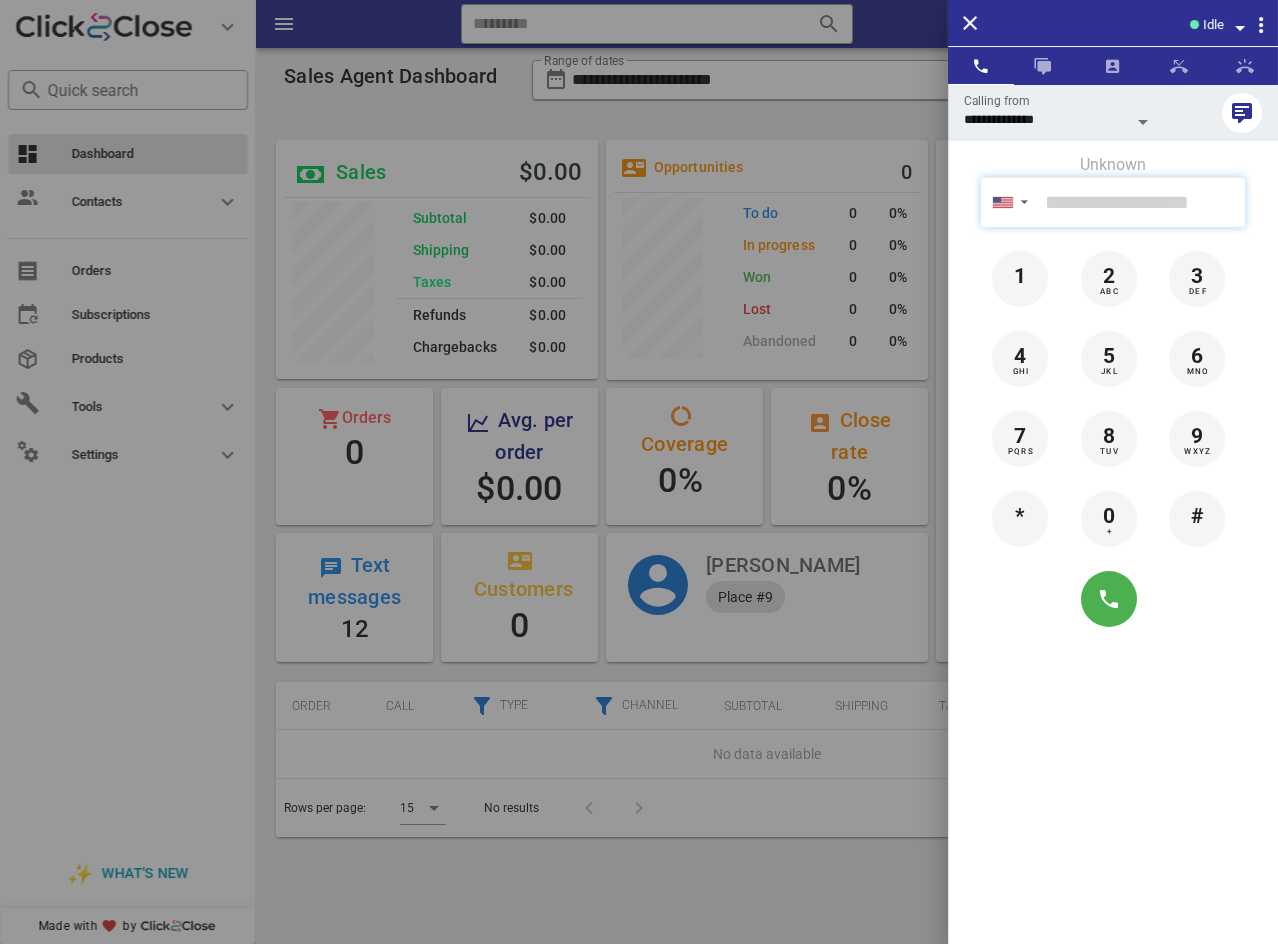 click at bounding box center (1141, 202) 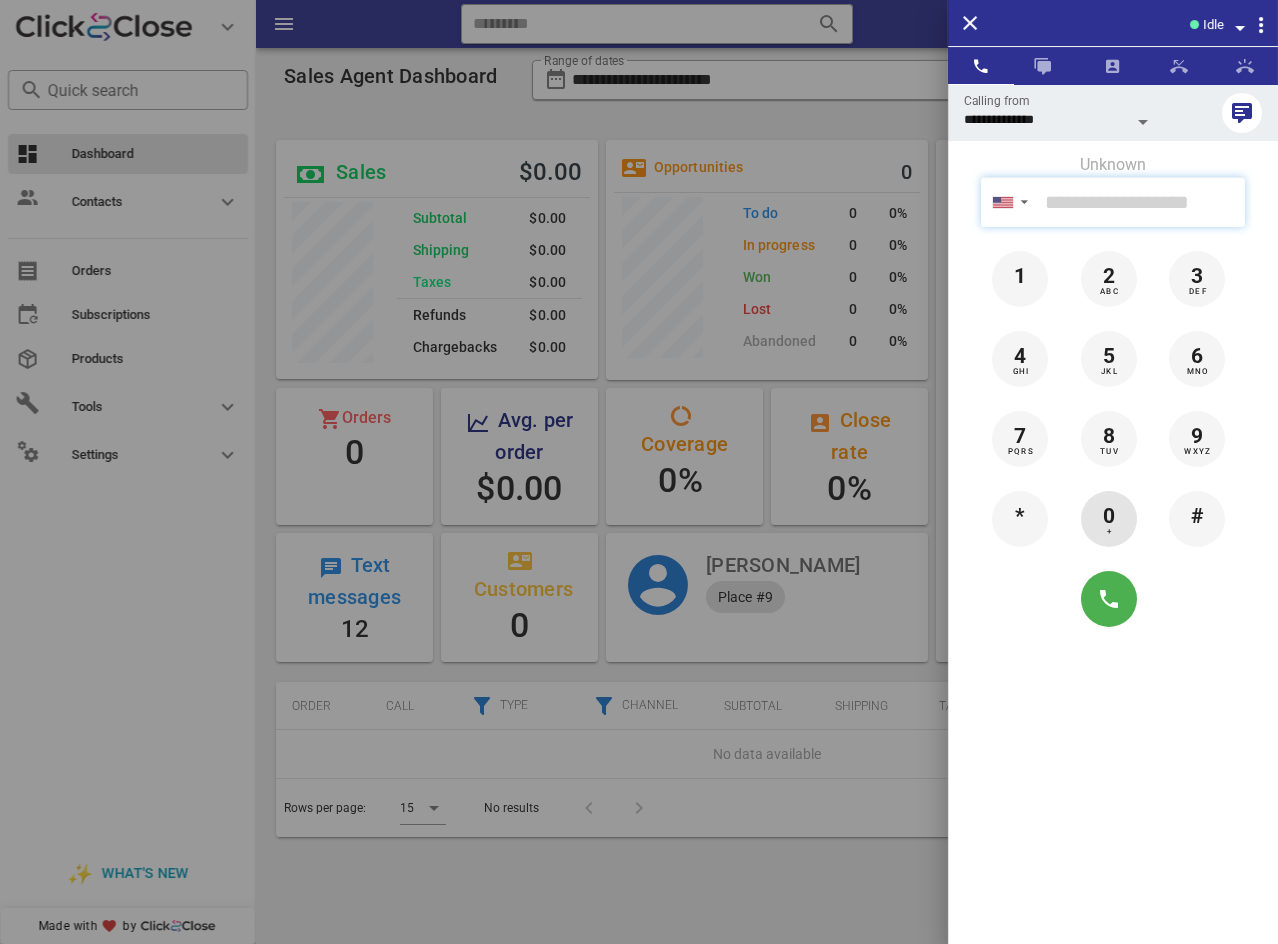paste on "**********" 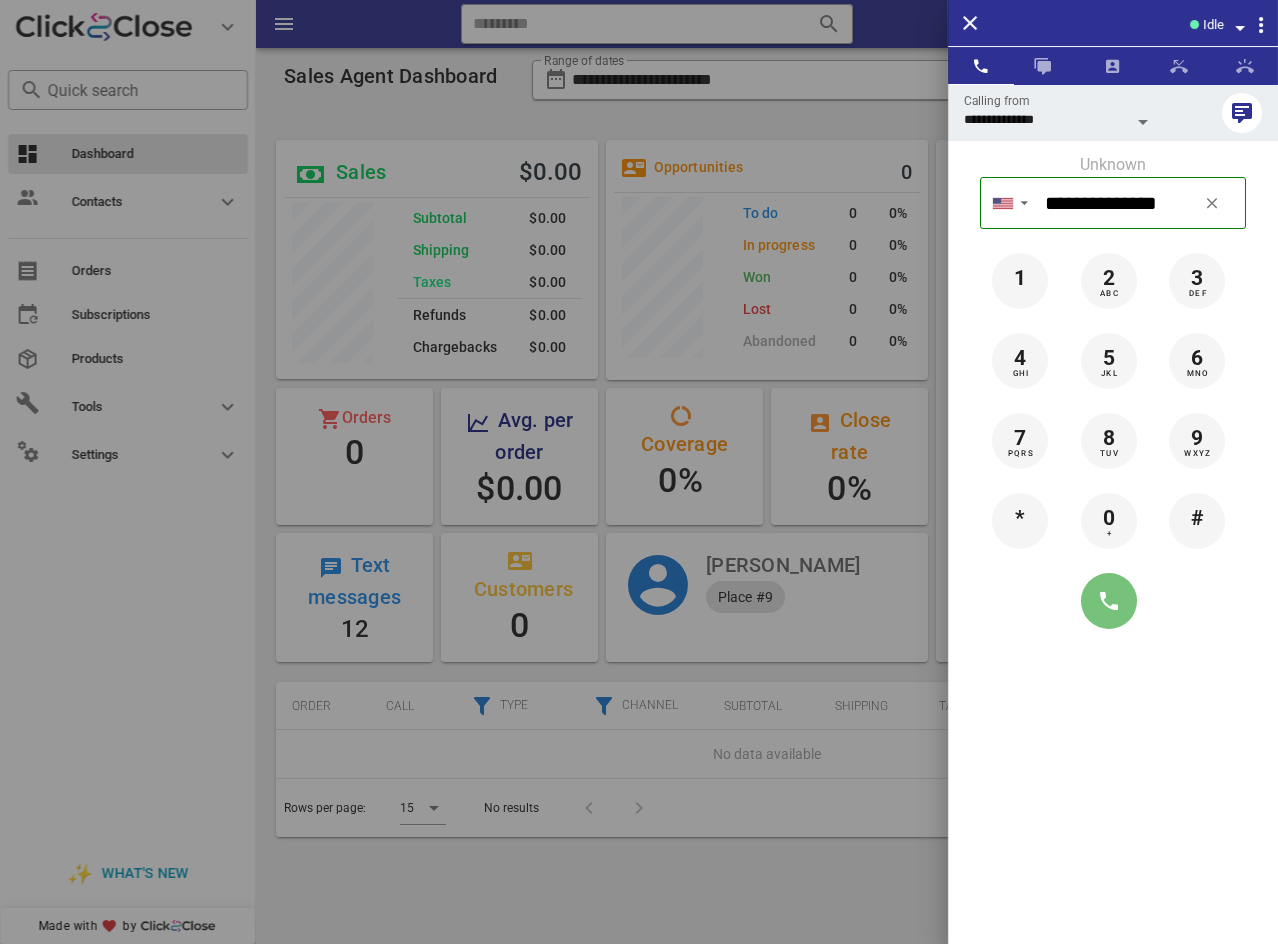 click at bounding box center (1109, 601) 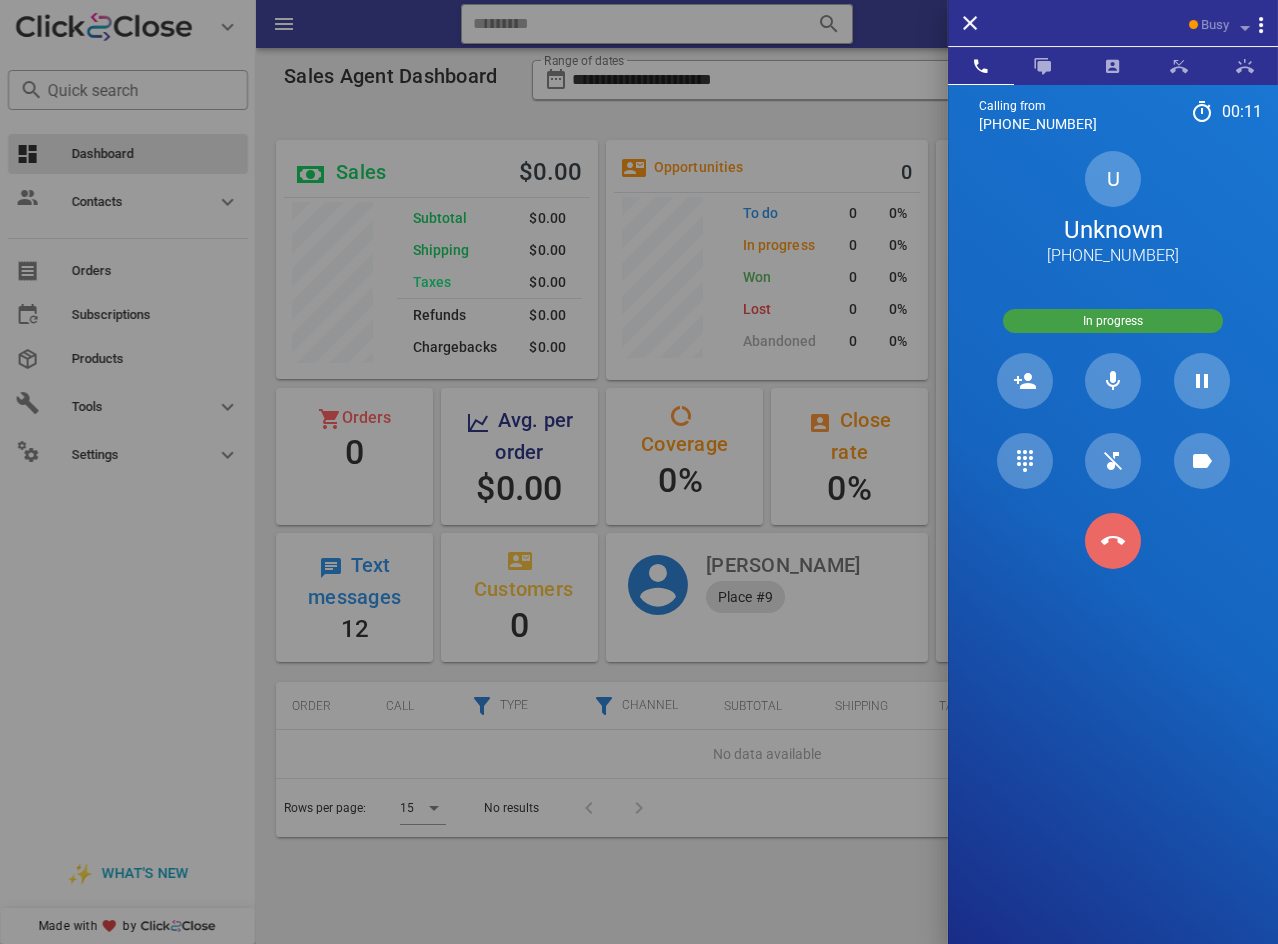 click at bounding box center (1113, 541) 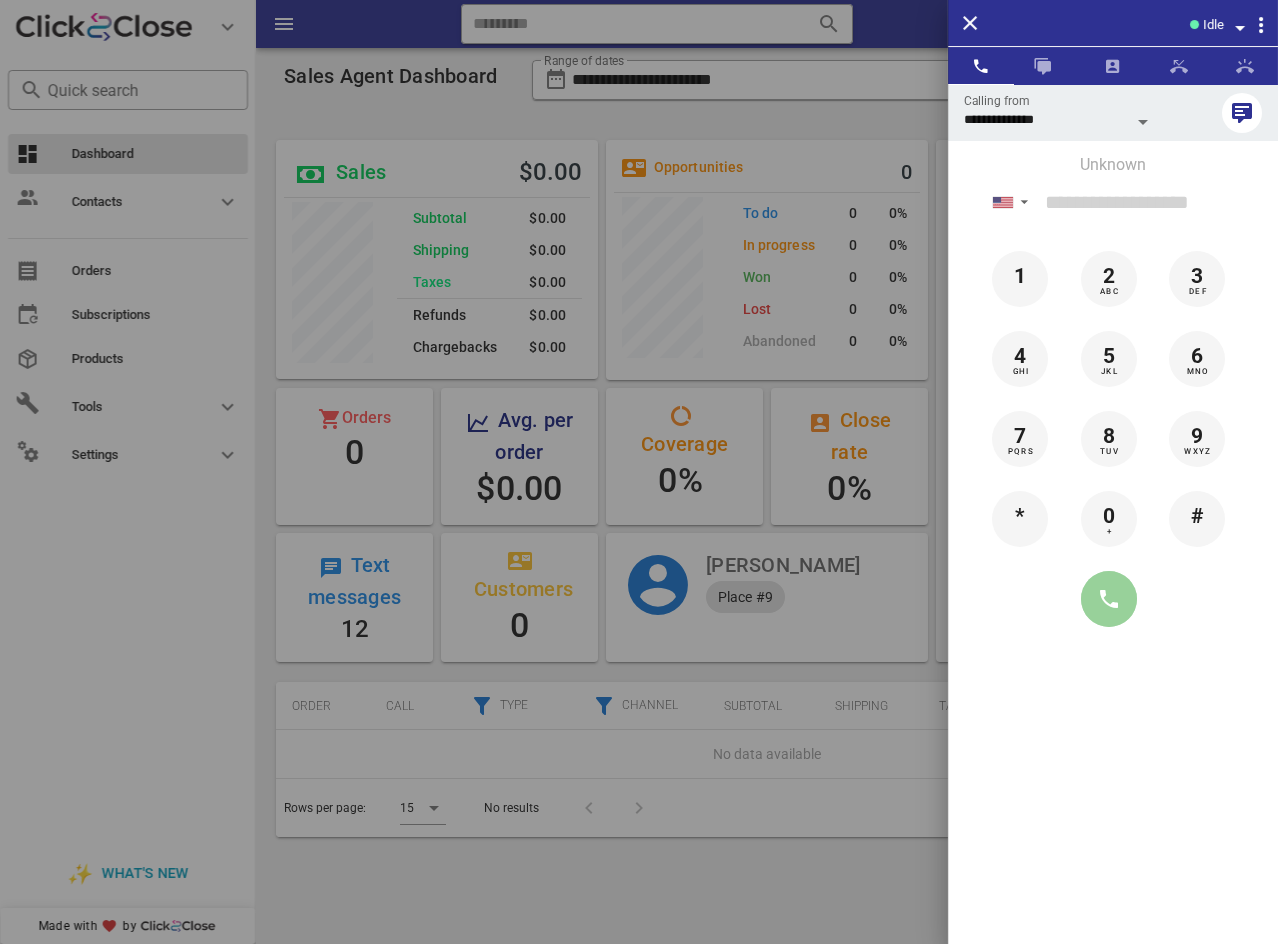 click at bounding box center (1109, 599) 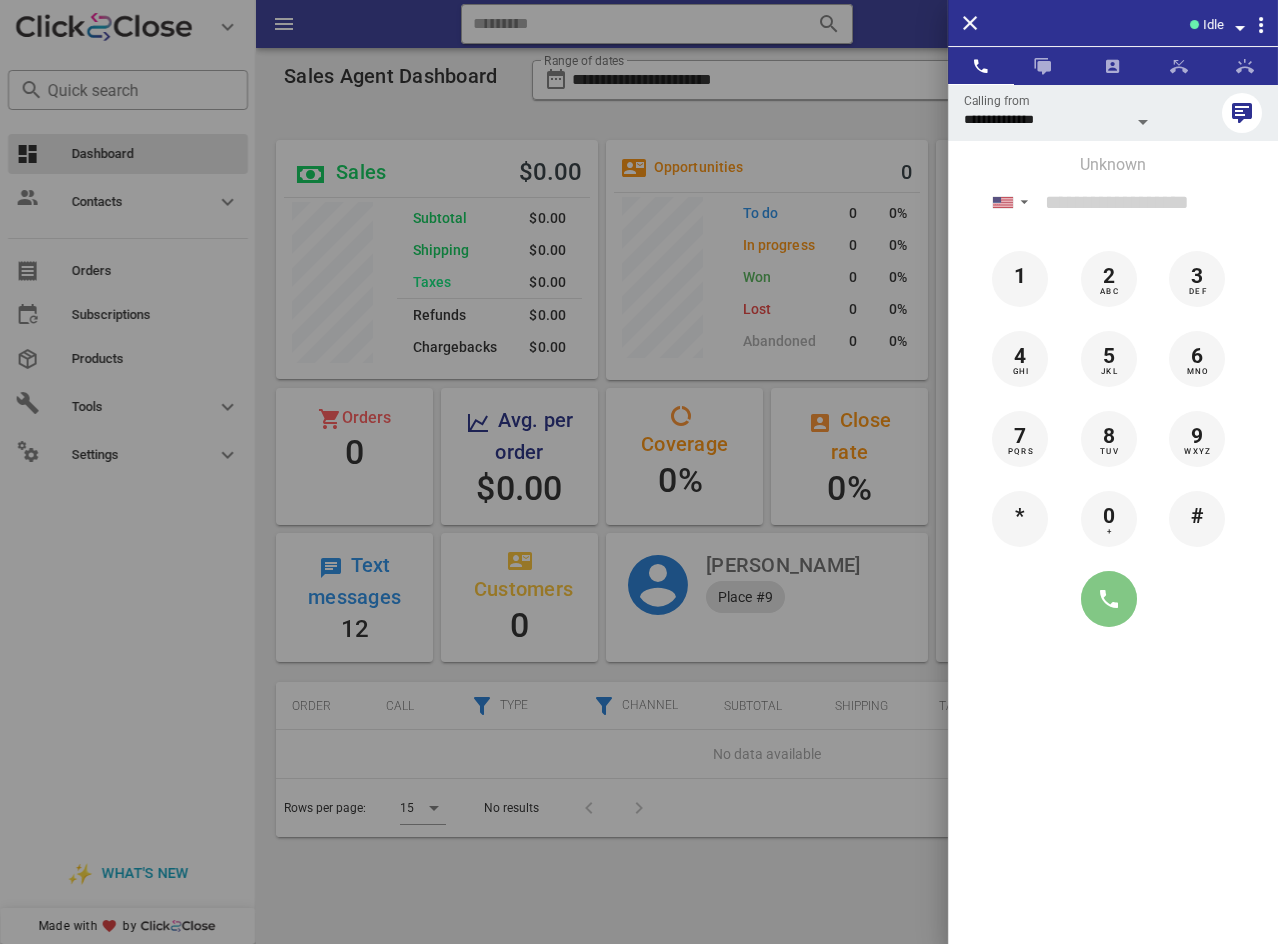 type on "**********" 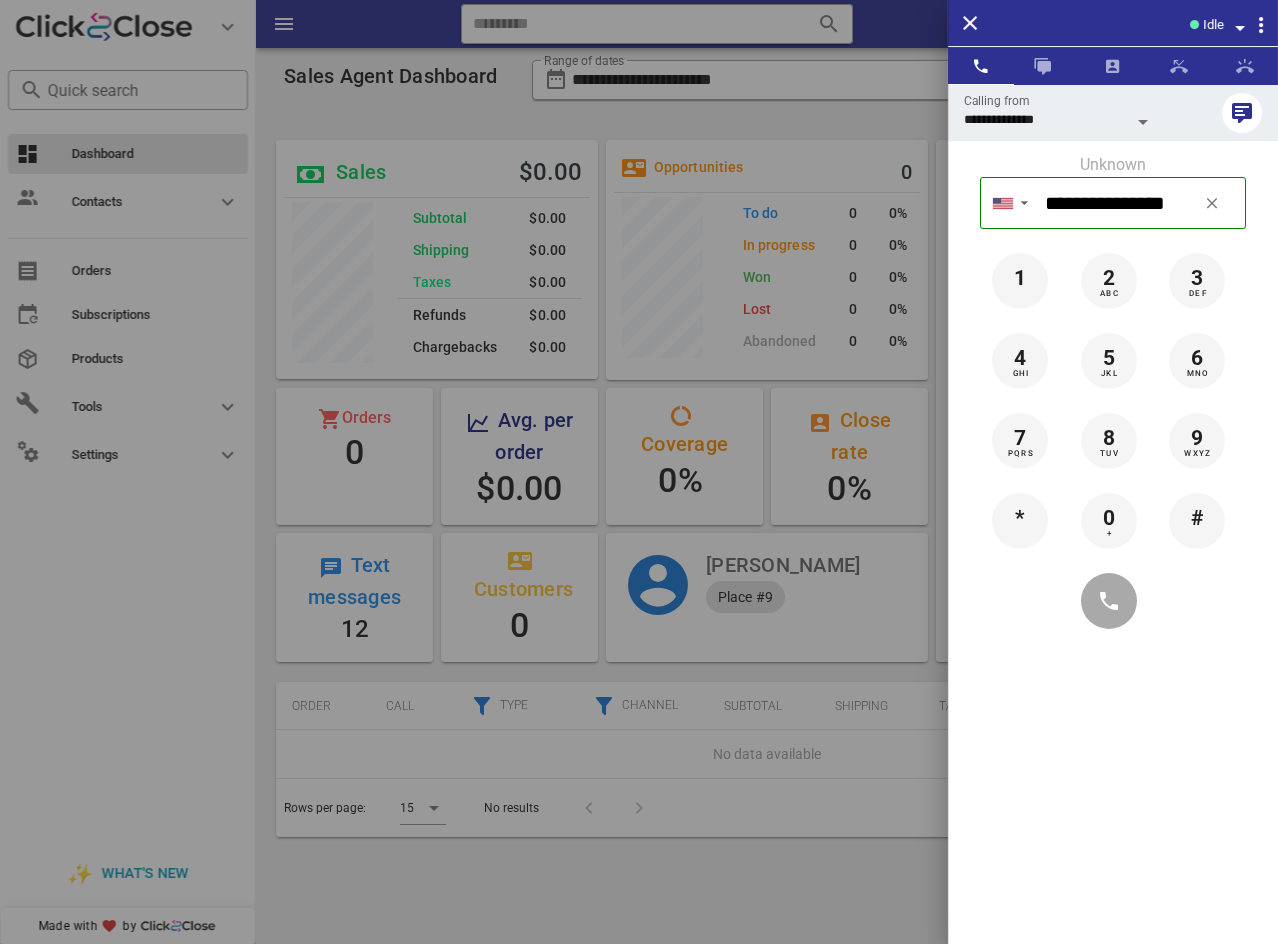 type 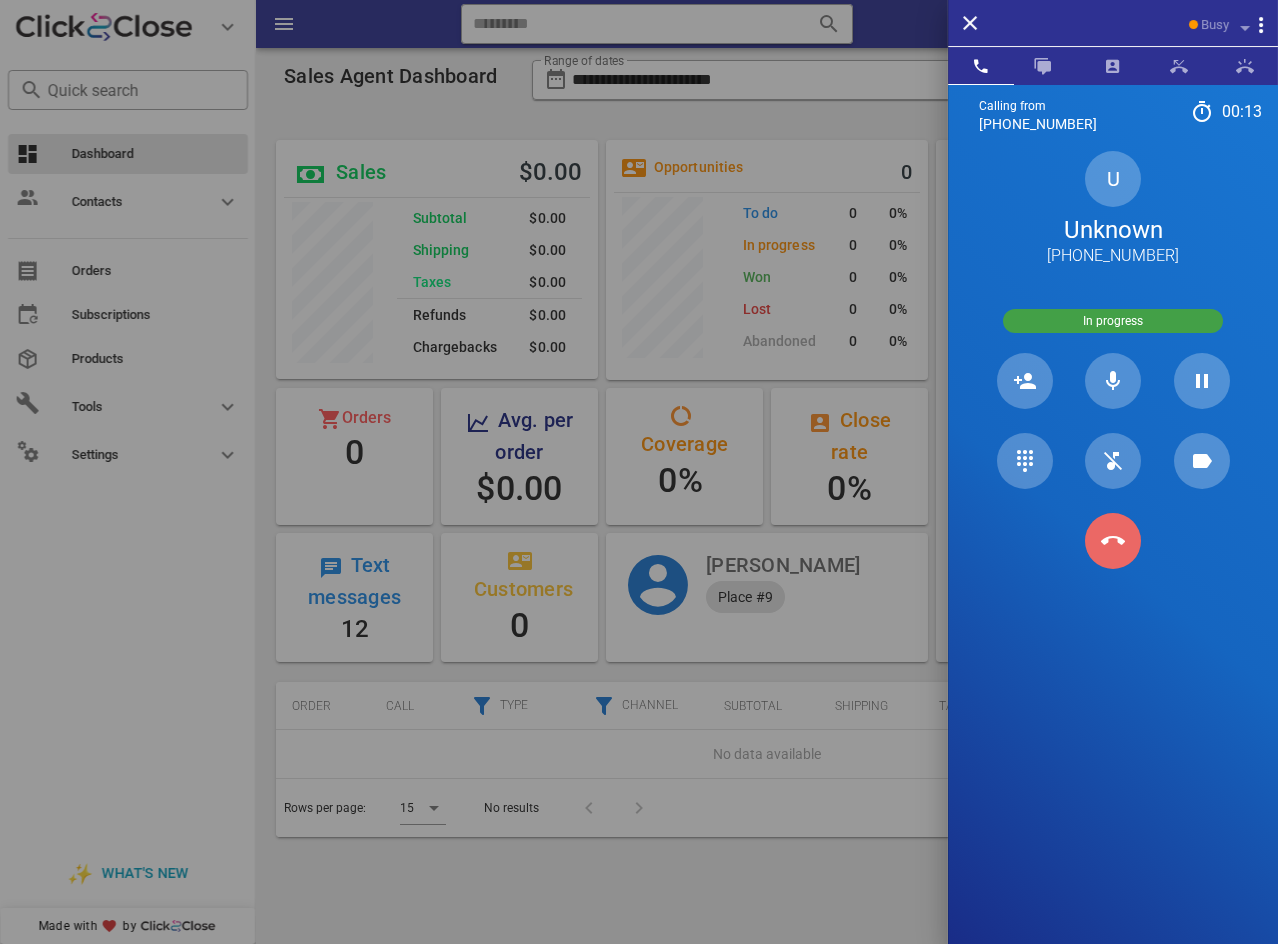 click at bounding box center (1113, 541) 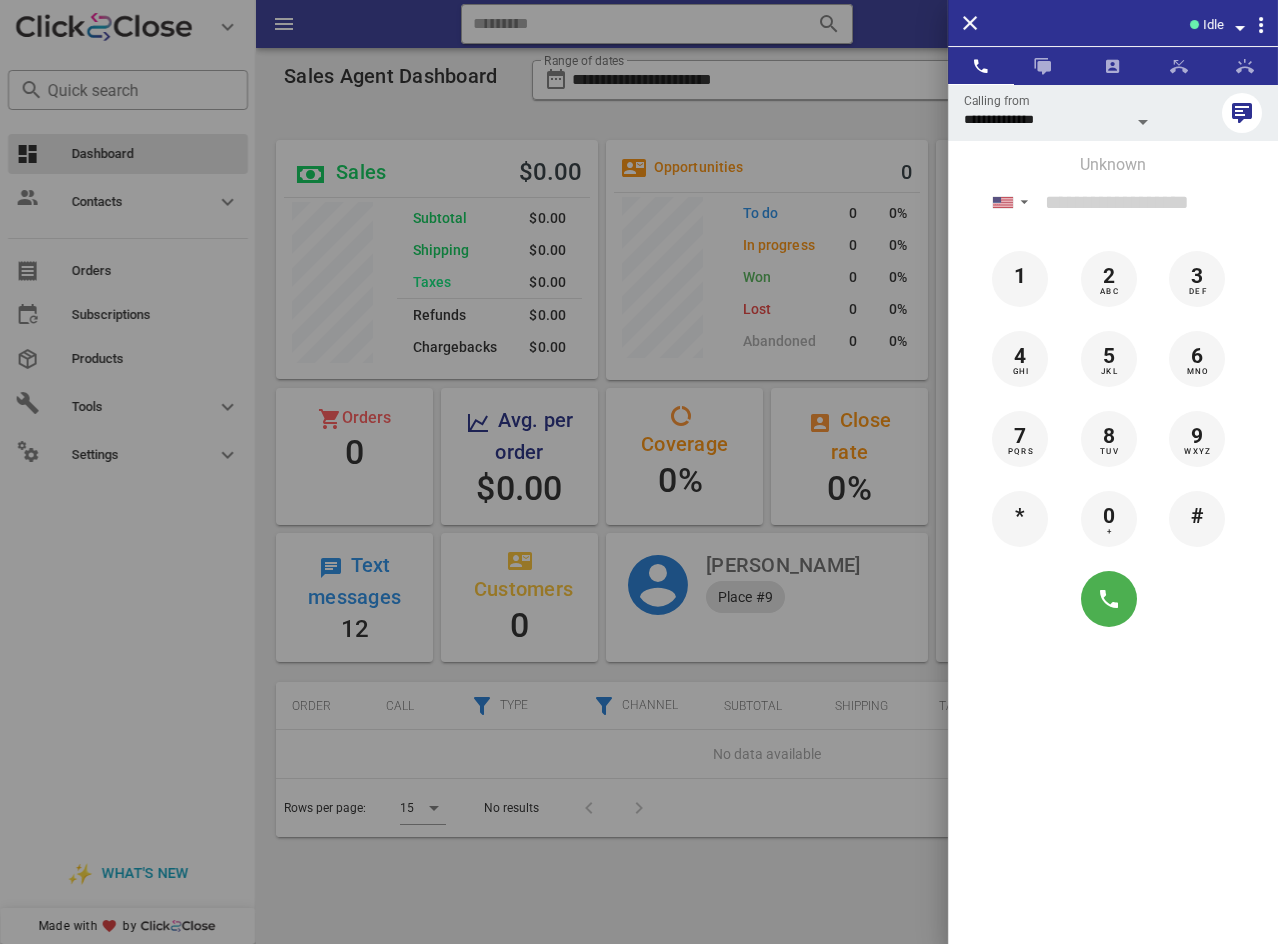 click on "Idle" at bounding box center (1213, 25) 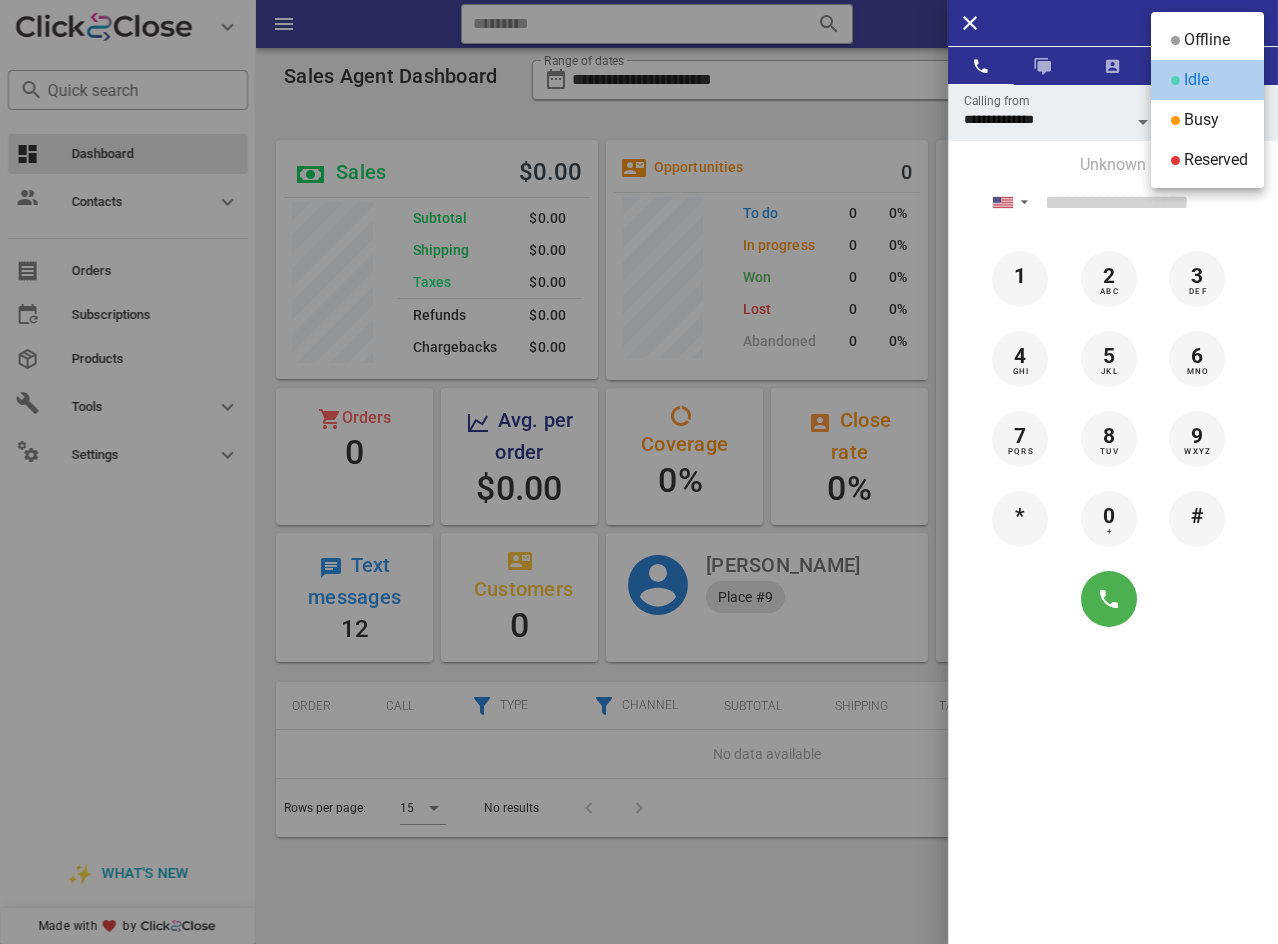 click on "Idle" at bounding box center [1207, 80] 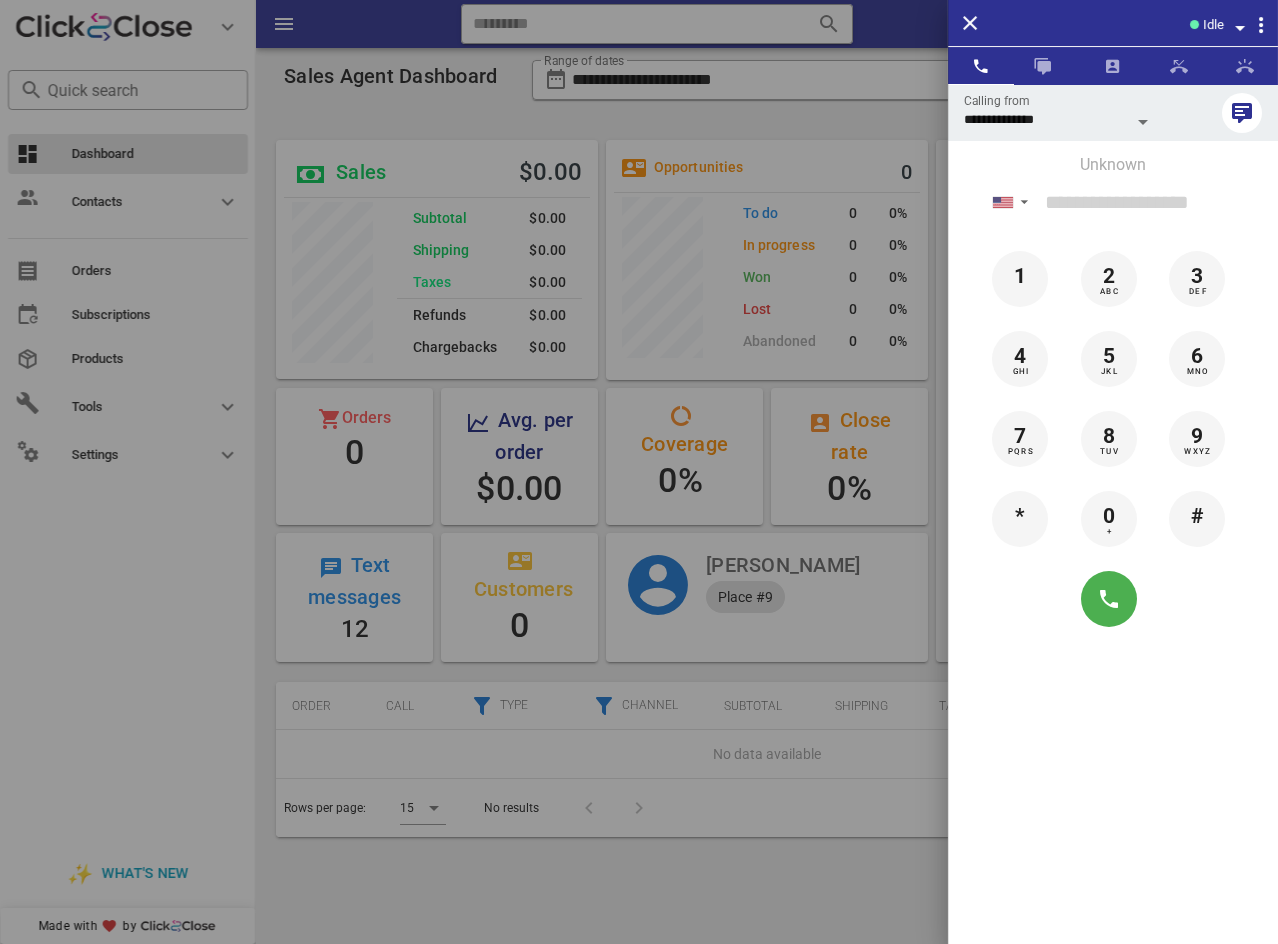 click on "Idle" at bounding box center (1213, 25) 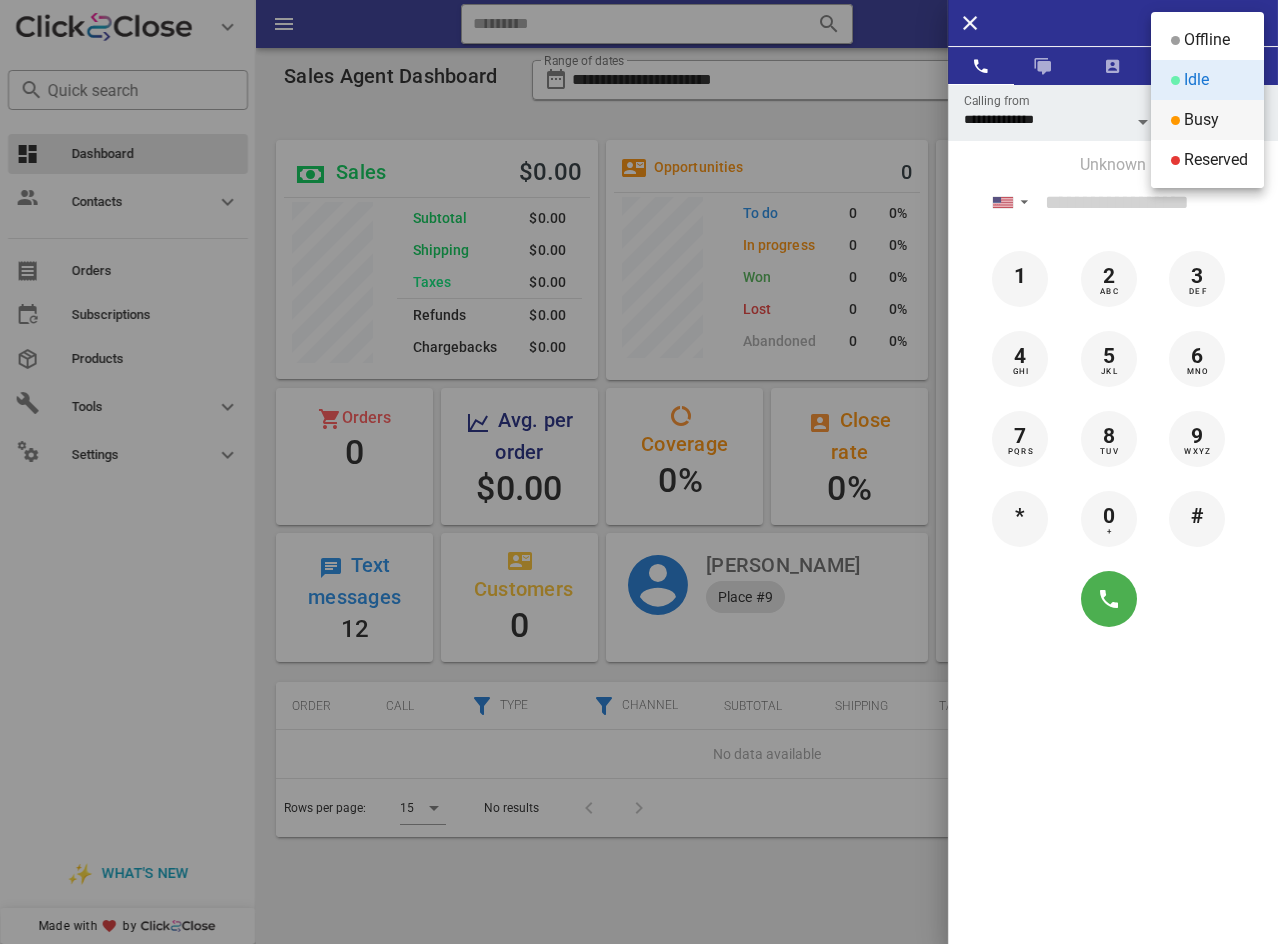 click on "Busy" at bounding box center [1201, 120] 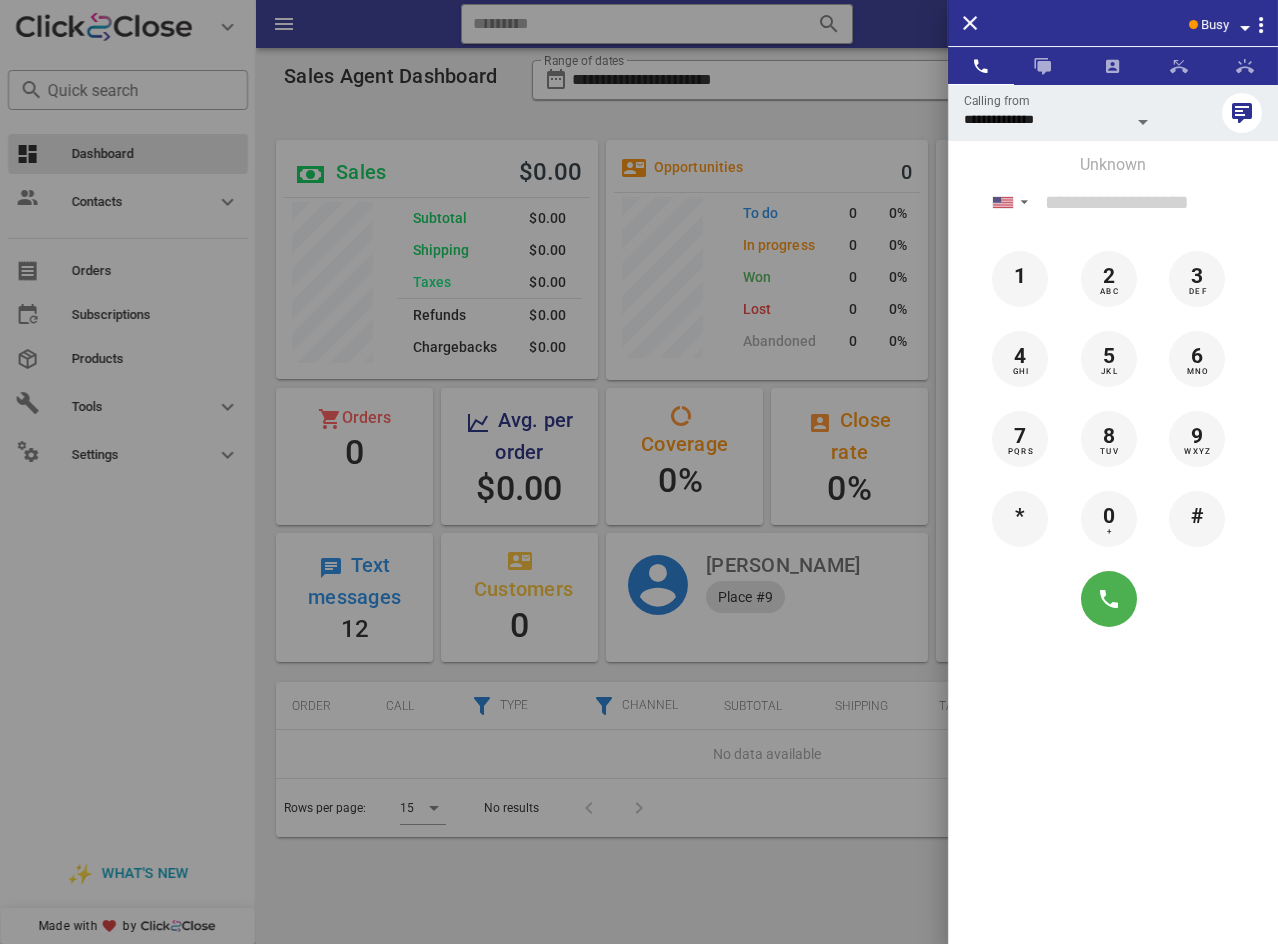 click on "Busy" at bounding box center (1217, 25) 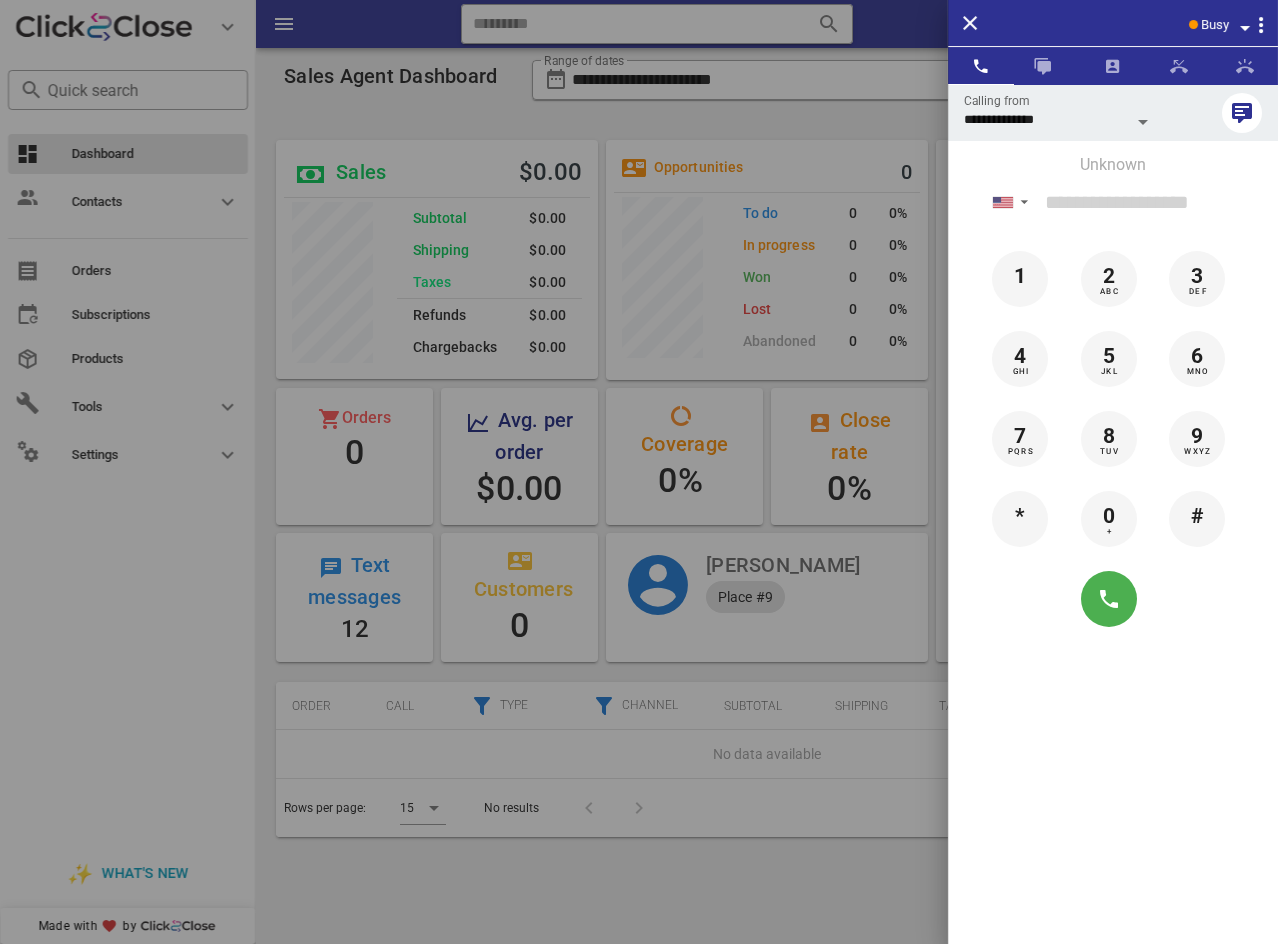 drag, startPoint x: 1031, startPoint y: 14, endPoint x: 1202, endPoint y: 5, distance: 171.23668 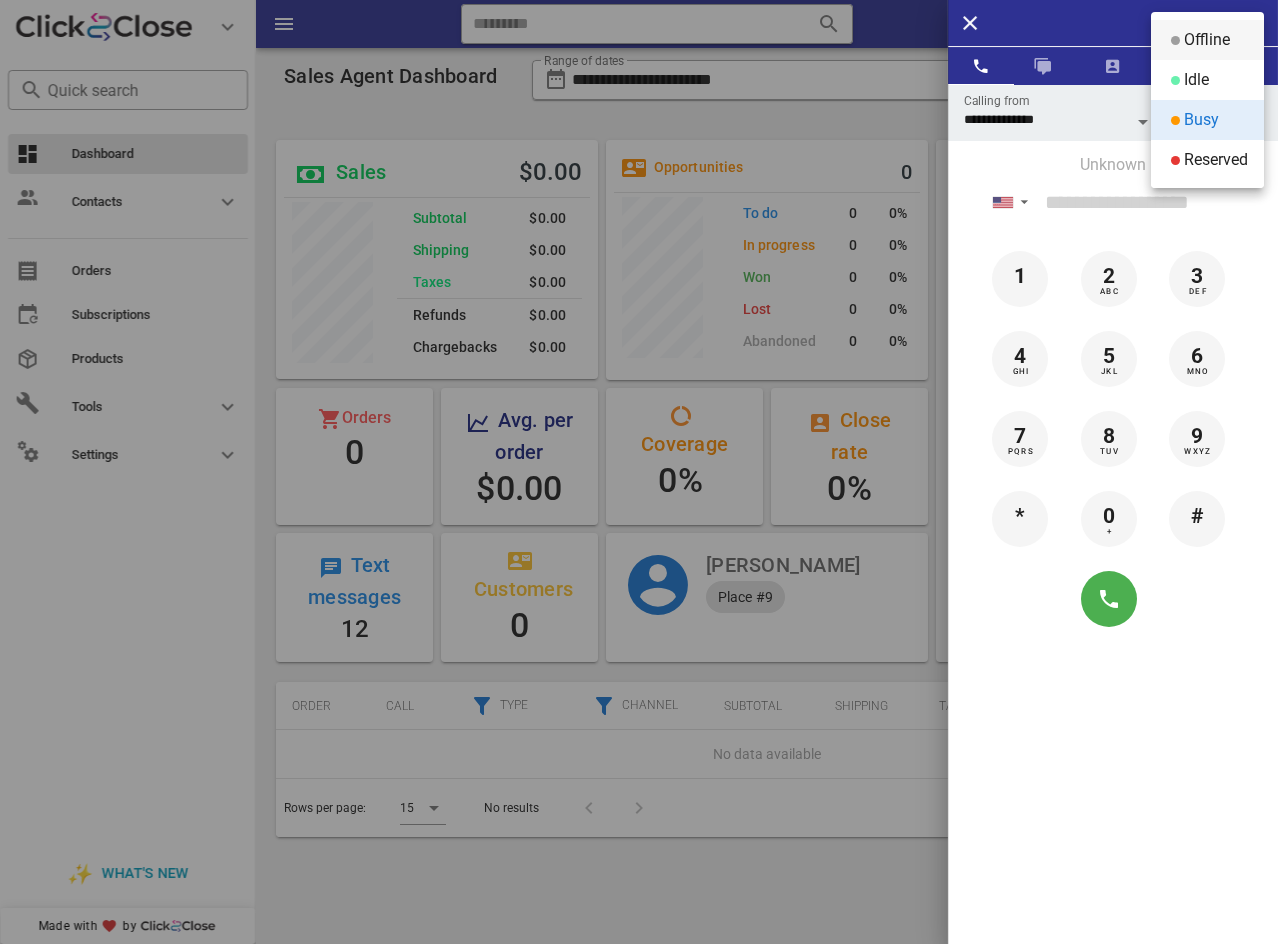 click on "Offline" at bounding box center (1207, 40) 